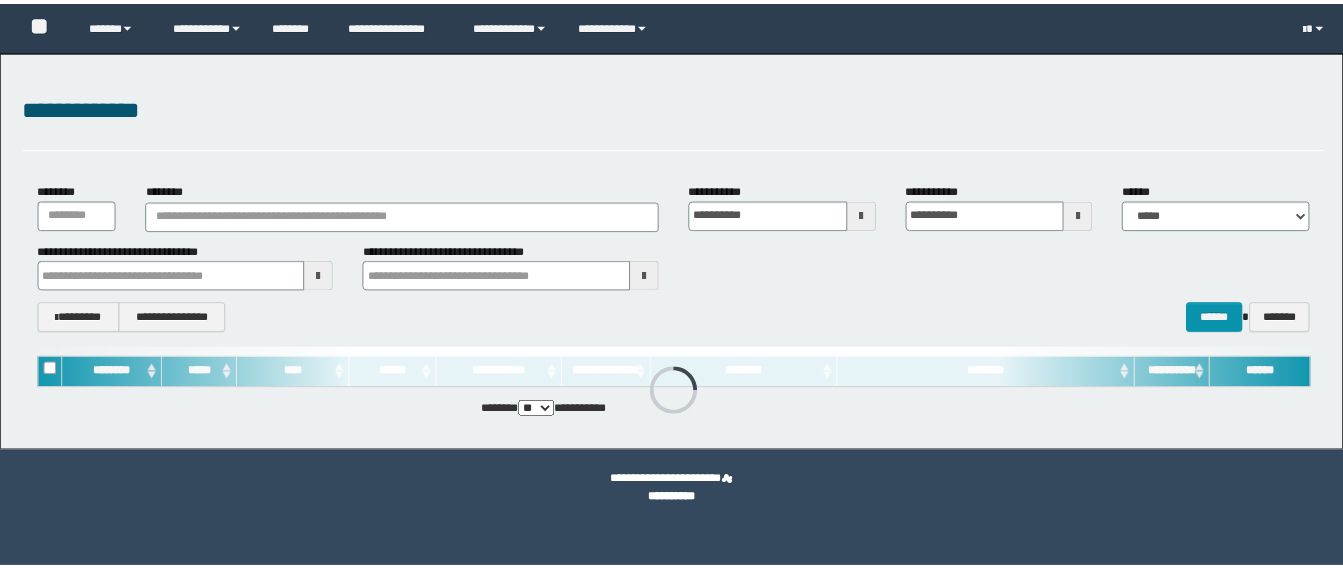scroll, scrollTop: 0, scrollLeft: 0, axis: both 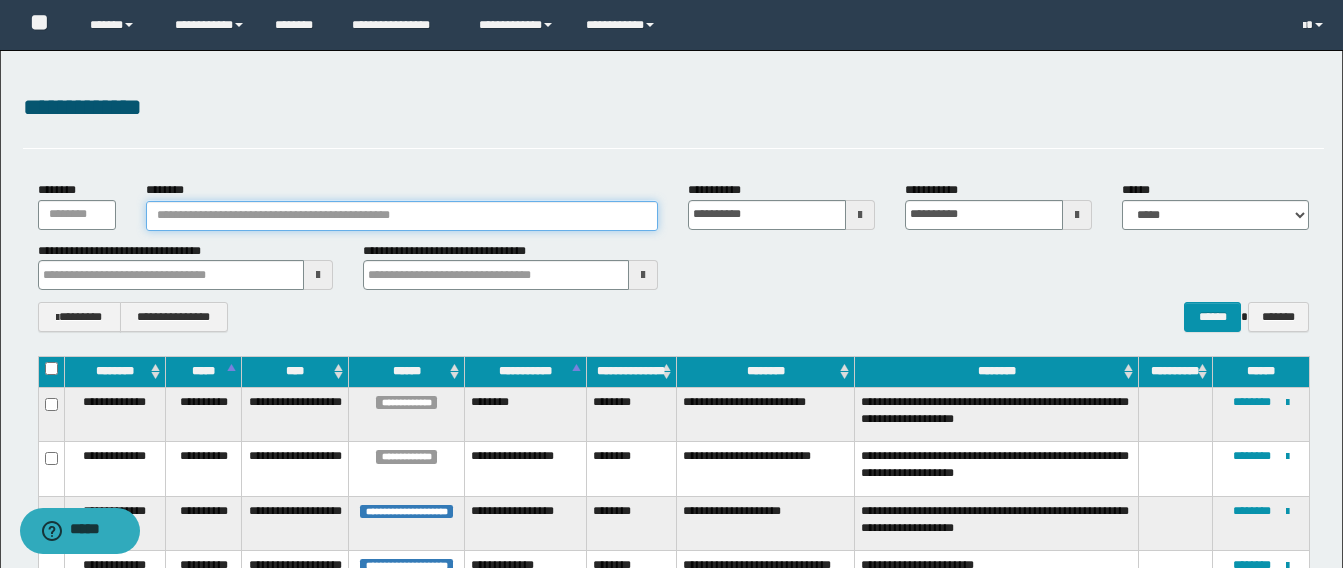 click on "********" at bounding box center [402, 216] 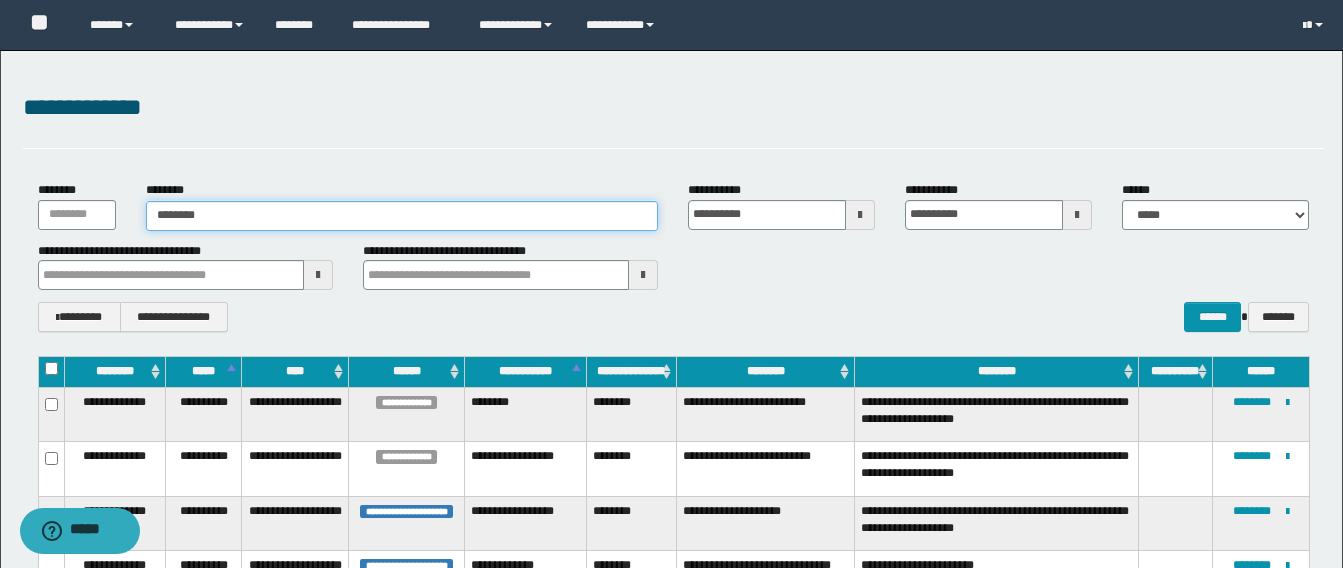 type on "********" 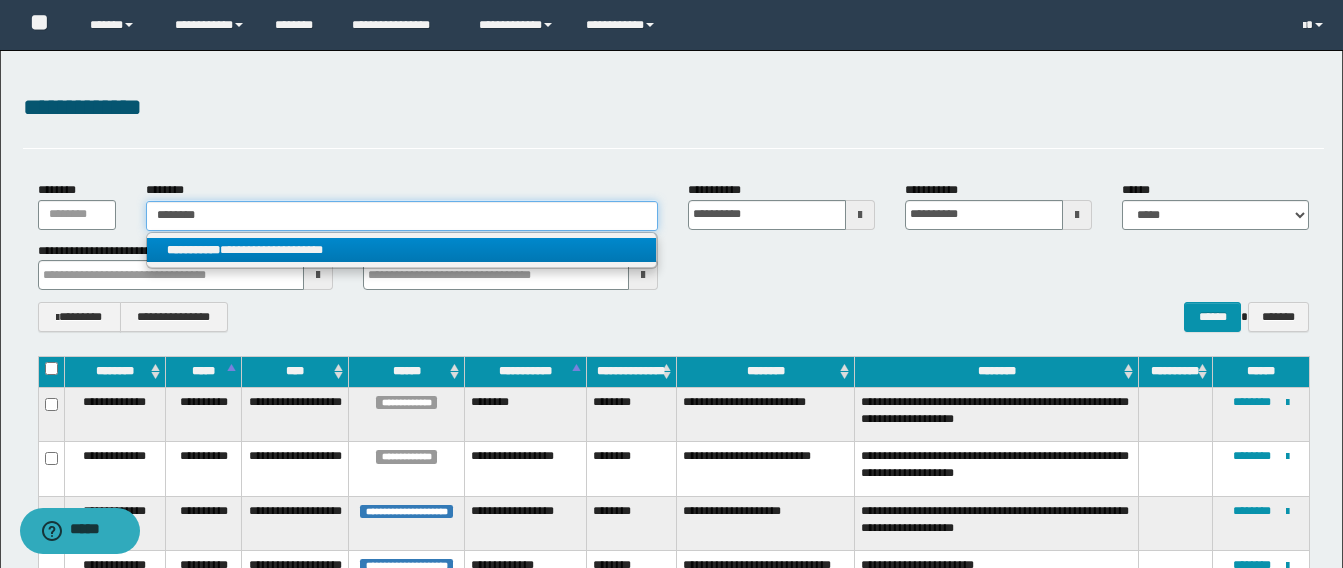 type on "********" 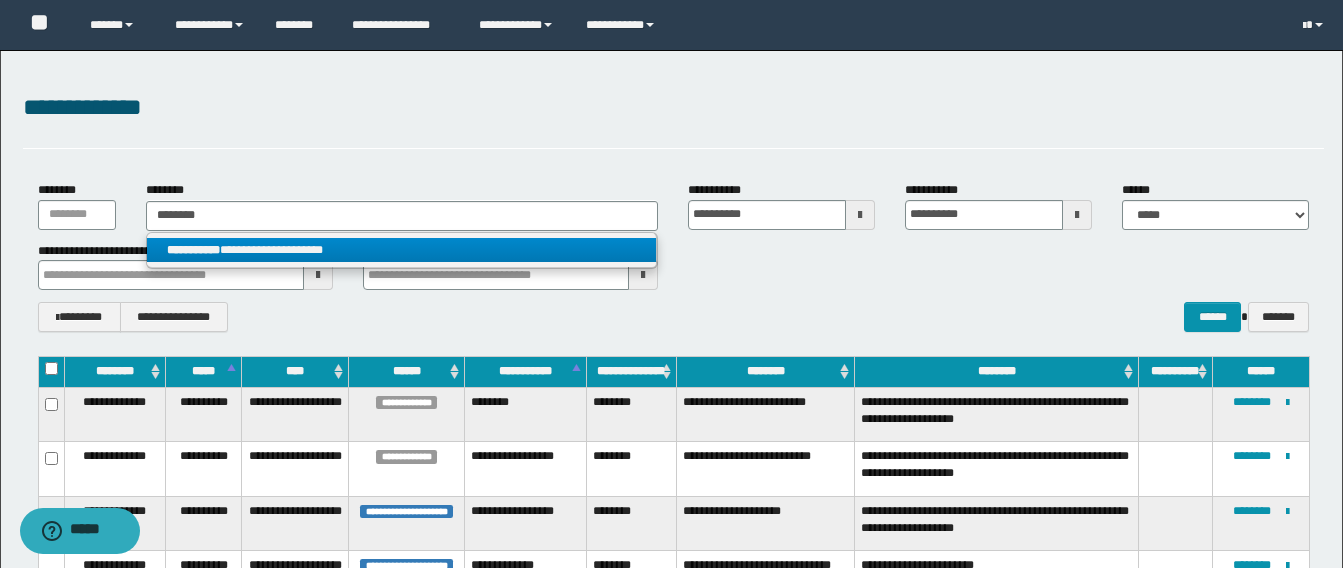 click on "**********" at bounding box center (401, 250) 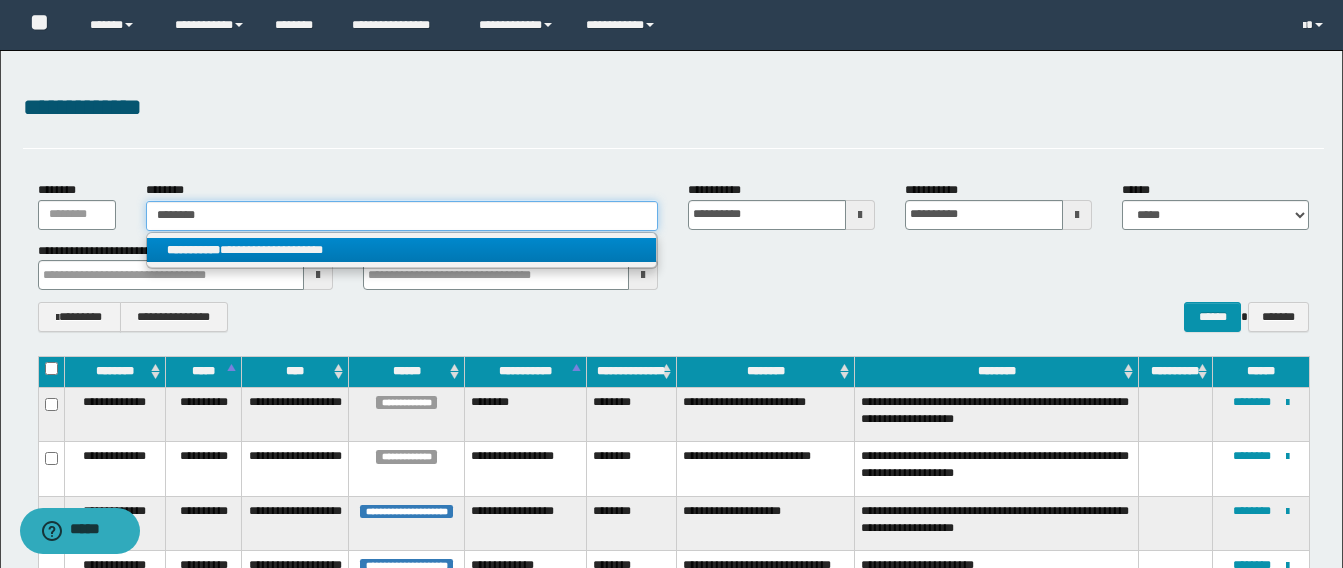 type 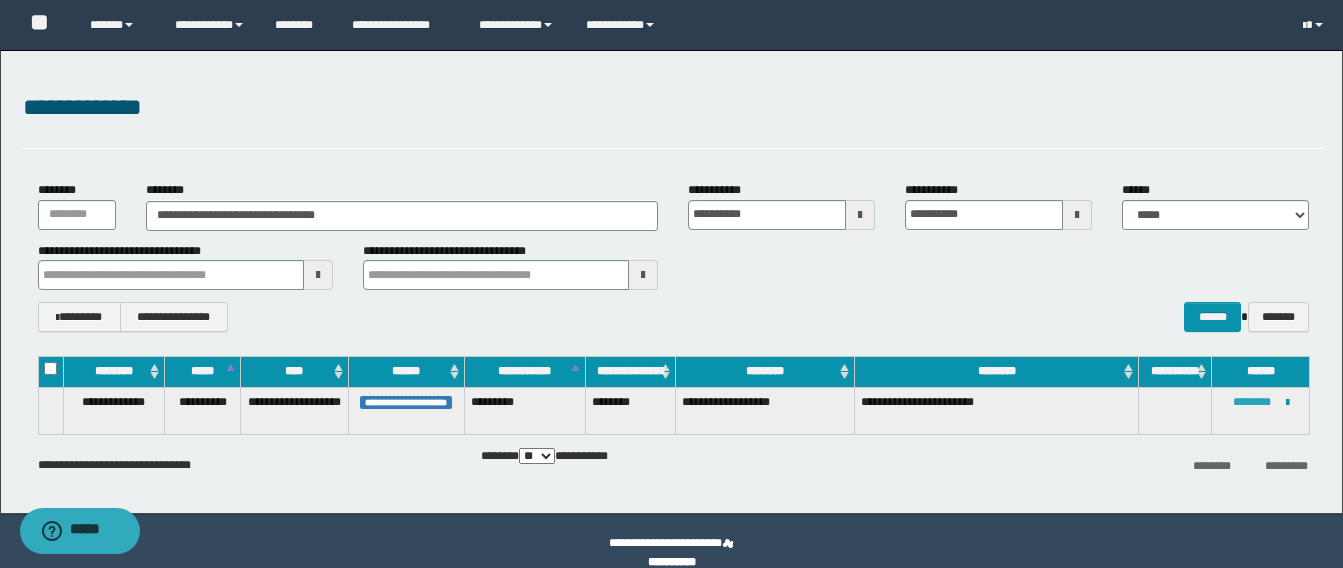 click on "********" at bounding box center (1252, 402) 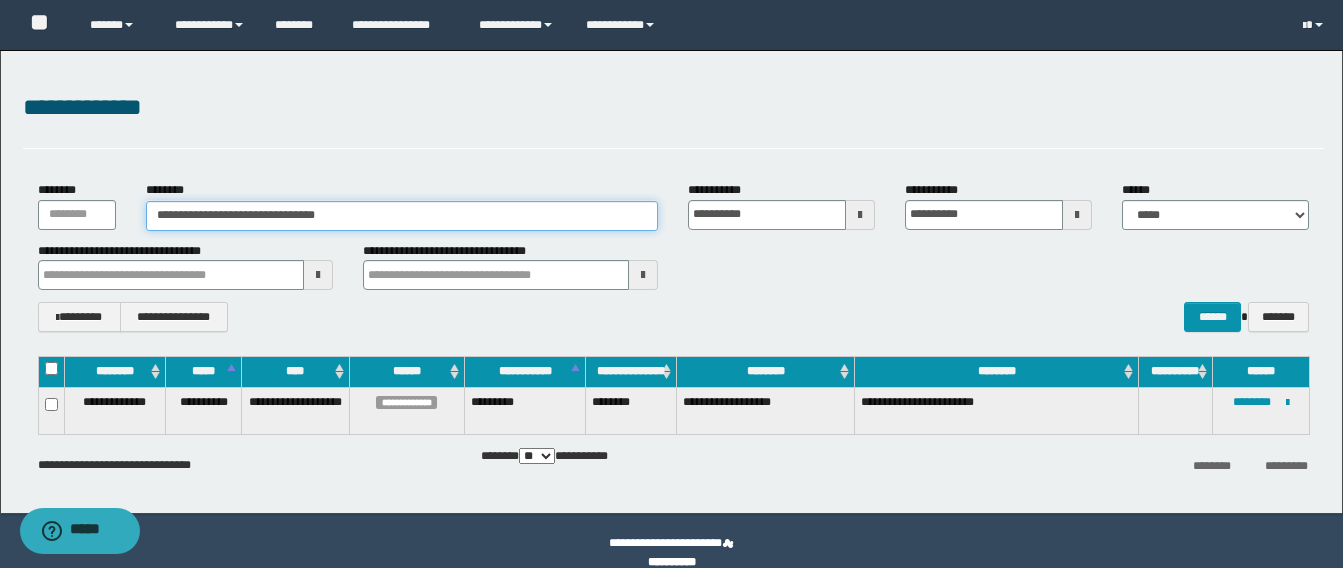 drag, startPoint x: 383, startPoint y: 219, endPoint x: 73, endPoint y: 210, distance: 310.1306 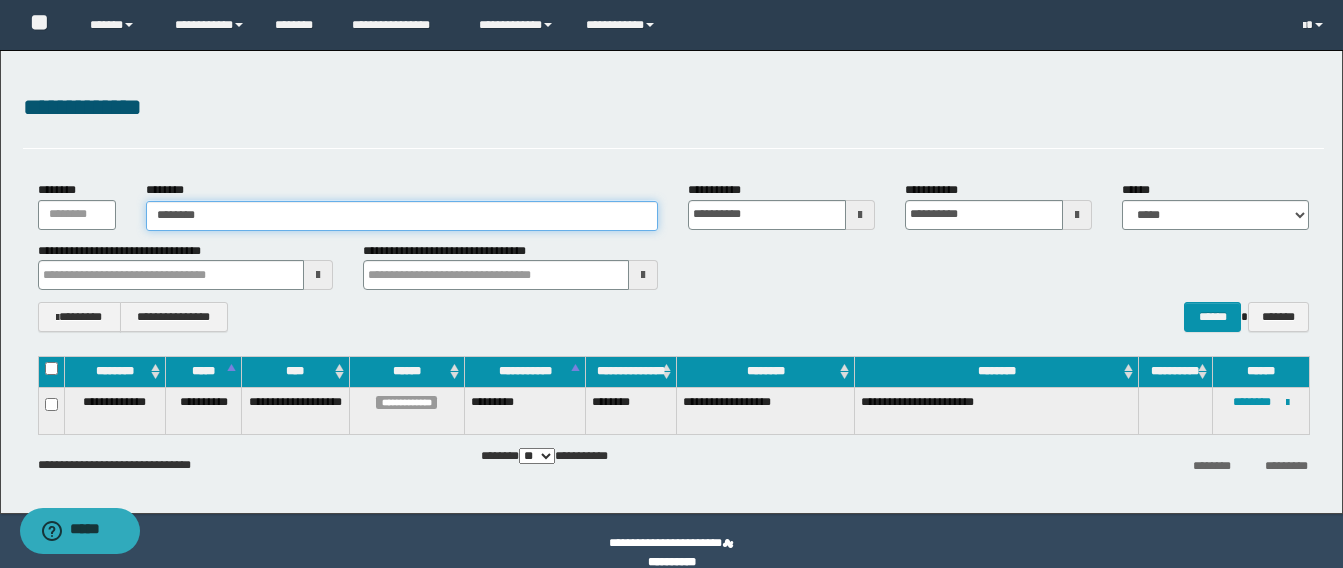 type on "********" 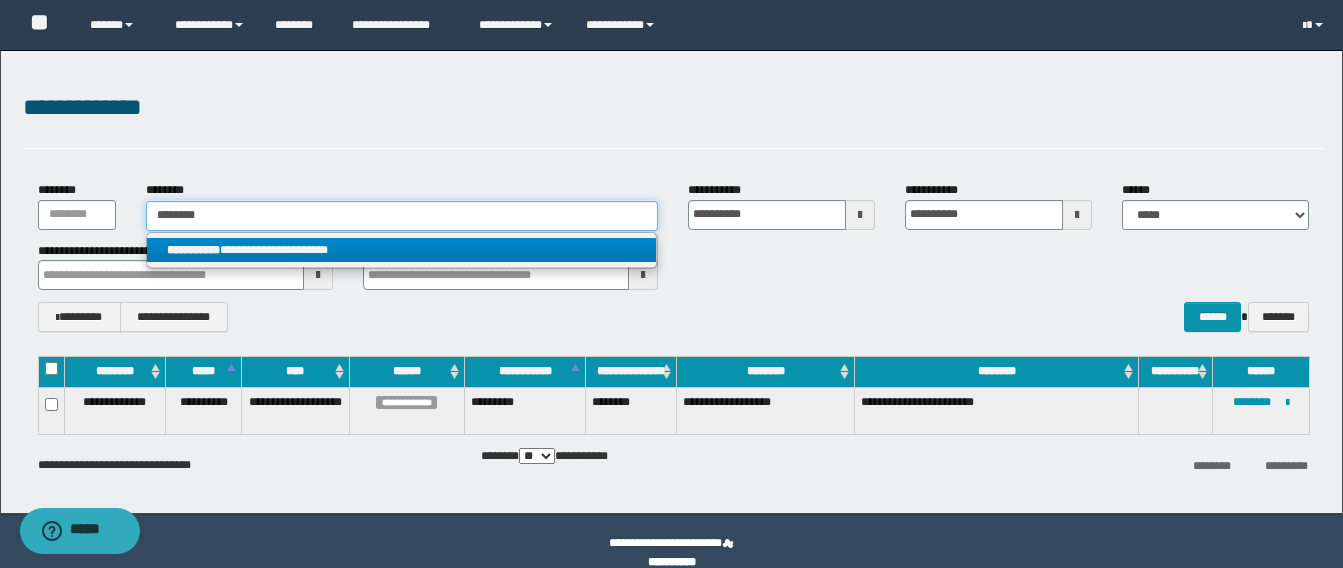 type on "********" 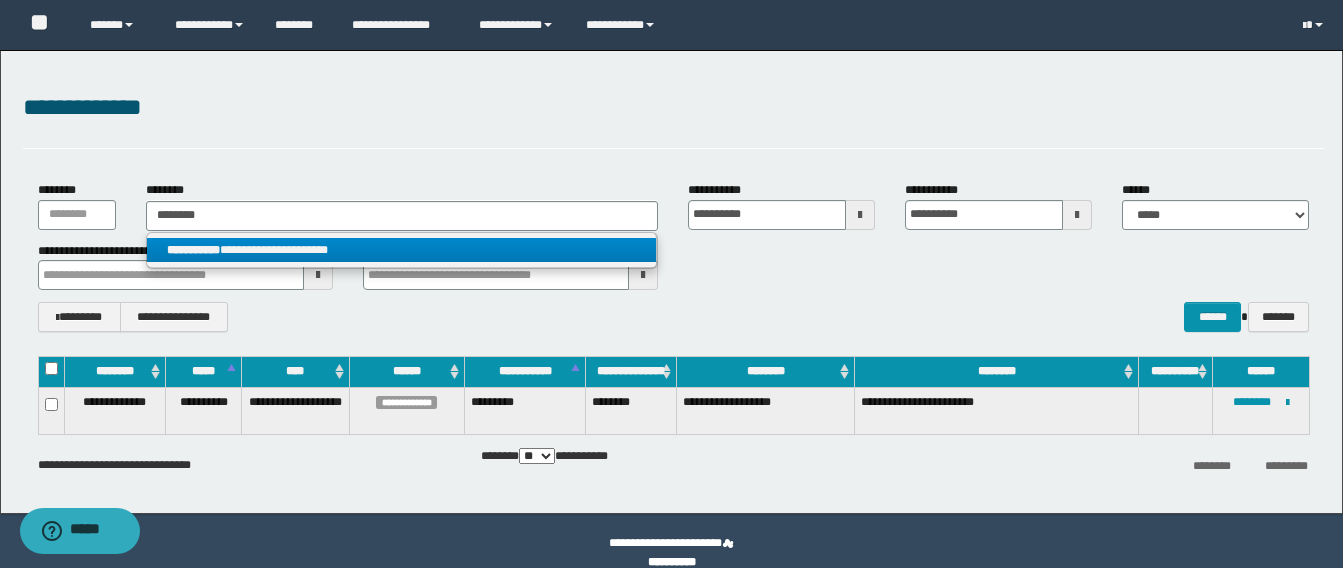 drag, startPoint x: 294, startPoint y: 238, endPoint x: 393, endPoint y: 282, distance: 108.33743 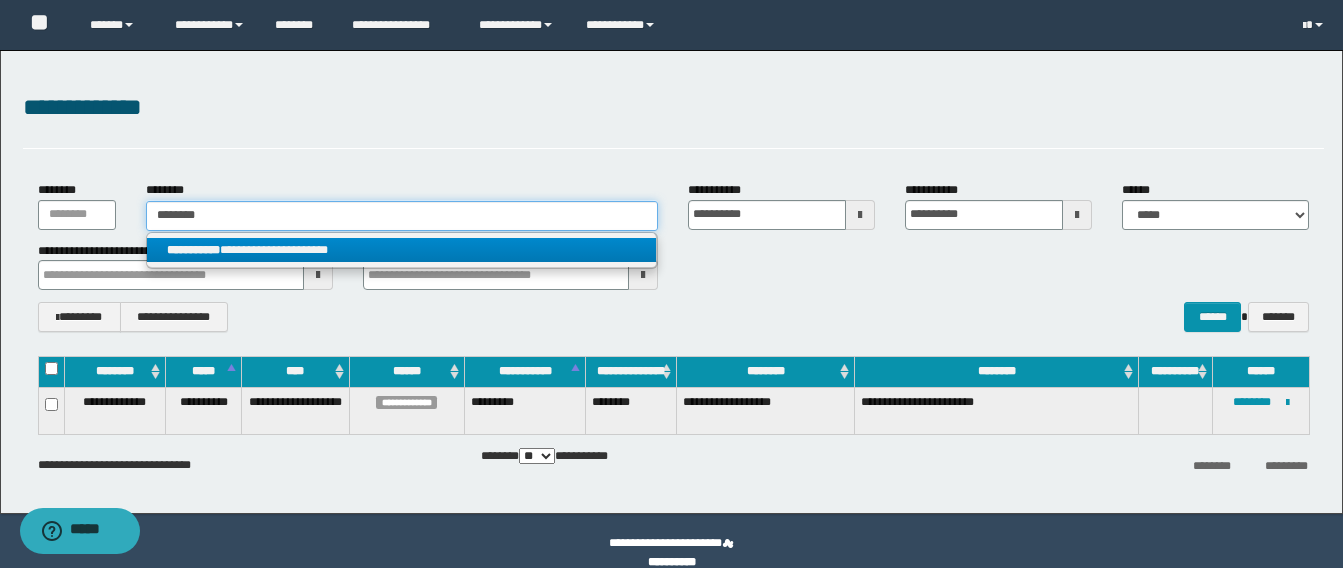 type 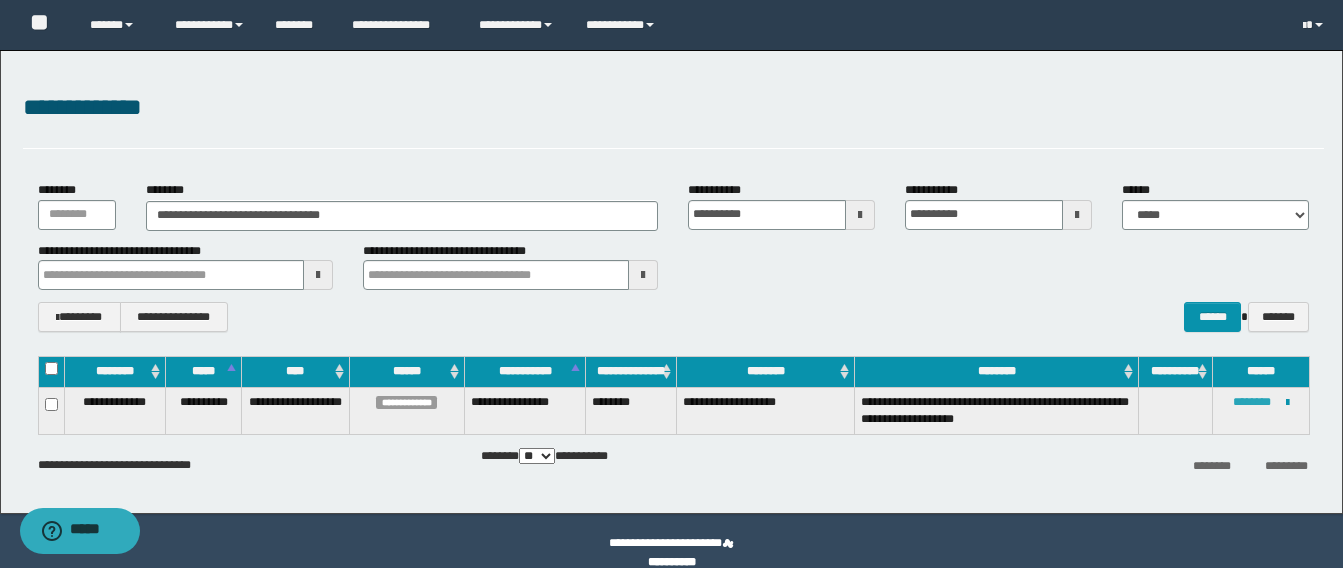 click on "********" at bounding box center (1252, 402) 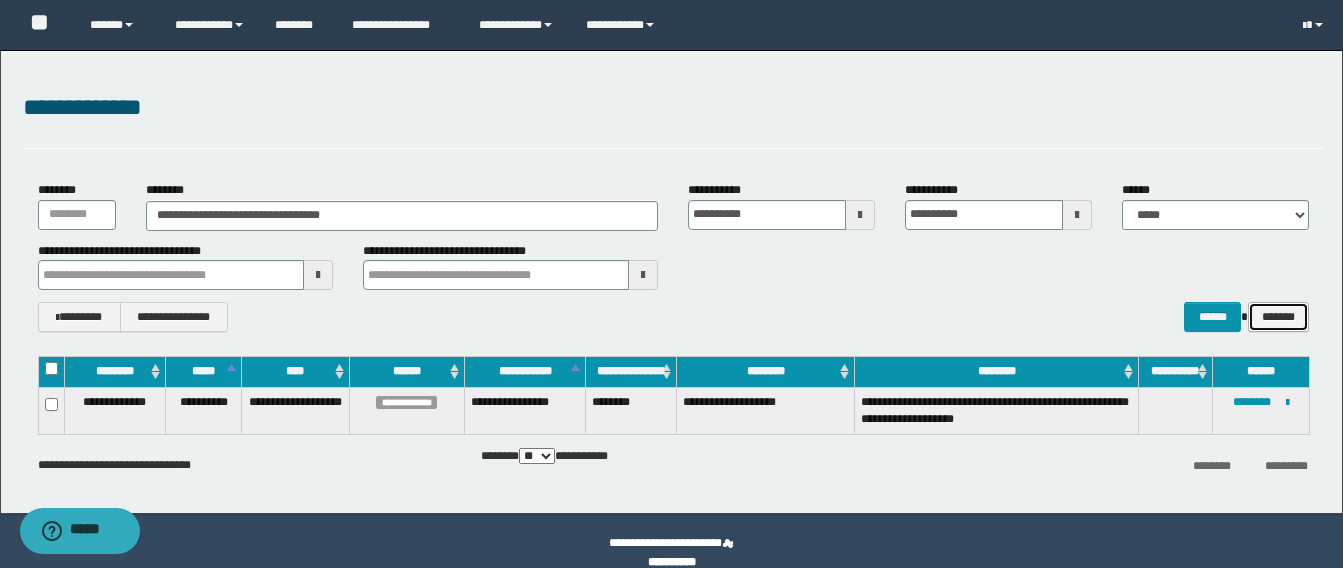 click on "*******" at bounding box center (1278, 317) 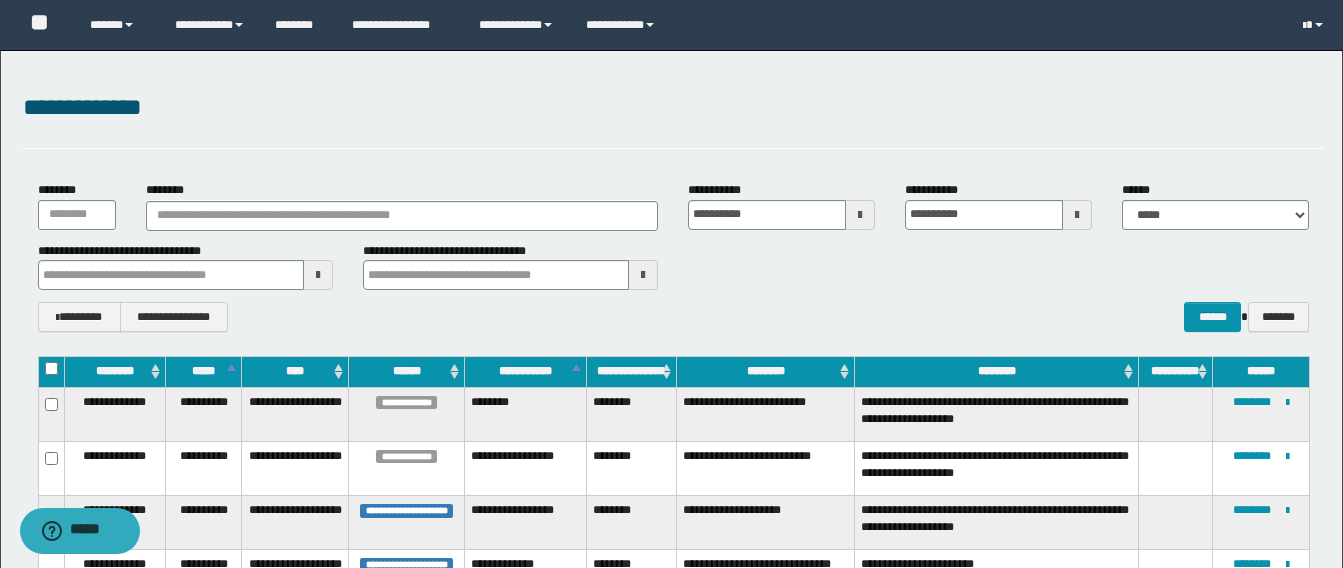 scroll, scrollTop: 874, scrollLeft: 0, axis: vertical 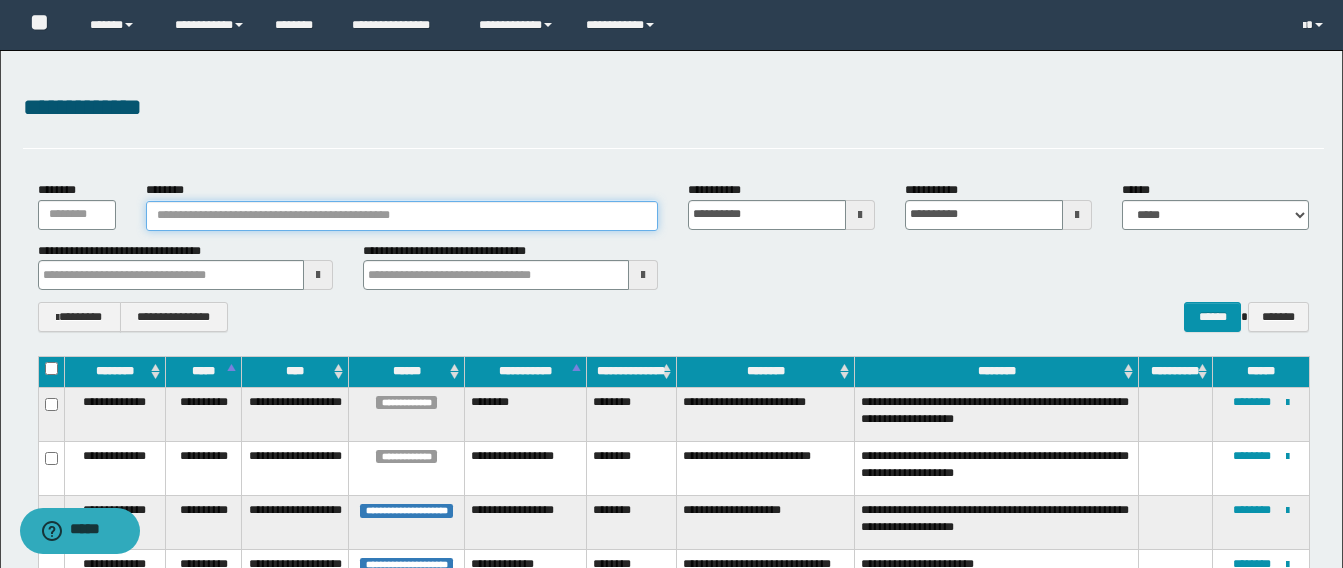 click on "********" at bounding box center (402, 216) 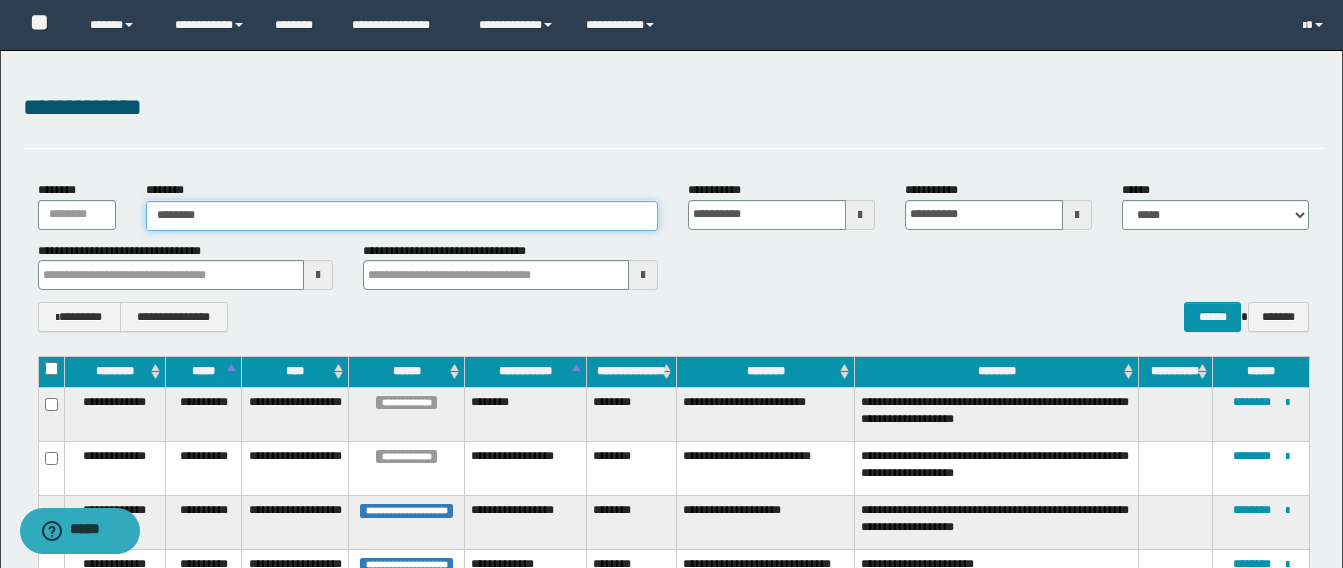 type on "********" 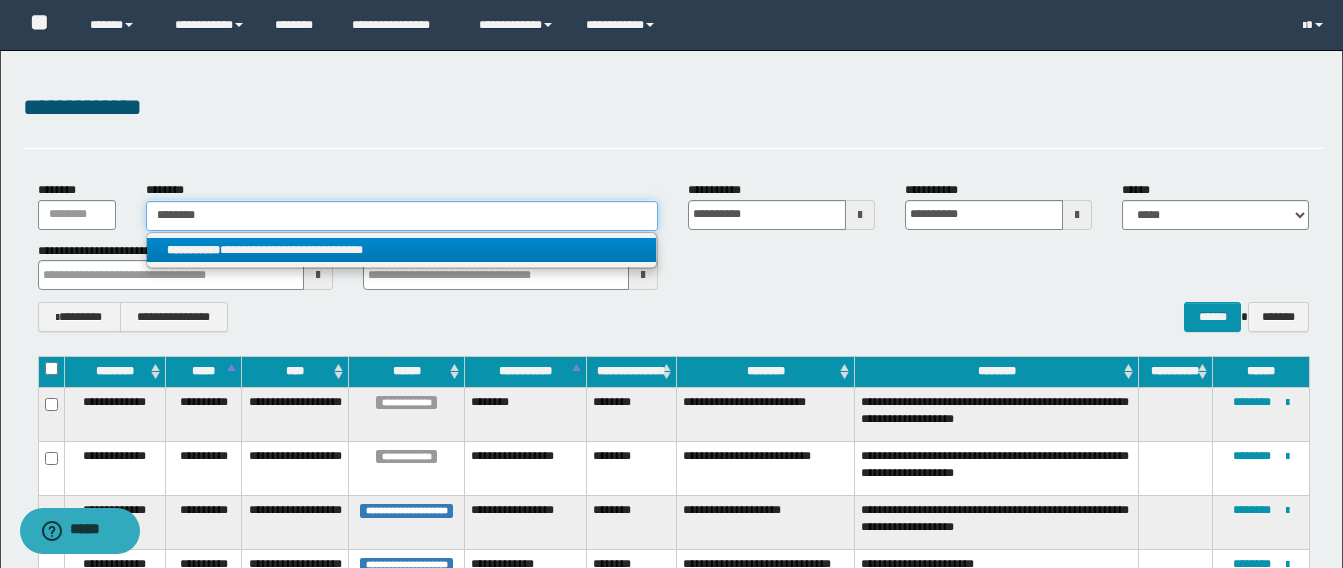 type on "********" 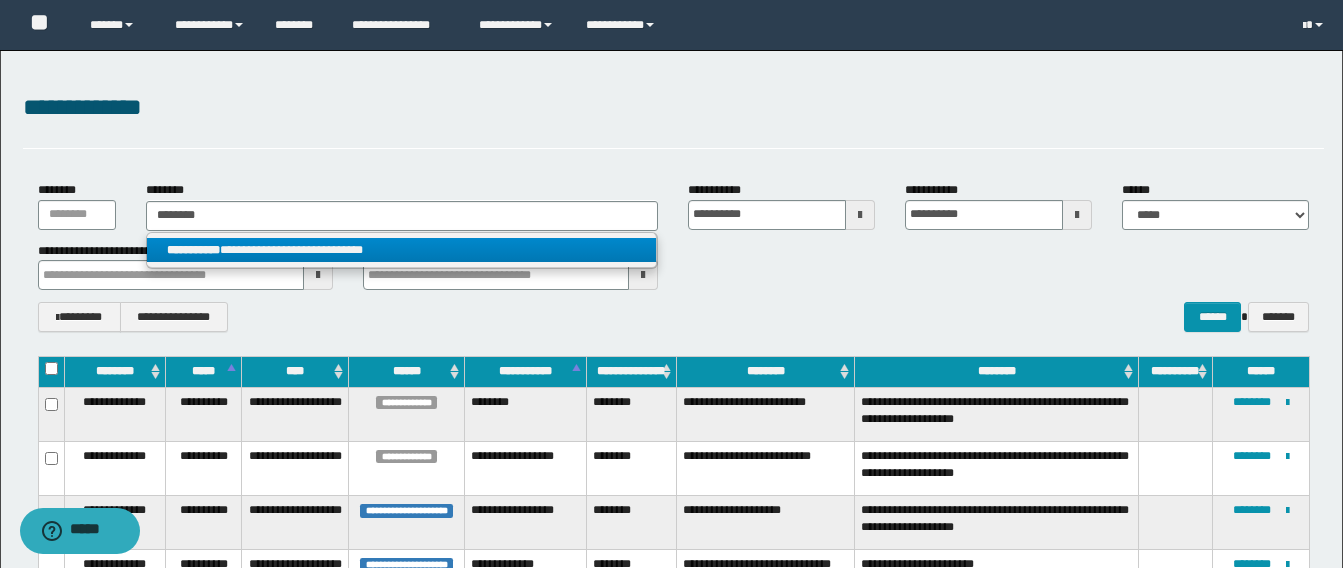 click on "**********" at bounding box center [401, 250] 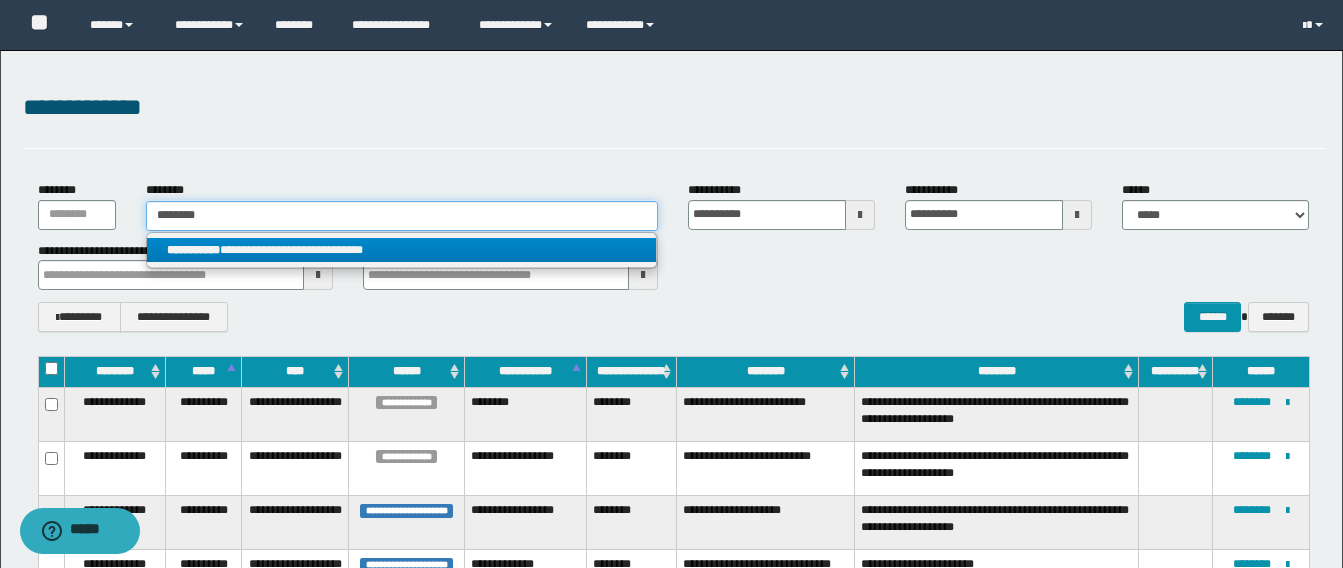 type 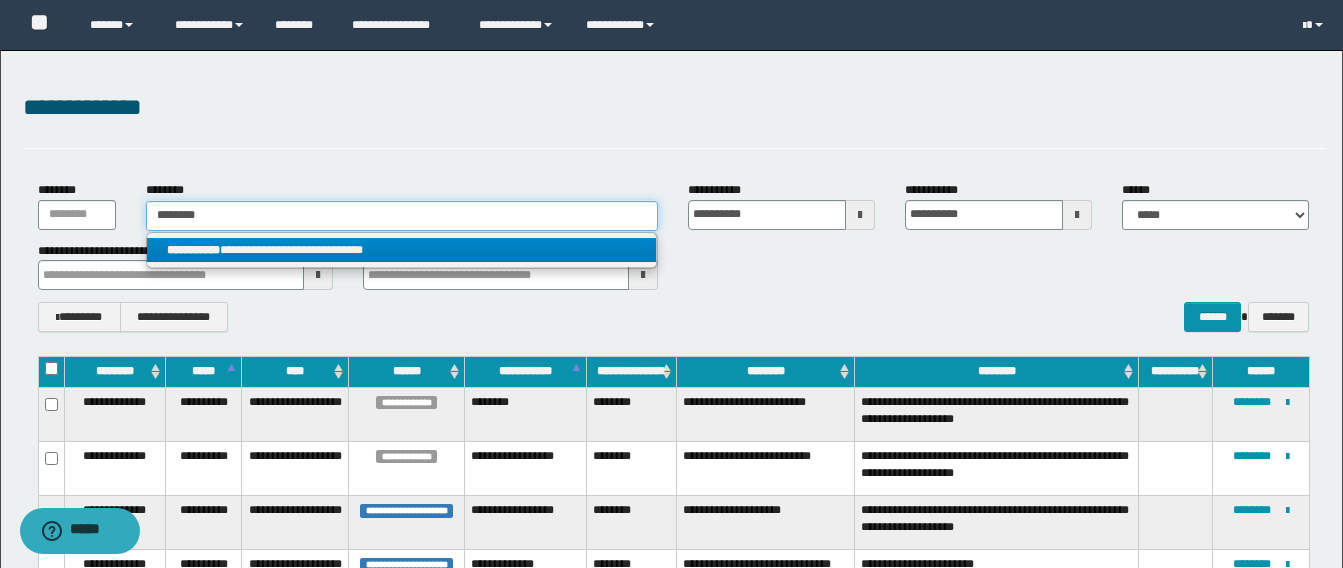 type on "**********" 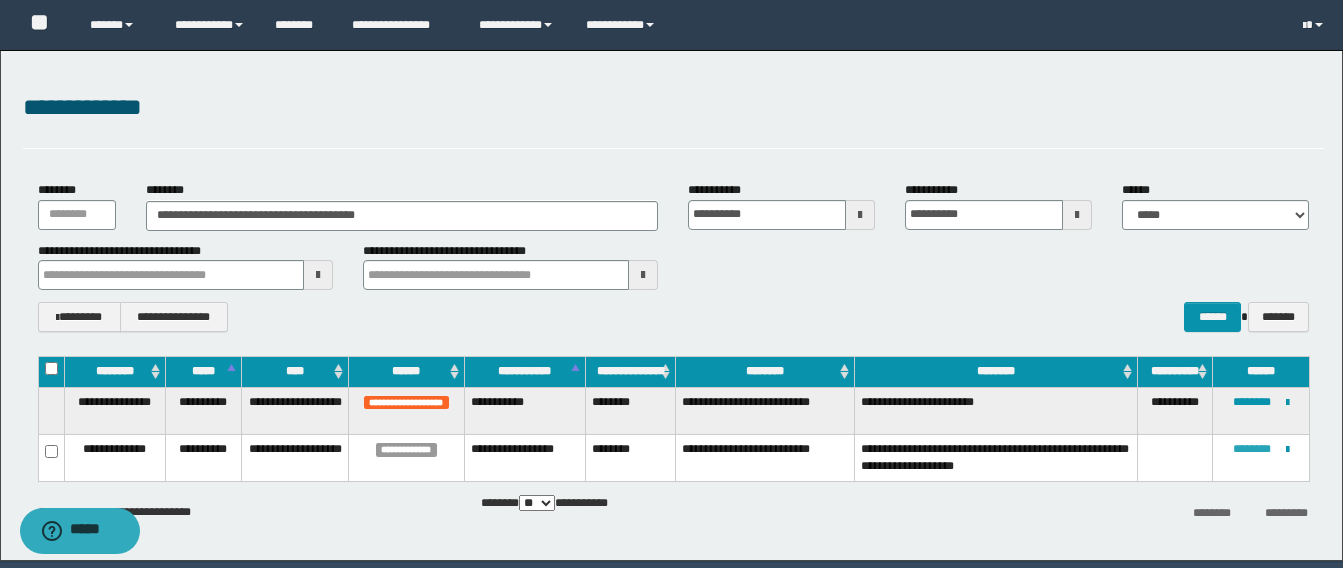 click on "********" at bounding box center (1252, 449) 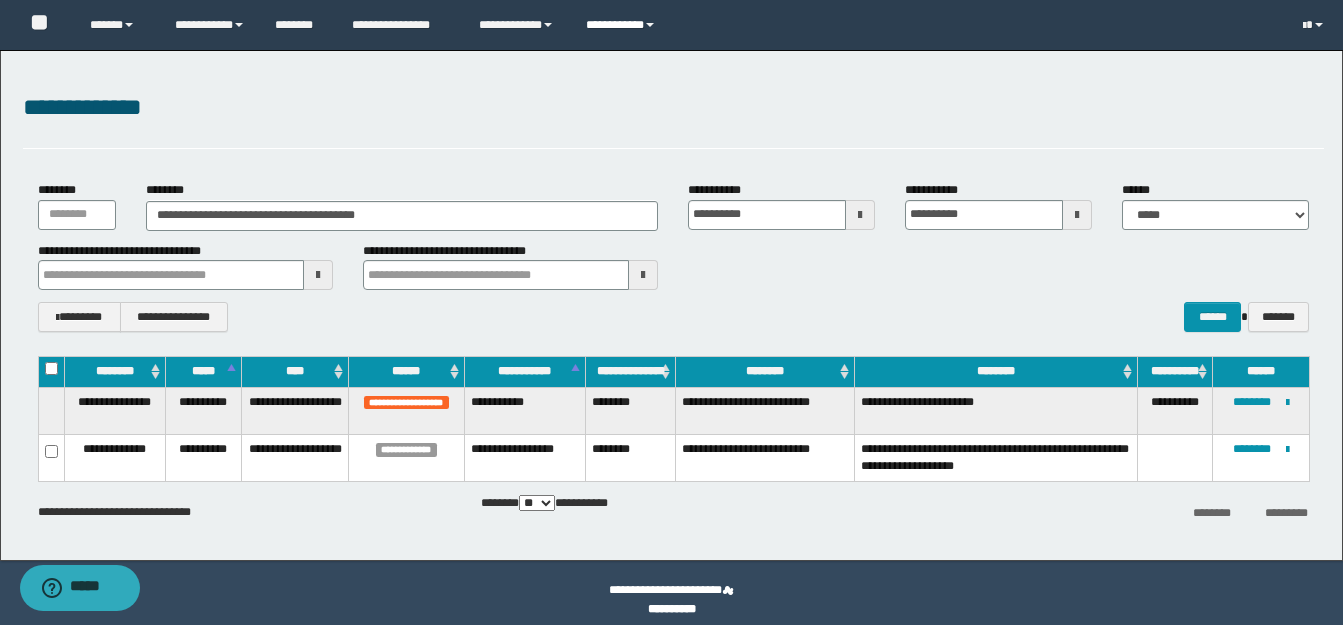 click on "**********" at bounding box center [623, 25] 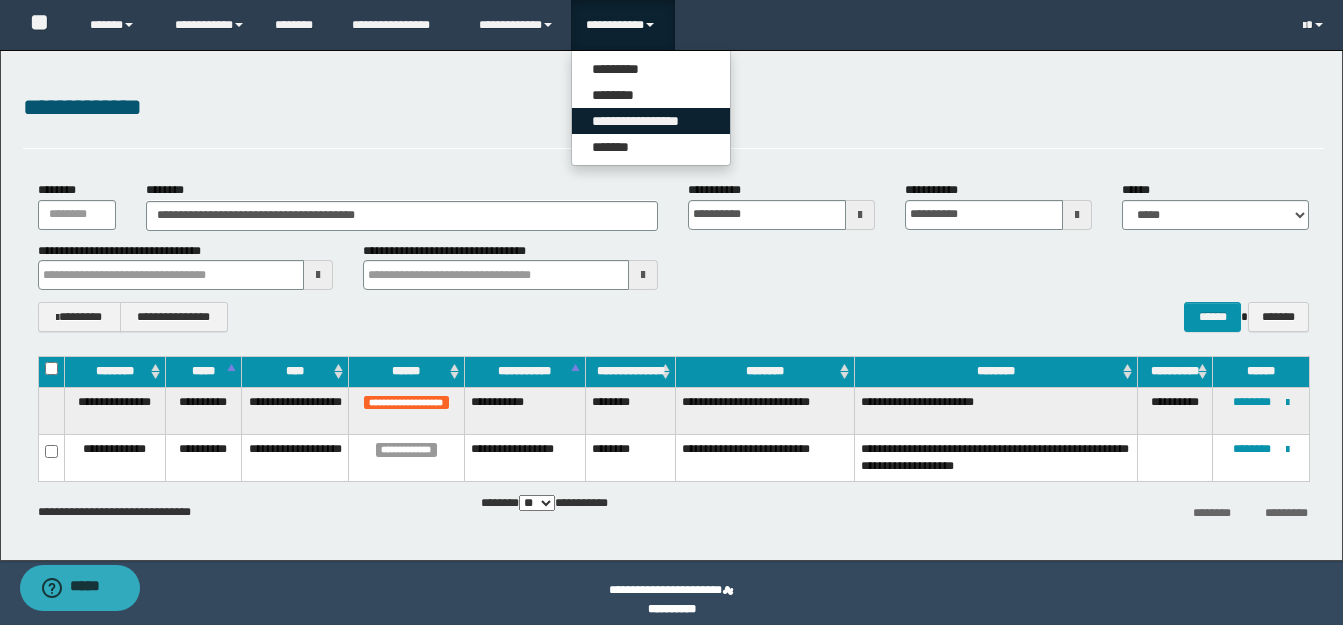 click on "**********" at bounding box center [651, 121] 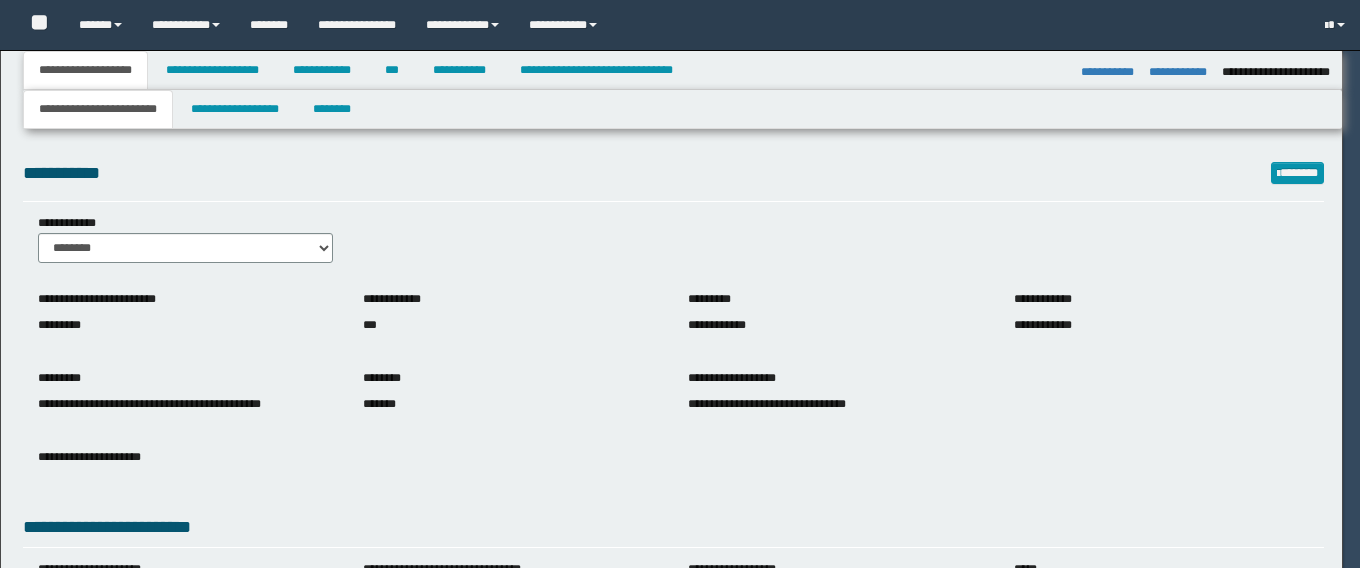 select on "*" 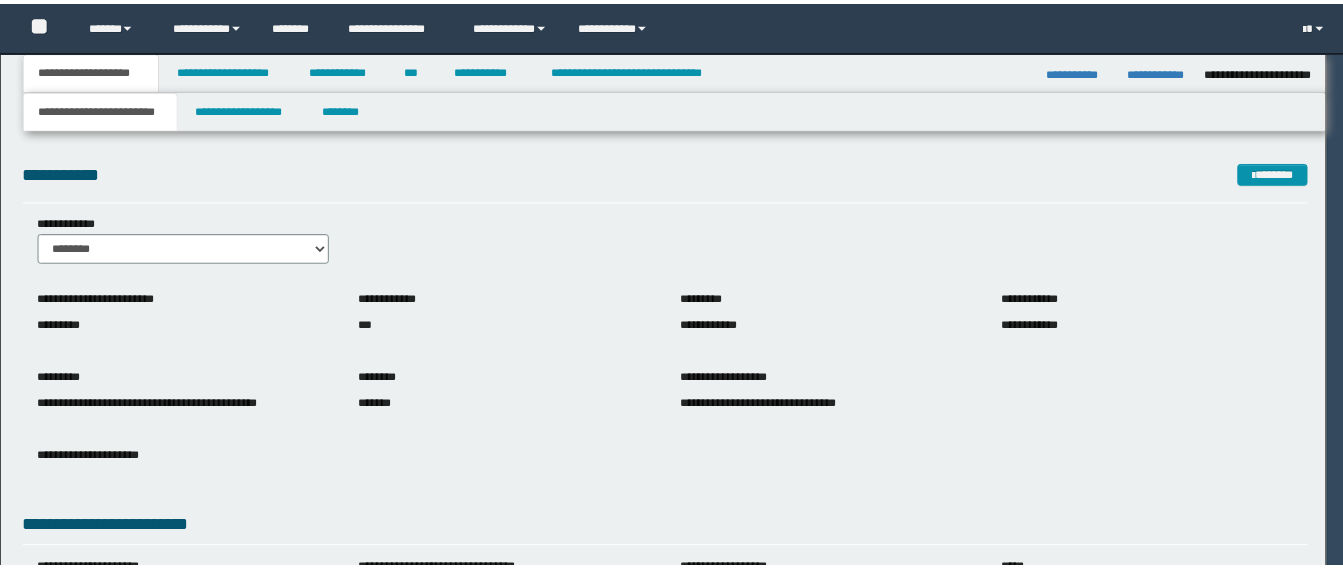 scroll, scrollTop: 0, scrollLeft: 0, axis: both 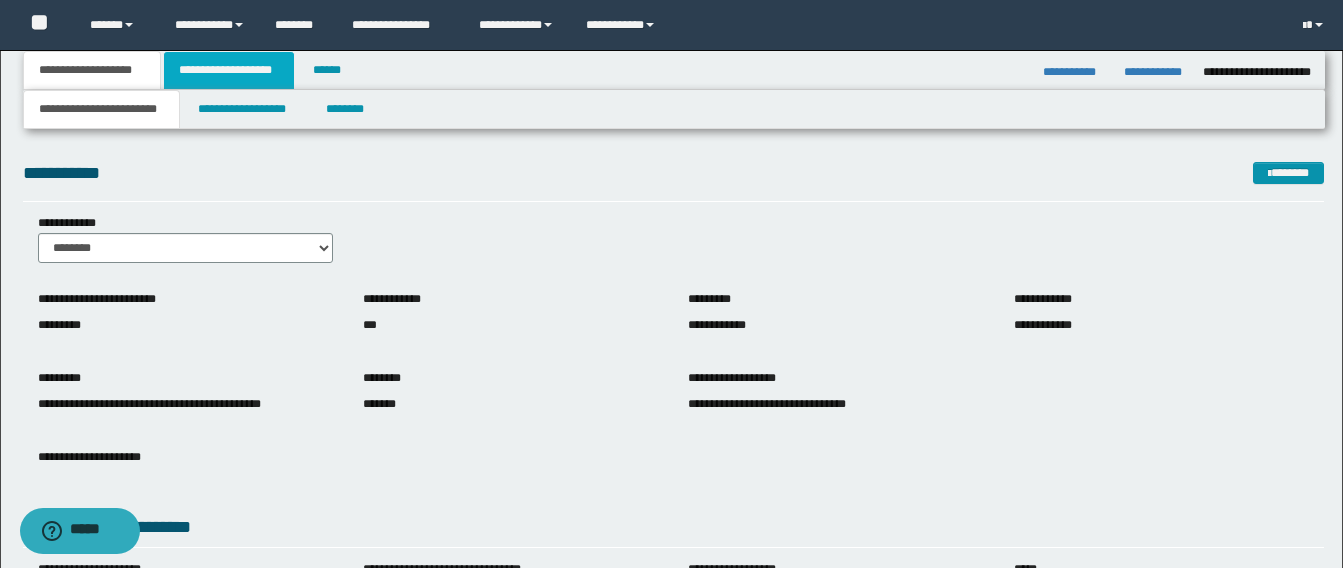 click on "**********" at bounding box center (229, 70) 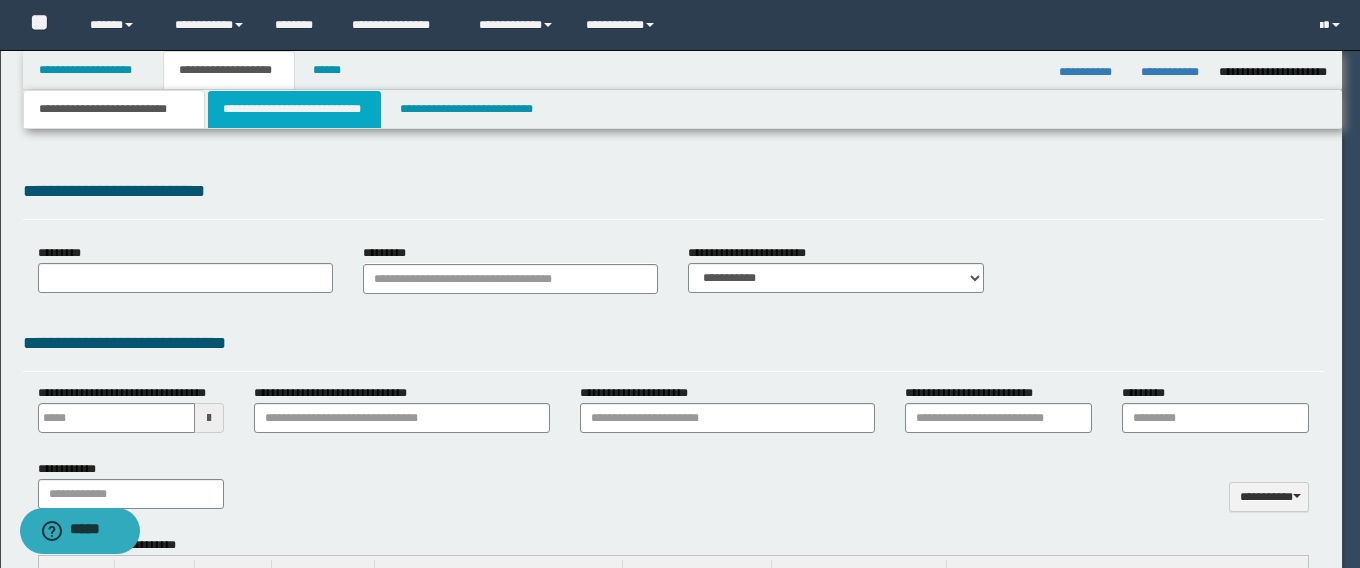 type 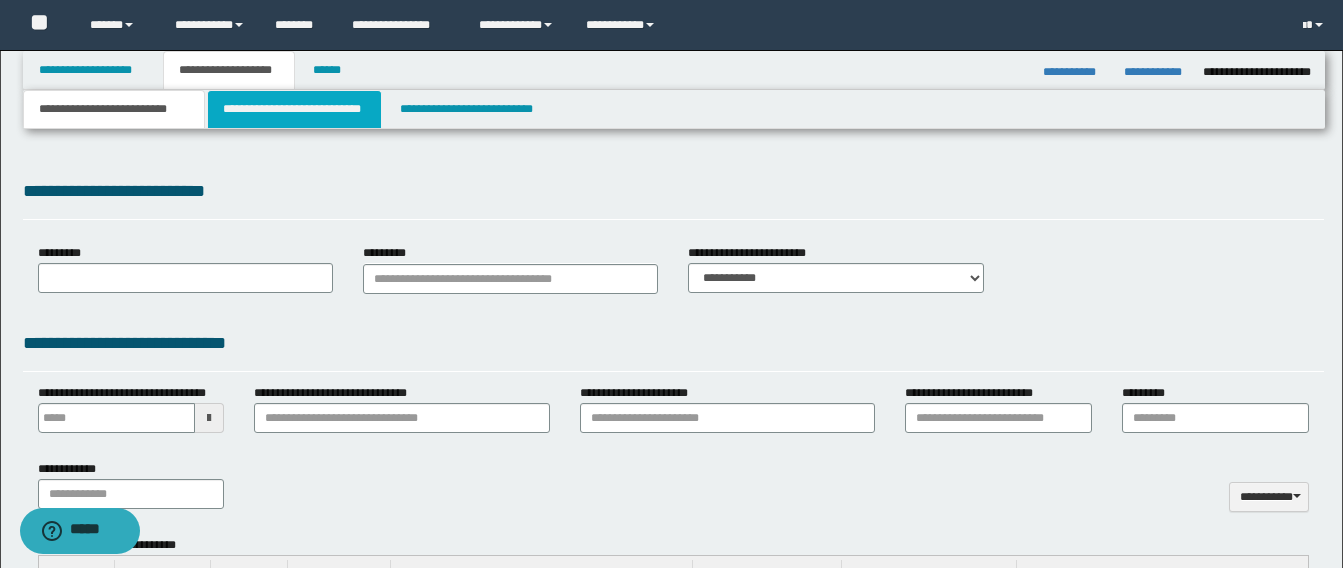 click on "**********" at bounding box center [294, 109] 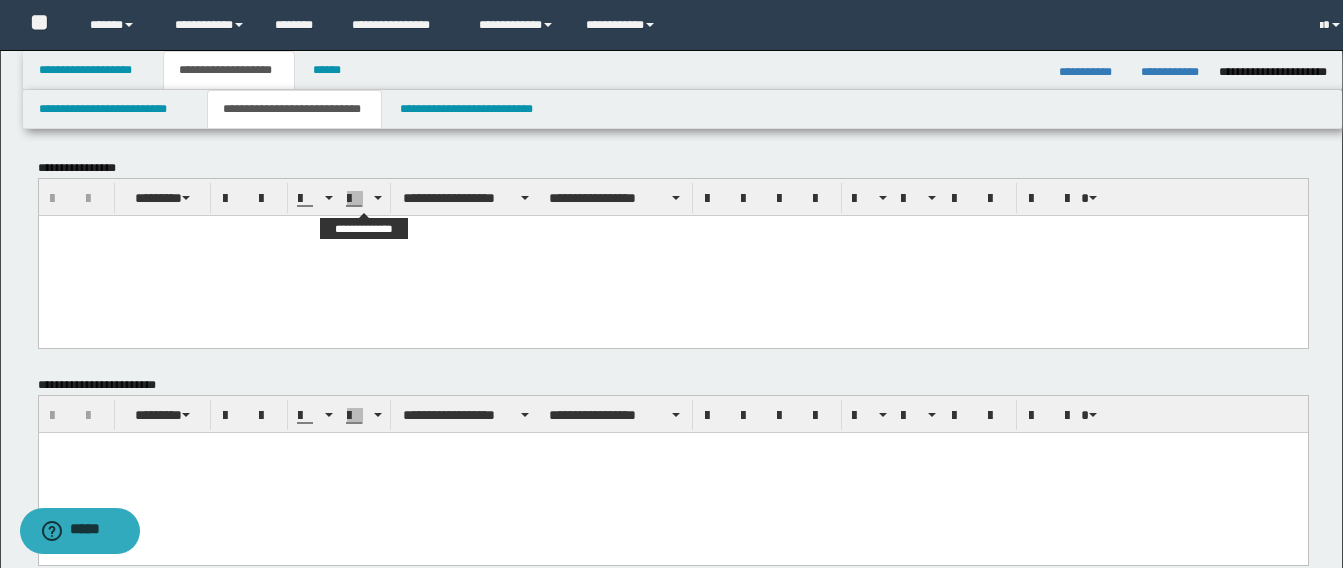 scroll, scrollTop: 0, scrollLeft: 0, axis: both 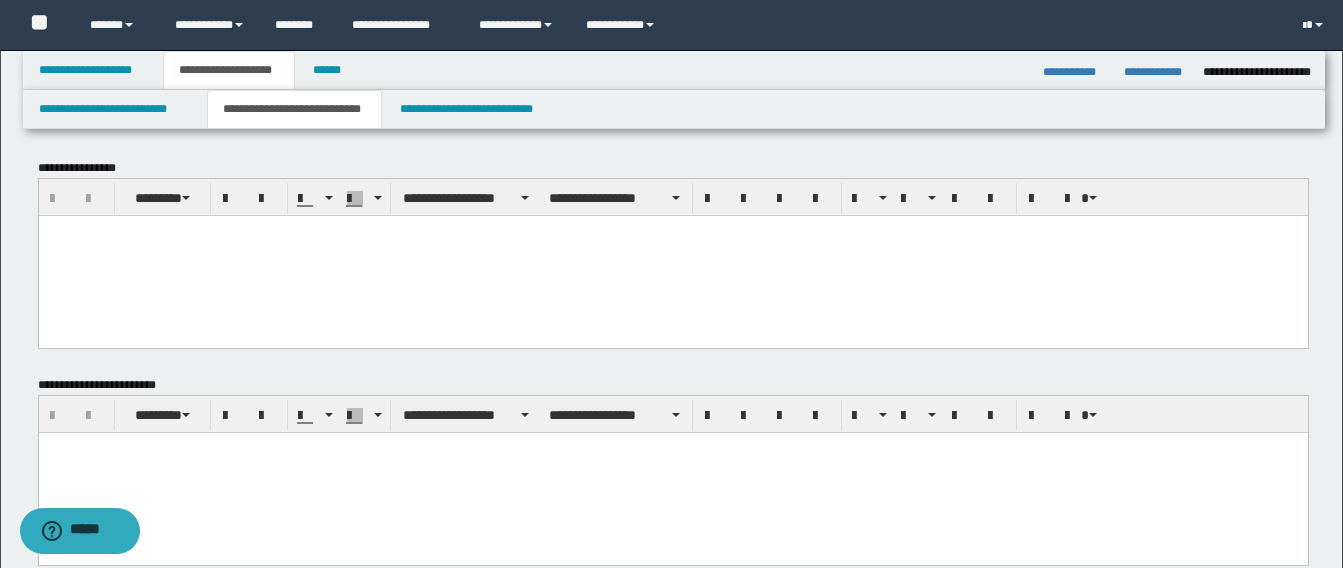 click at bounding box center (672, 255) 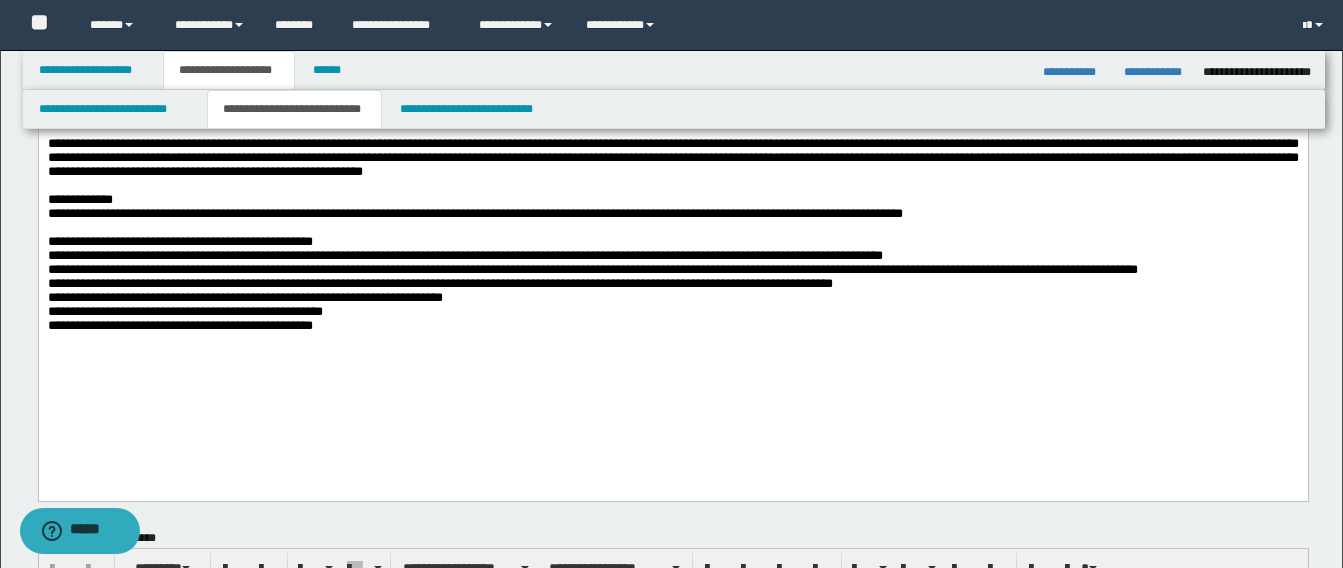 scroll, scrollTop: 200, scrollLeft: 0, axis: vertical 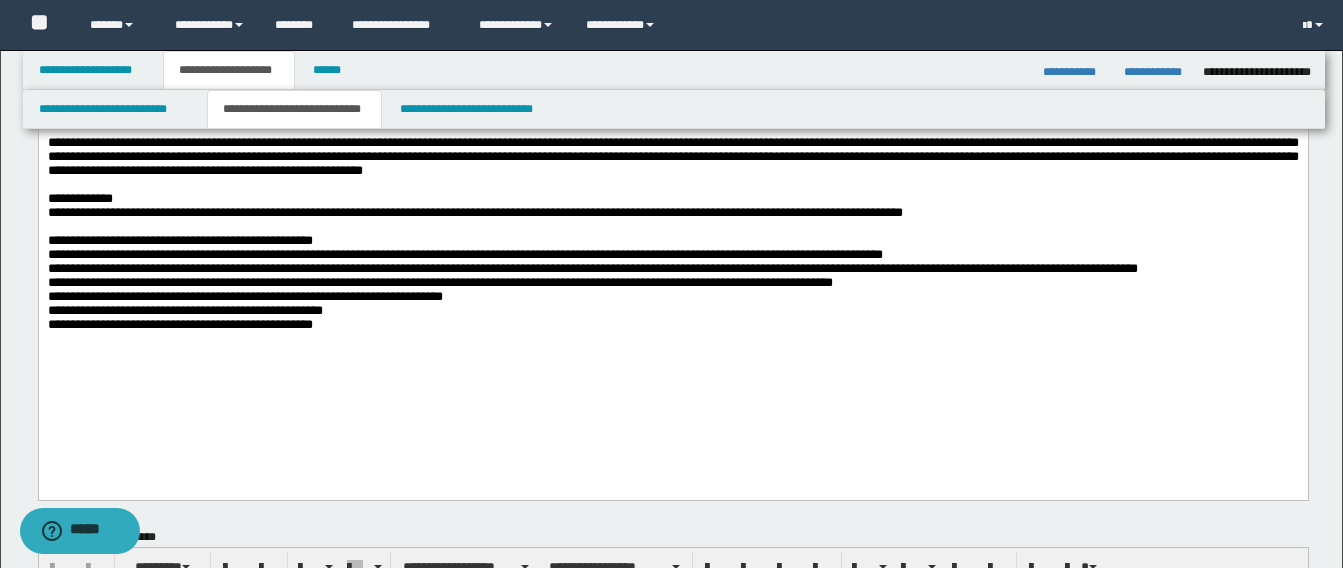click on "**********" at bounding box center (474, 211) 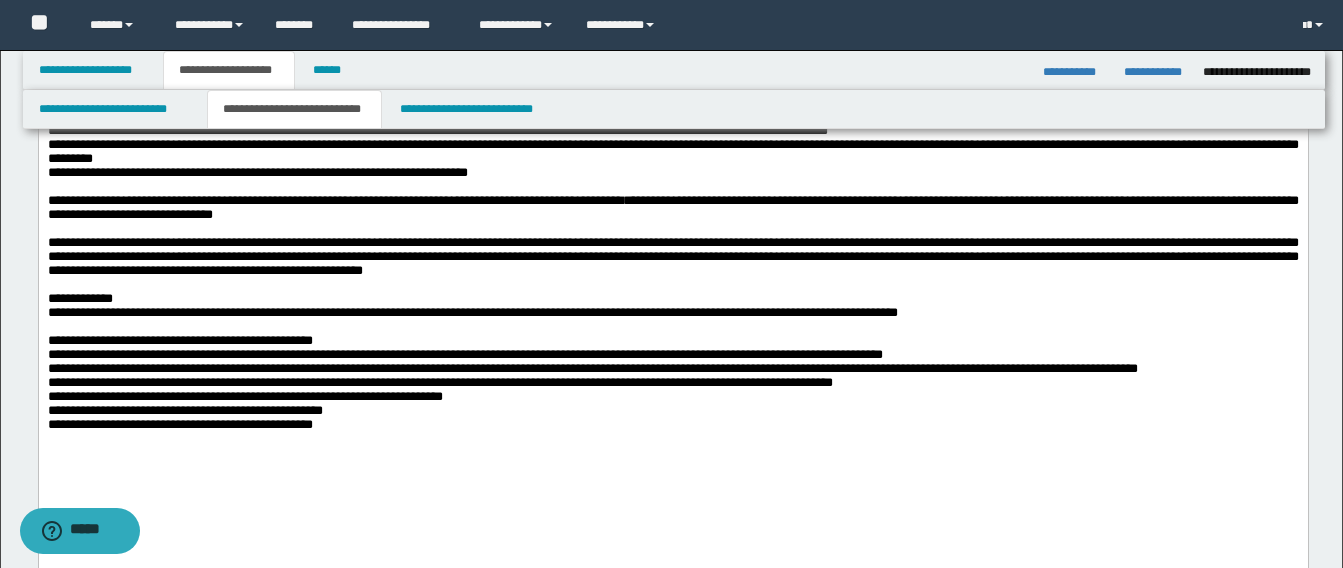 scroll, scrollTop: 0, scrollLeft: 0, axis: both 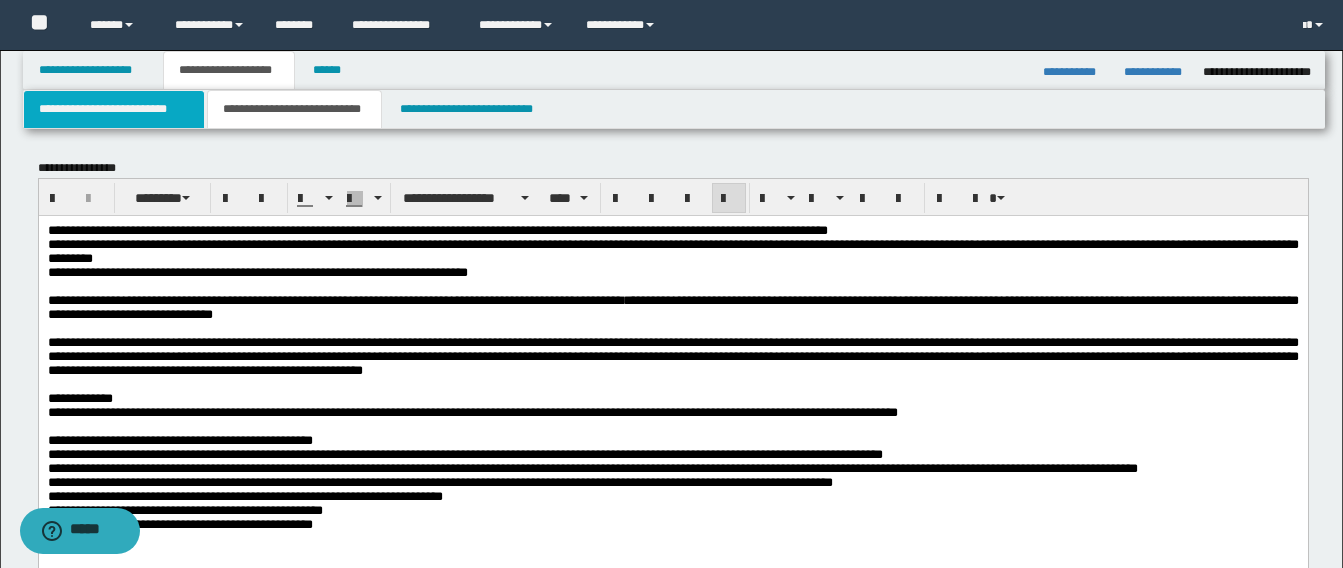 click on "**********" at bounding box center [114, 109] 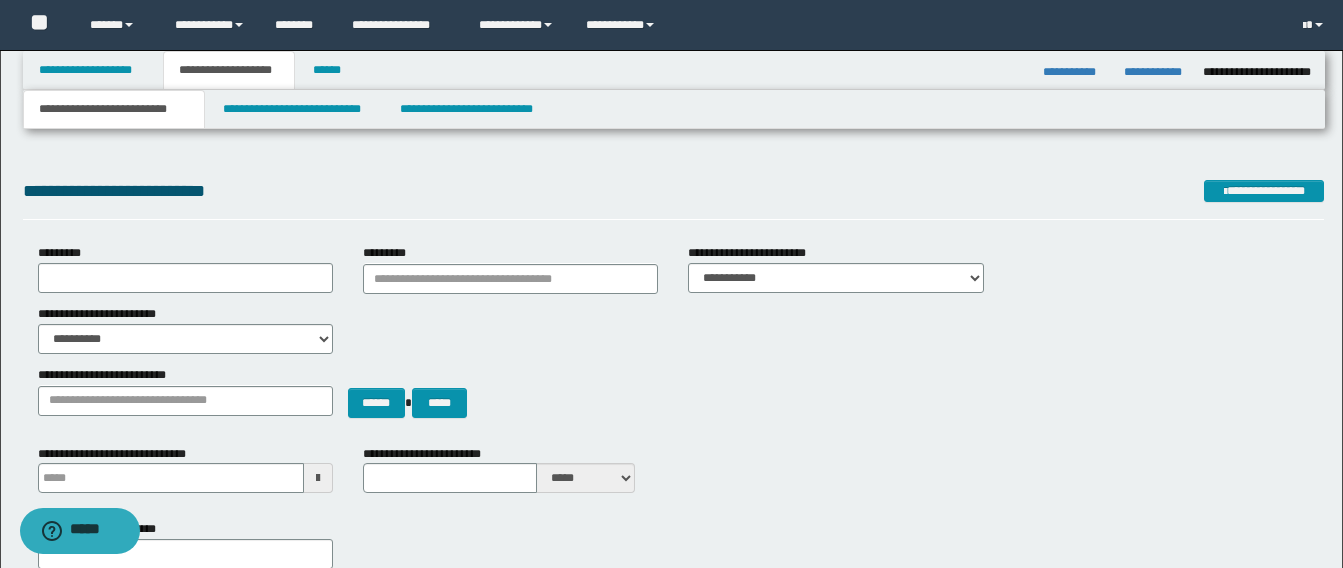 type 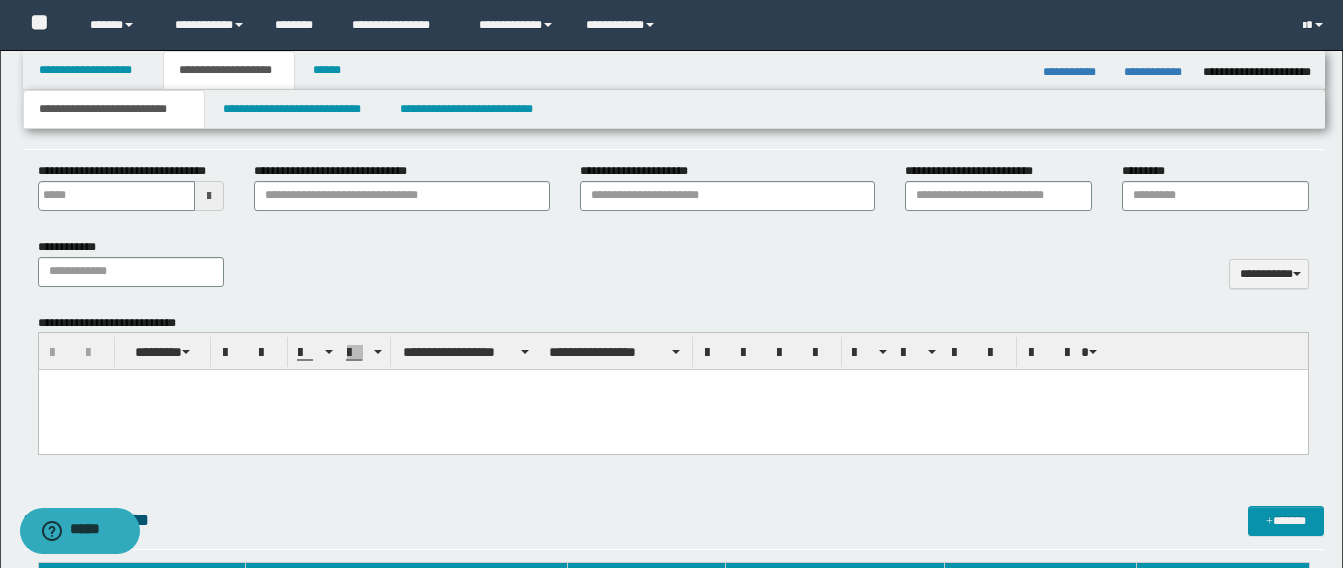 scroll, scrollTop: 800, scrollLeft: 0, axis: vertical 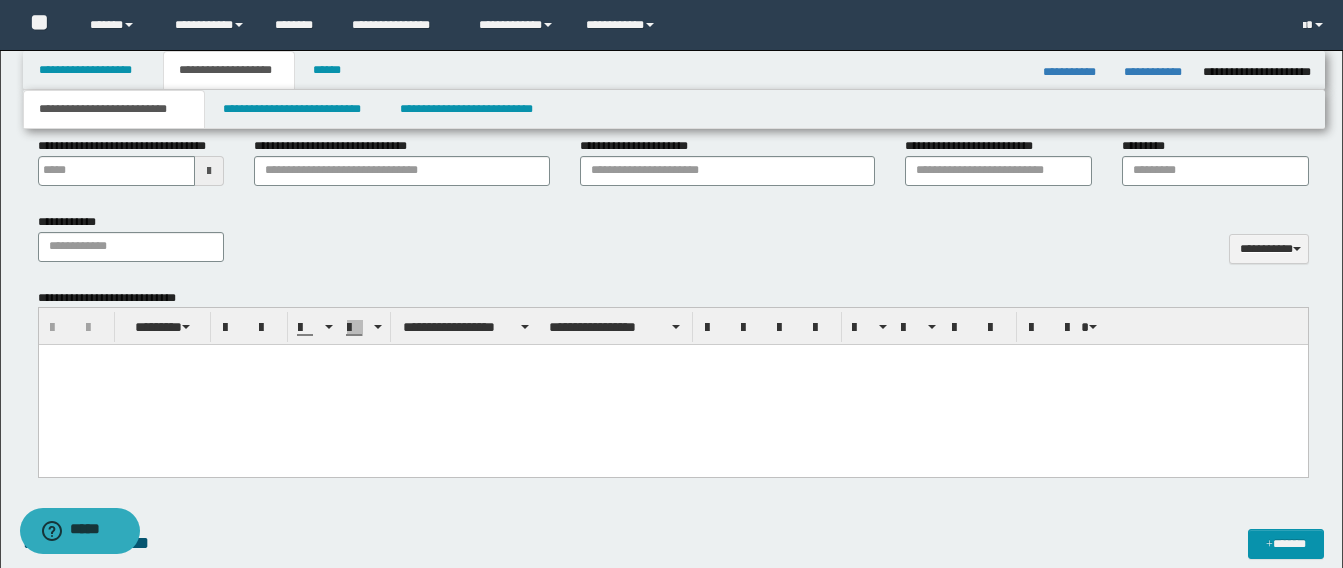 click at bounding box center [672, 360] 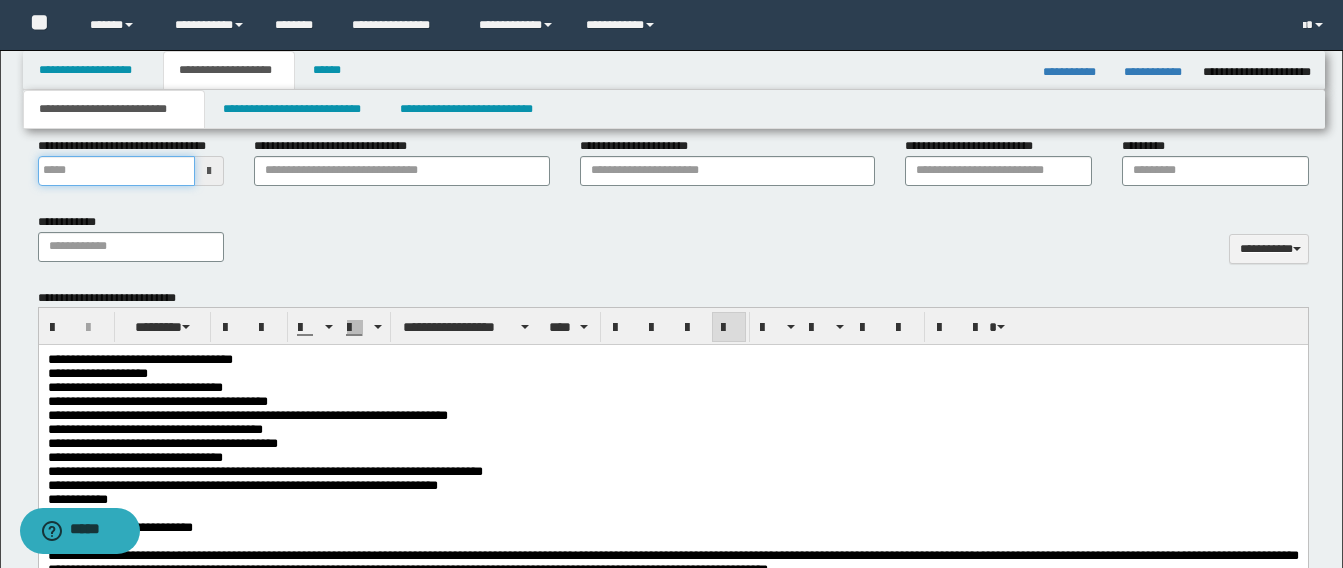 click on "**********" at bounding box center (117, 171) 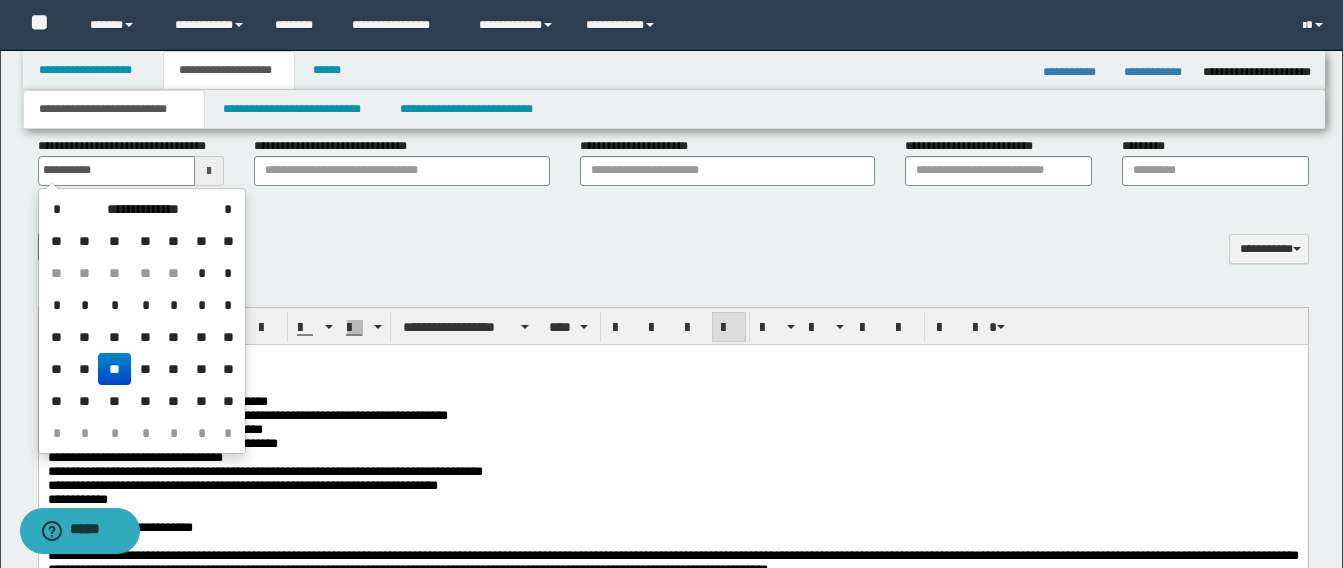 click on "**" at bounding box center (114, 369) 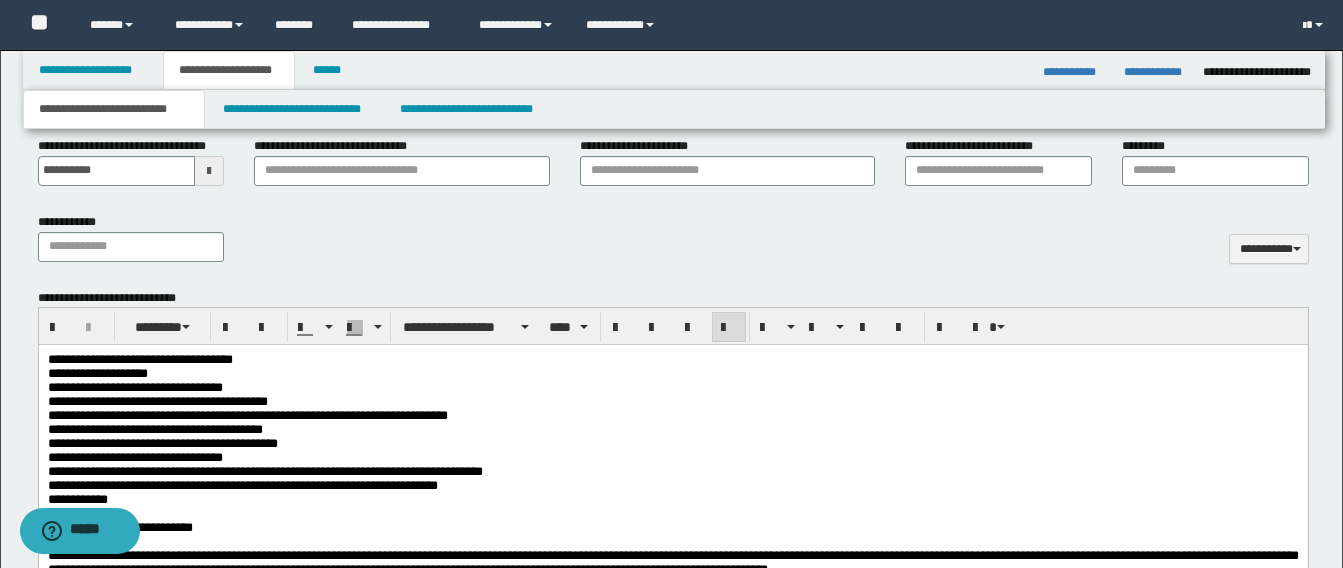click on "**********" at bounding box center (672, 430) 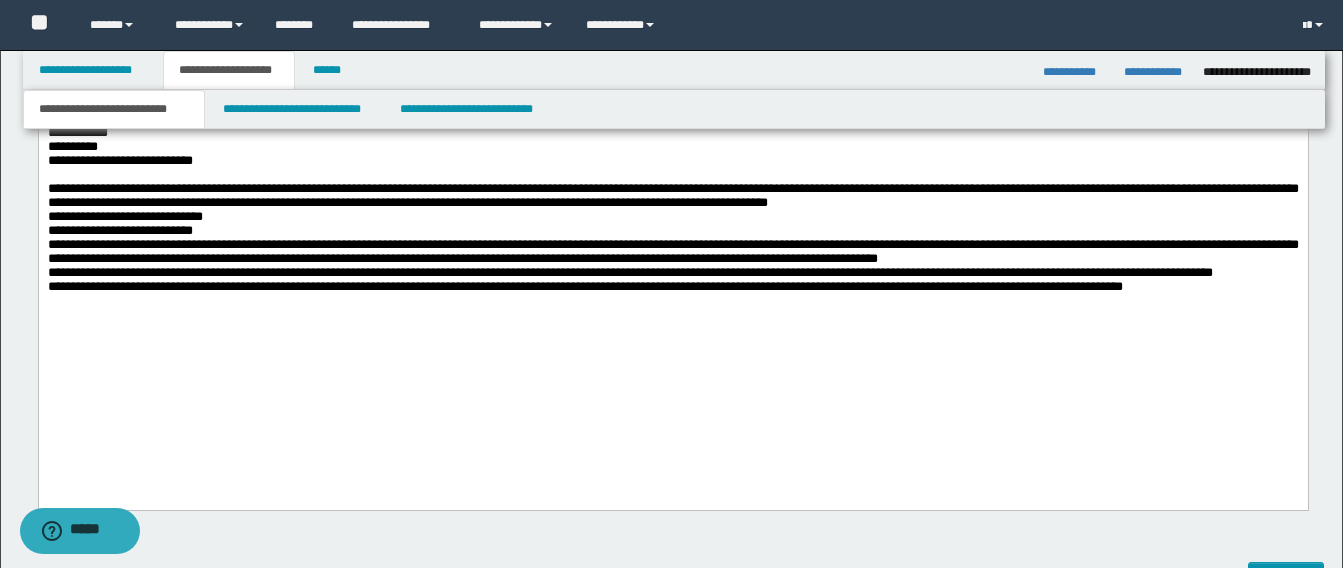 scroll, scrollTop: 1200, scrollLeft: 0, axis: vertical 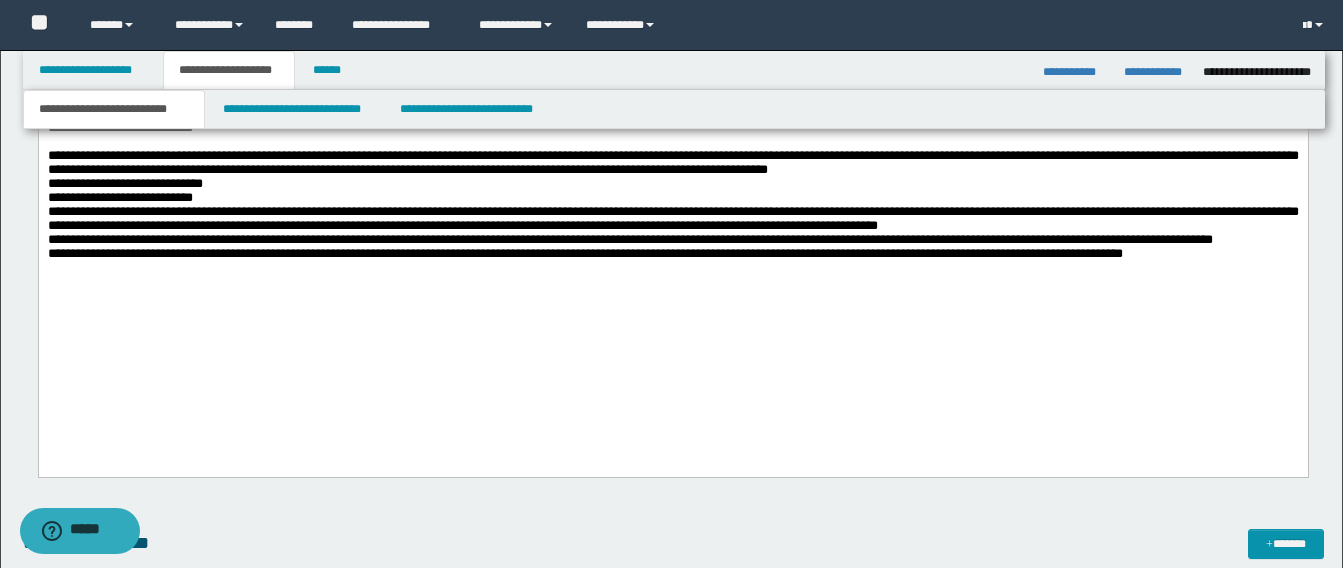 click on "**********" at bounding box center (672, 133) 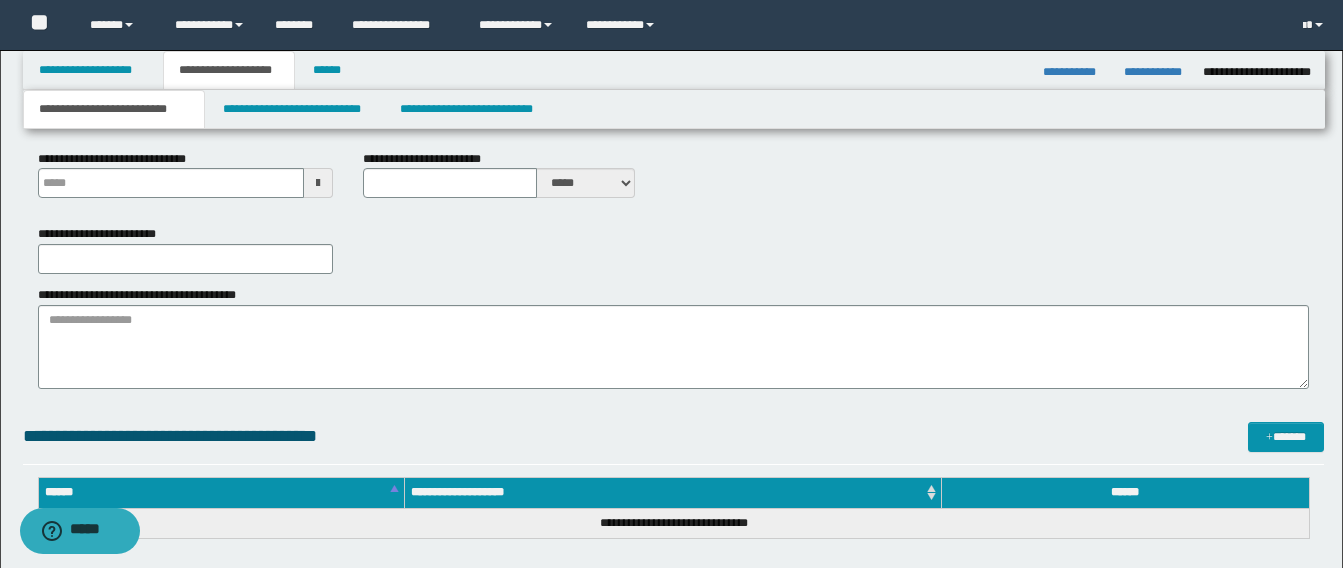 scroll, scrollTop: 16, scrollLeft: 0, axis: vertical 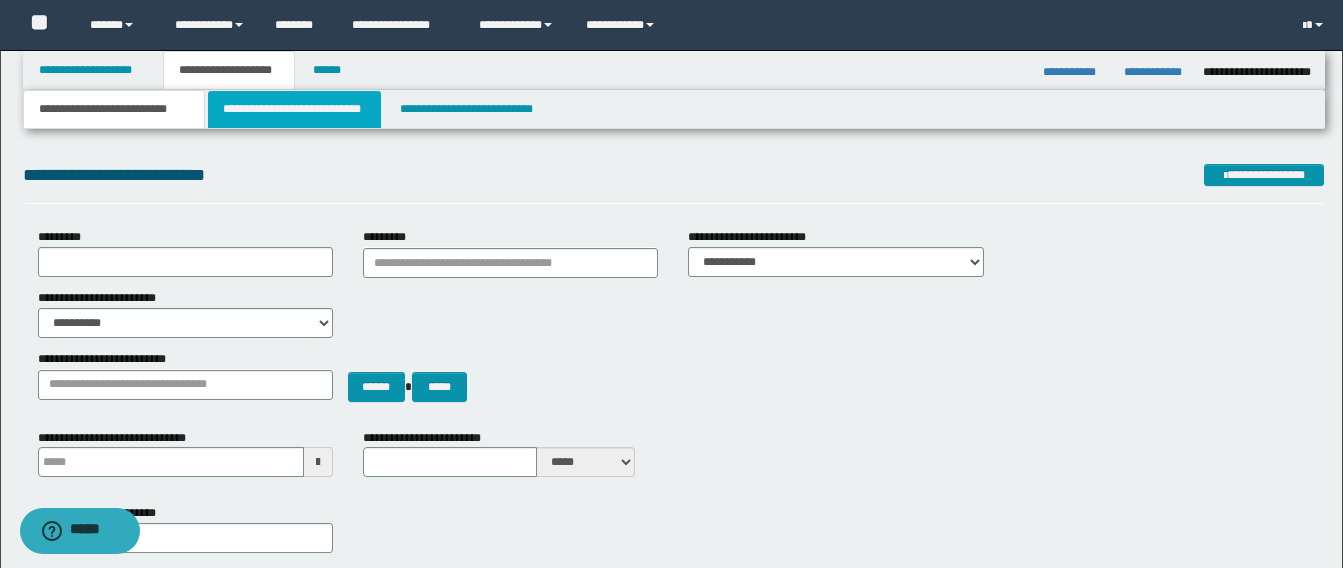 click on "**********" at bounding box center (294, 109) 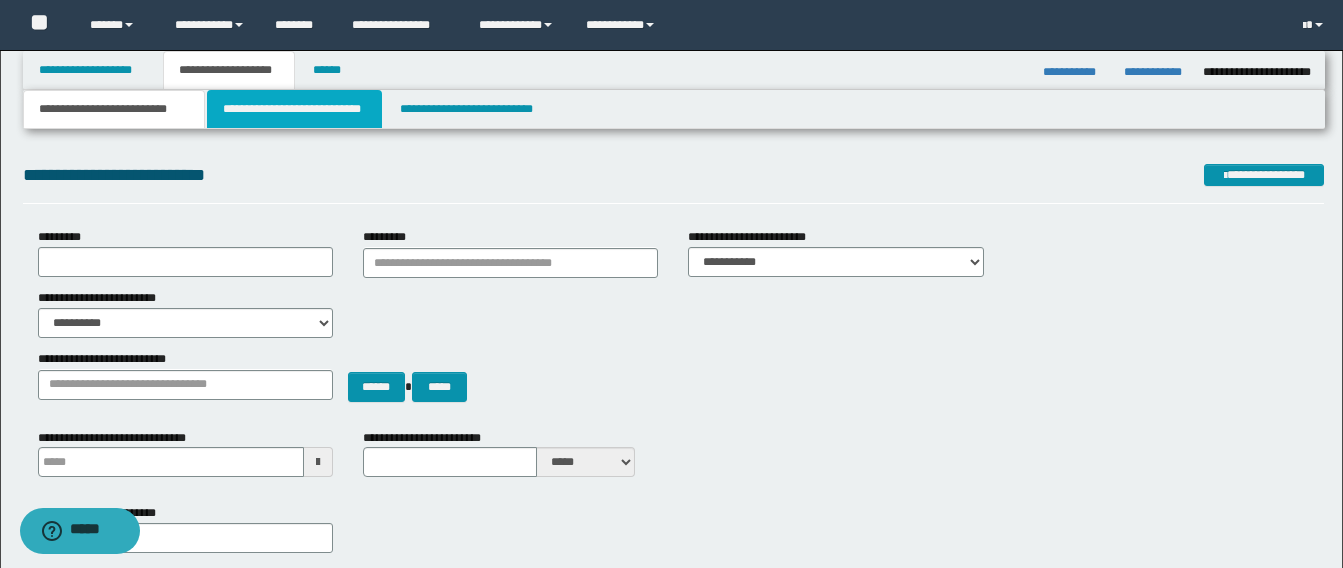 type 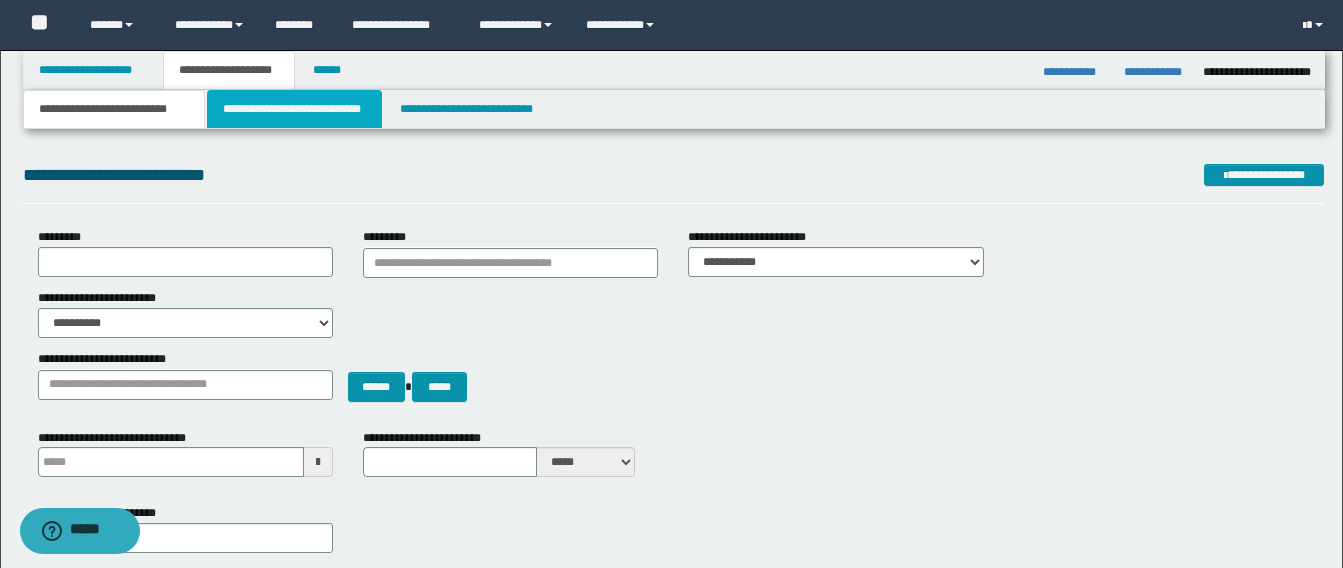 type 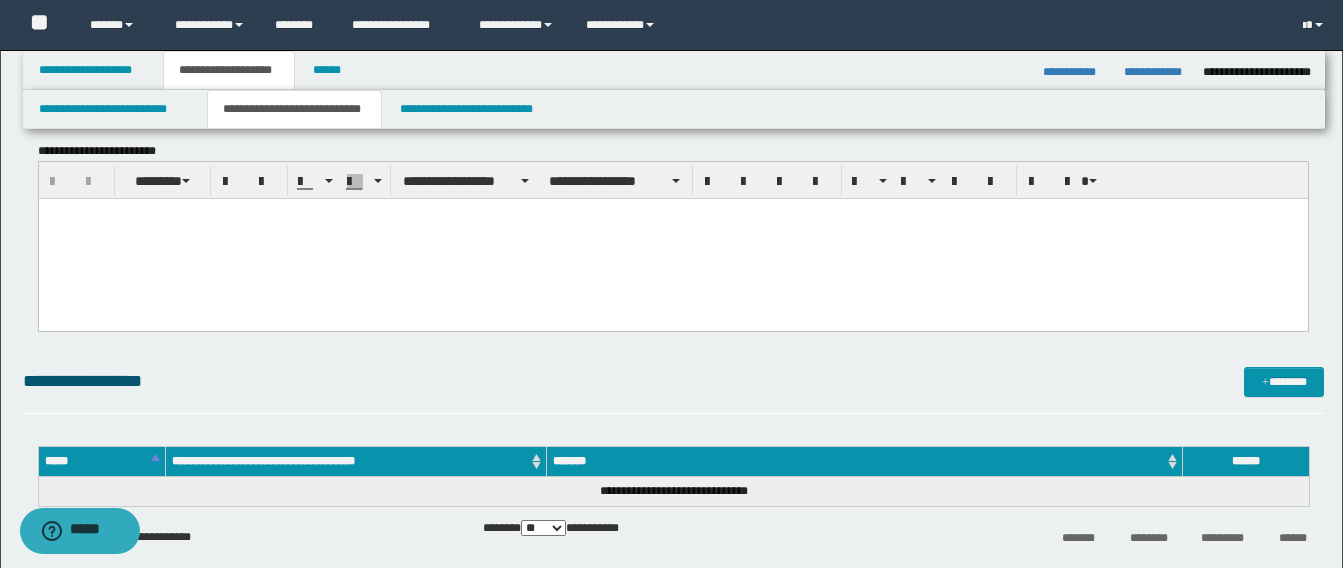 scroll, scrollTop: 616, scrollLeft: 0, axis: vertical 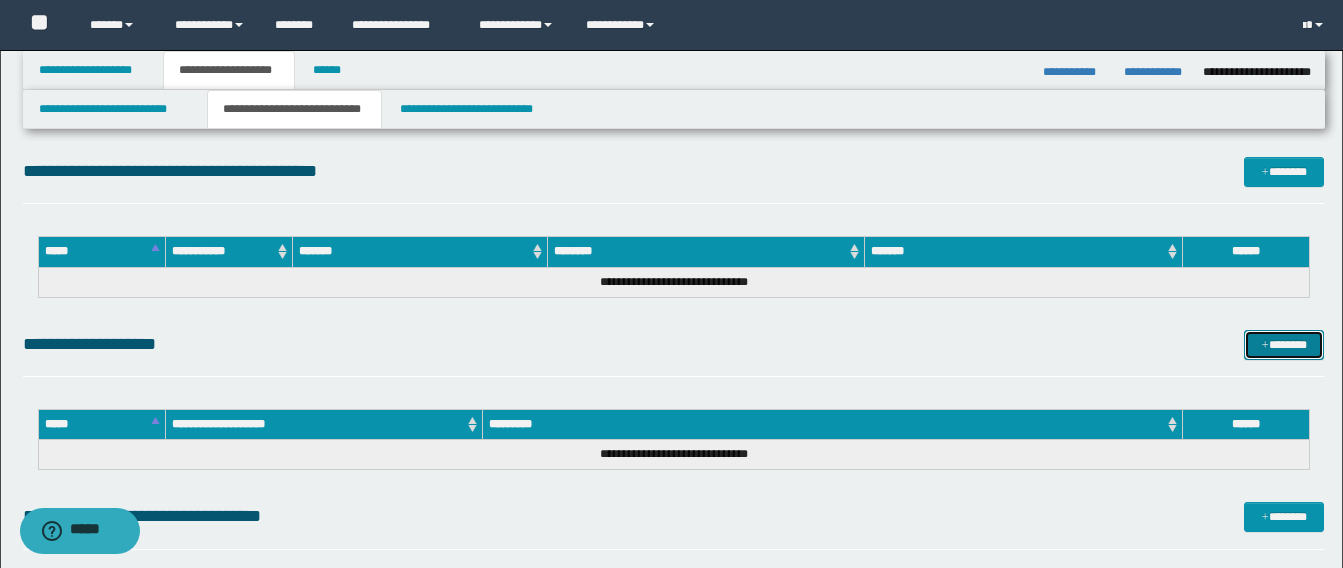 drag, startPoint x: 1303, startPoint y: 336, endPoint x: 1206, endPoint y: 336, distance: 97 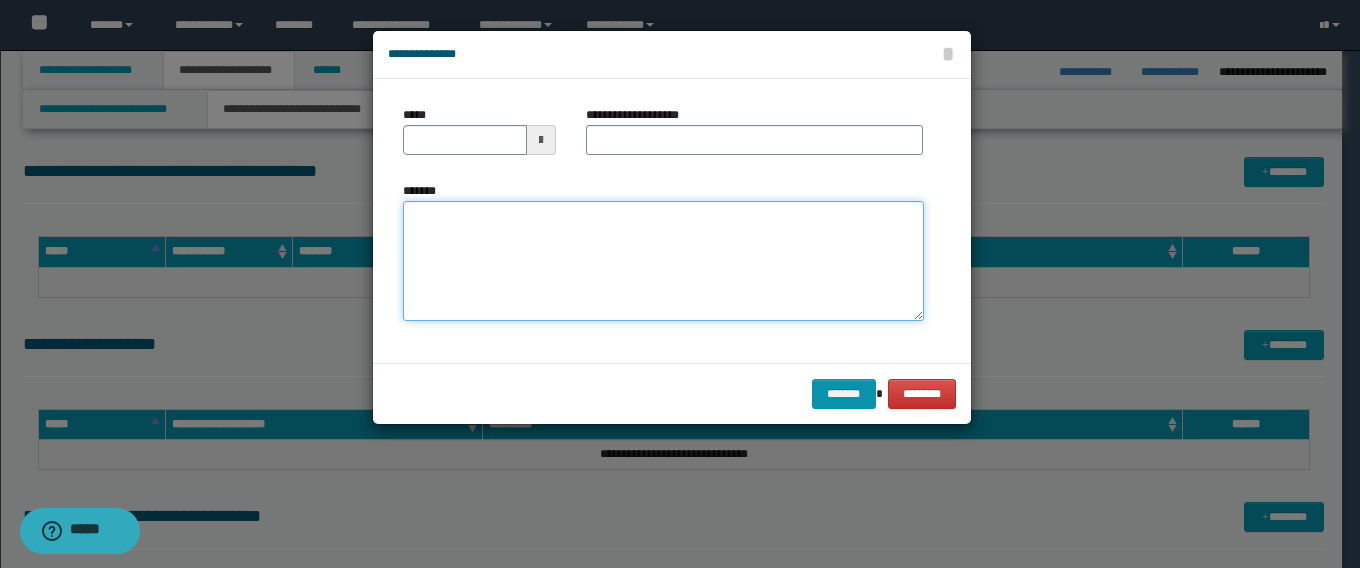 click on "*******" at bounding box center (663, 261) 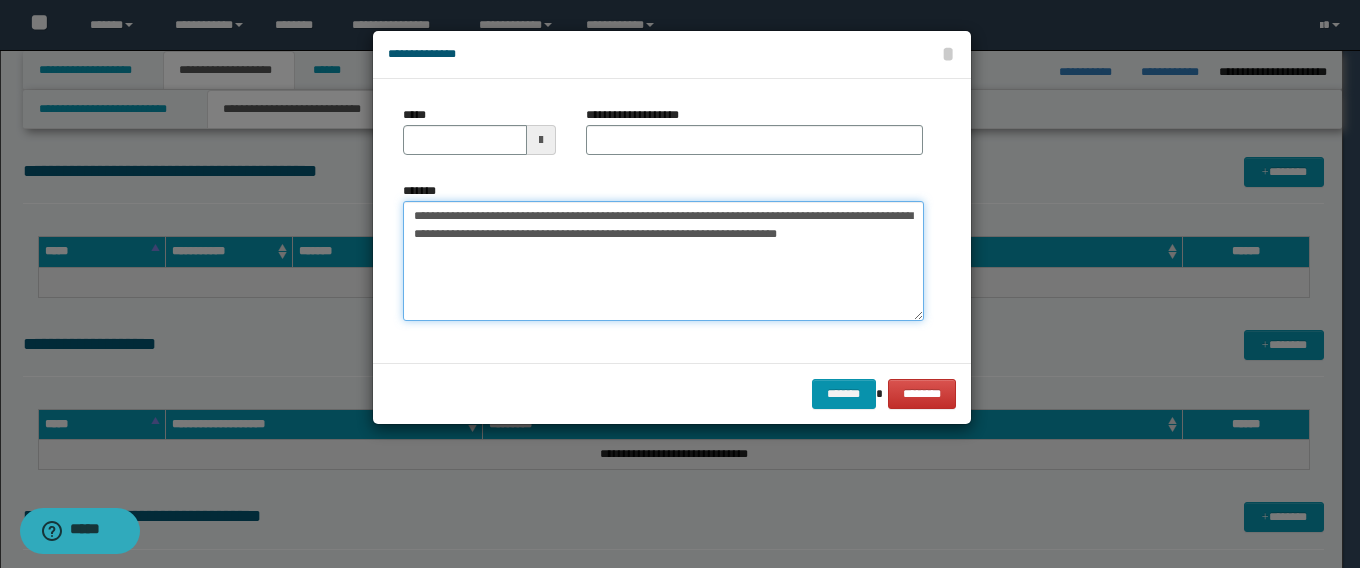 drag, startPoint x: 630, startPoint y: 215, endPoint x: 311, endPoint y: 198, distance: 319.45267 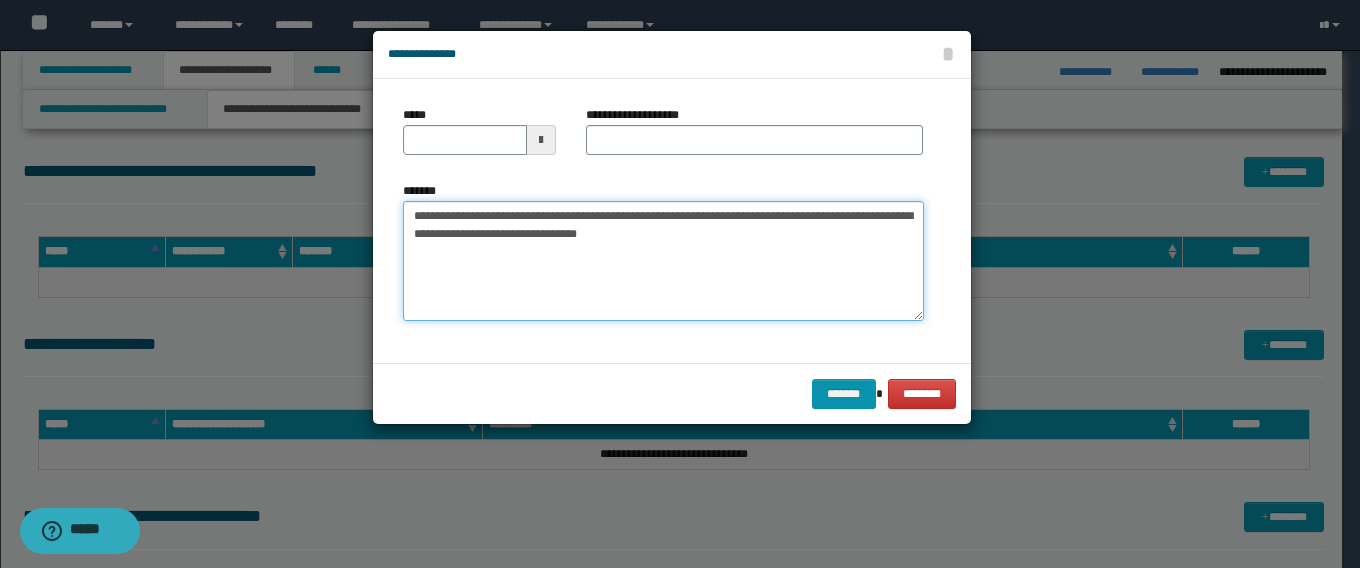 type on "**********" 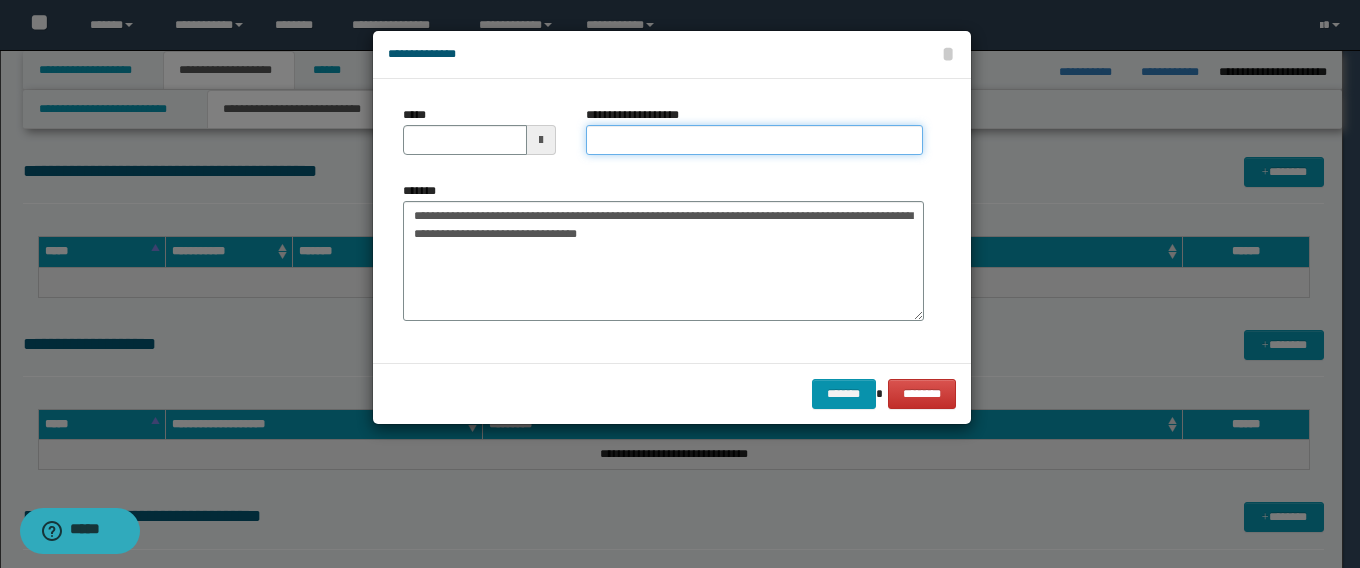 click on "**********" at bounding box center (754, 140) 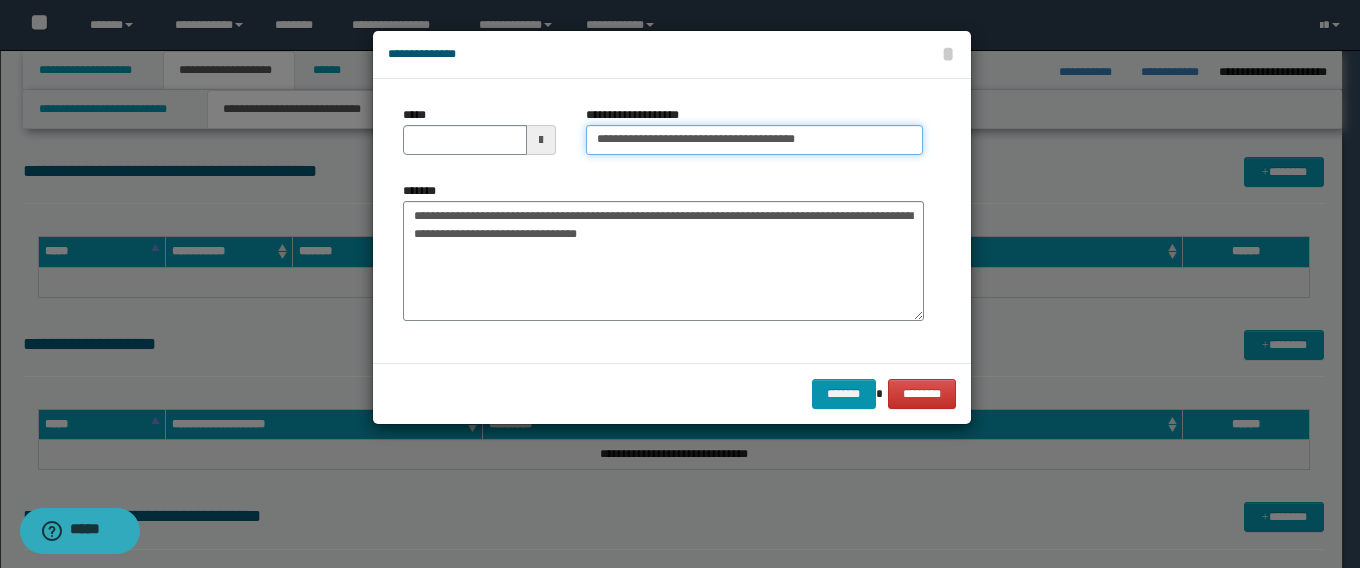 type on "**********" 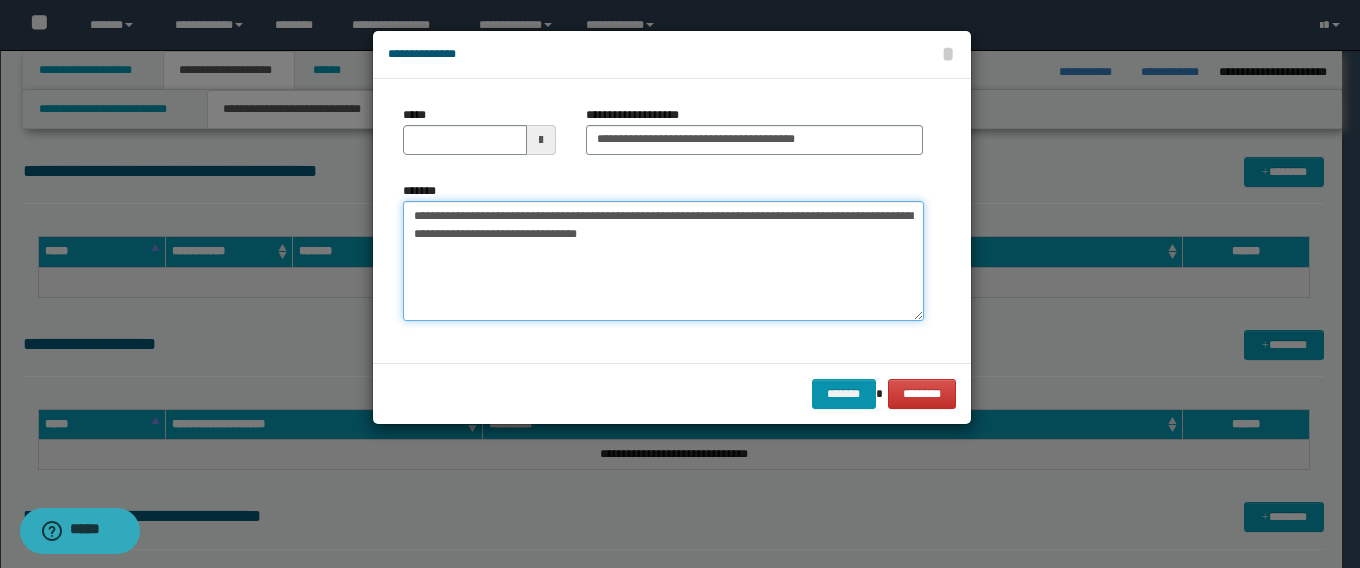 drag, startPoint x: 479, startPoint y: 223, endPoint x: 250, endPoint y: 218, distance: 229.05458 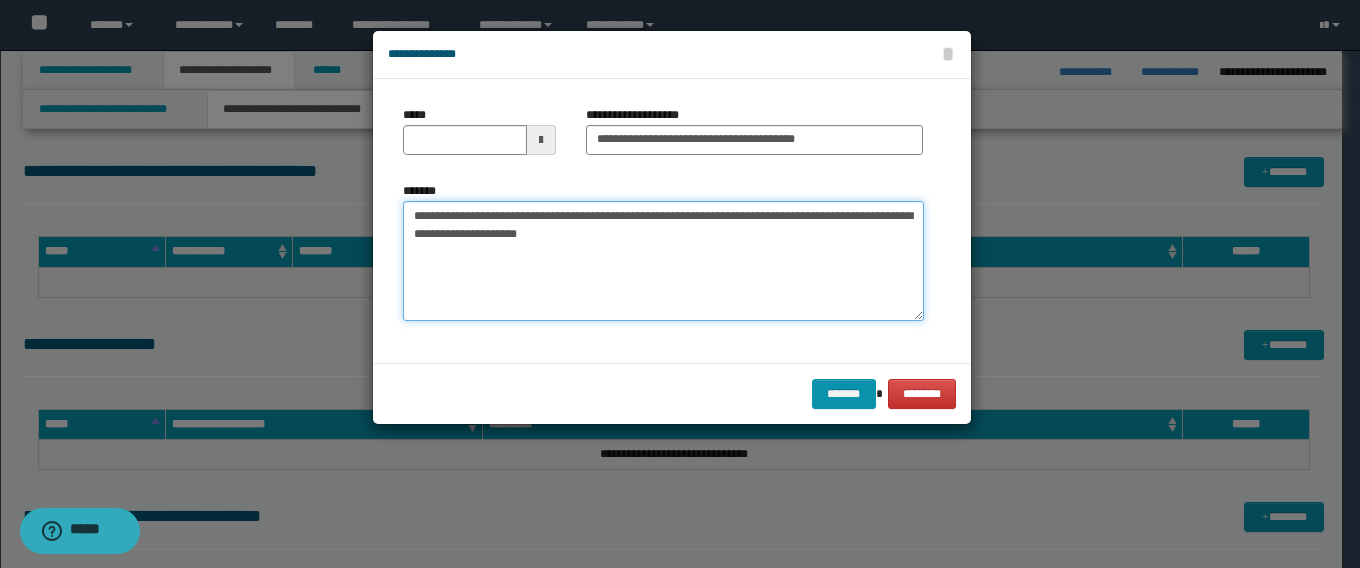 type 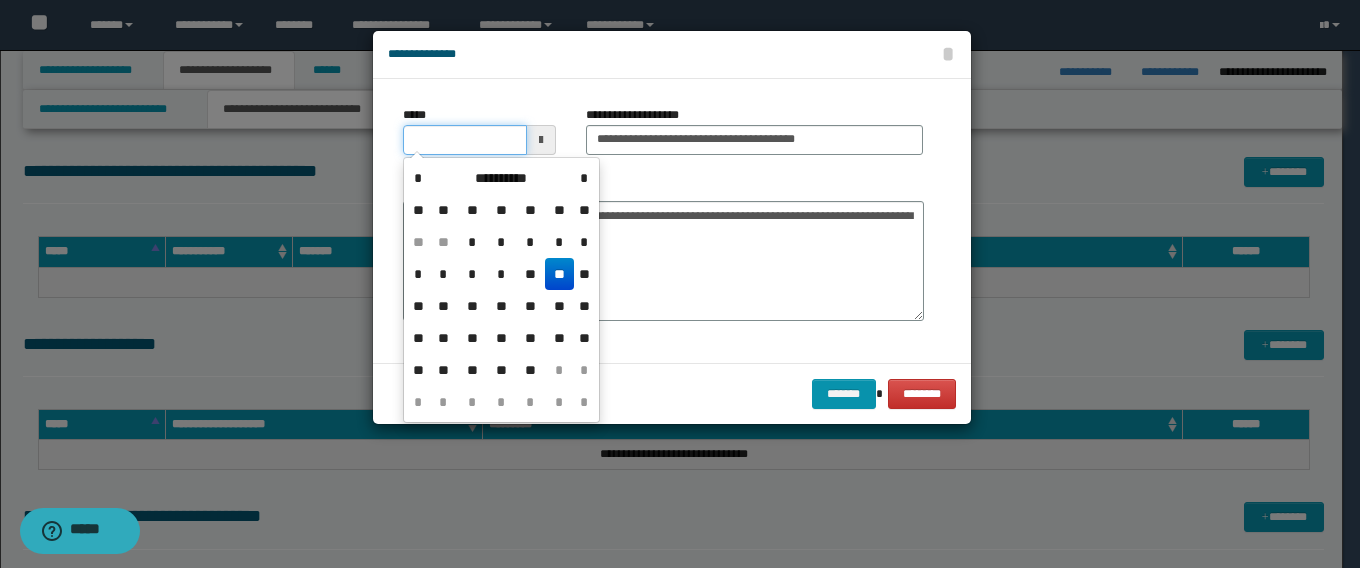 click on "*****" at bounding box center (465, 140) 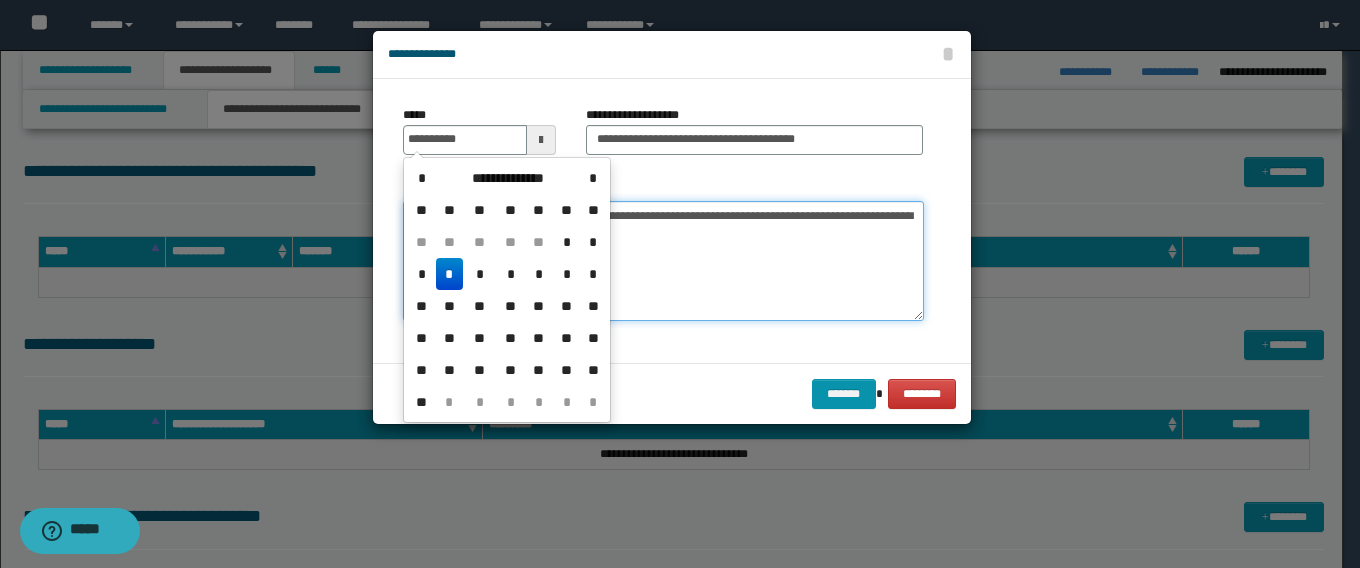 type on "**********" 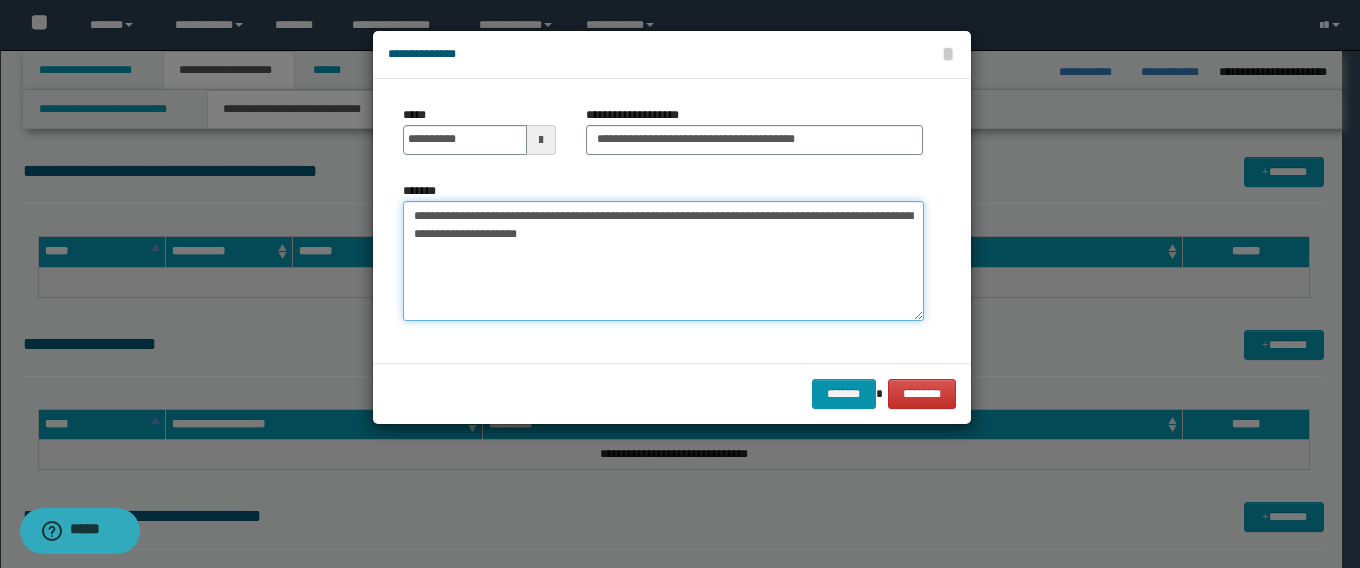 click on "**********" at bounding box center (663, 261) 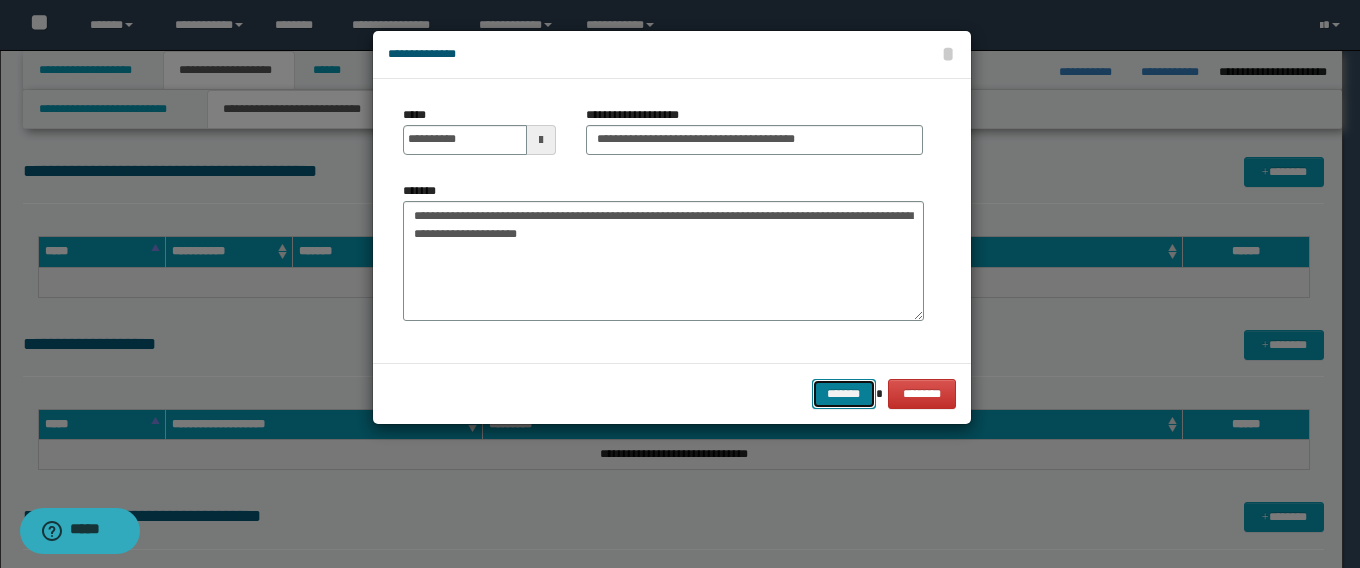 click on "*******" at bounding box center [844, 394] 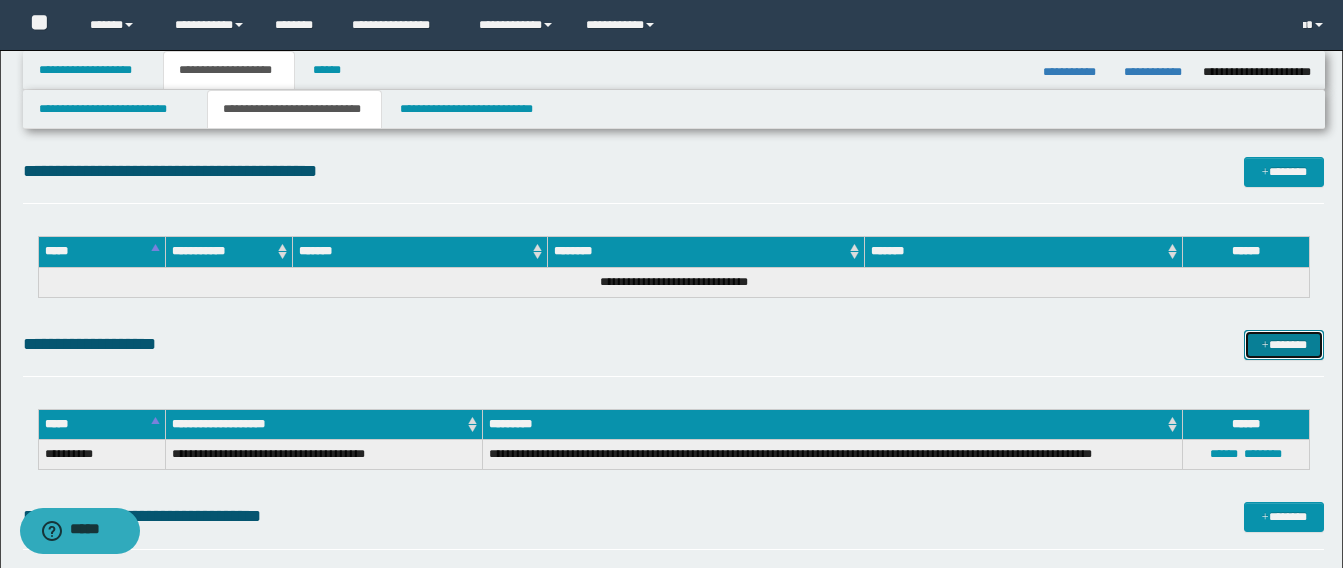 click on "*******" at bounding box center [1284, 345] 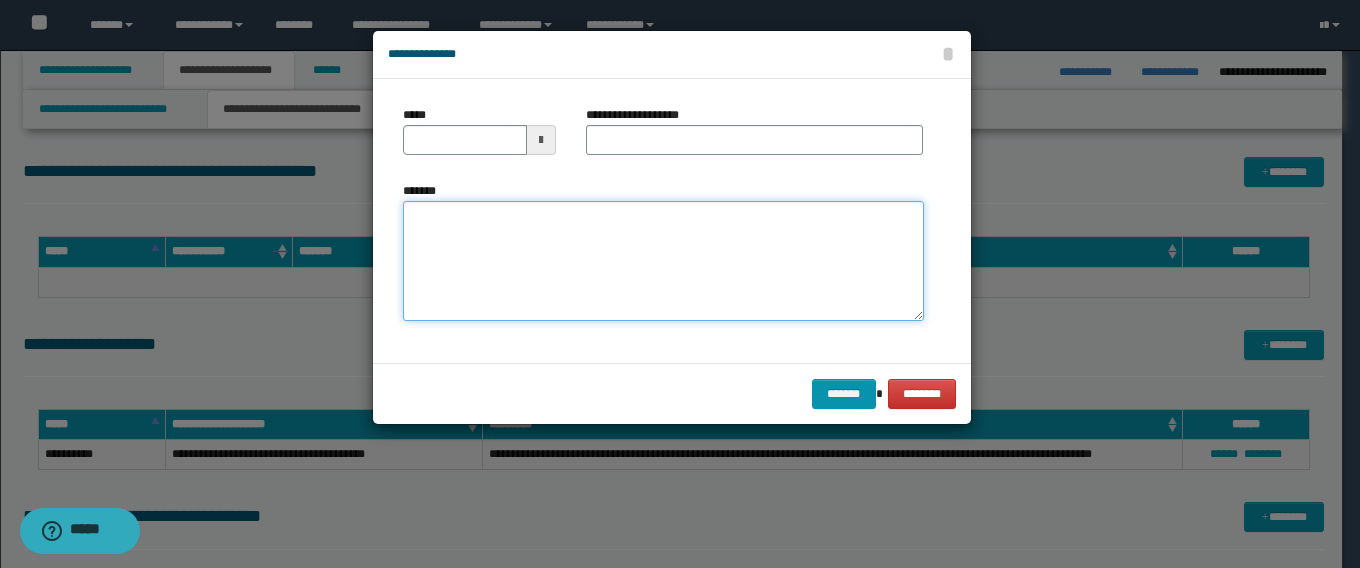 click on "*******" at bounding box center (663, 261) 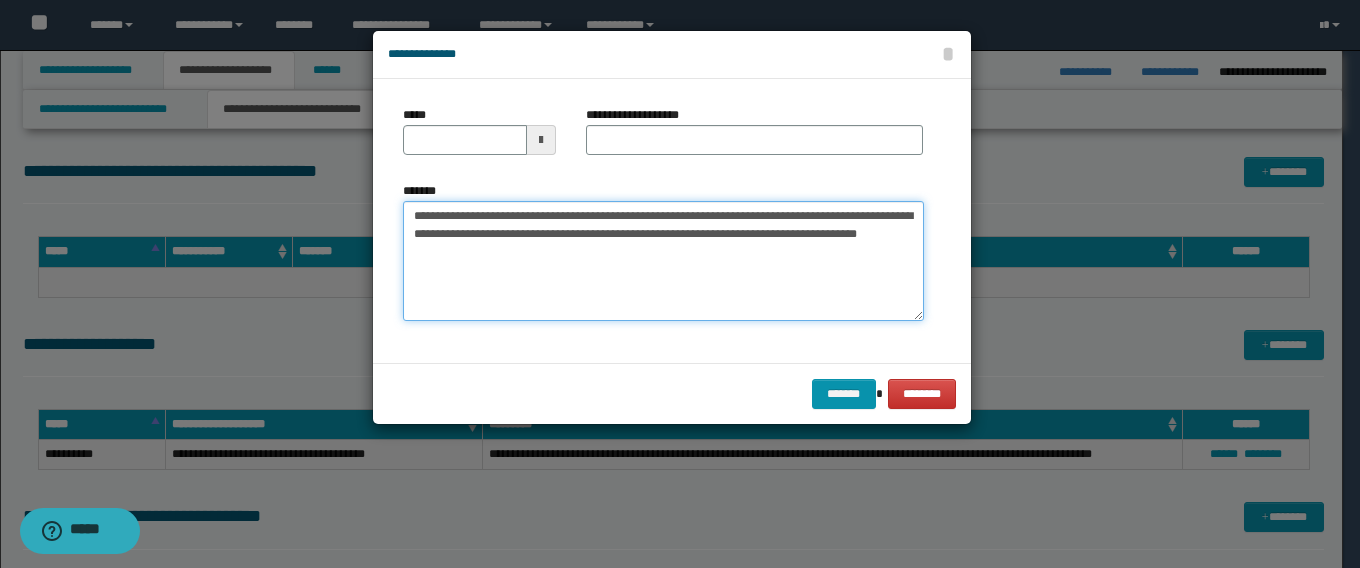 drag, startPoint x: 684, startPoint y: 212, endPoint x: 291, endPoint y: 212, distance: 393 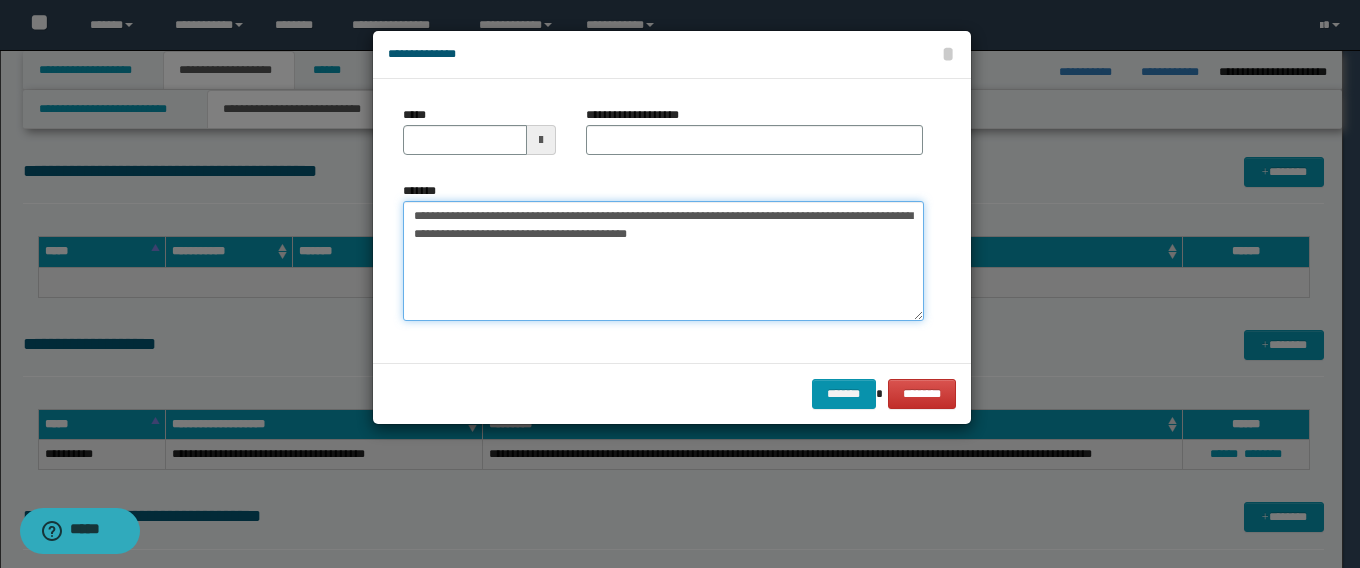type on "**********" 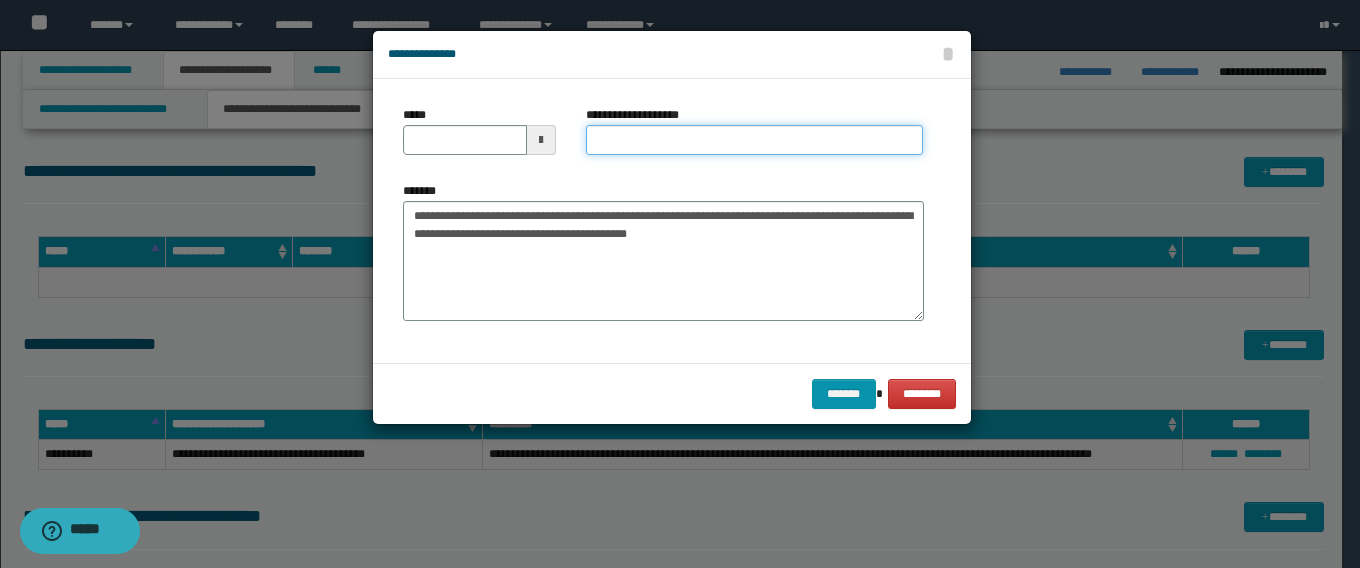 click on "**********" at bounding box center (754, 140) 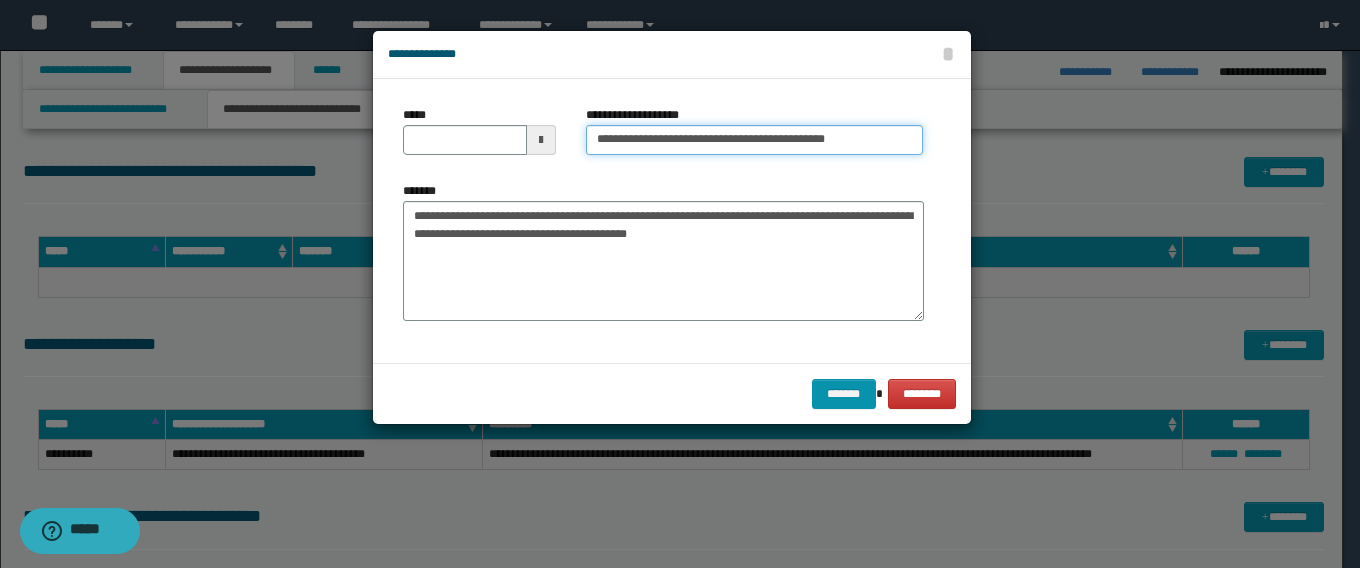 type on "**********" 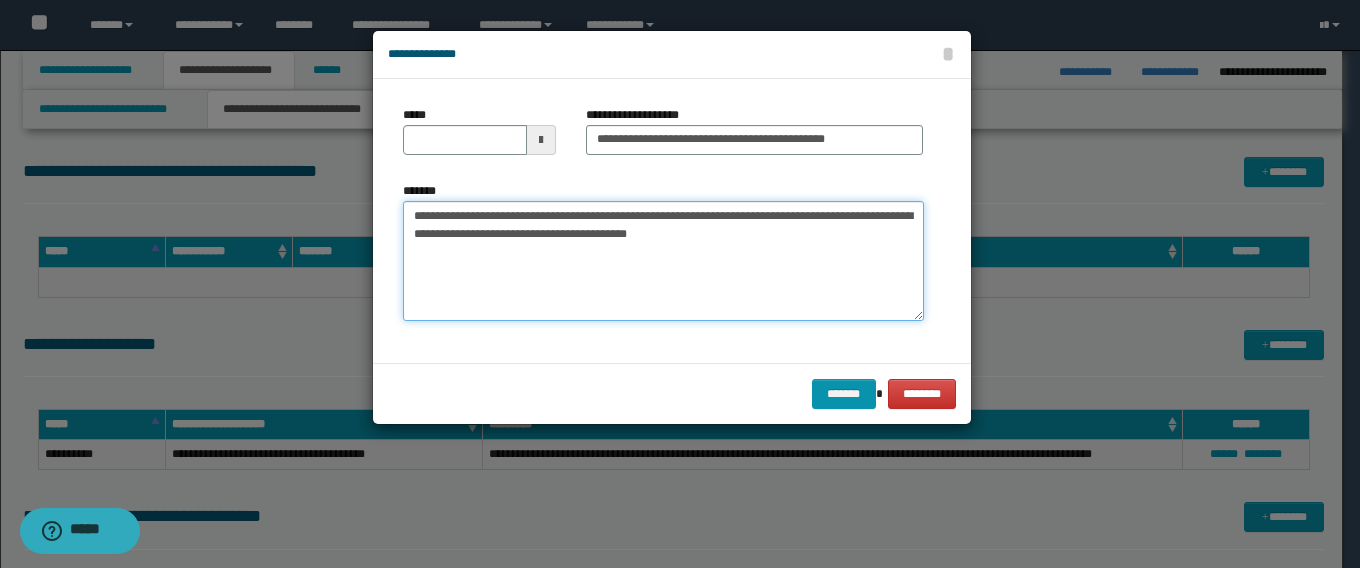 drag, startPoint x: 478, startPoint y: 218, endPoint x: 222, endPoint y: 218, distance: 256 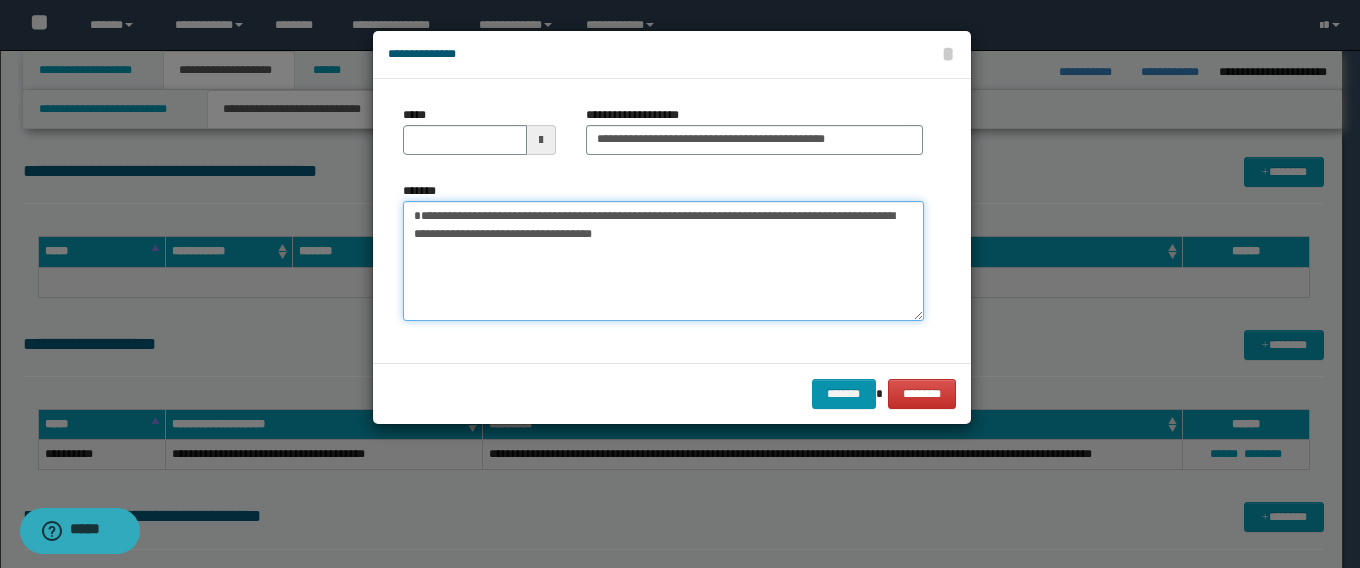 type 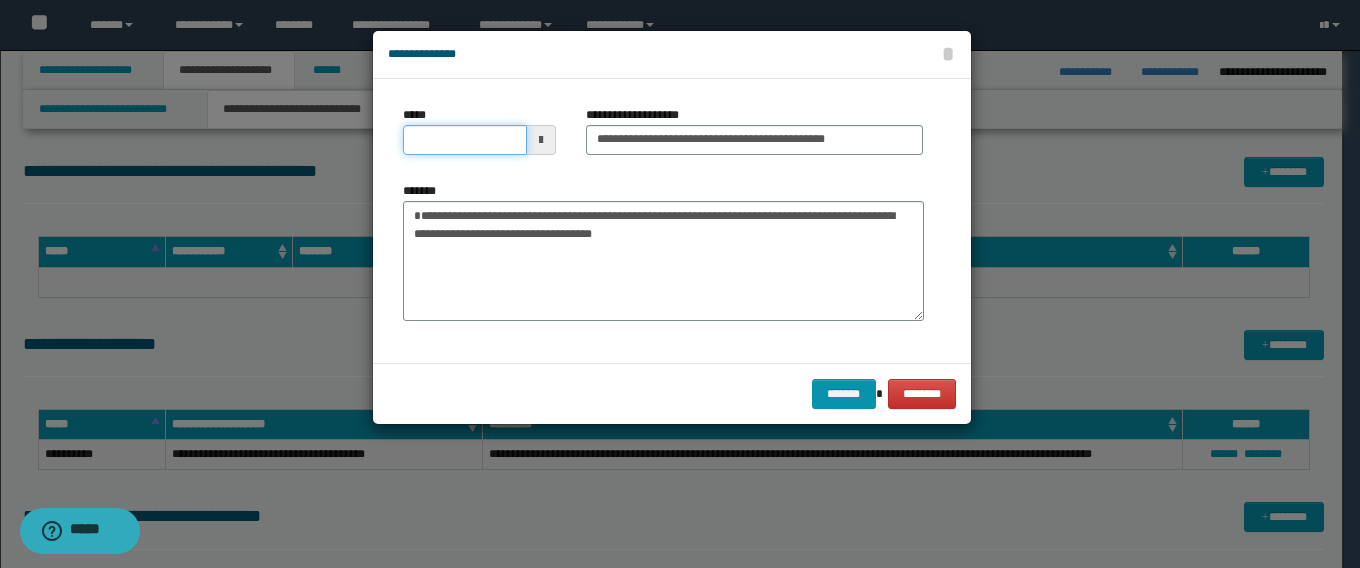 click on "*****" at bounding box center (465, 140) 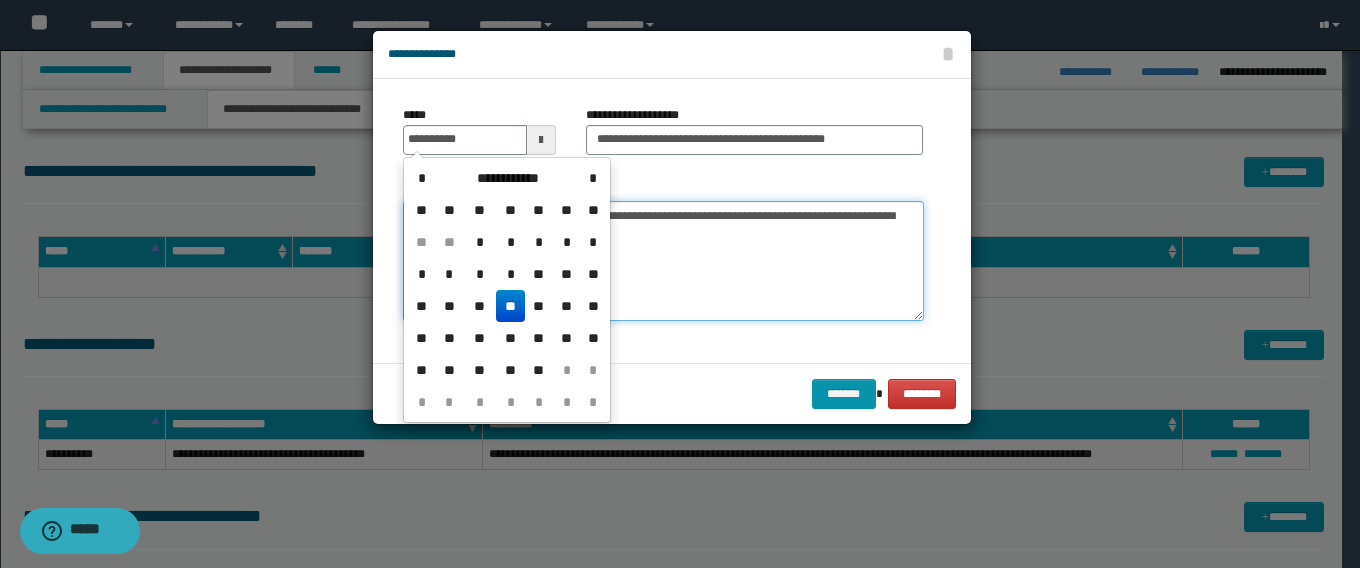 type on "**********" 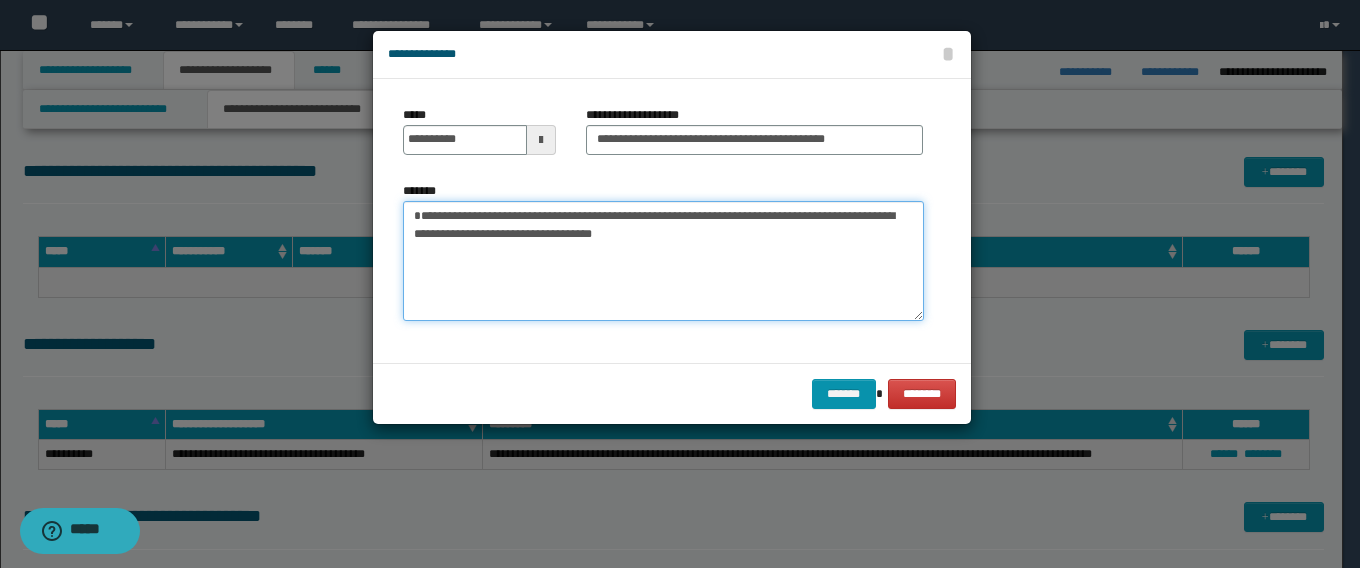 drag, startPoint x: 416, startPoint y: 208, endPoint x: 466, endPoint y: 256, distance: 69.31089 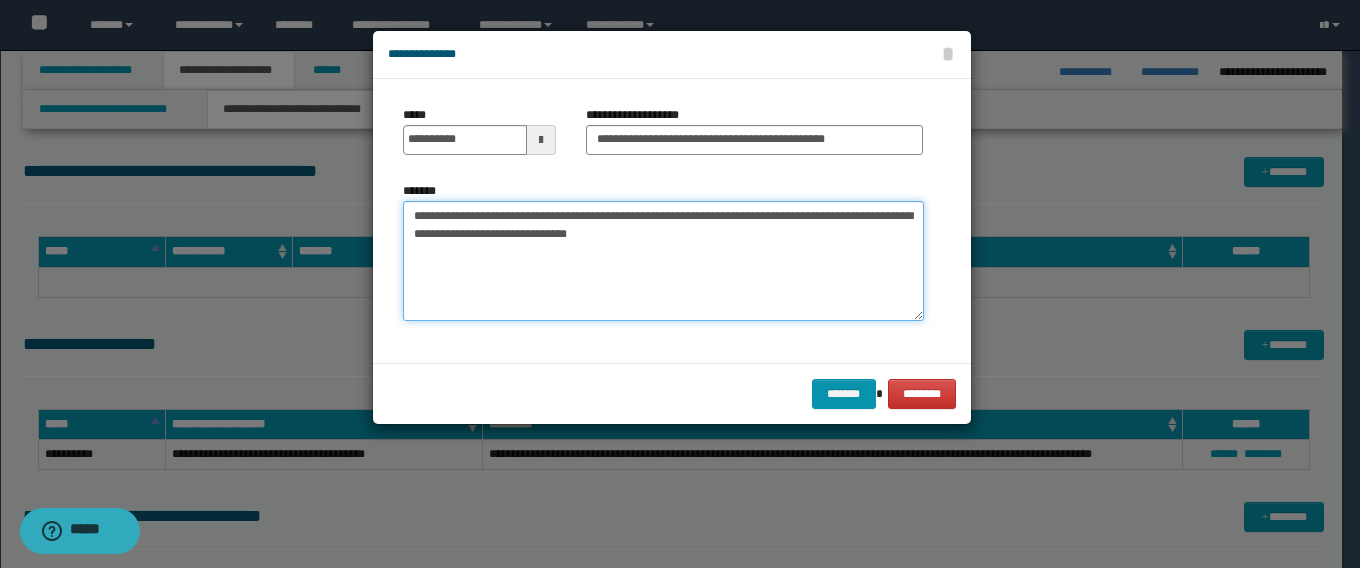click on "**********" at bounding box center (663, 261) 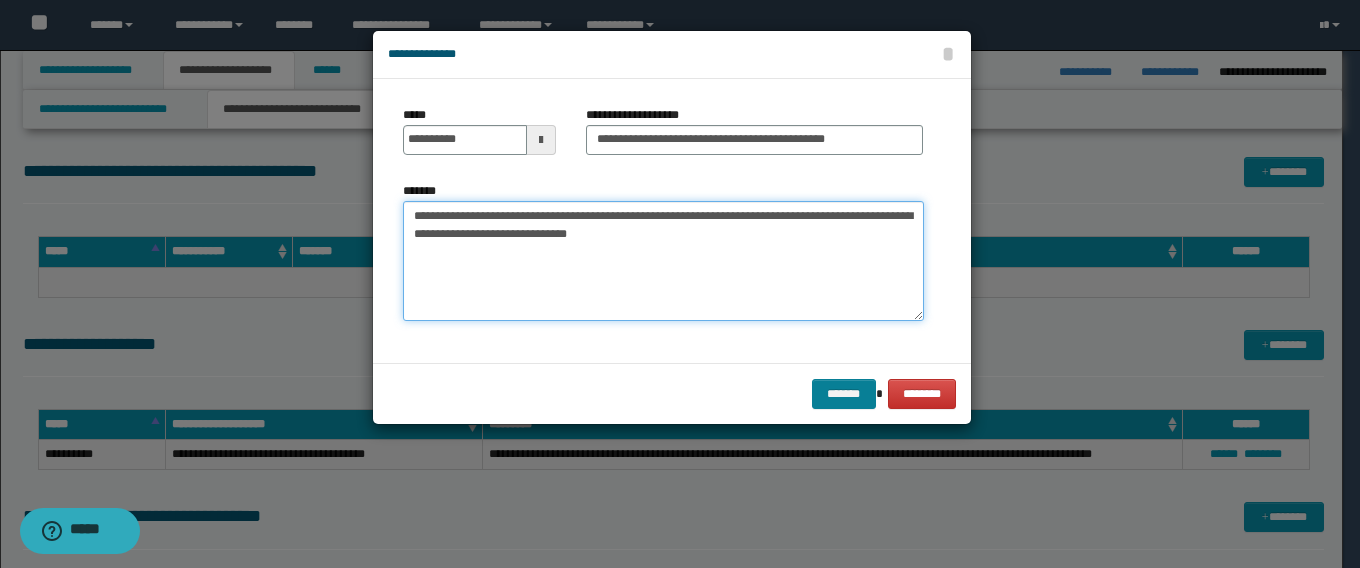 type on "**********" 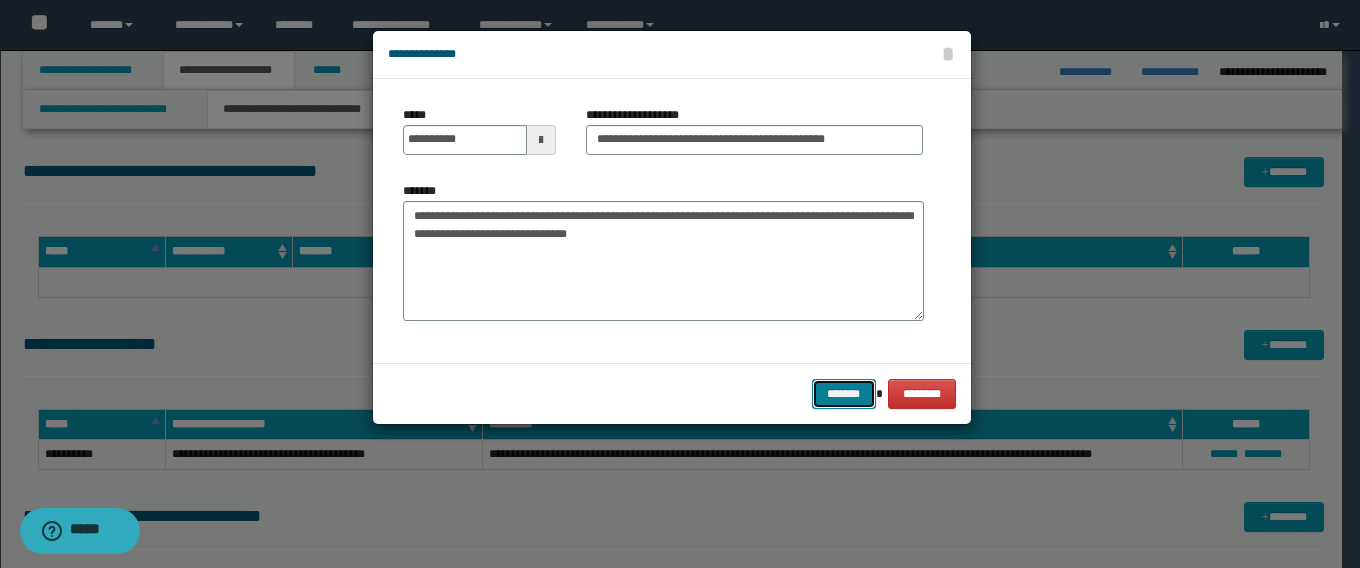 click on "*******" at bounding box center (844, 394) 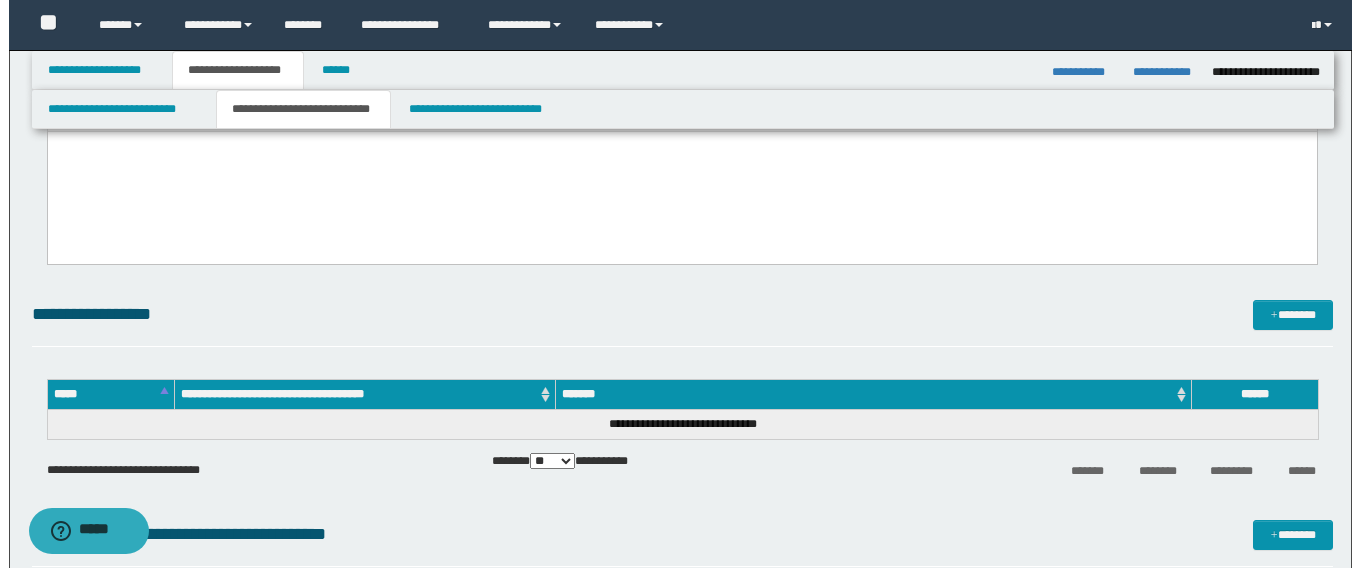 scroll, scrollTop: 616, scrollLeft: 0, axis: vertical 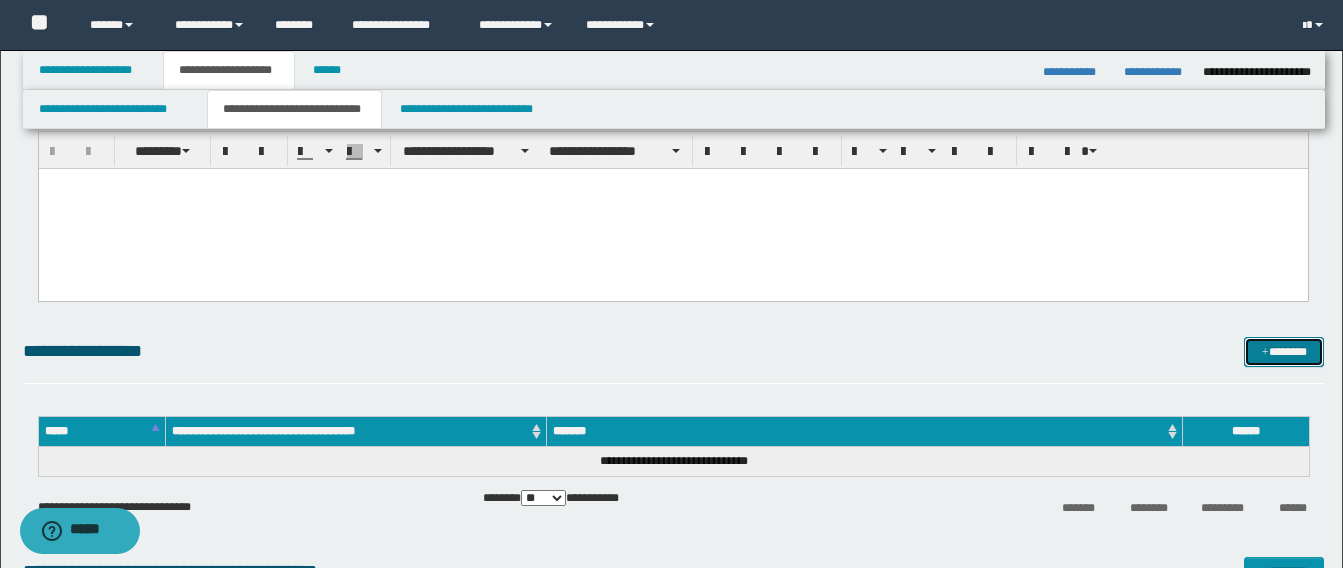 click on "*******" at bounding box center [1284, 352] 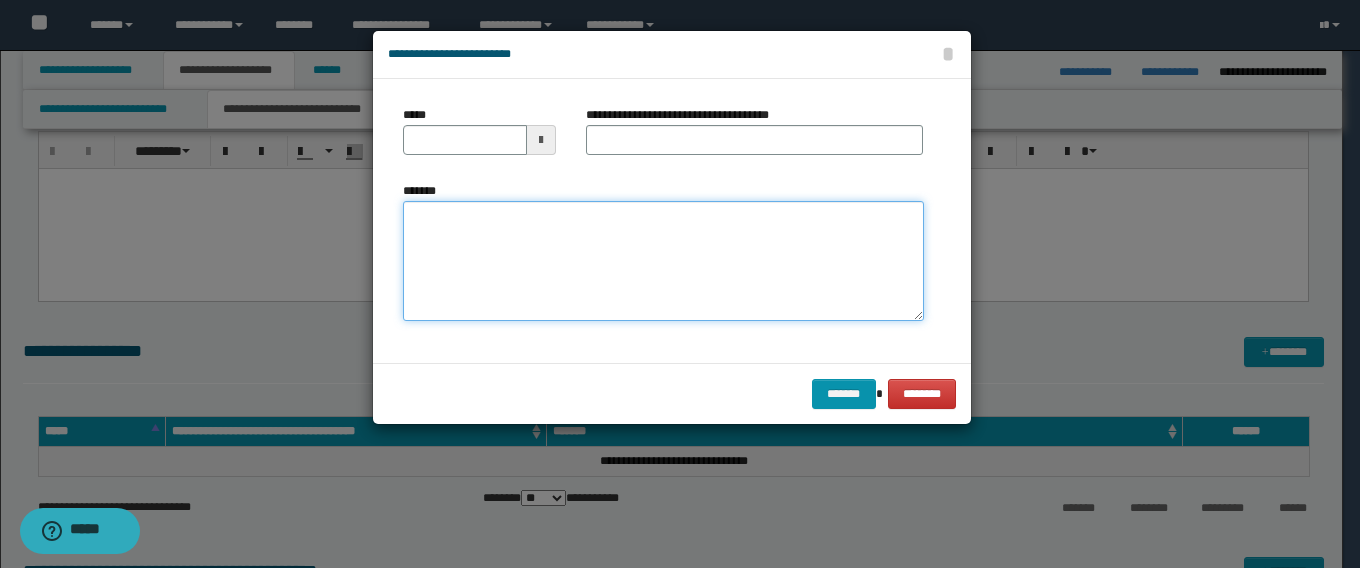 click on "*******" at bounding box center [663, 261] 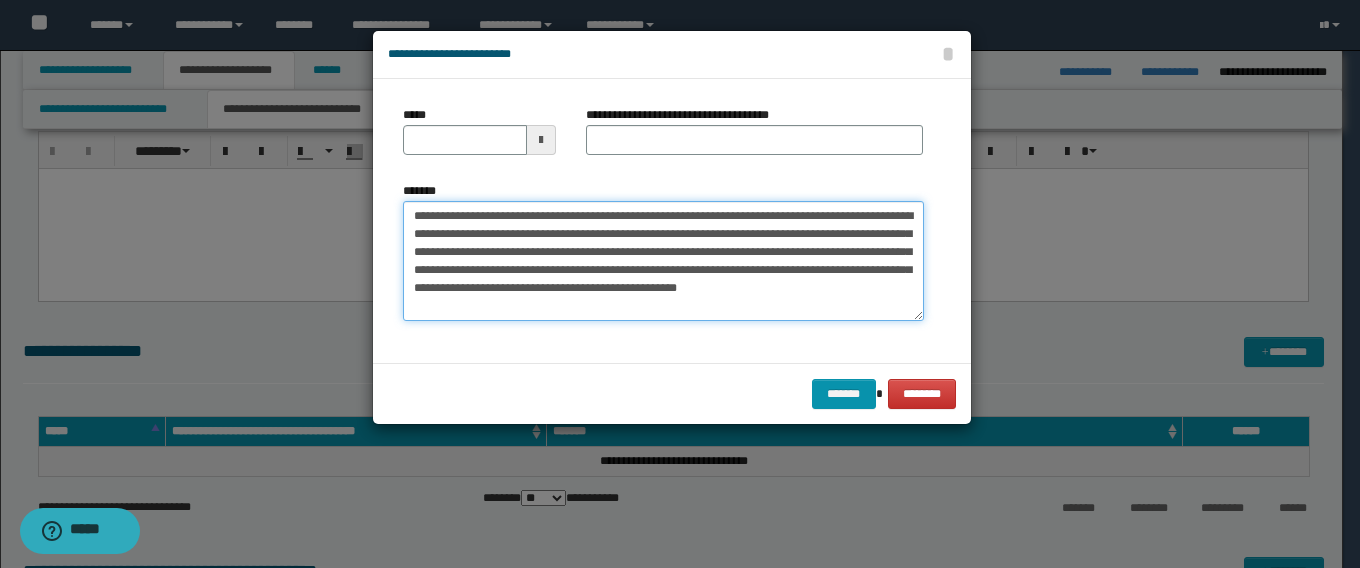 drag, startPoint x: 456, startPoint y: 213, endPoint x: 274, endPoint y: 215, distance: 182.01099 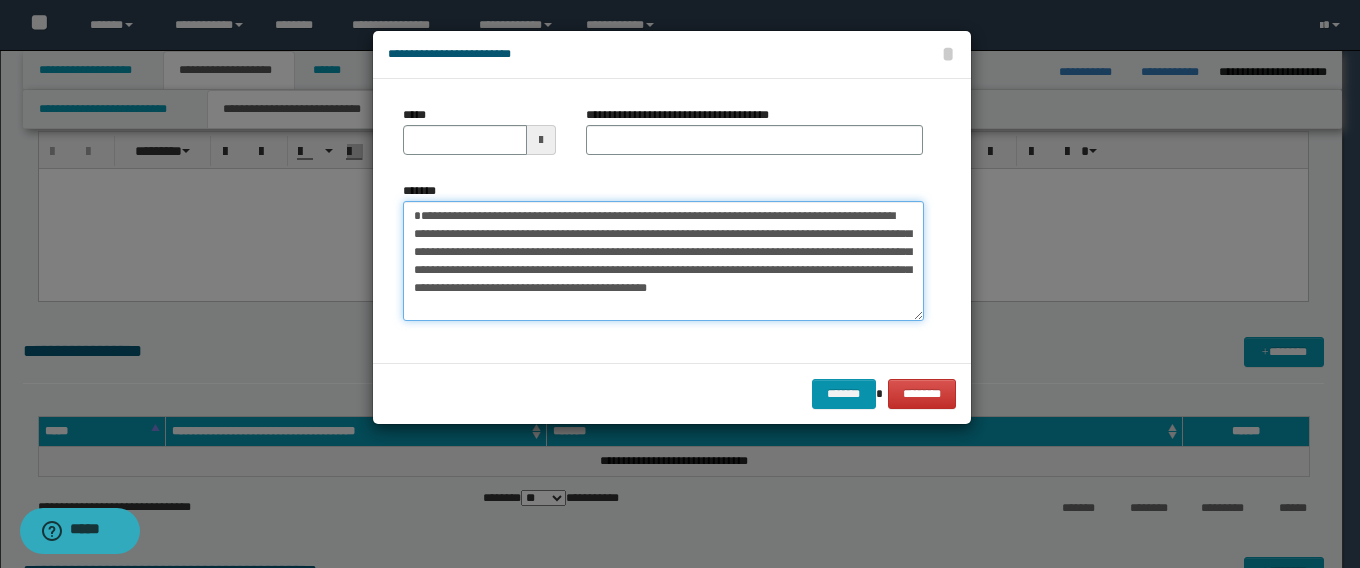 type on "**********" 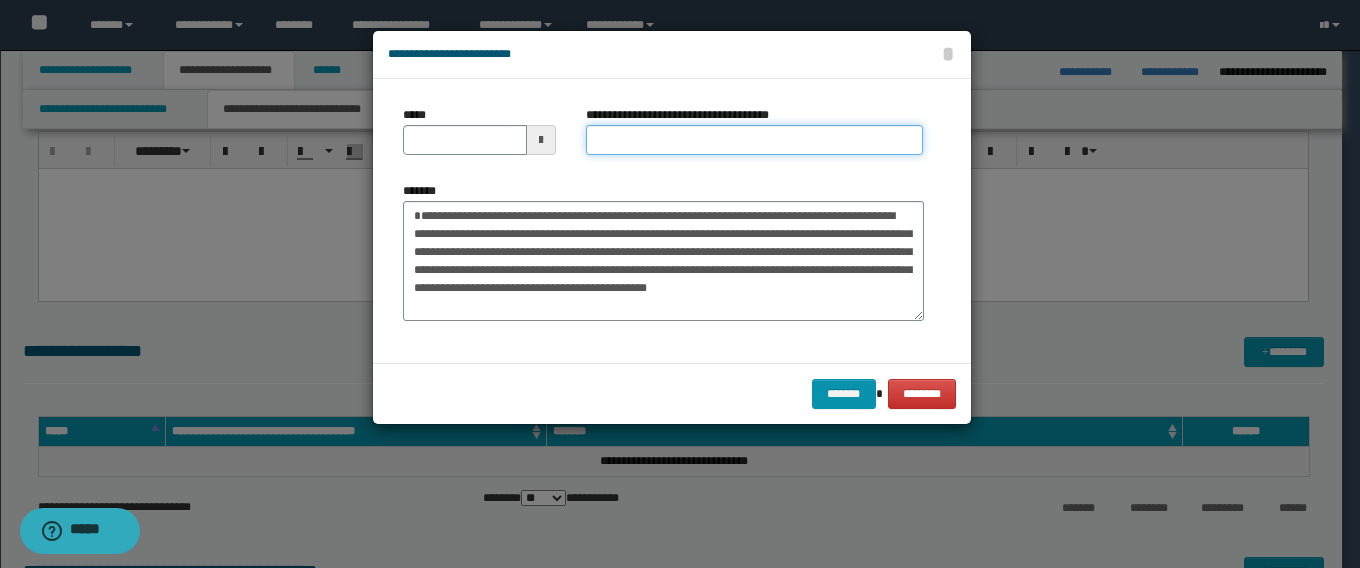 click on "**********" at bounding box center [754, 140] 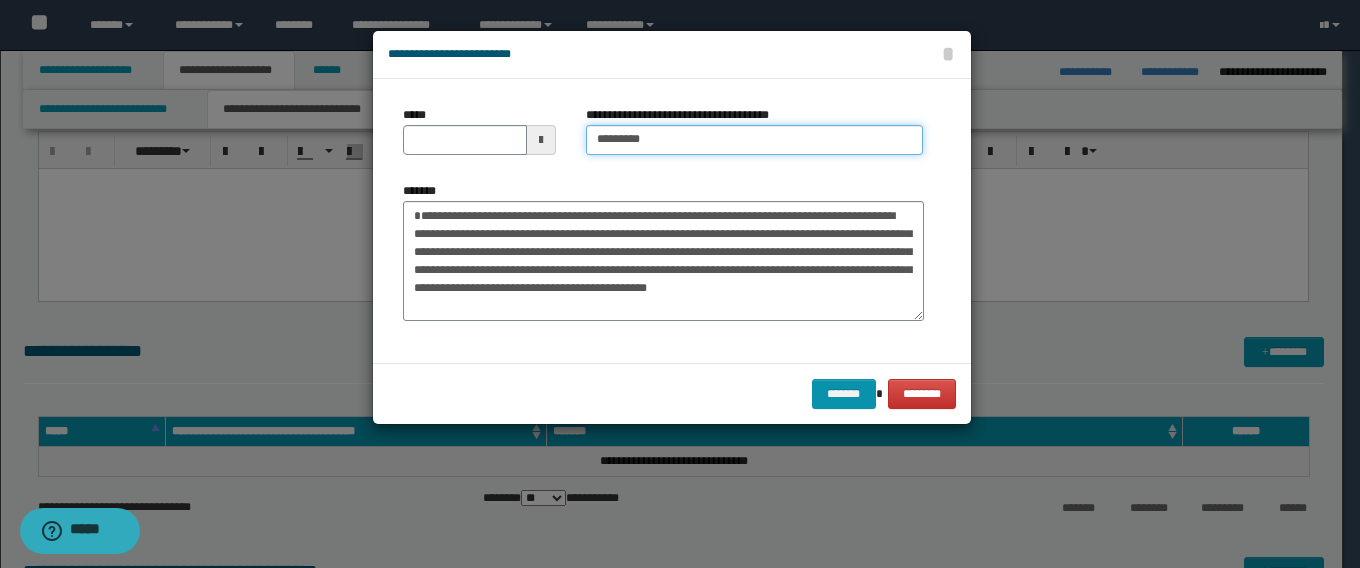 type on "*********" 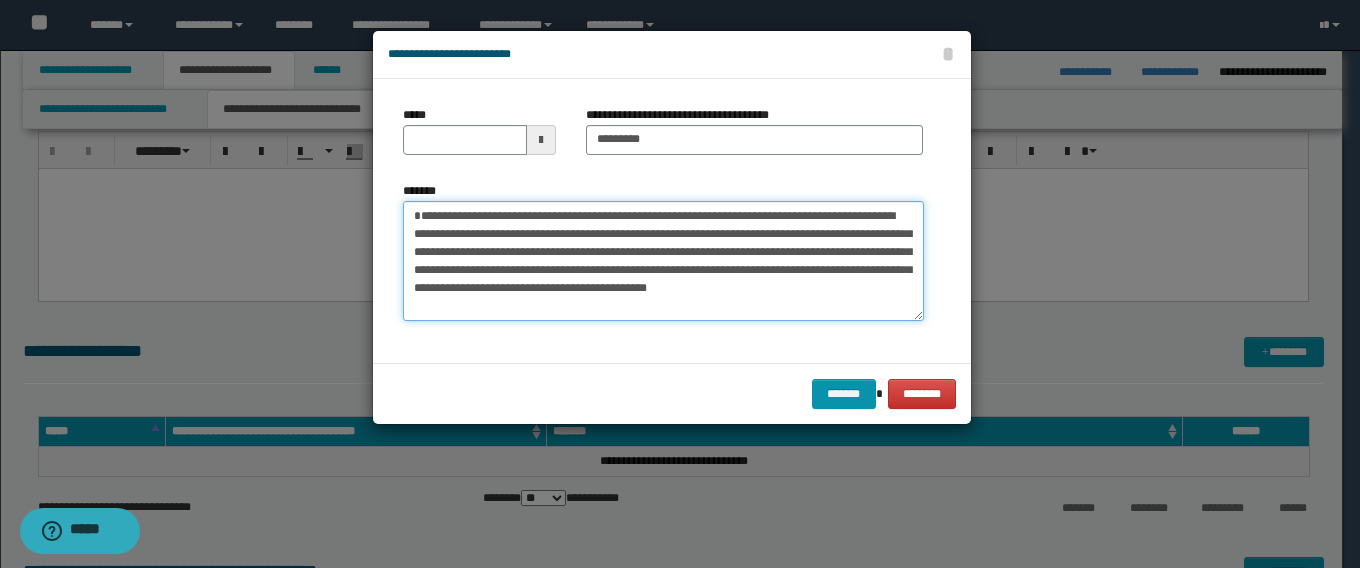 drag, startPoint x: 485, startPoint y: 213, endPoint x: 240, endPoint y: 212, distance: 245.00204 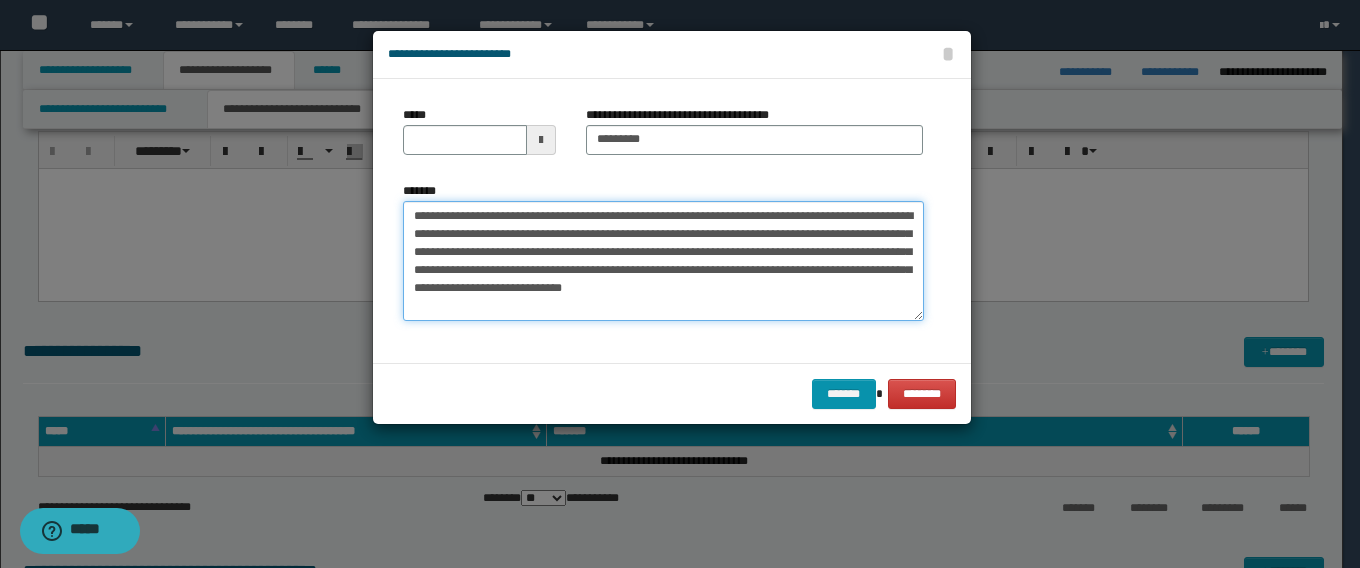 type 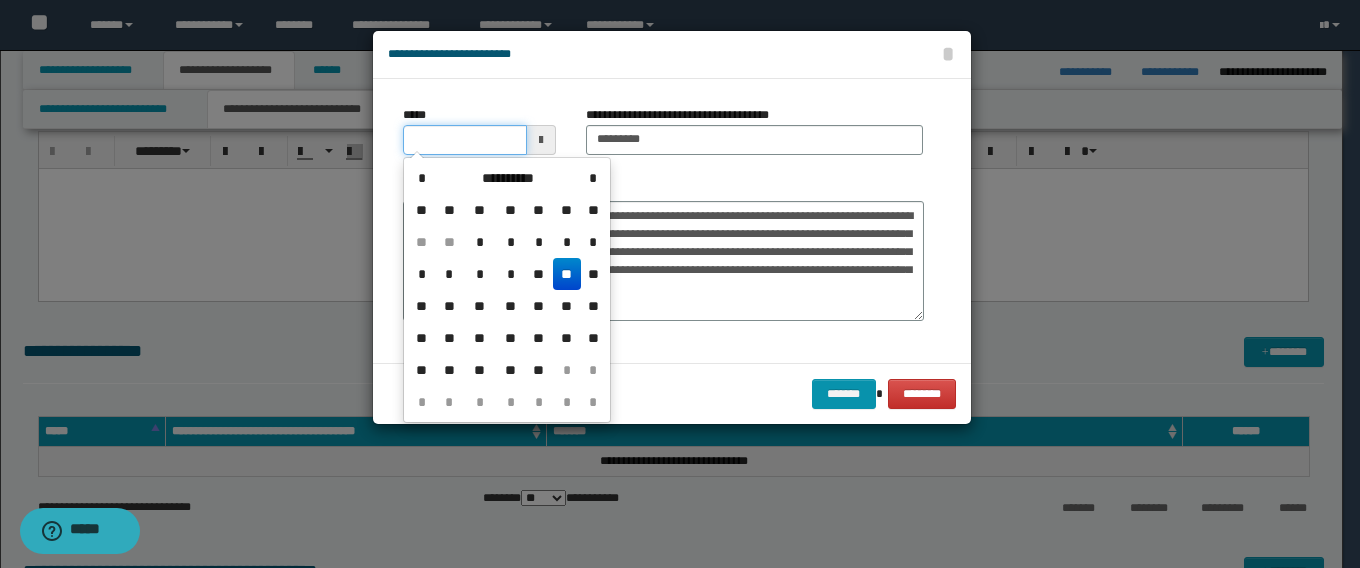 click on "*****" at bounding box center [465, 140] 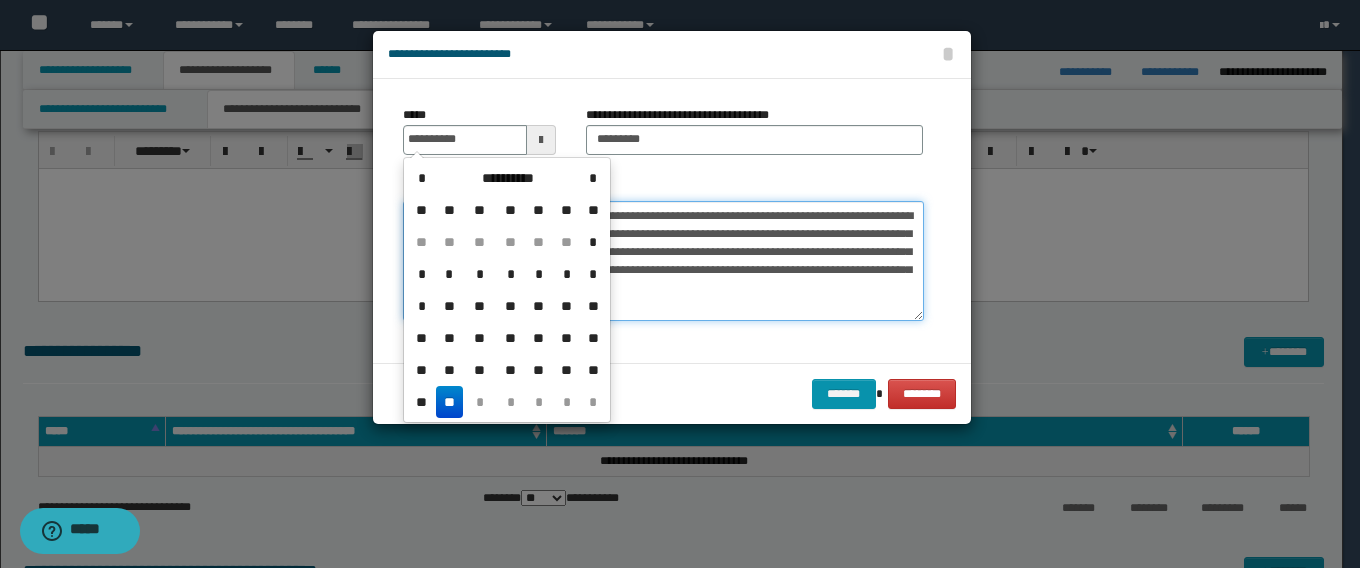 type on "**********" 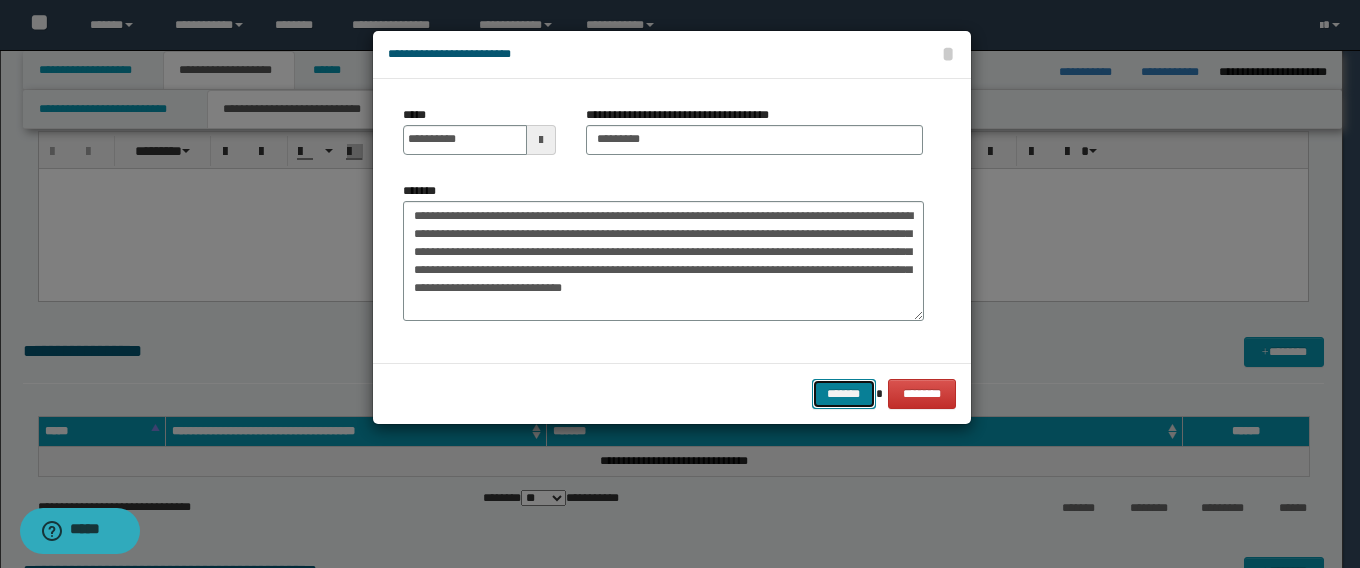 click on "*******" at bounding box center [844, 394] 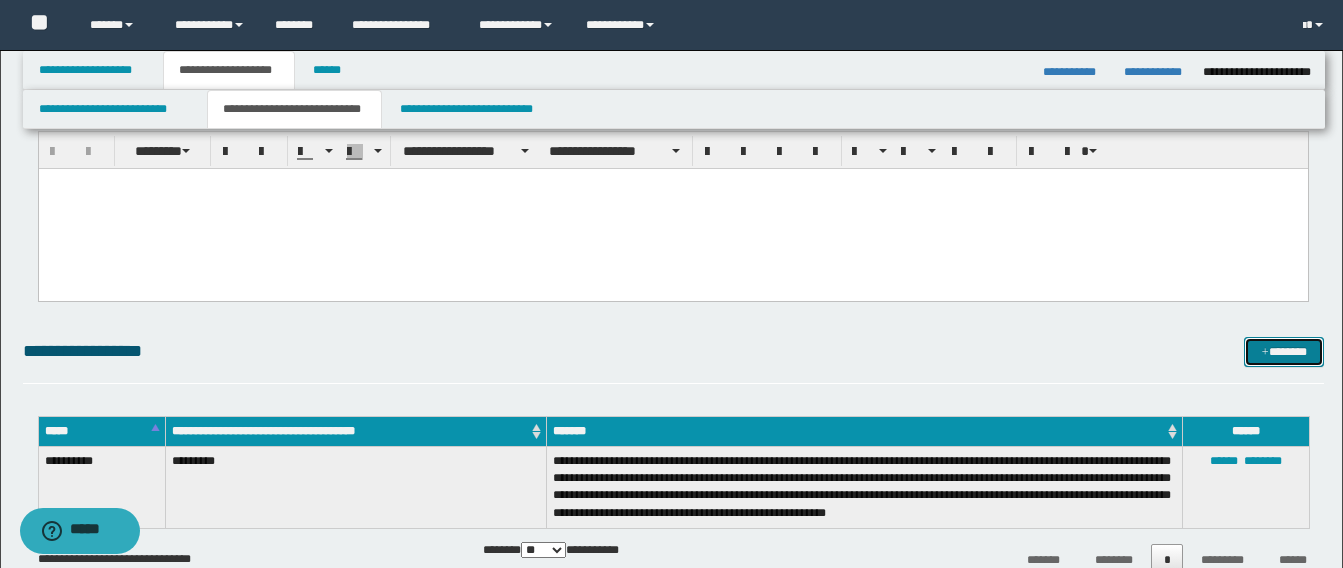 drag, startPoint x: 1296, startPoint y: 352, endPoint x: 1122, endPoint y: 373, distance: 175.26266 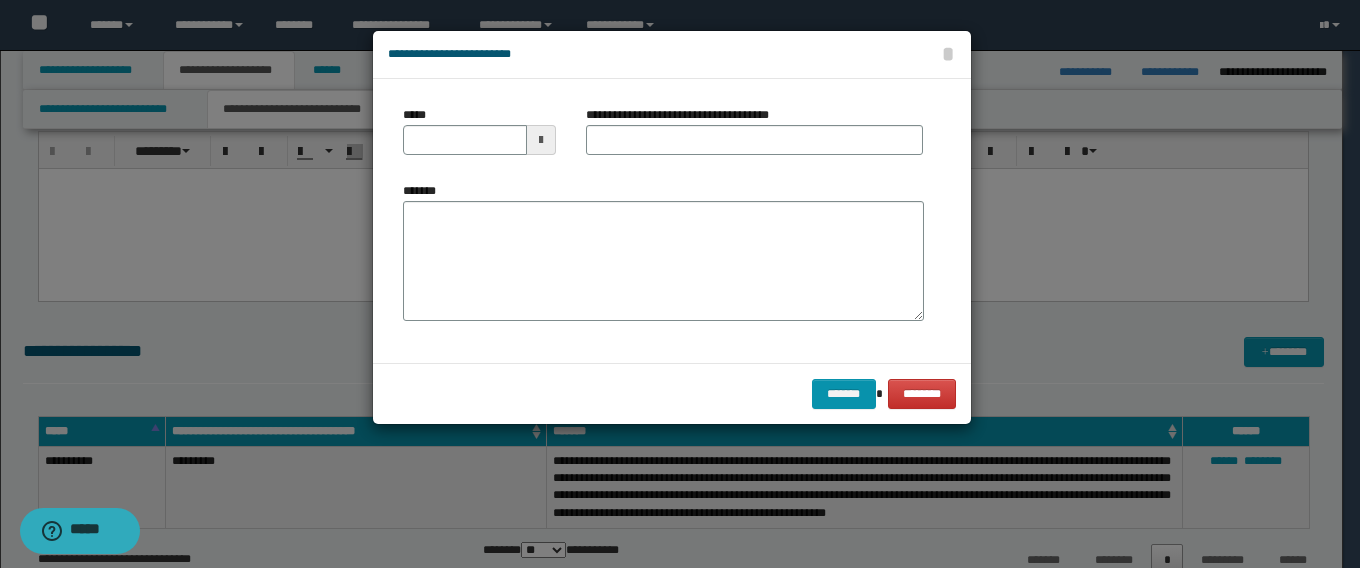 click on "*******" at bounding box center [663, 259] 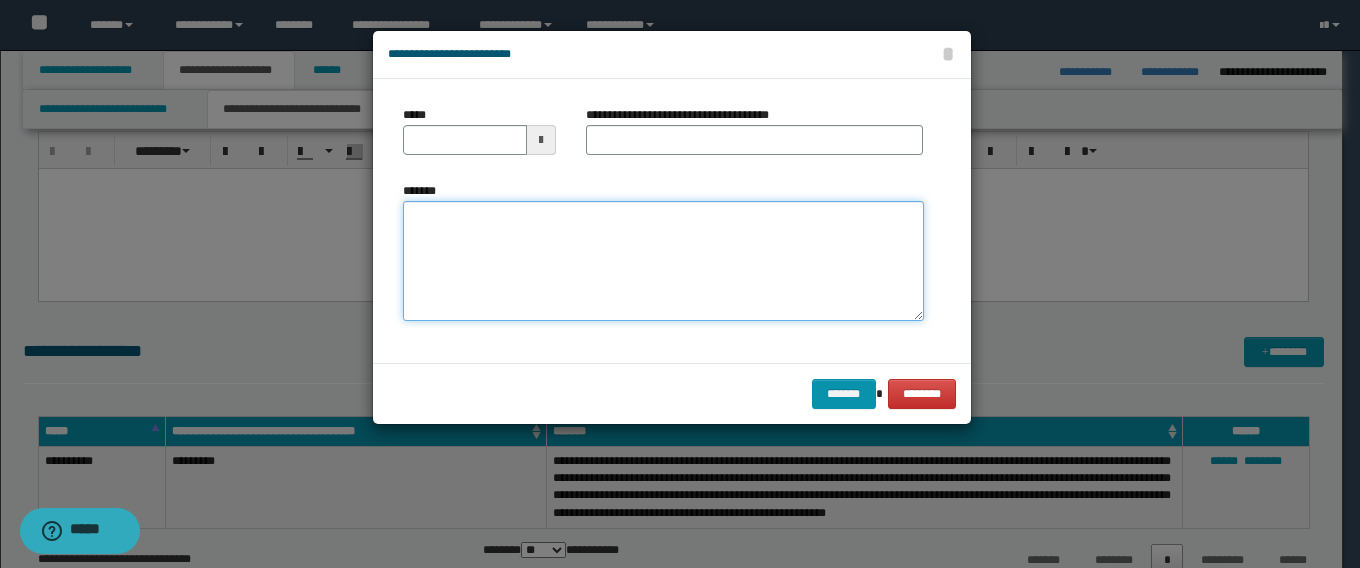 click on "*******" at bounding box center [663, 261] 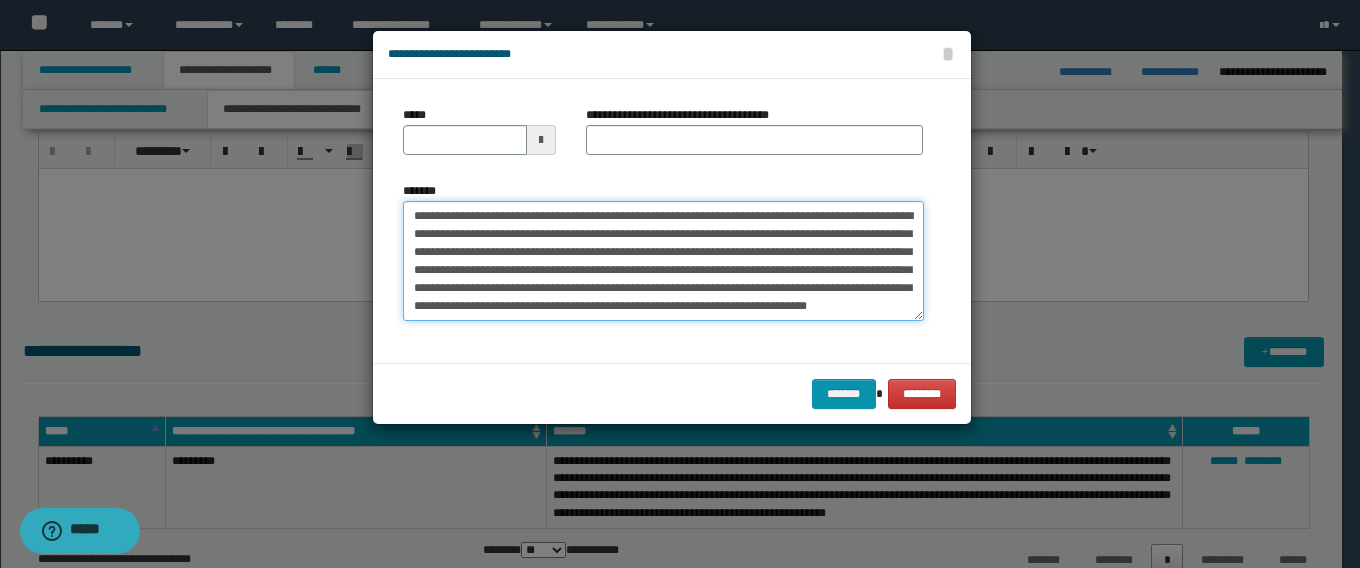 scroll, scrollTop: 0, scrollLeft: 0, axis: both 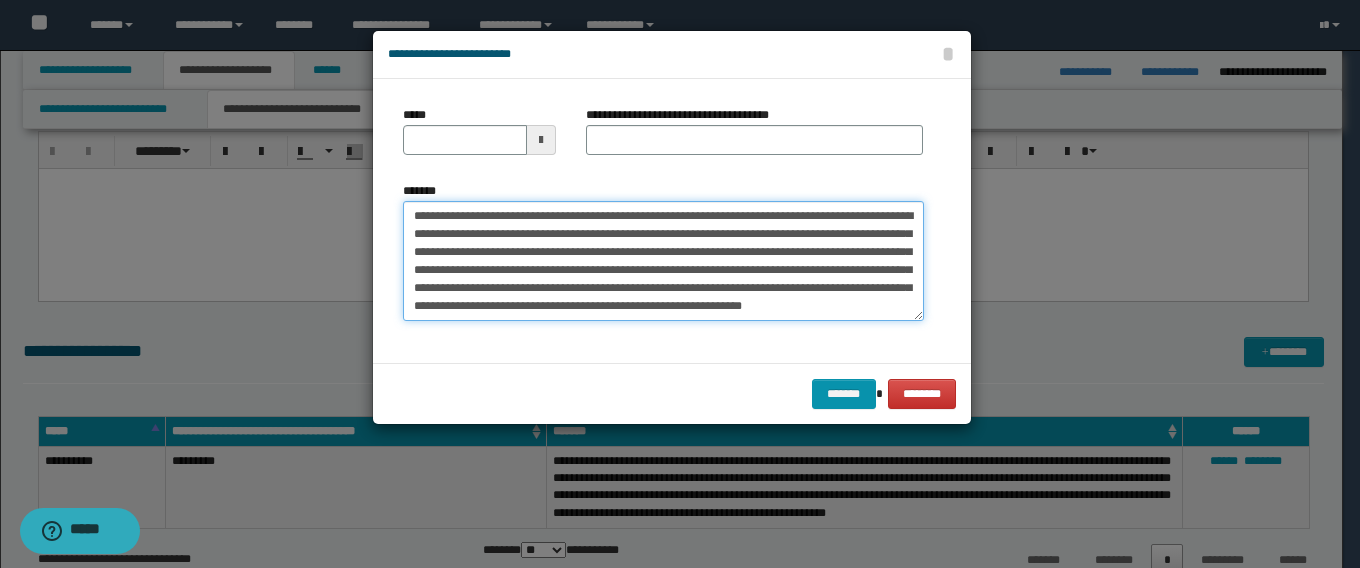 type 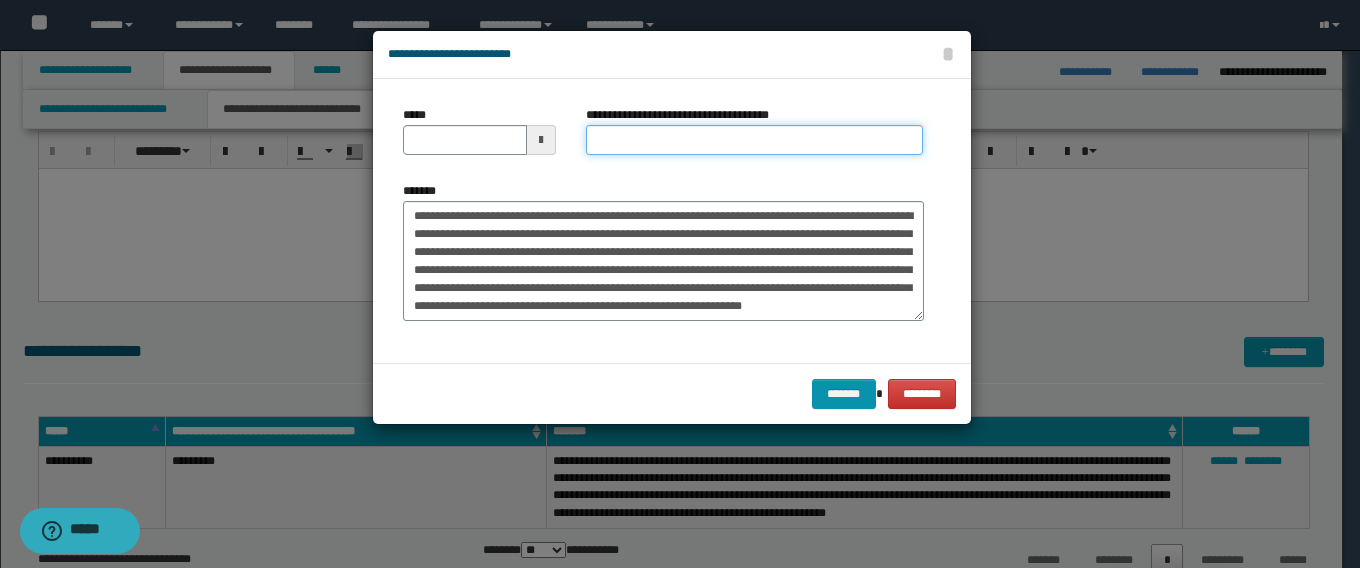 click on "**********" at bounding box center [754, 140] 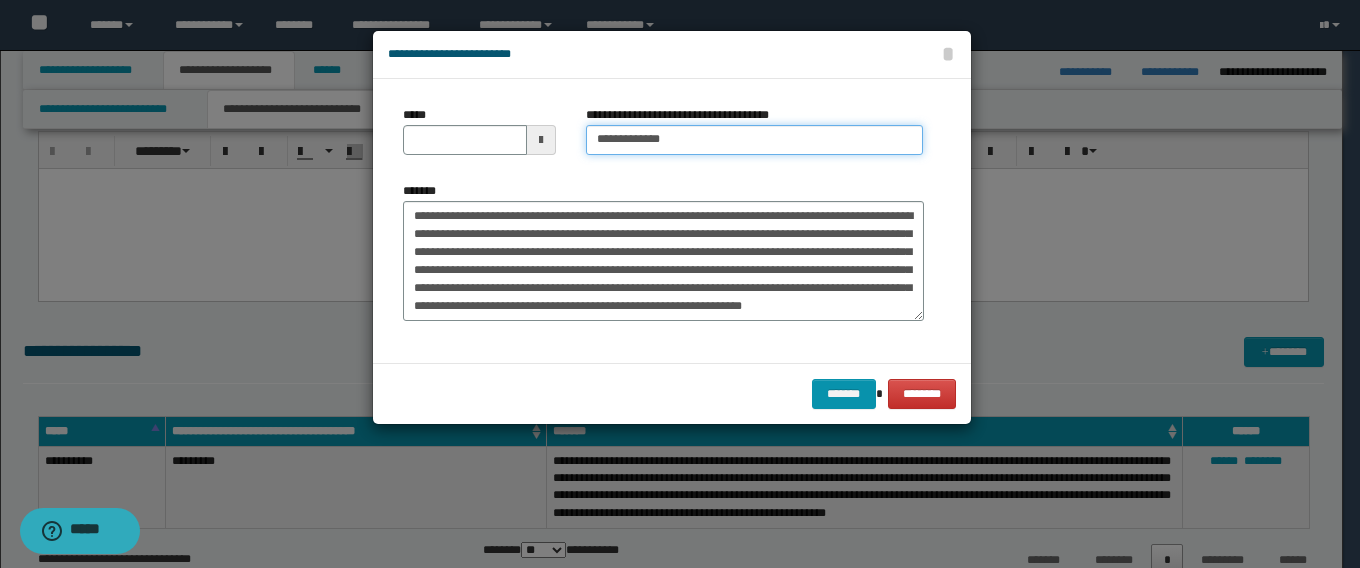 type on "**********" 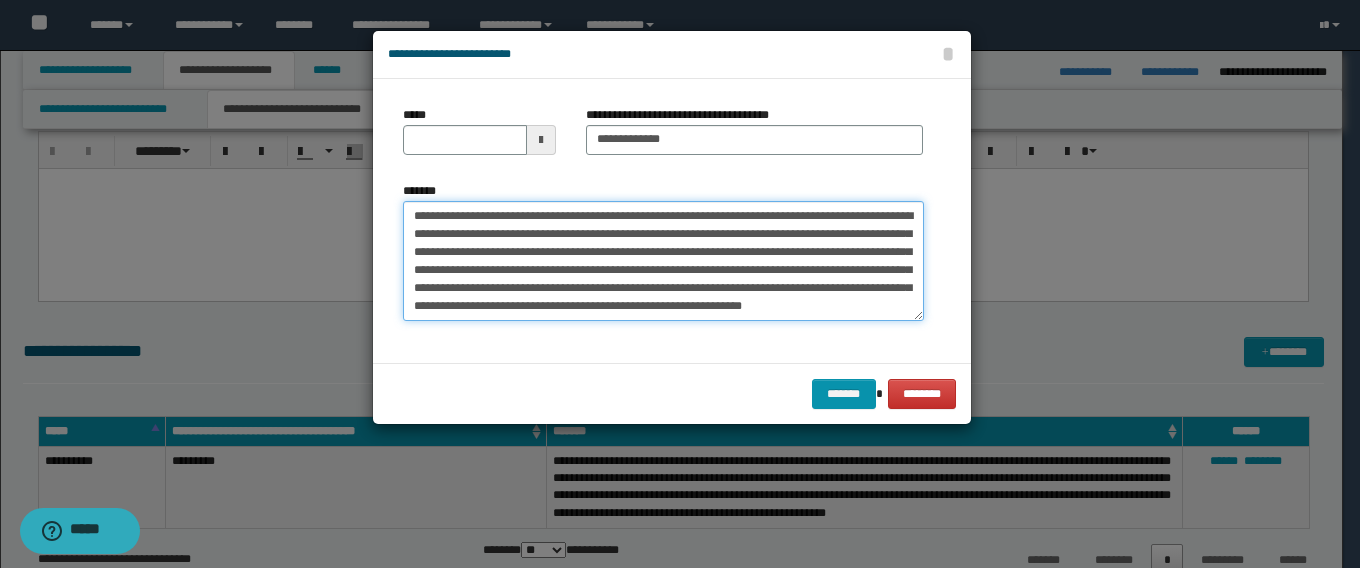 drag, startPoint x: 479, startPoint y: 221, endPoint x: 226, endPoint y: 212, distance: 253.16003 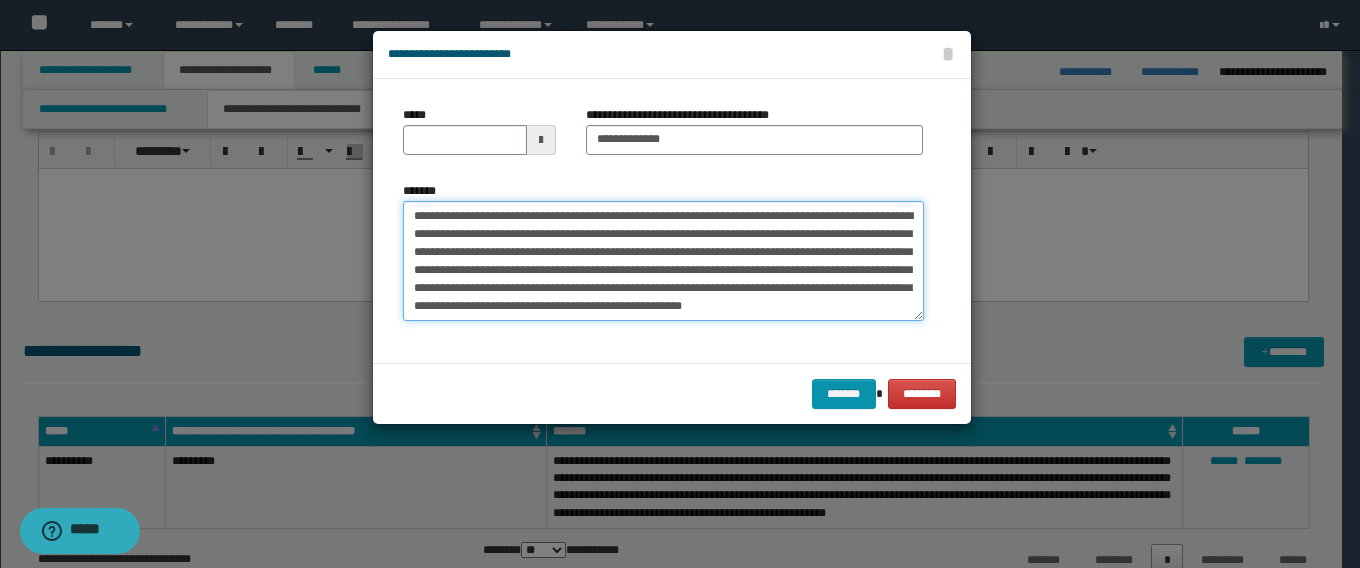 type 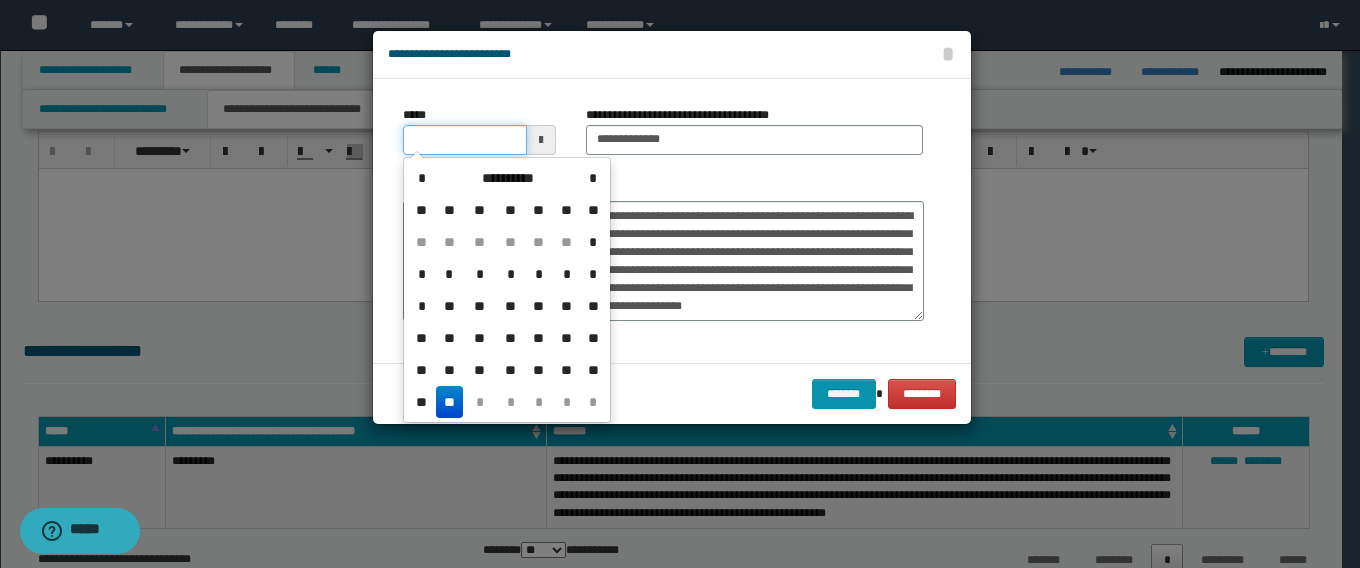 click on "*****" at bounding box center (465, 140) 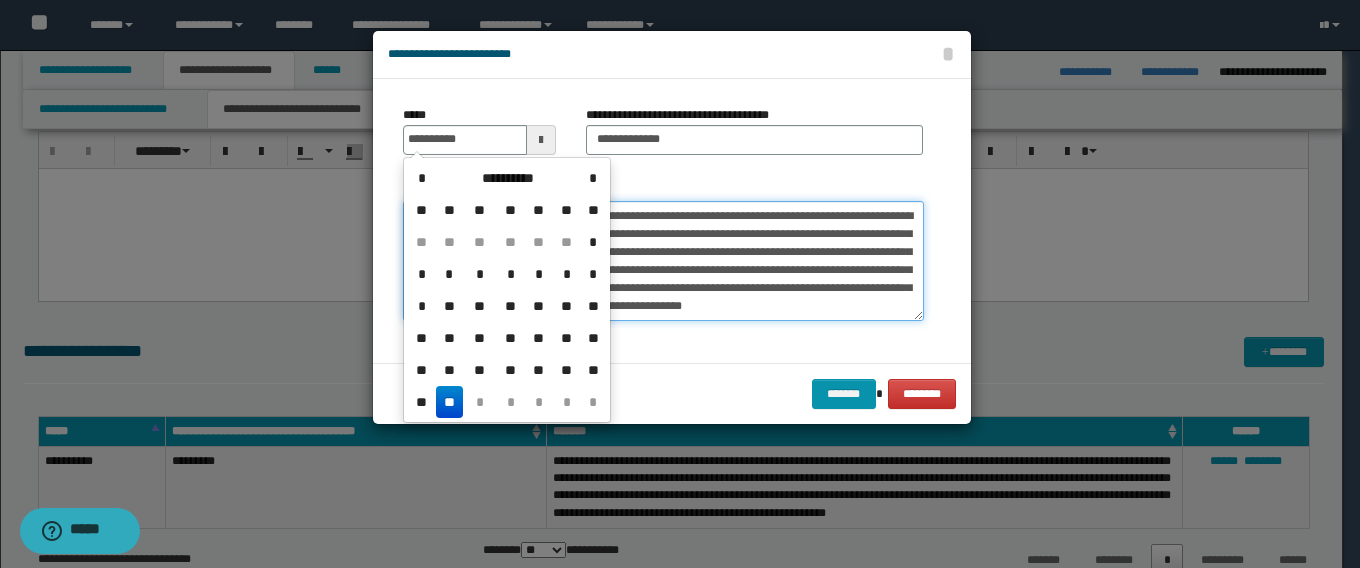 type on "**********" 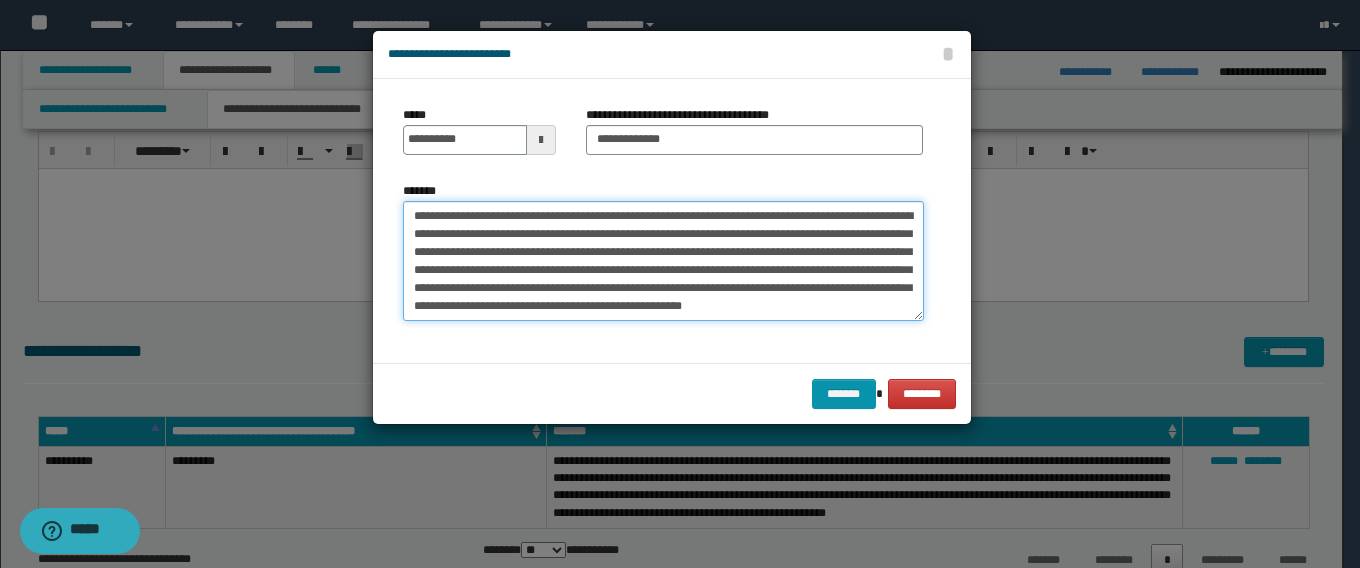 drag, startPoint x: 763, startPoint y: 269, endPoint x: 819, endPoint y: 255, distance: 57.72348 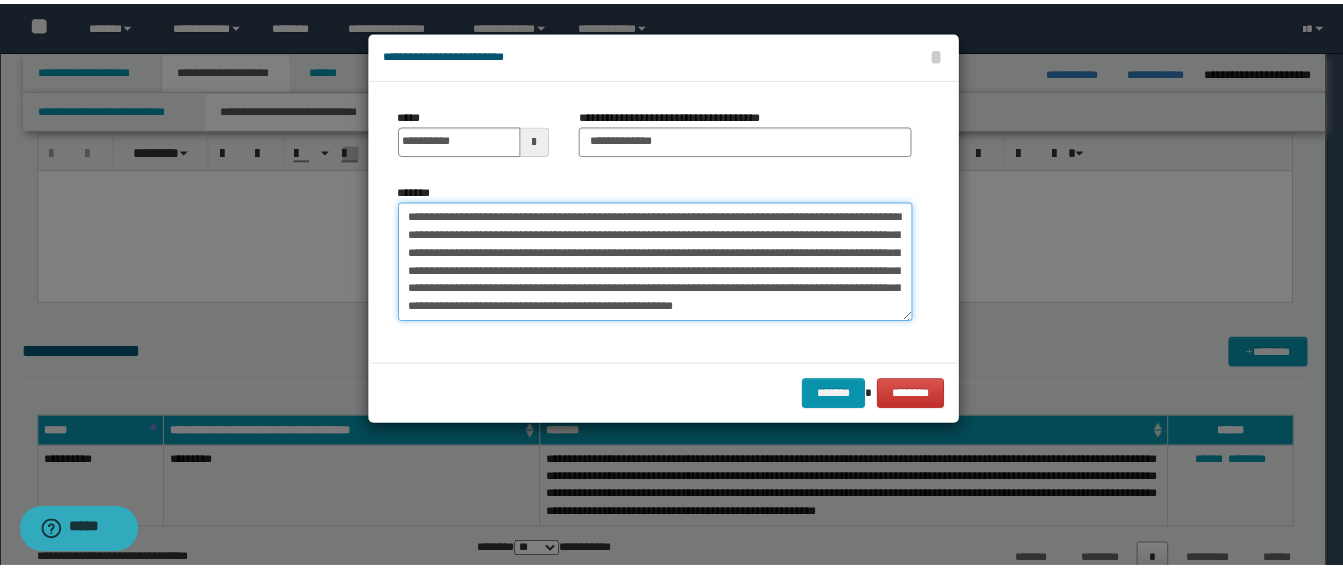 scroll, scrollTop: 18, scrollLeft: 0, axis: vertical 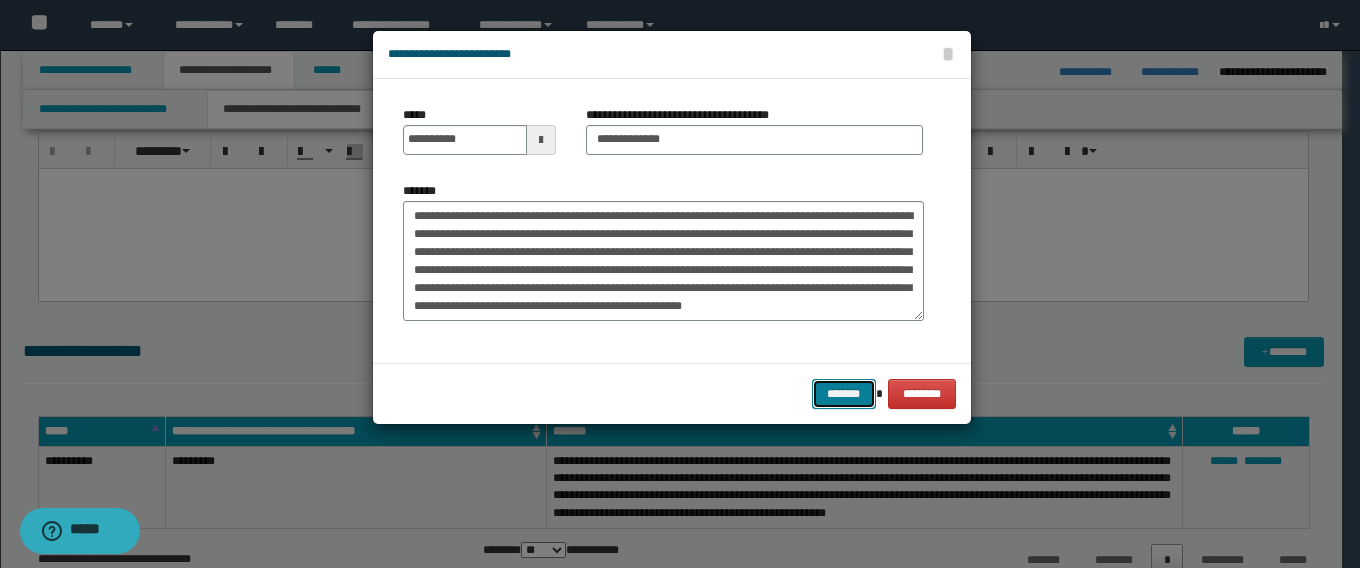 click on "*******" at bounding box center (844, 394) 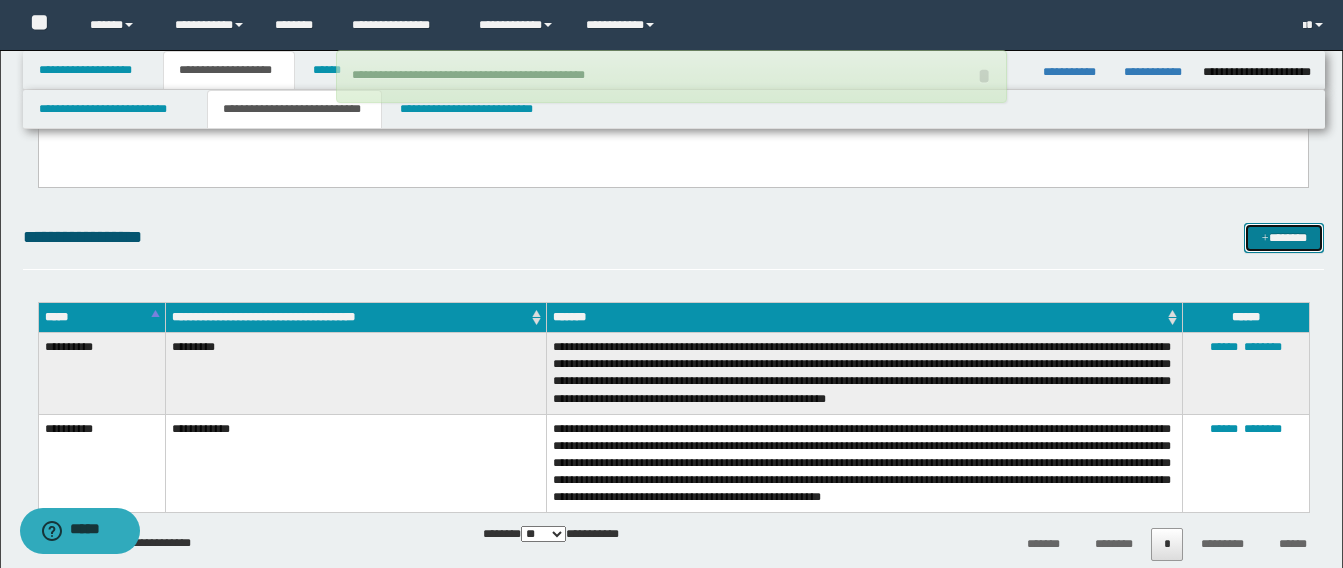 scroll, scrollTop: 916, scrollLeft: 0, axis: vertical 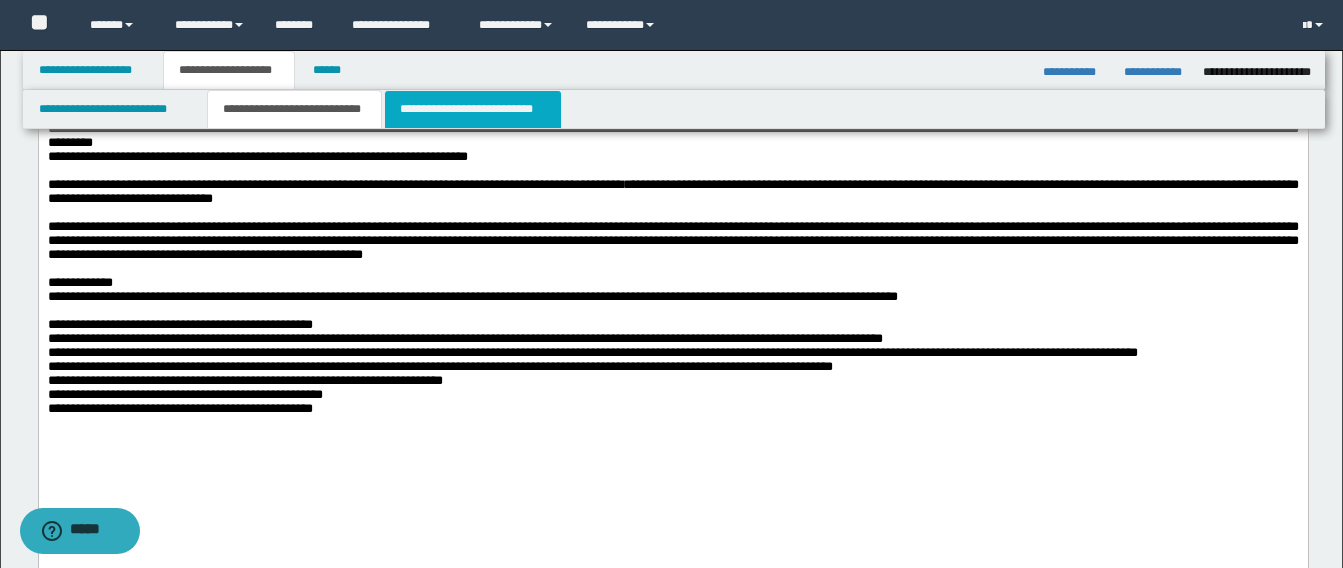 click on "**********" at bounding box center [473, 109] 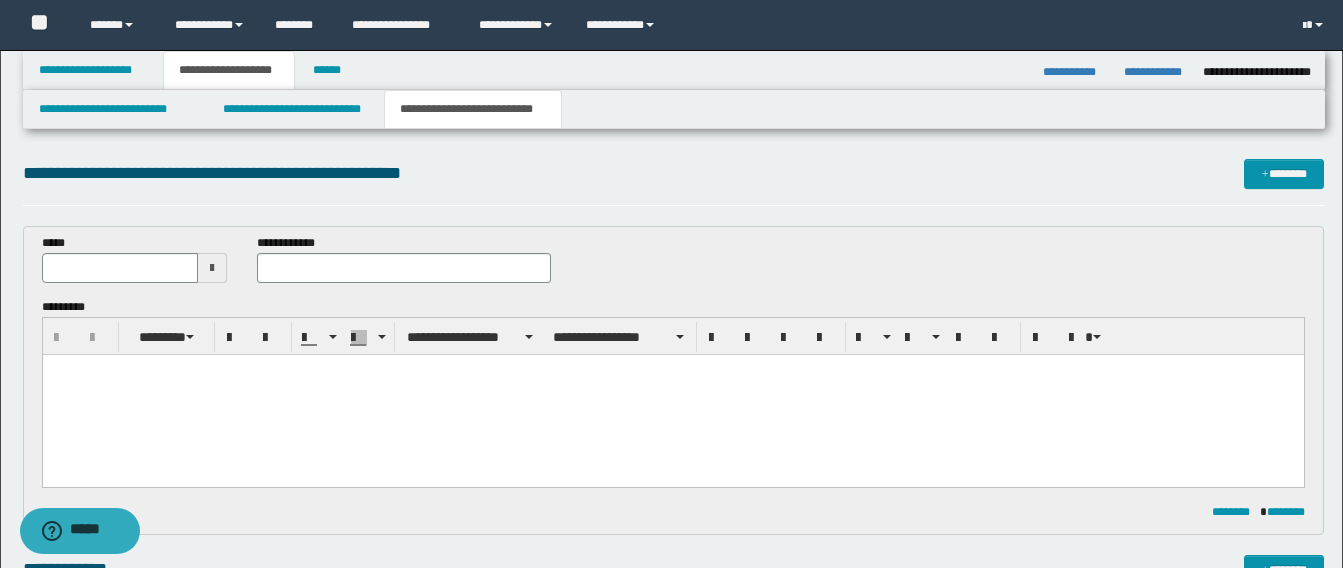 scroll, scrollTop: 0, scrollLeft: 0, axis: both 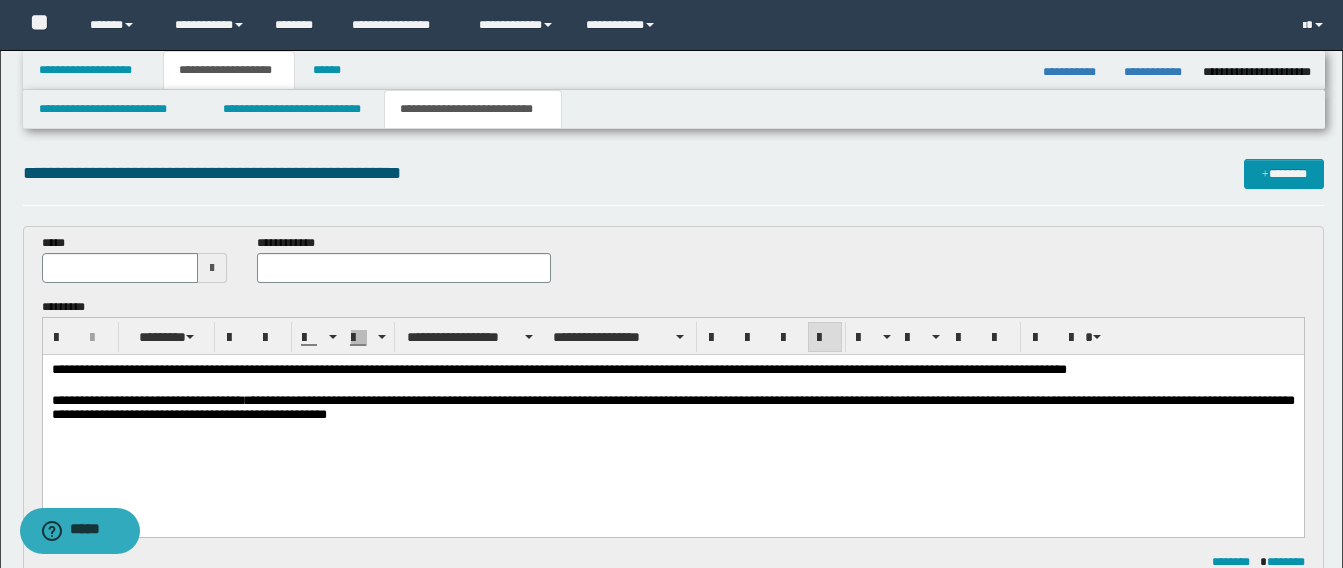 drag, startPoint x: 406, startPoint y: 362, endPoint x: 417, endPoint y: 375, distance: 17.029387 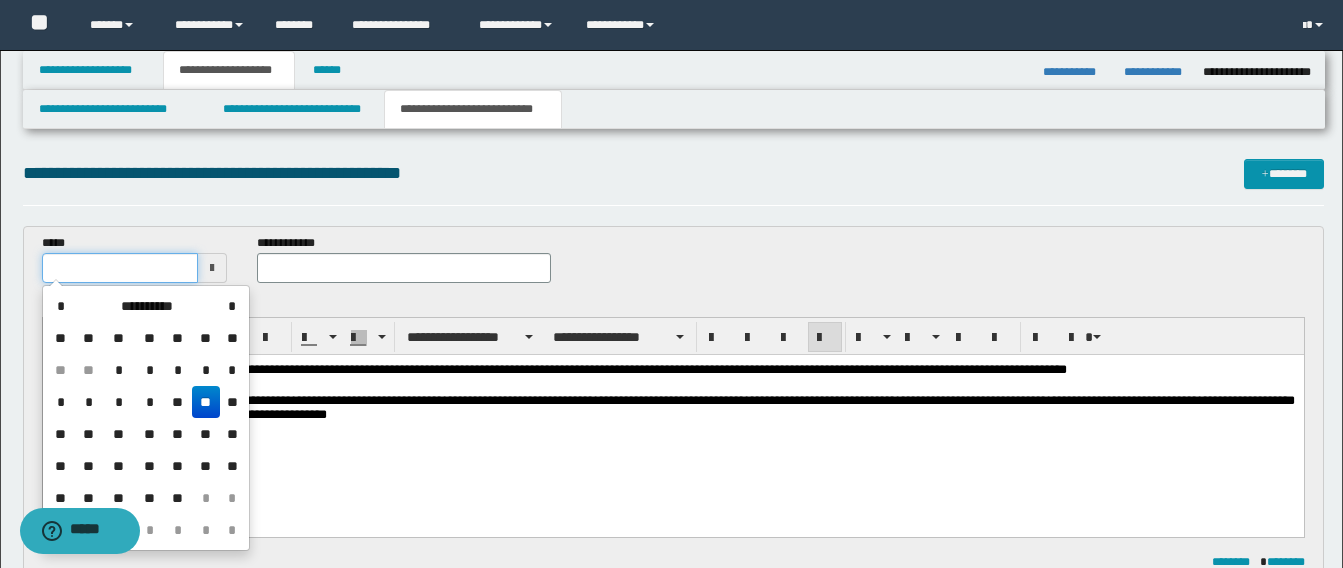 click at bounding box center (120, 268) 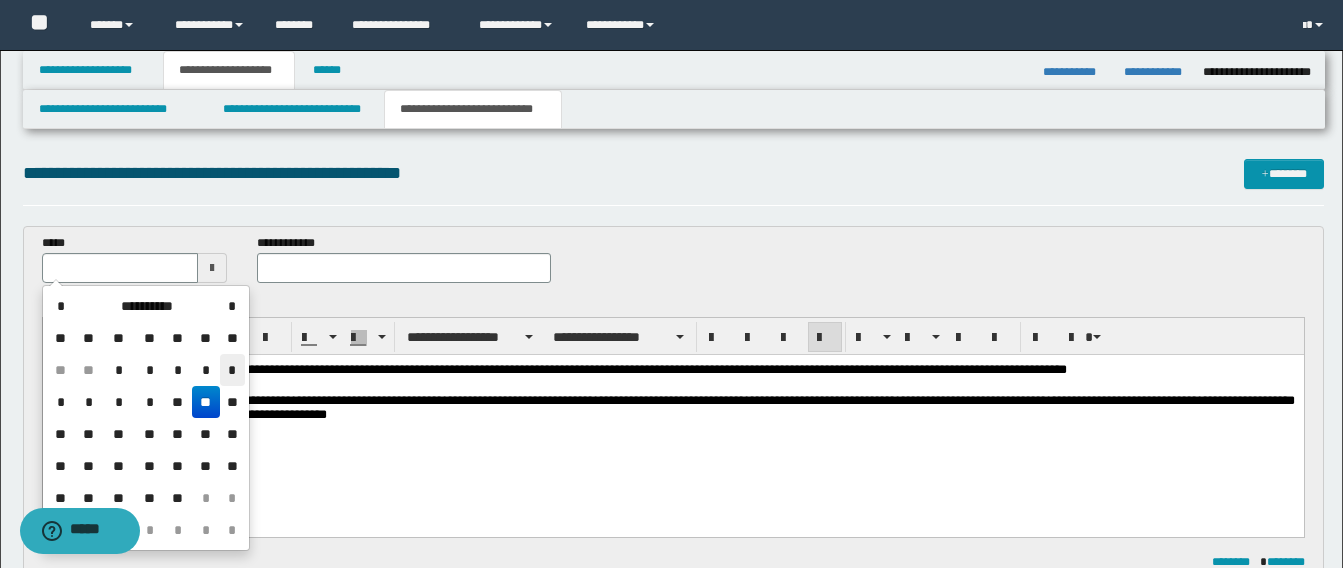 click on "*" at bounding box center [232, 370] 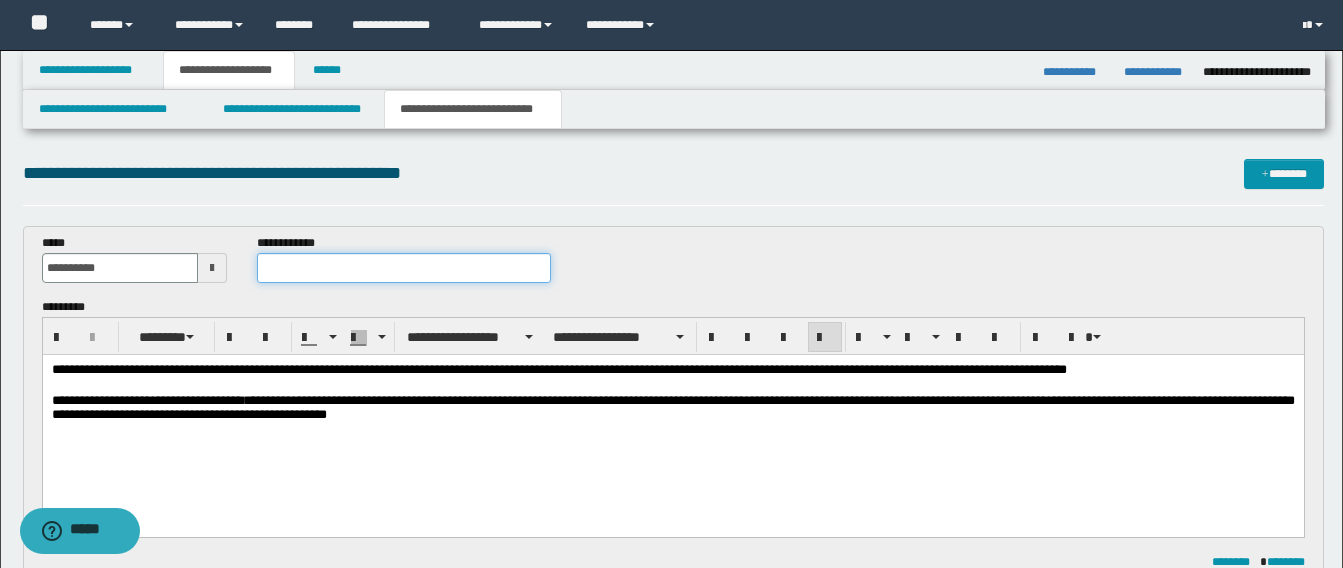 click at bounding box center [403, 268] 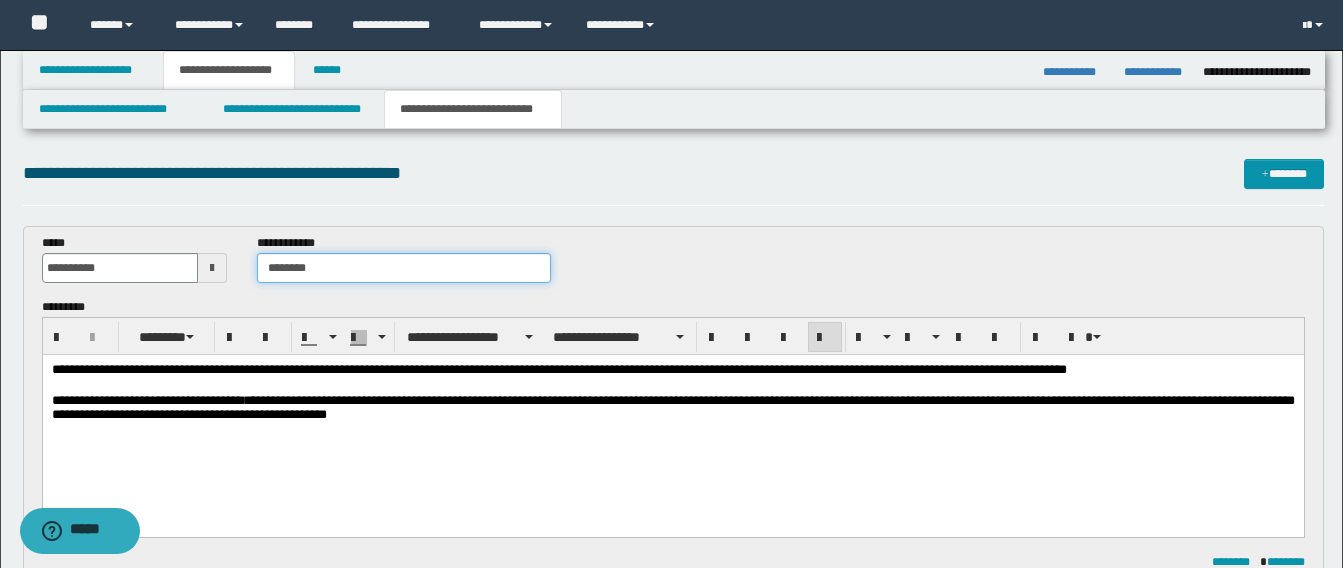 type on "********" 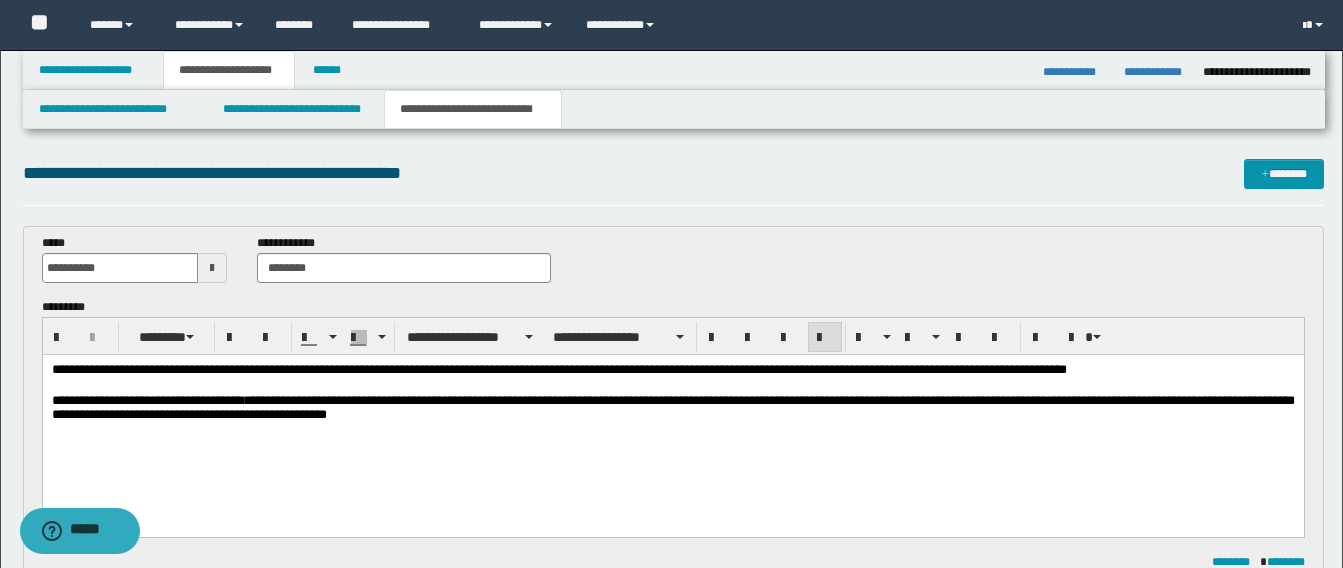 click on "**********" at bounding box center [672, 417] 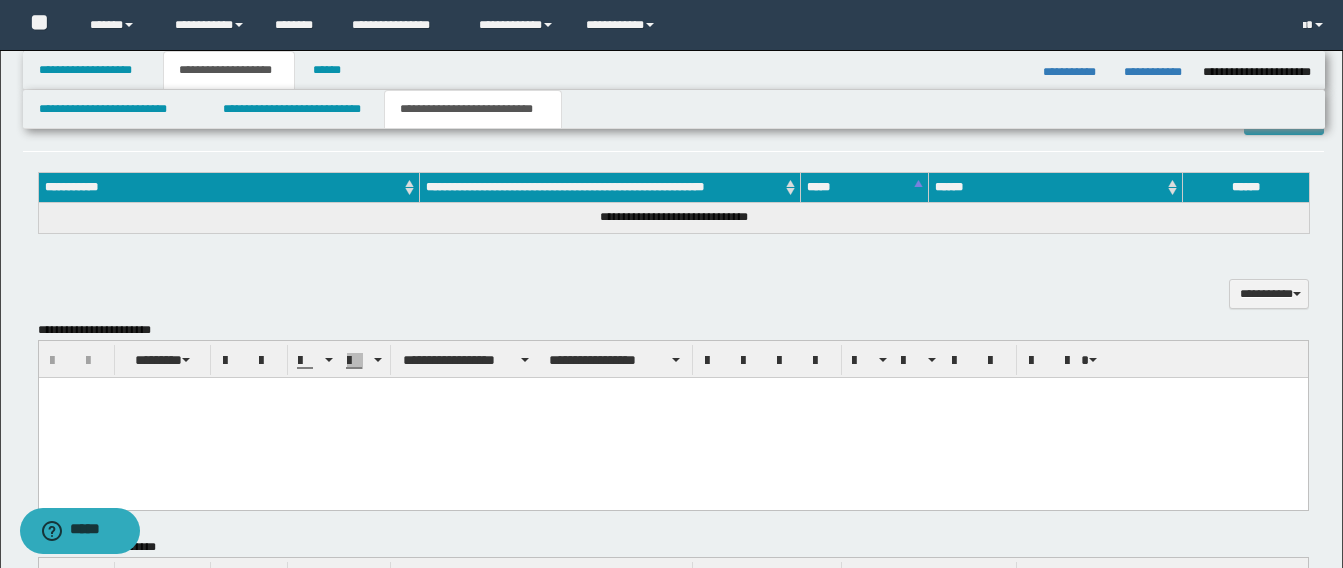 scroll, scrollTop: 400, scrollLeft: 0, axis: vertical 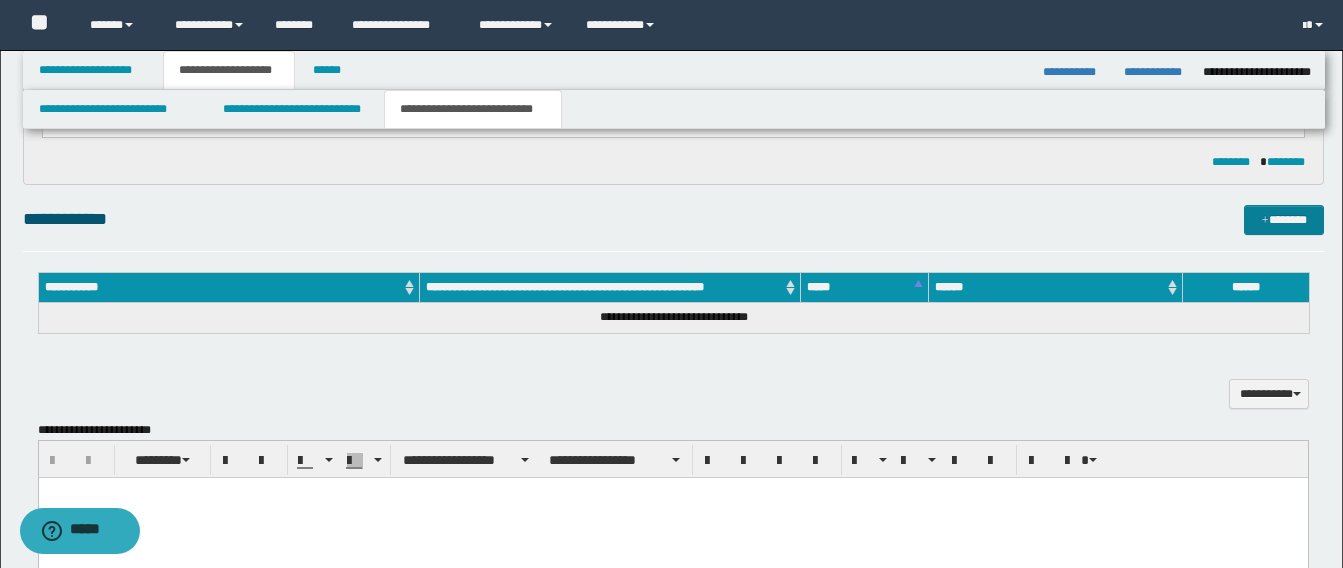 click on "*******" at bounding box center (1284, 220) 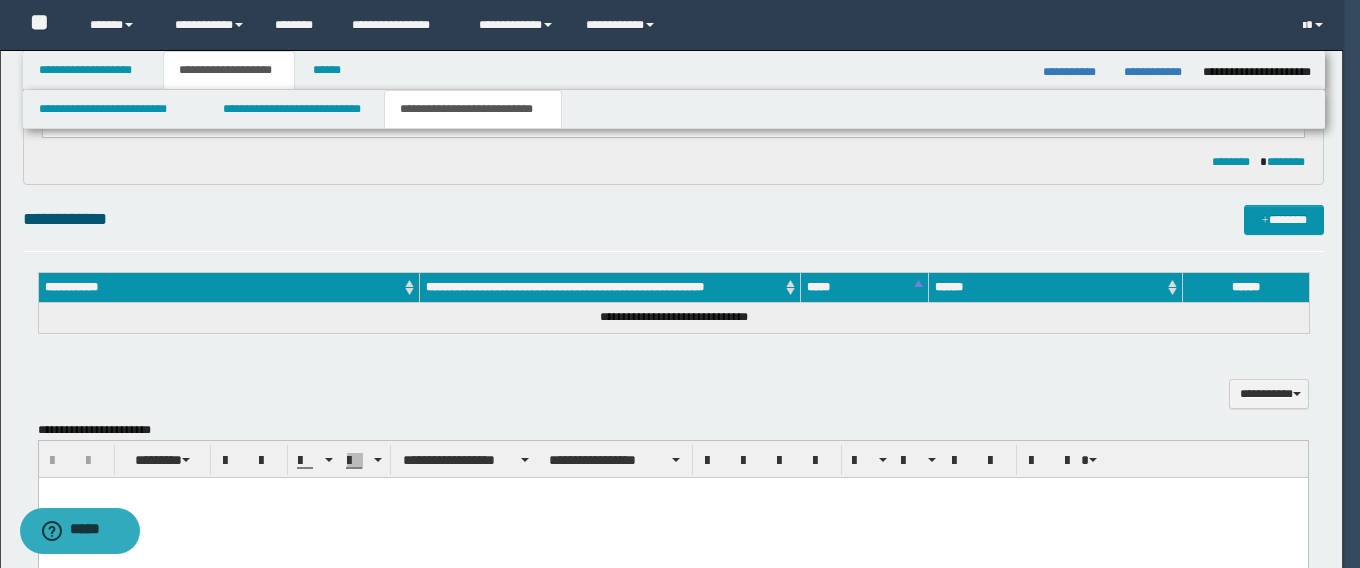 type 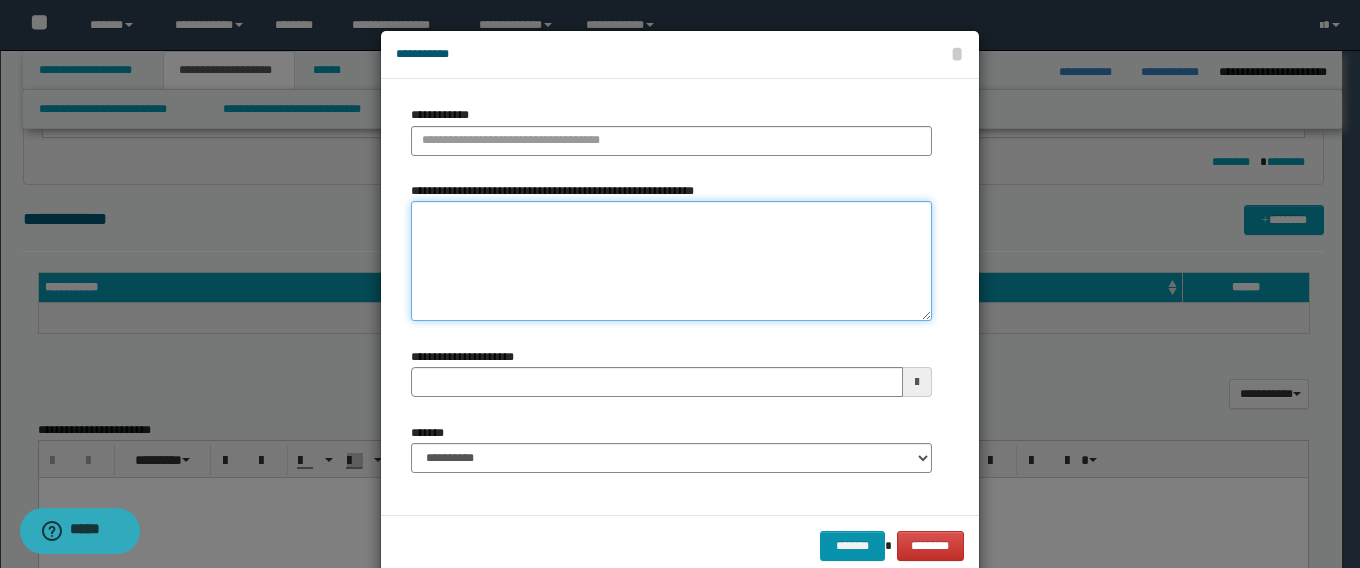 click on "**********" at bounding box center (671, 261) 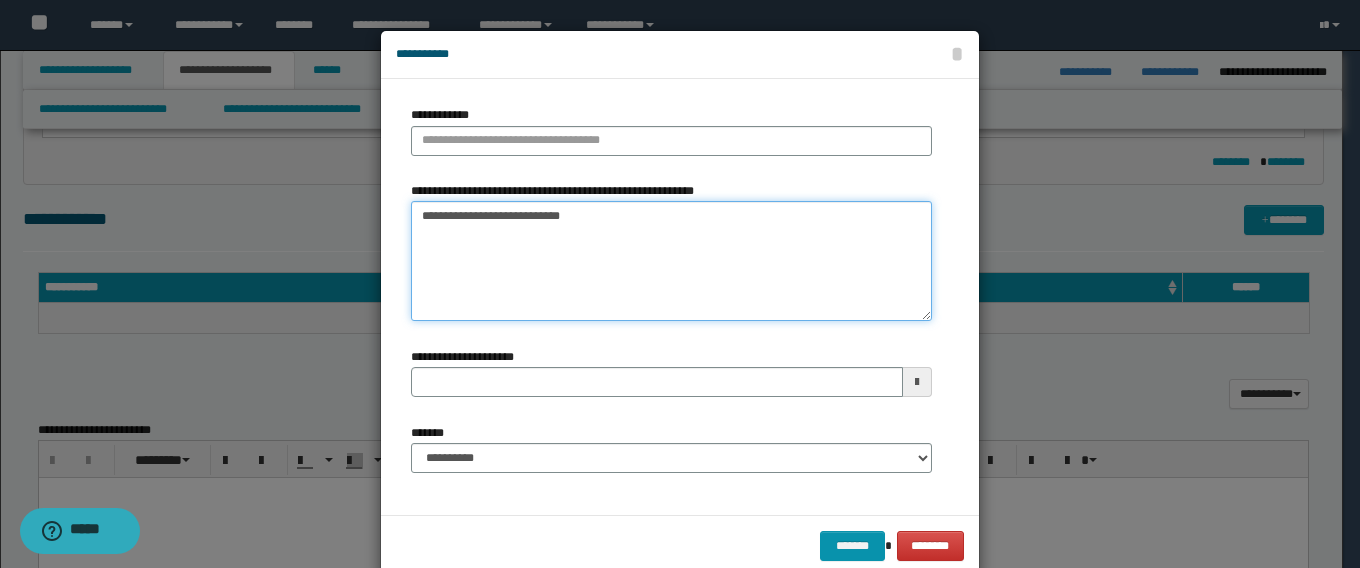 drag, startPoint x: 445, startPoint y: 219, endPoint x: 334, endPoint y: 210, distance: 111.364265 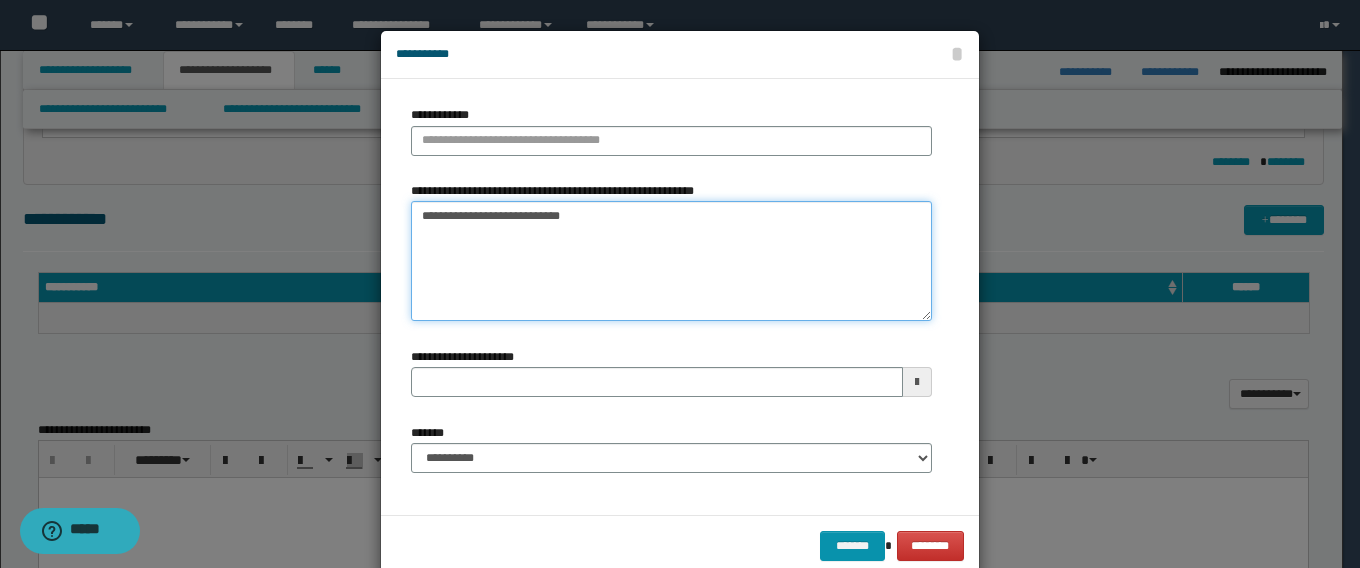 type on "**********" 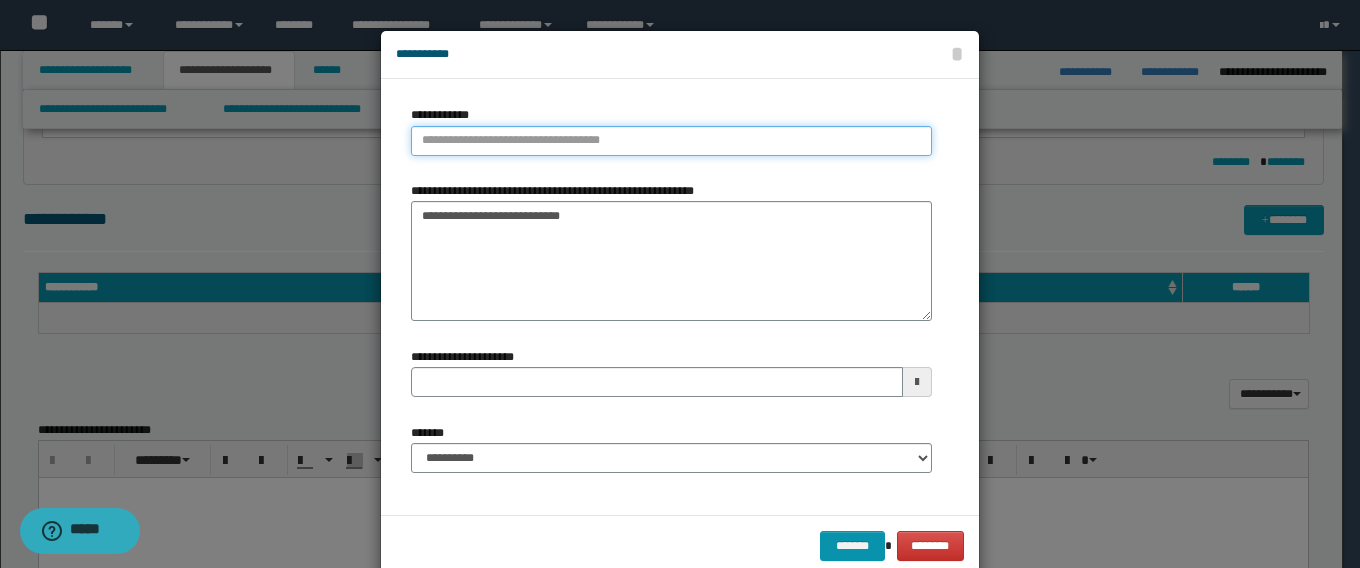 click on "**********" at bounding box center [671, 141] 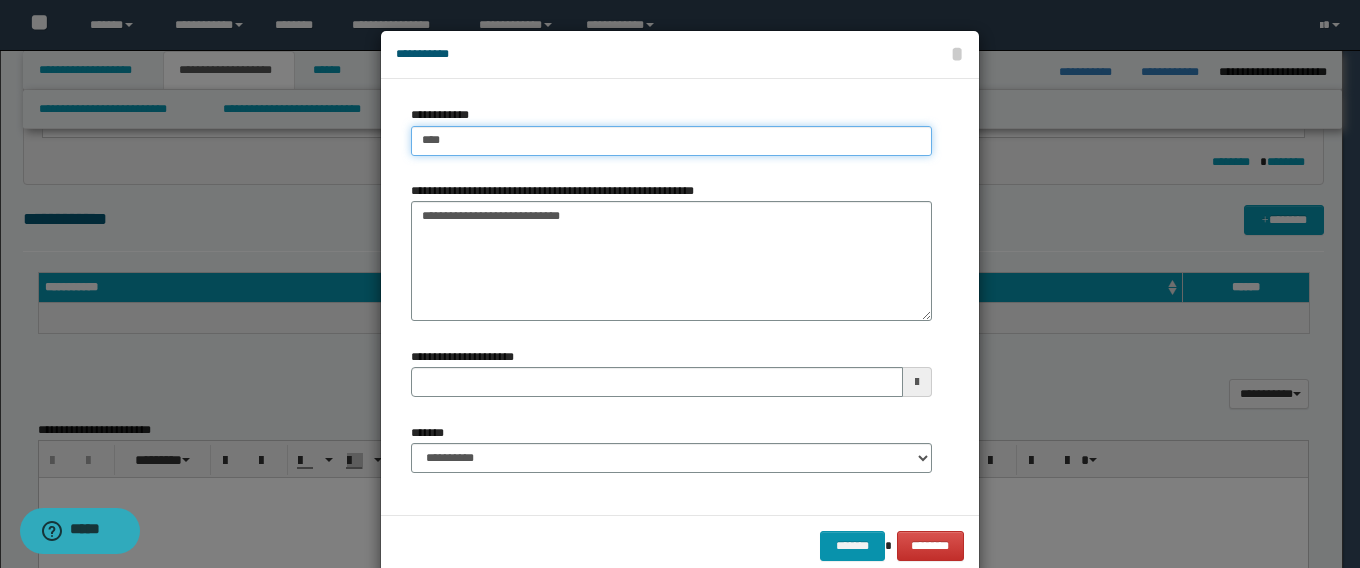 type on "****" 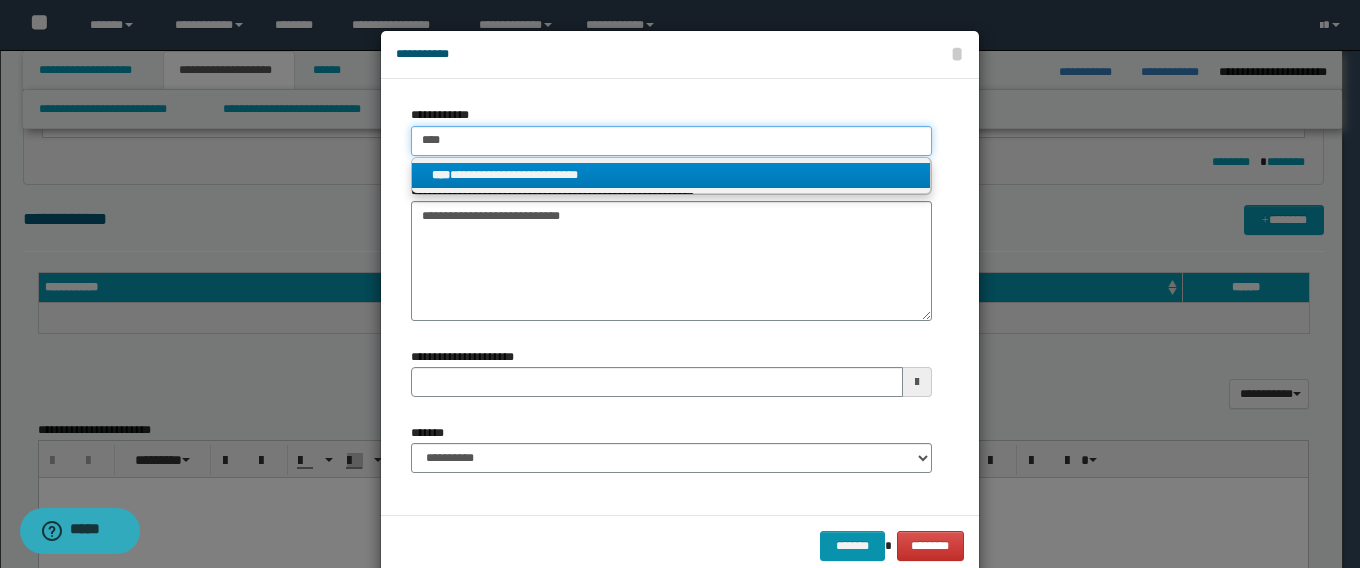 type on "****" 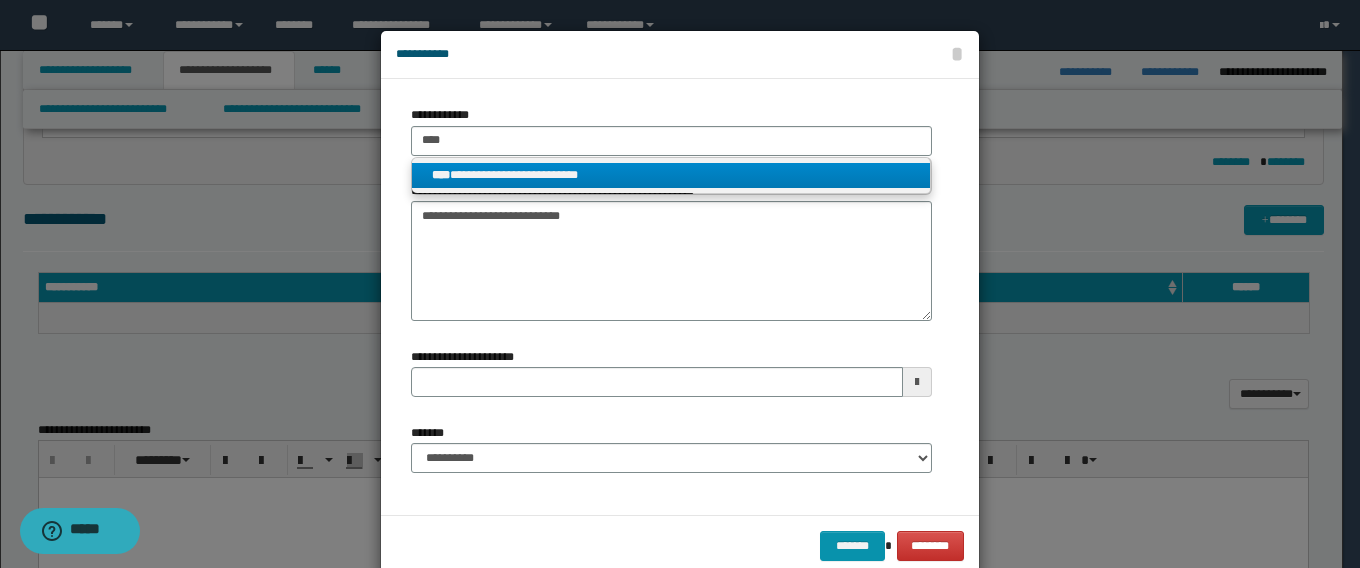click on "**********" at bounding box center (671, 175) 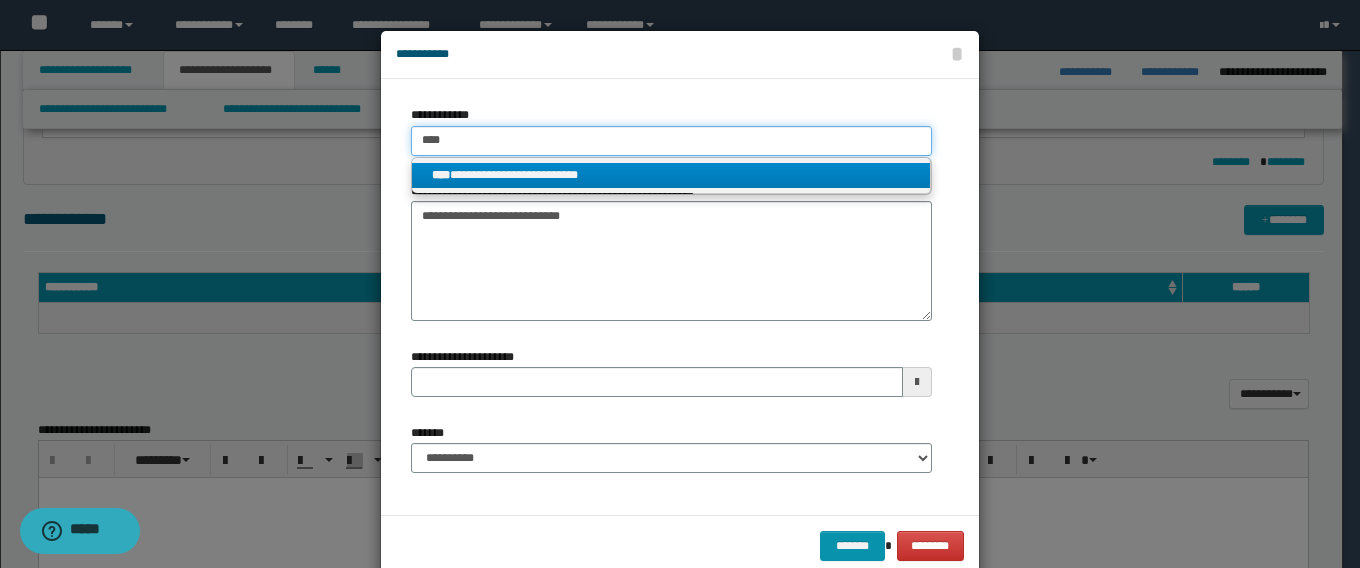 type 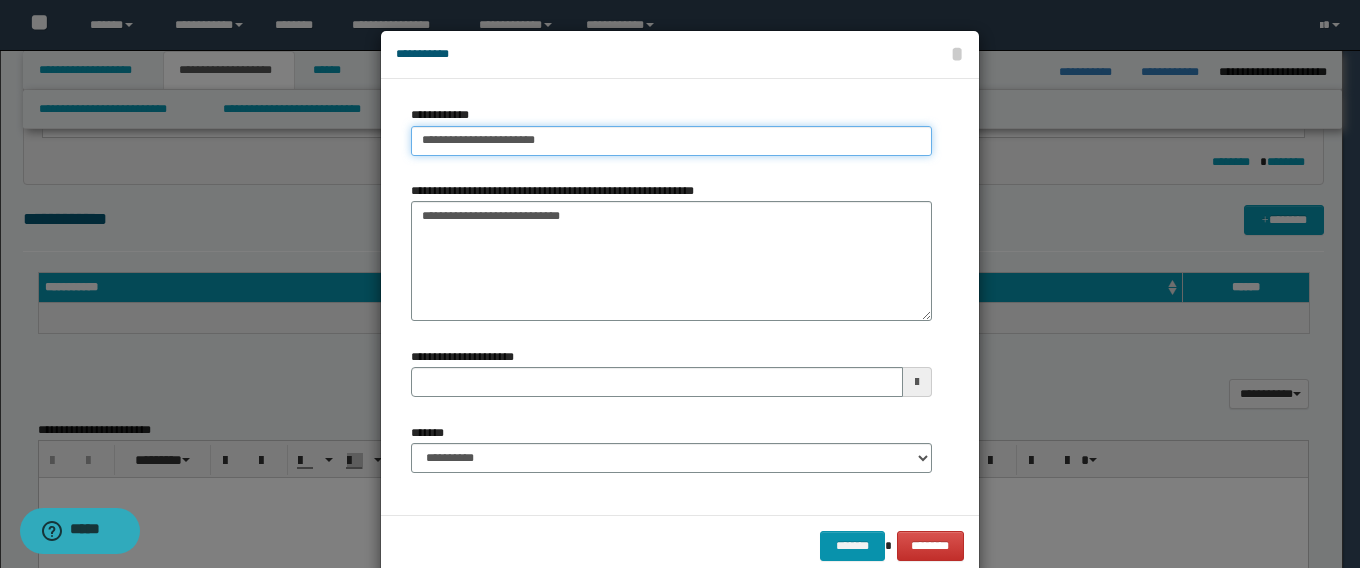 type 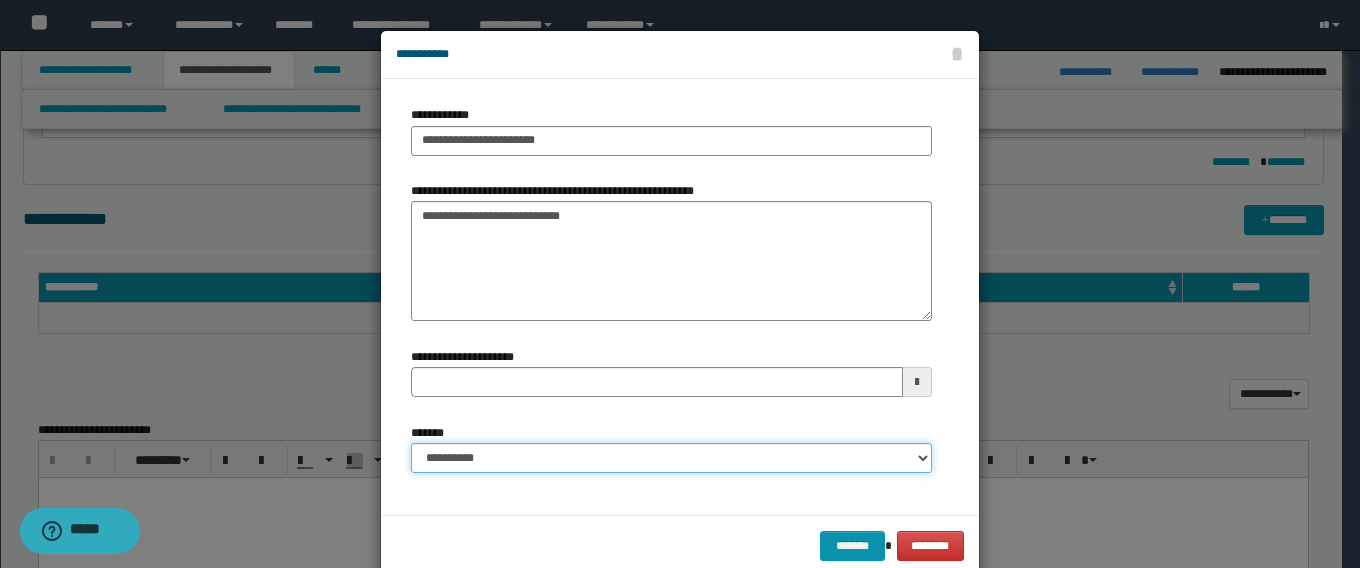 click on "**********" at bounding box center [671, 458] 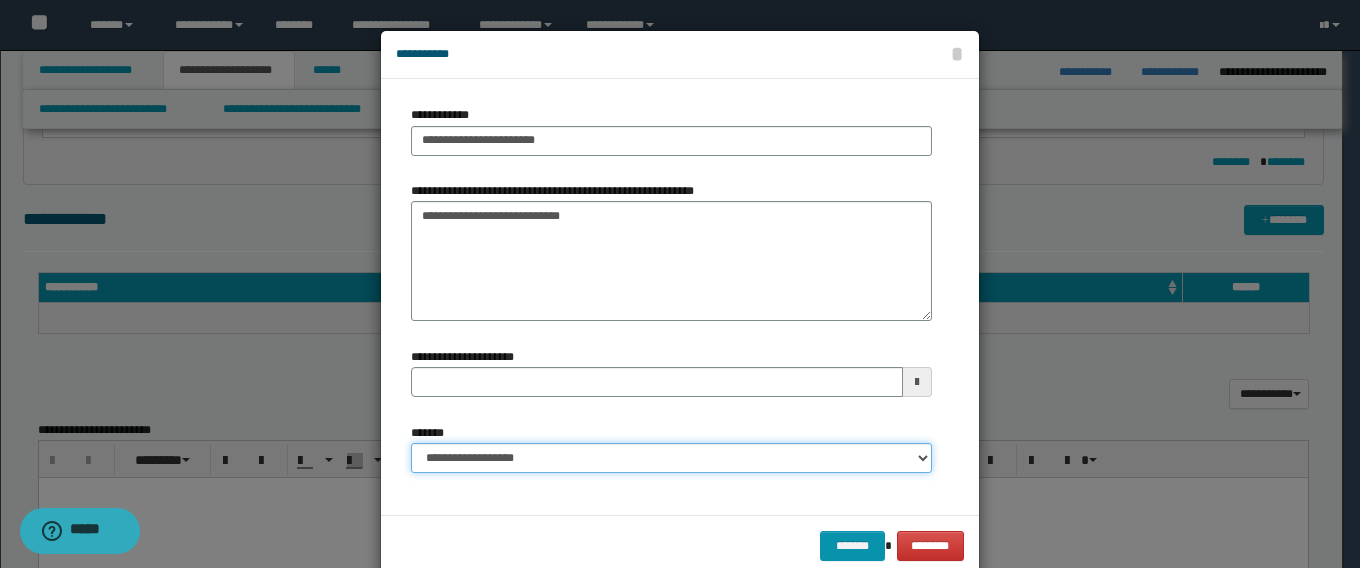 click on "**********" at bounding box center [671, 458] 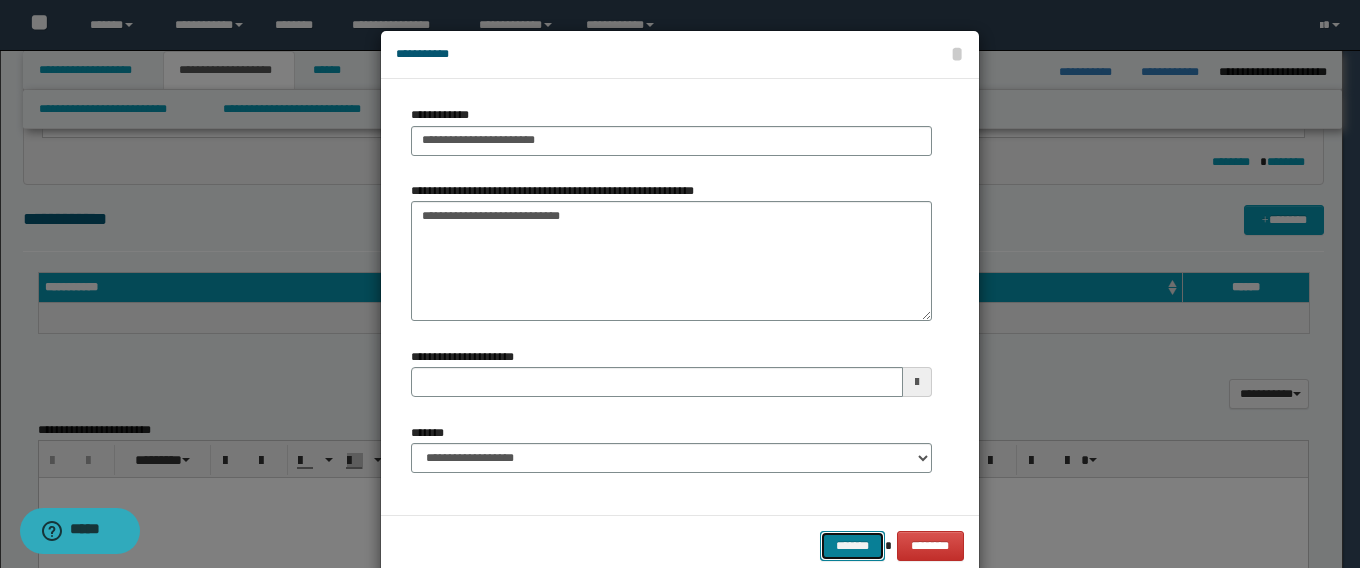 drag, startPoint x: 832, startPoint y: 545, endPoint x: 767, endPoint y: 500, distance: 79.05694 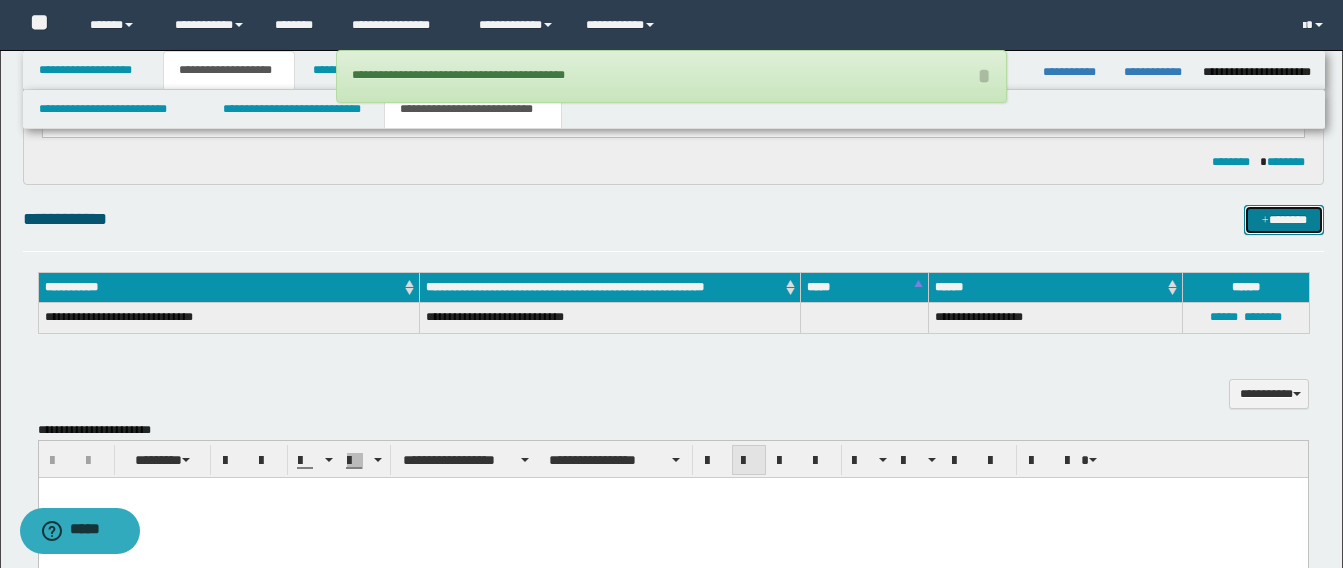 type 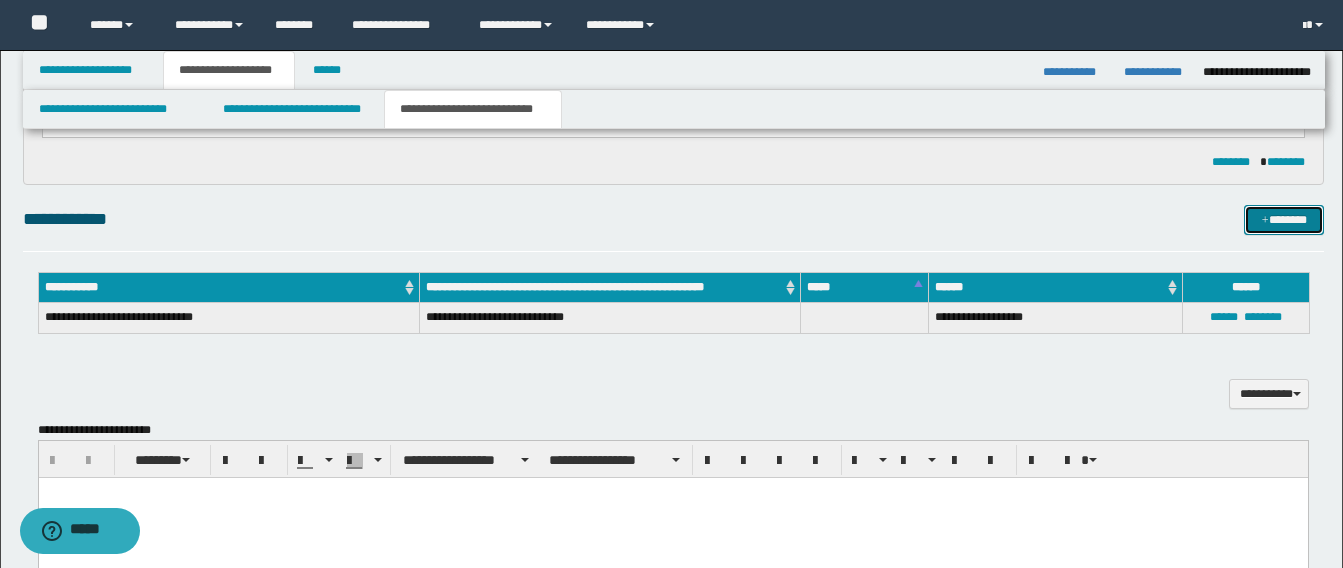 click on "*******" at bounding box center (1284, 220) 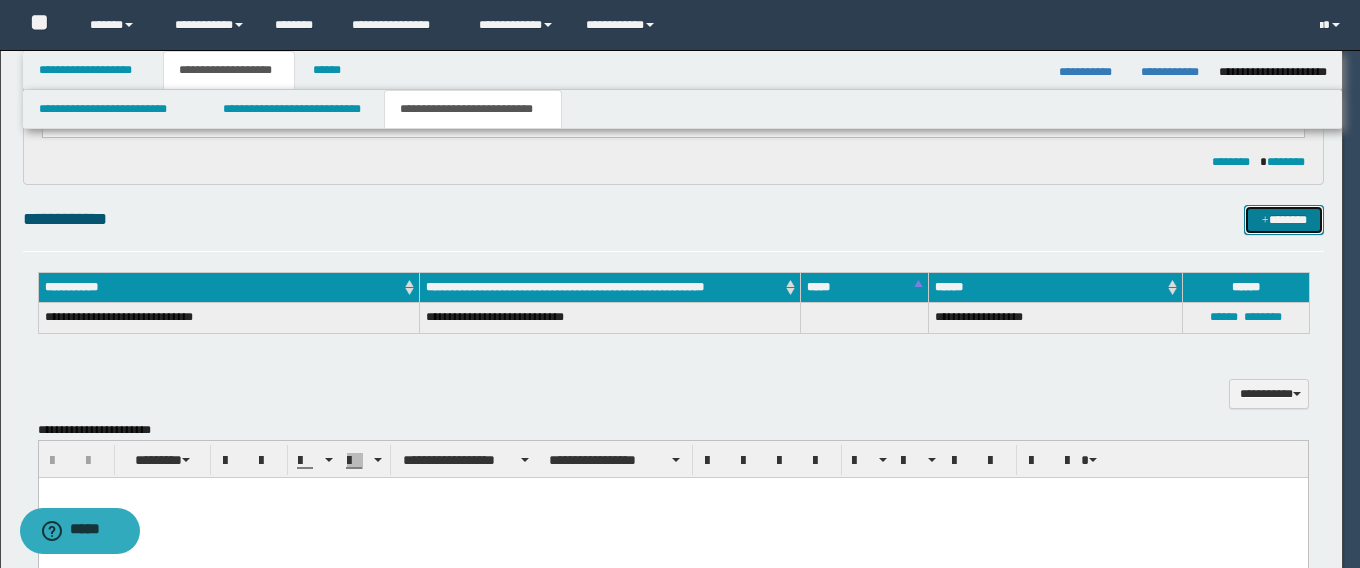 type 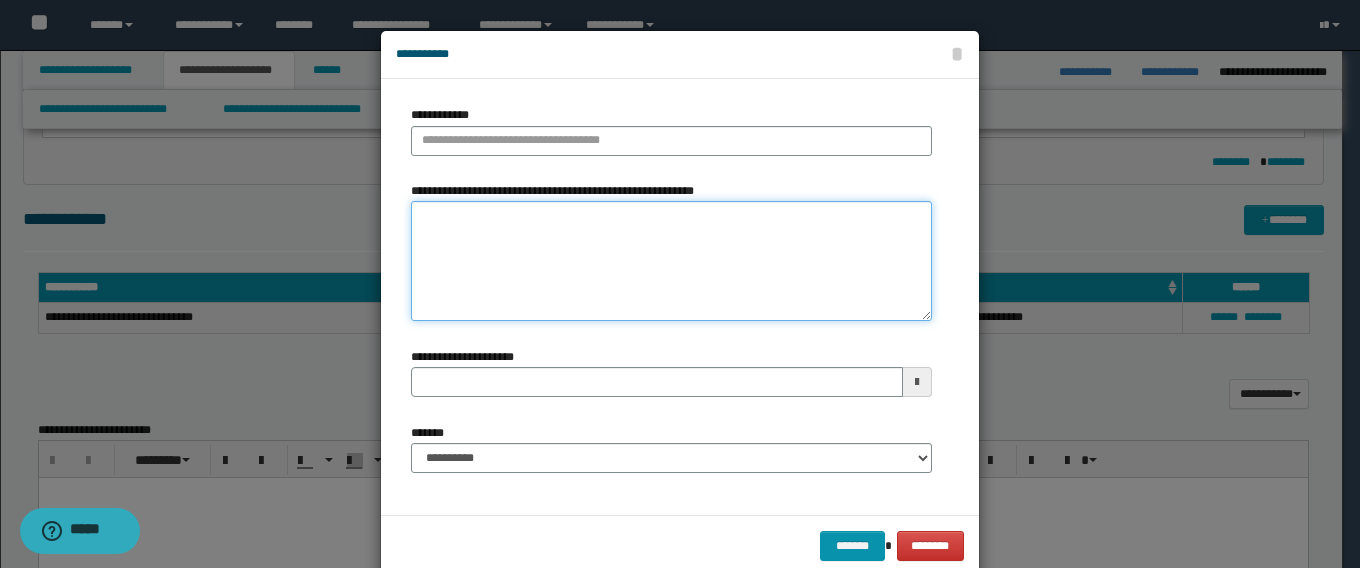 click on "**********" at bounding box center [671, 261] 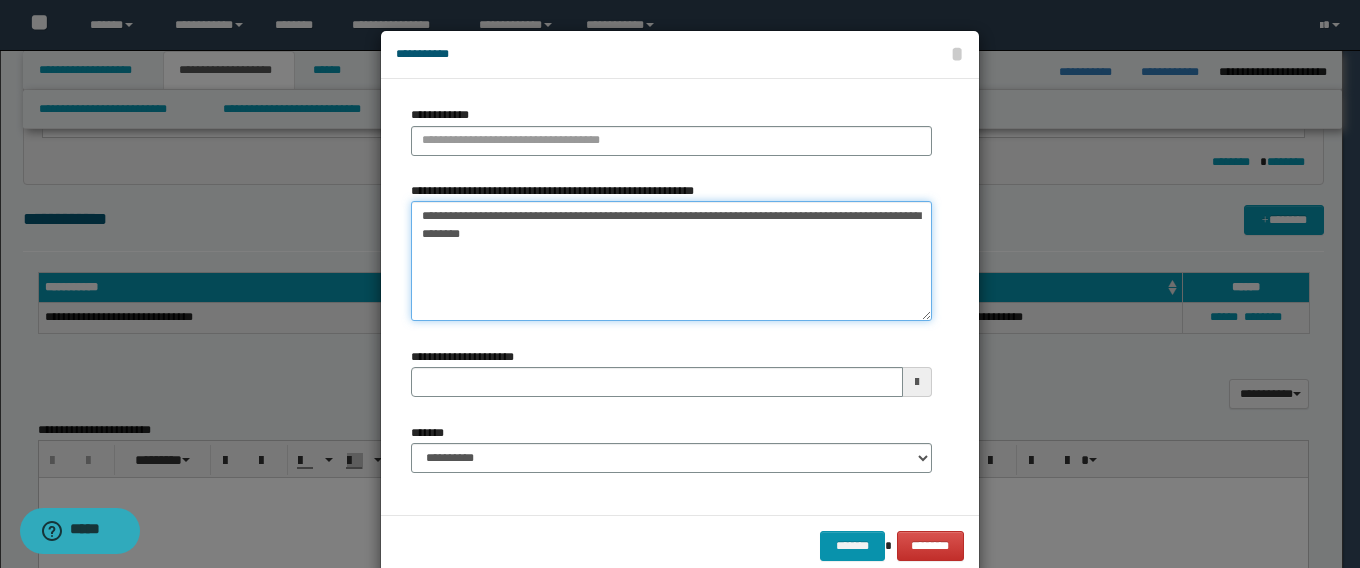 drag, startPoint x: 444, startPoint y: 220, endPoint x: 324, endPoint y: 220, distance: 120 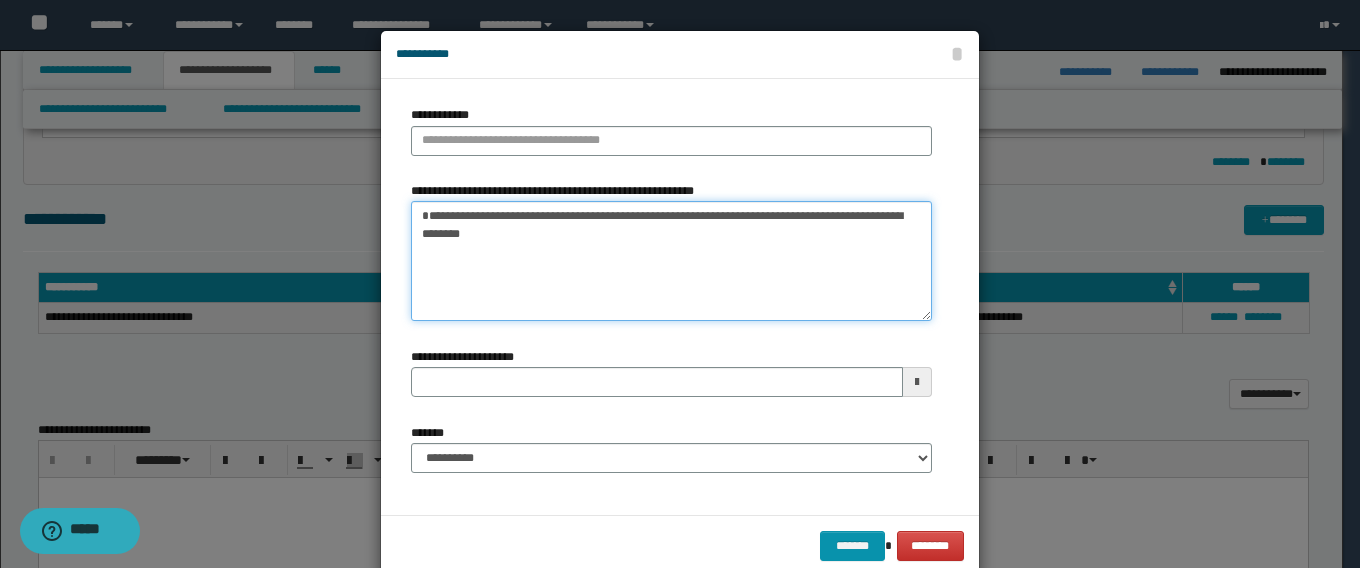 paste on "*****" 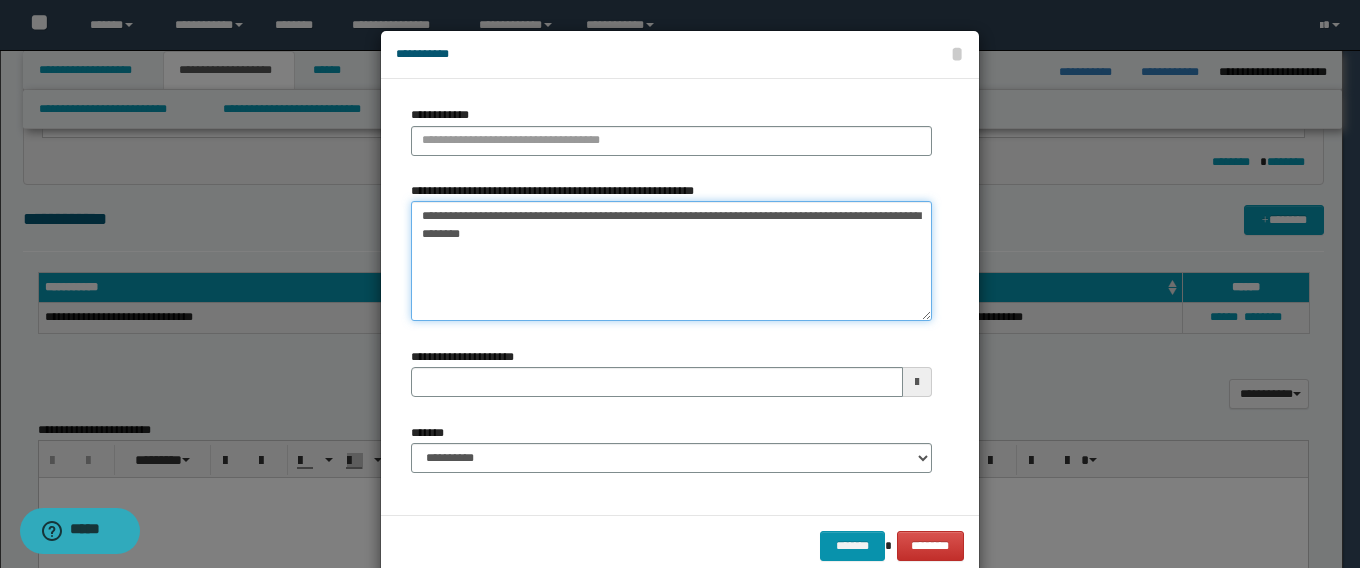 drag, startPoint x: 434, startPoint y: 219, endPoint x: 380, endPoint y: 217, distance: 54.037025 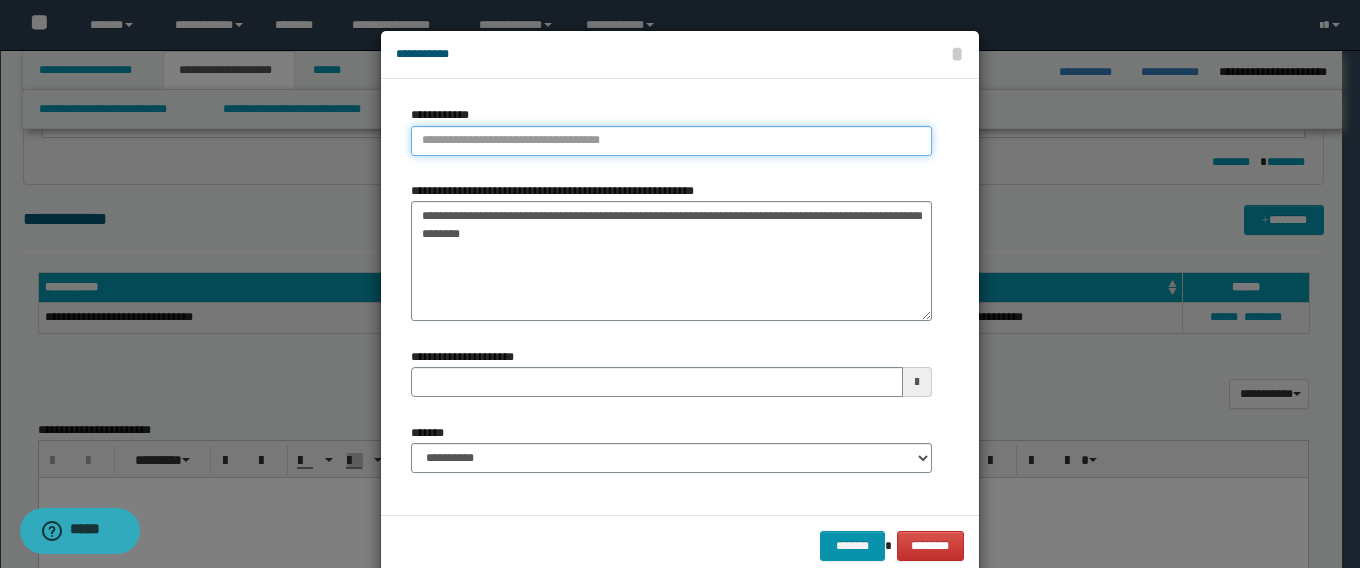 type on "**********" 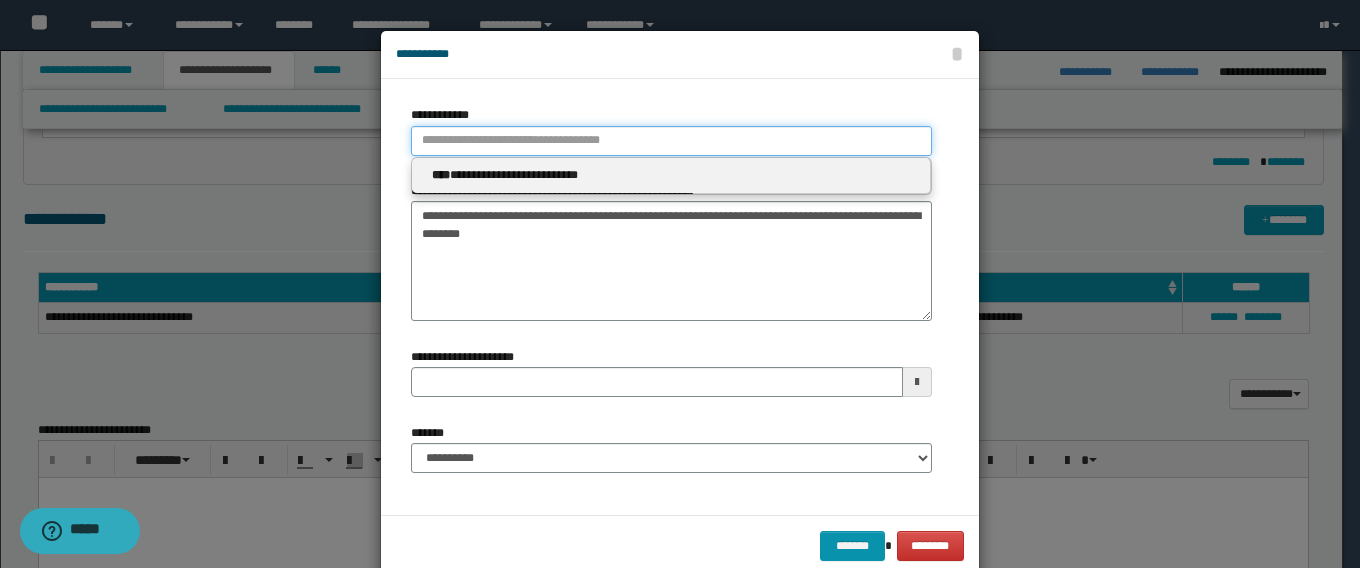 click on "**********" at bounding box center (671, 141) 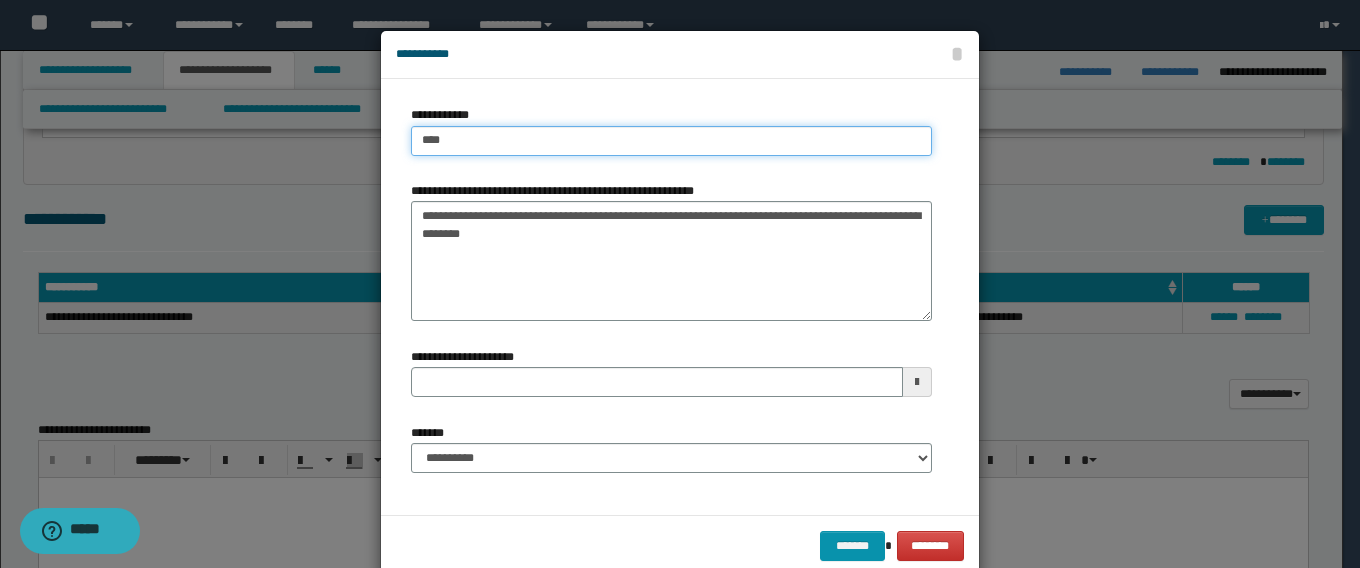 type on "****" 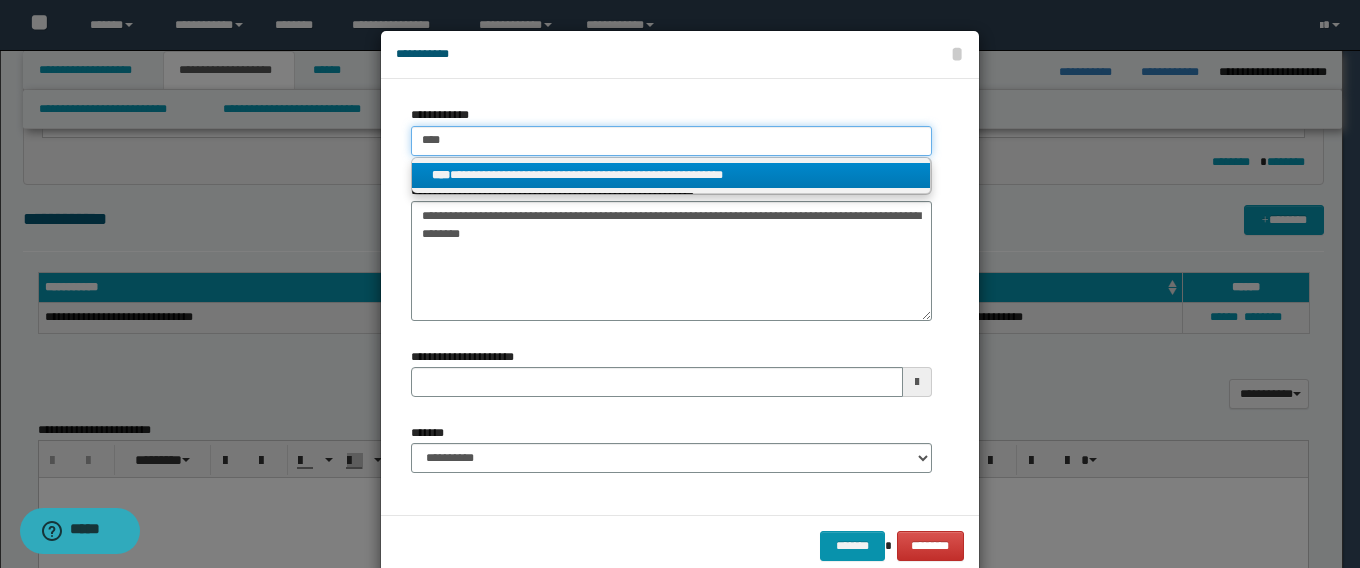type on "****" 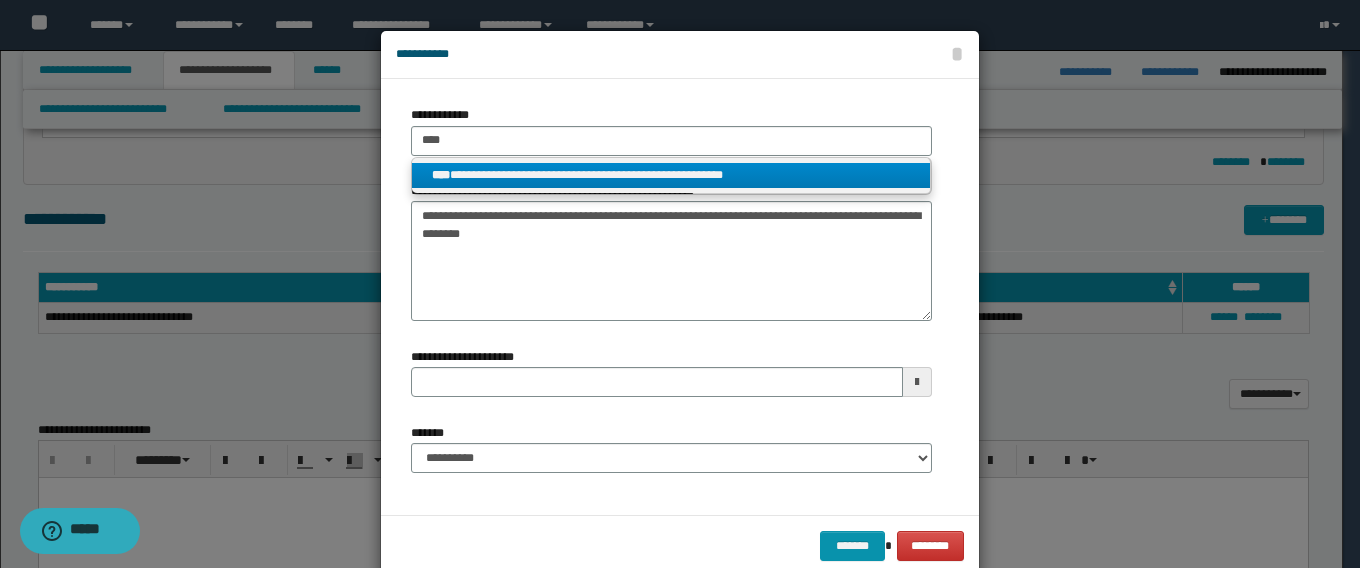 click on "**********" at bounding box center (671, 175) 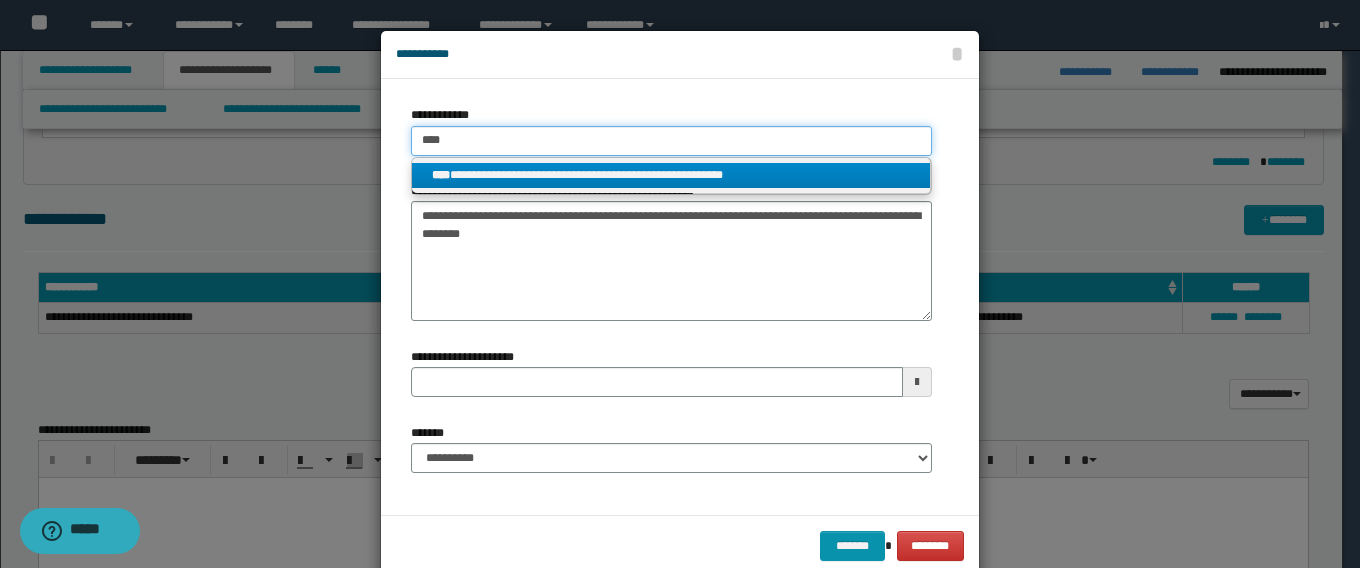 type 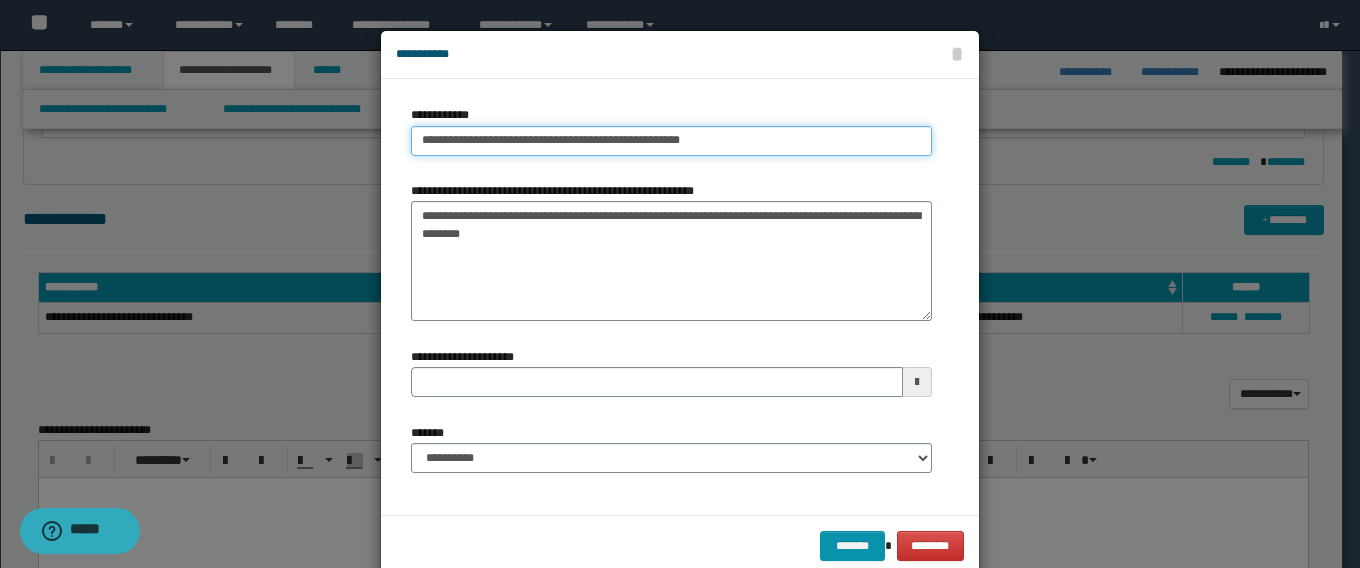 type 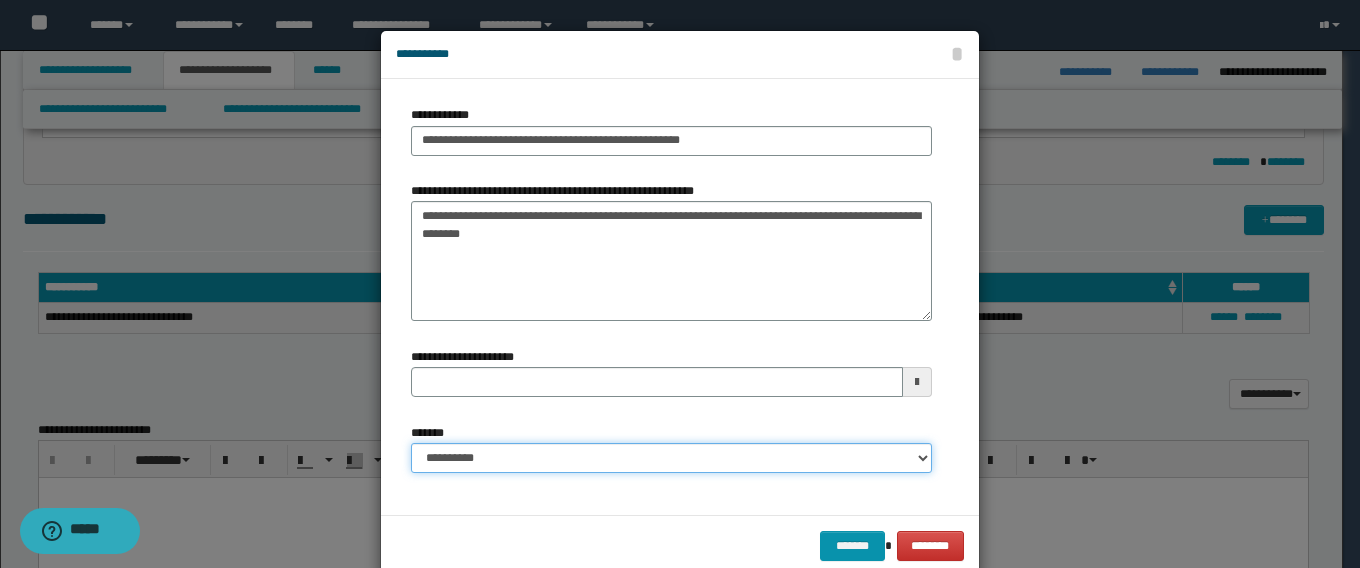 click on "**********" at bounding box center (671, 458) 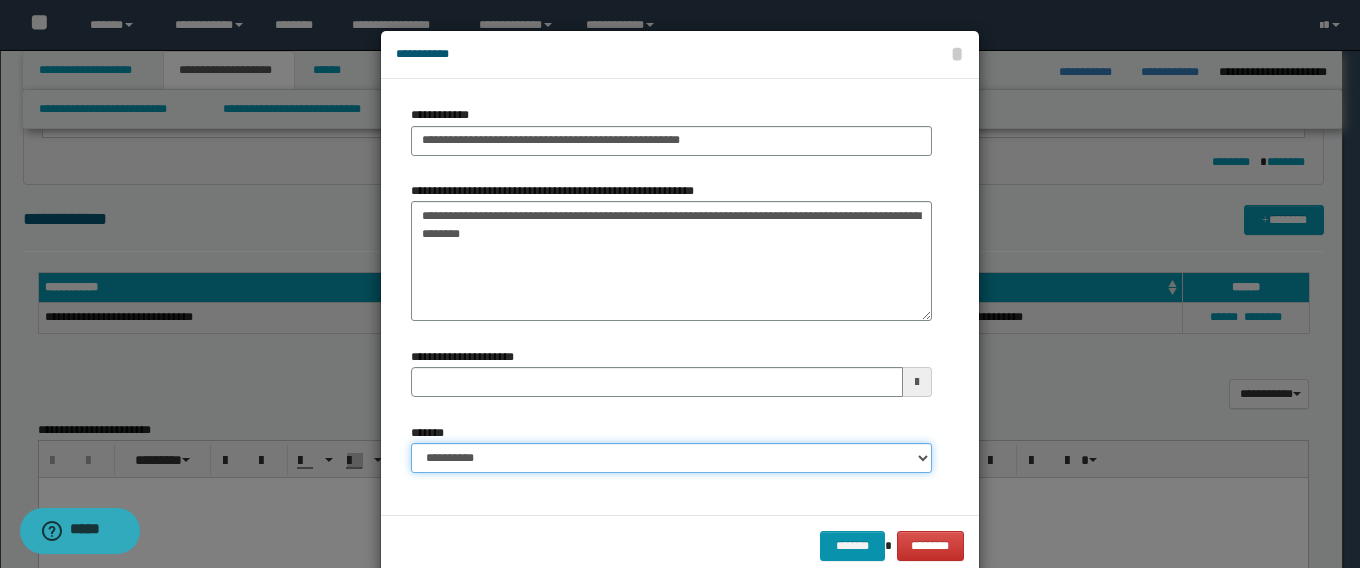 select on "*" 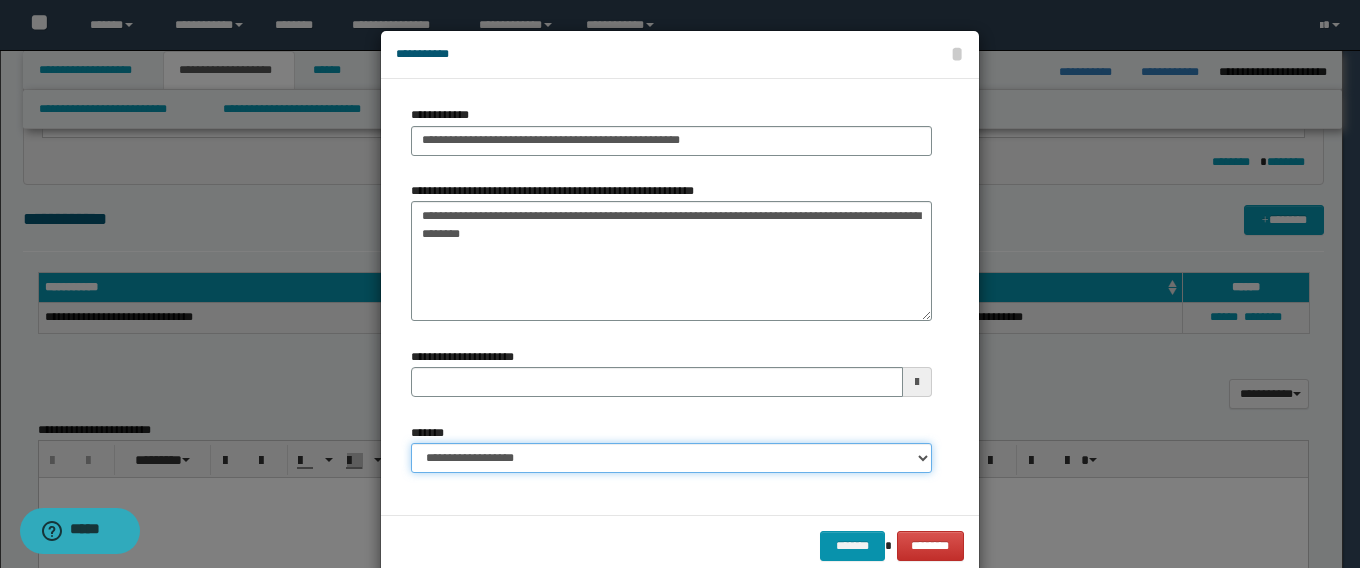 click on "**********" at bounding box center [671, 458] 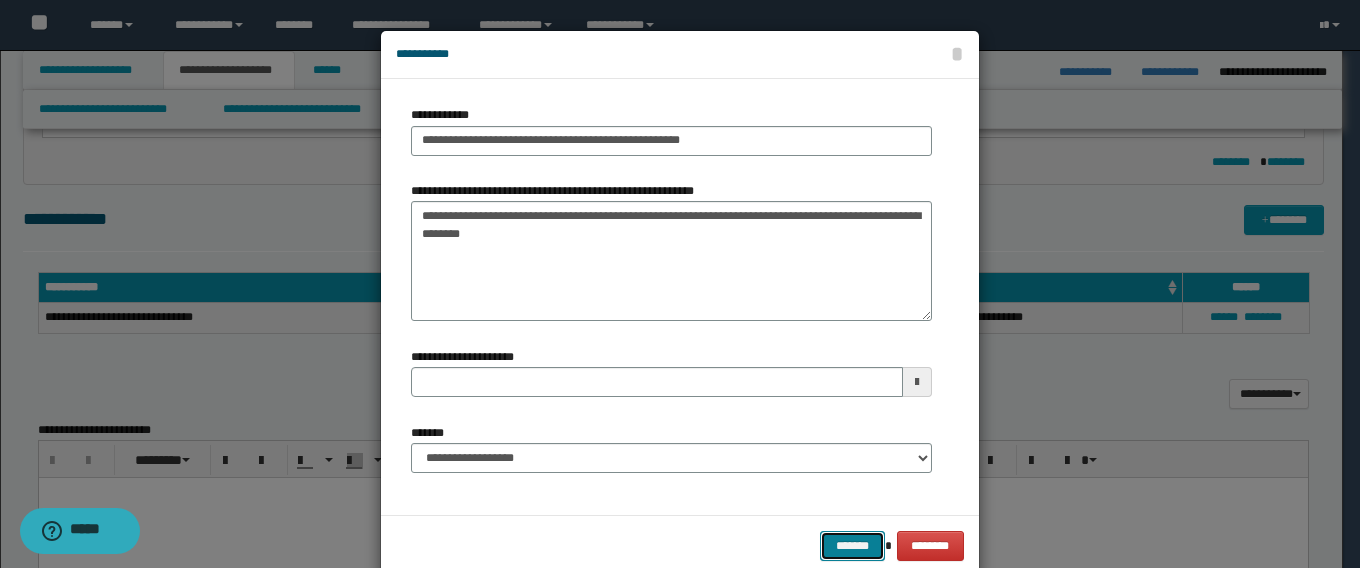 click on "*******" at bounding box center [852, 546] 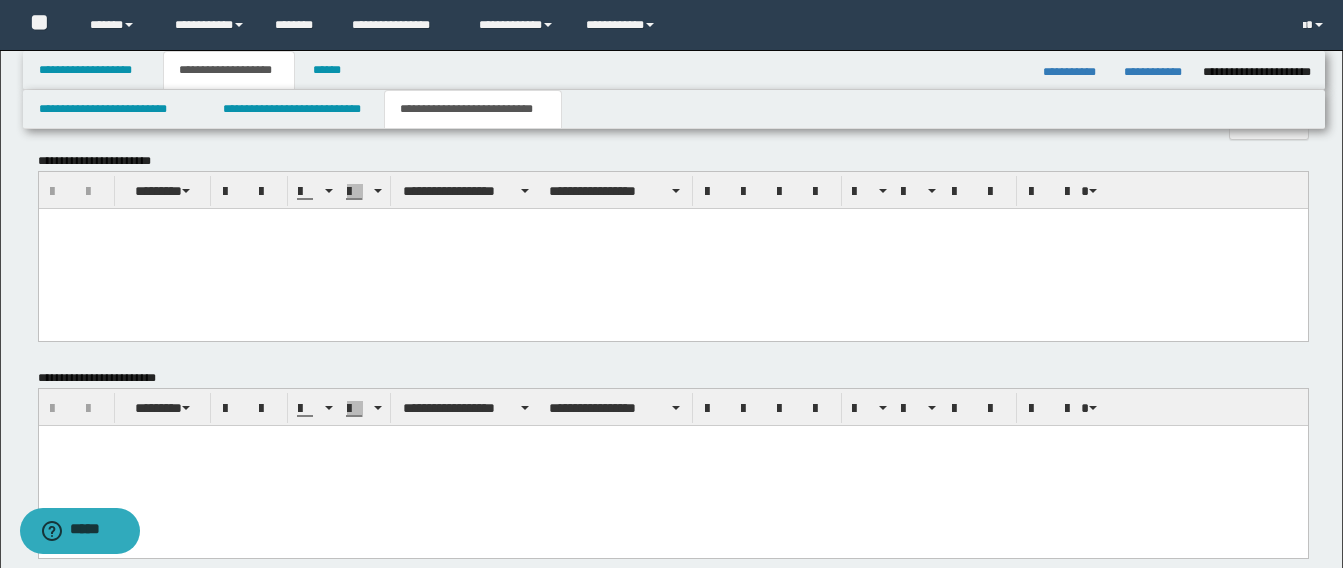 scroll, scrollTop: 600, scrollLeft: 0, axis: vertical 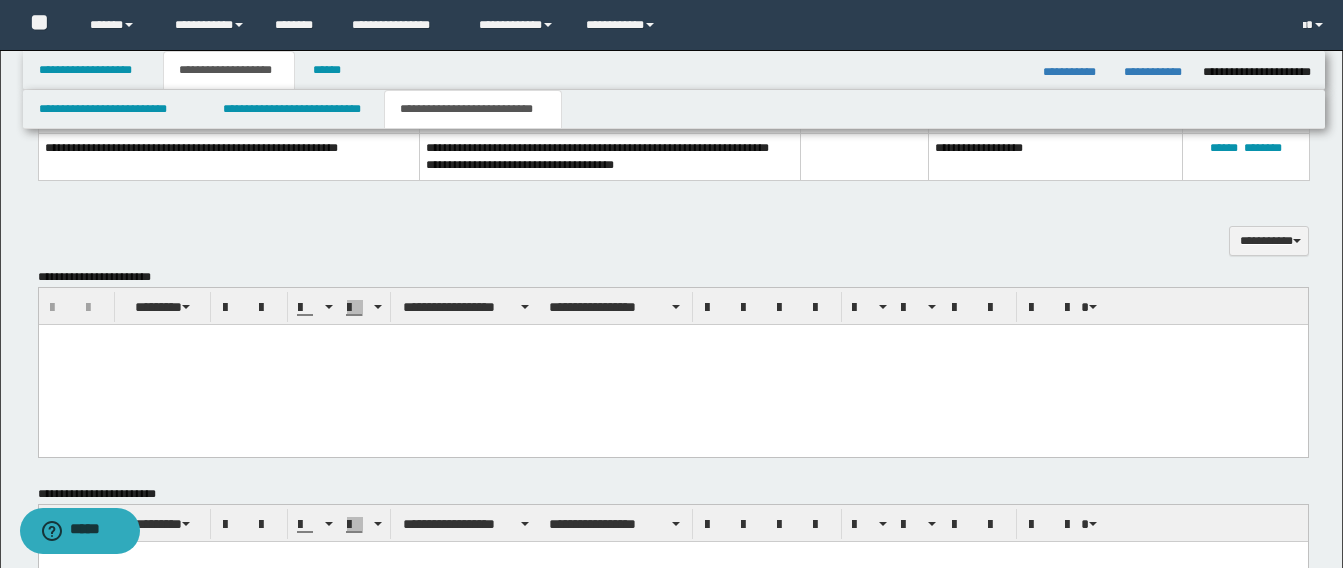 click at bounding box center [672, 340] 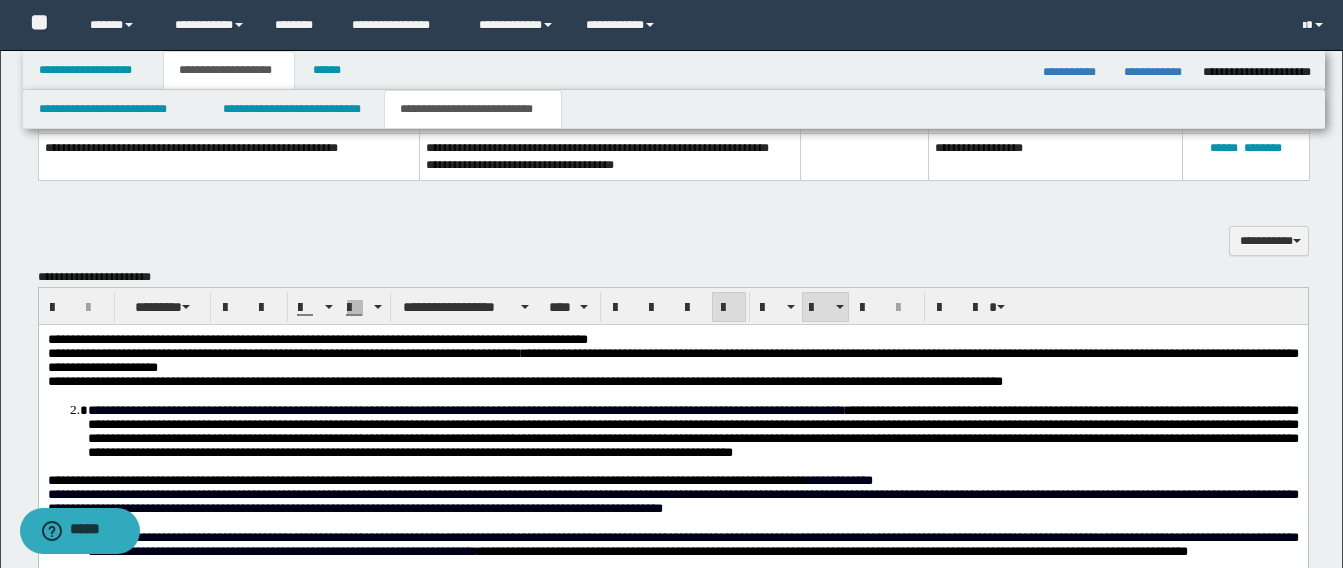click on "**********" at bounding box center [391, 410] 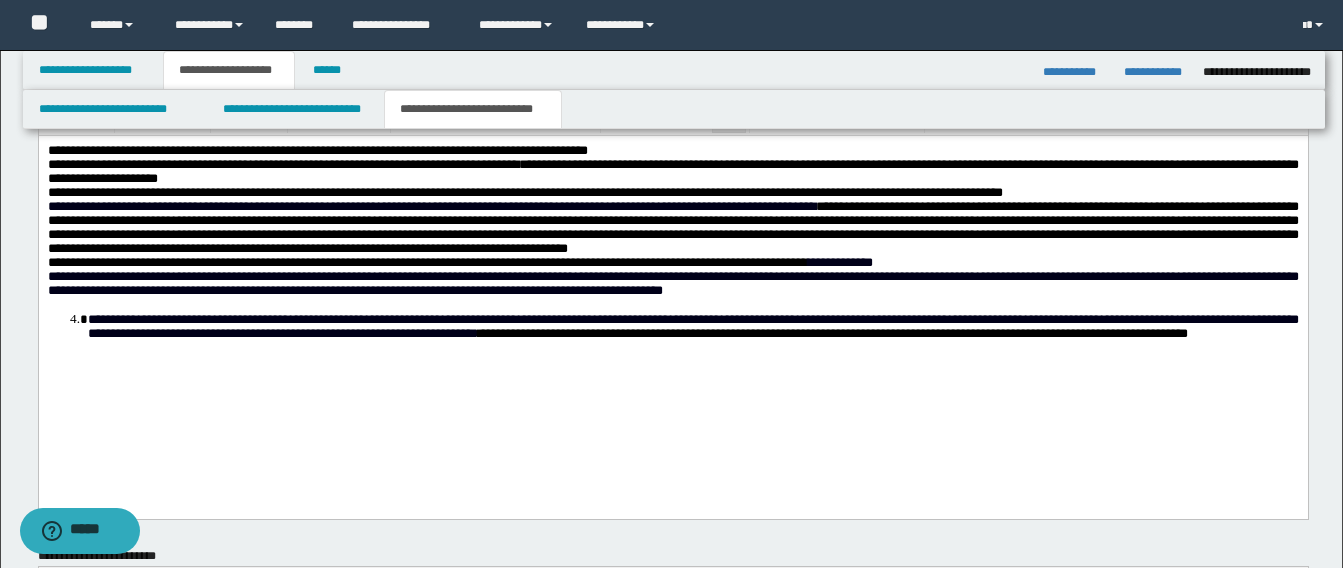 scroll, scrollTop: 800, scrollLeft: 0, axis: vertical 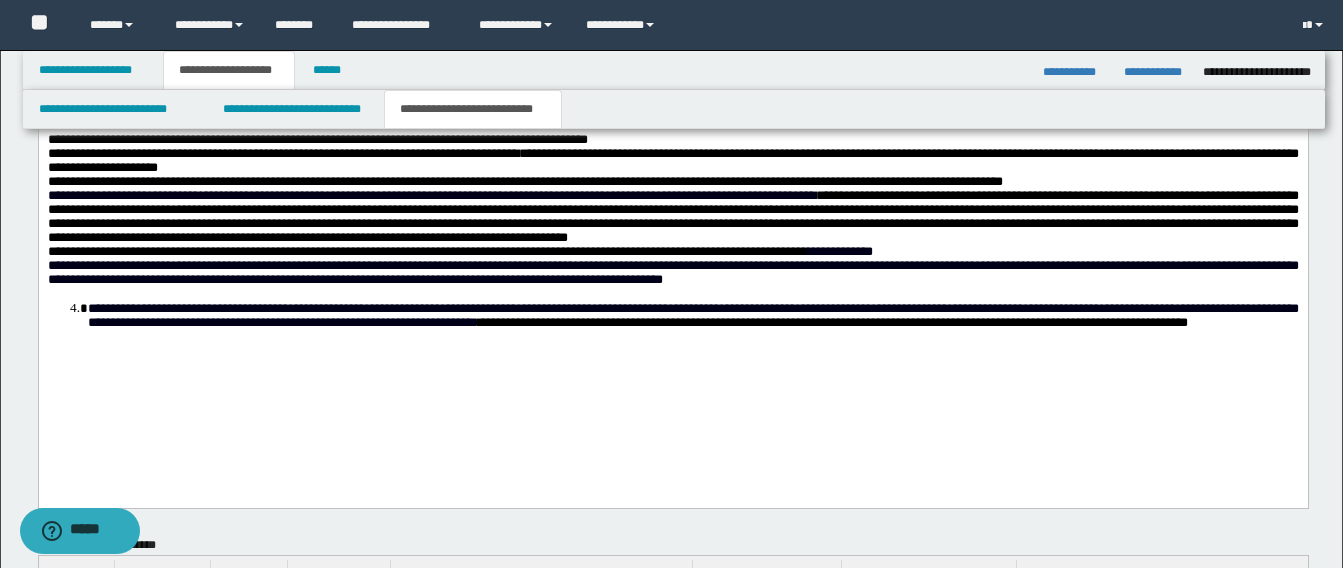 click on "**********" at bounding box center (692, 315) 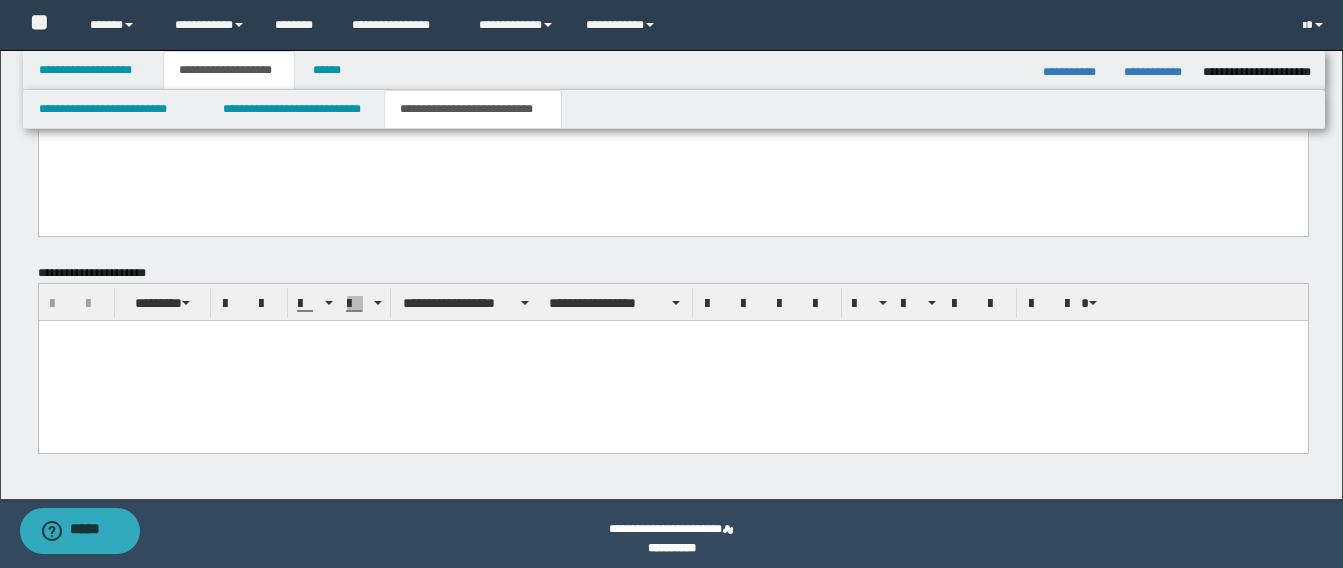 scroll, scrollTop: 1272, scrollLeft: 0, axis: vertical 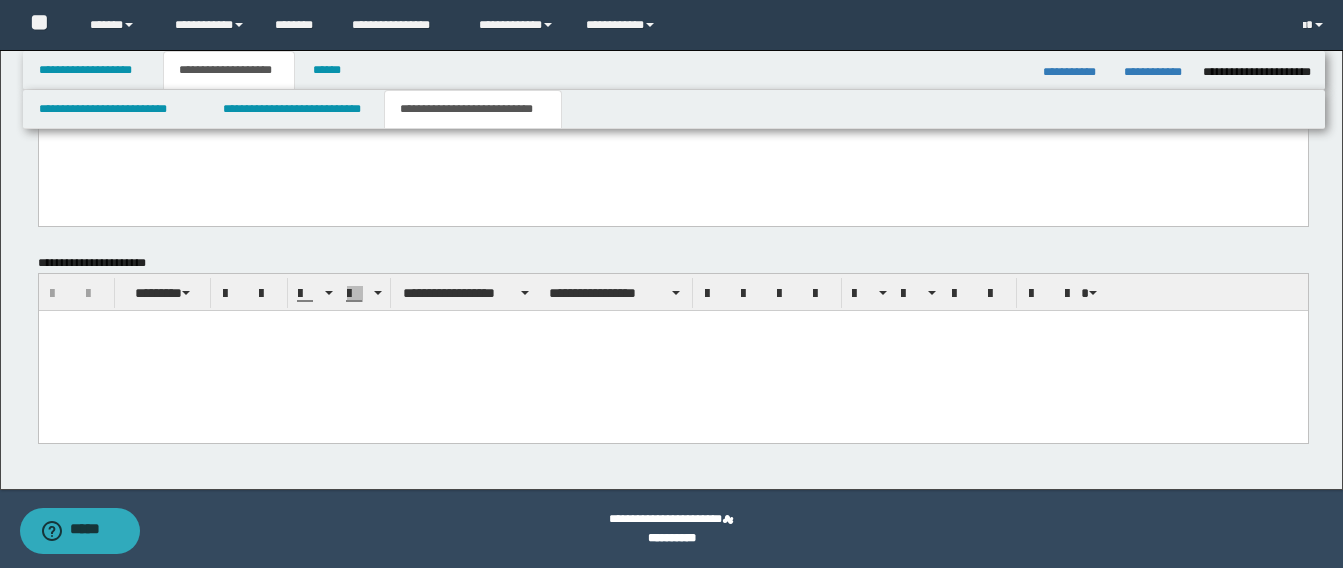 click at bounding box center [672, 350] 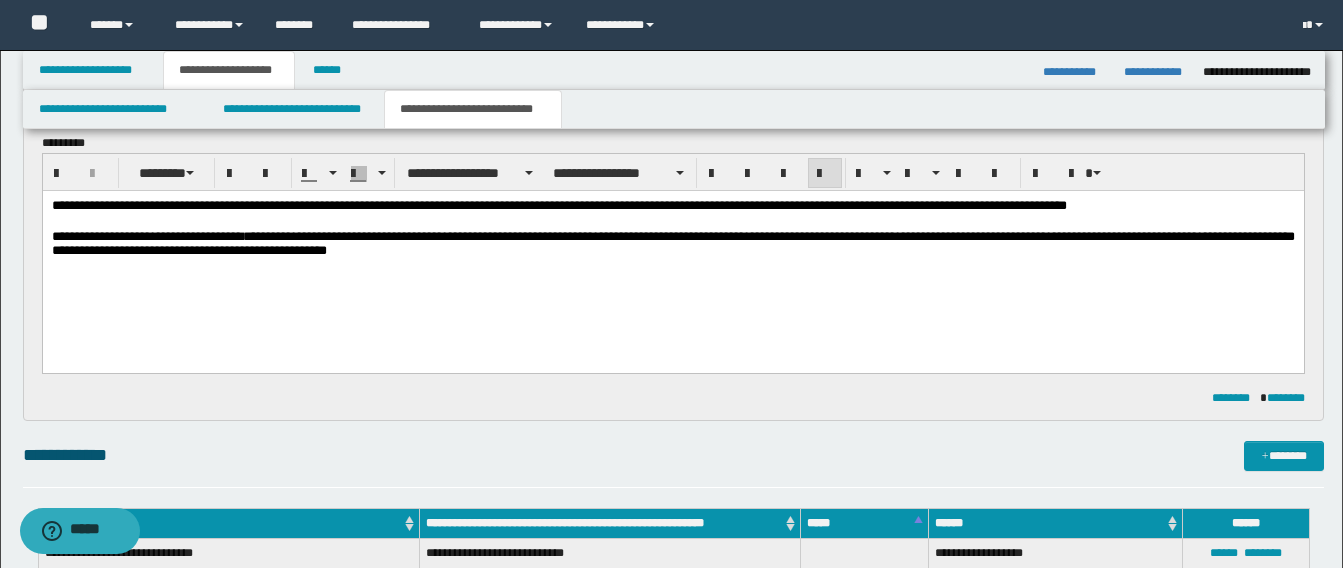scroll, scrollTop: 0, scrollLeft: 0, axis: both 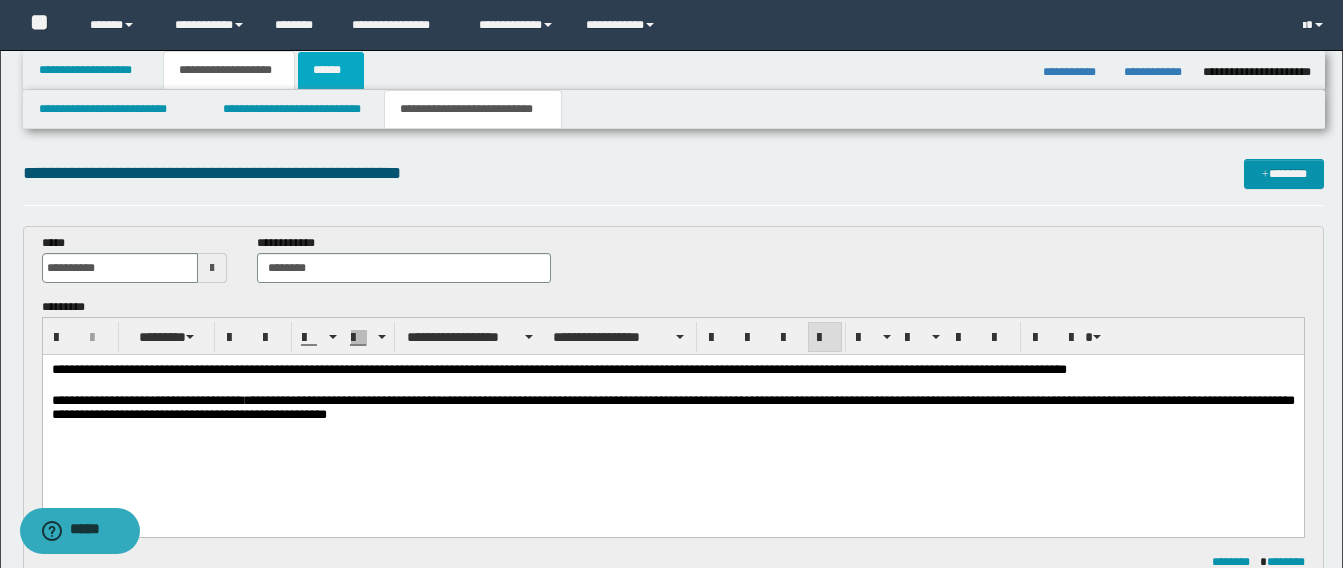 click on "******" at bounding box center (331, 70) 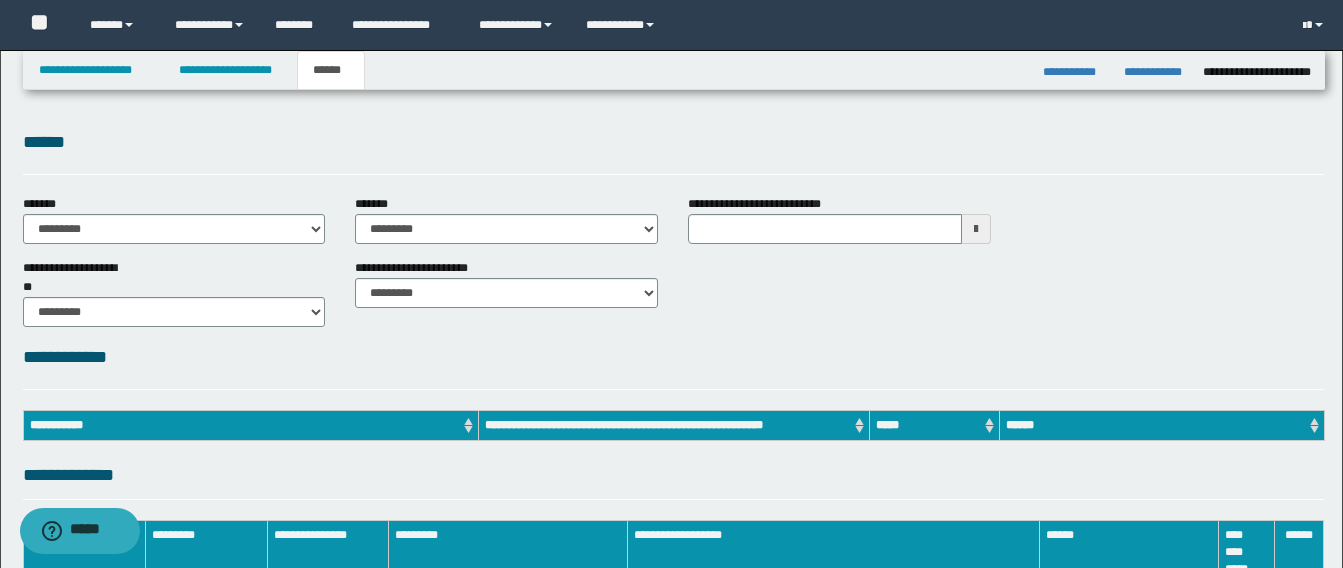 scroll, scrollTop: 0, scrollLeft: 0, axis: both 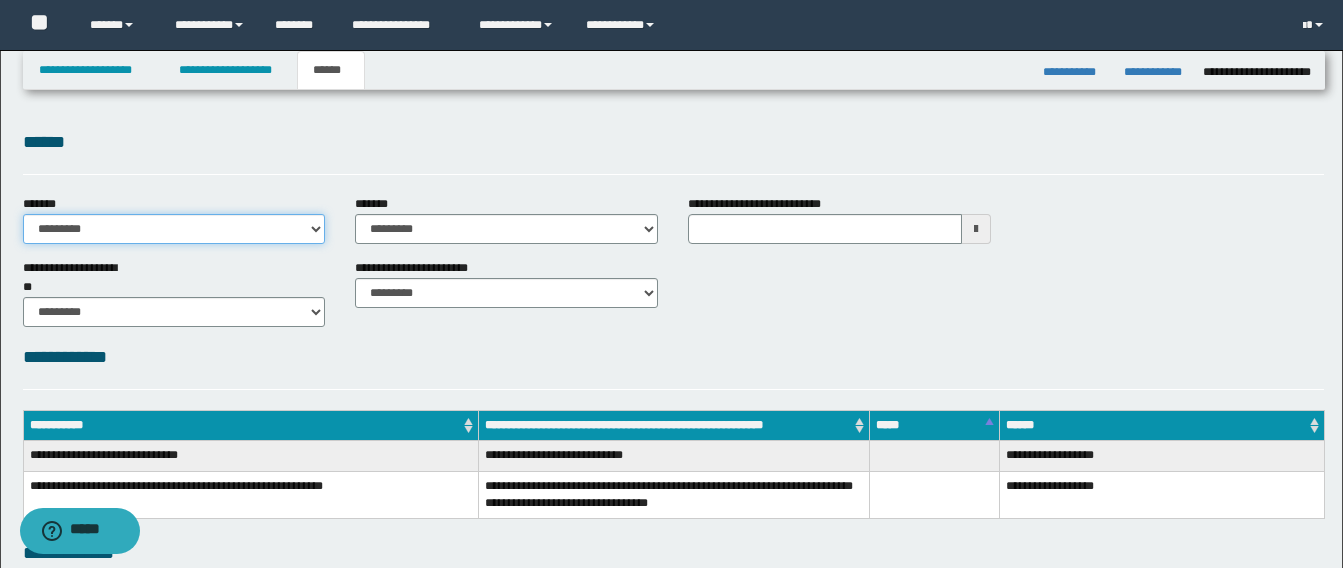click on "**********" at bounding box center [174, 229] 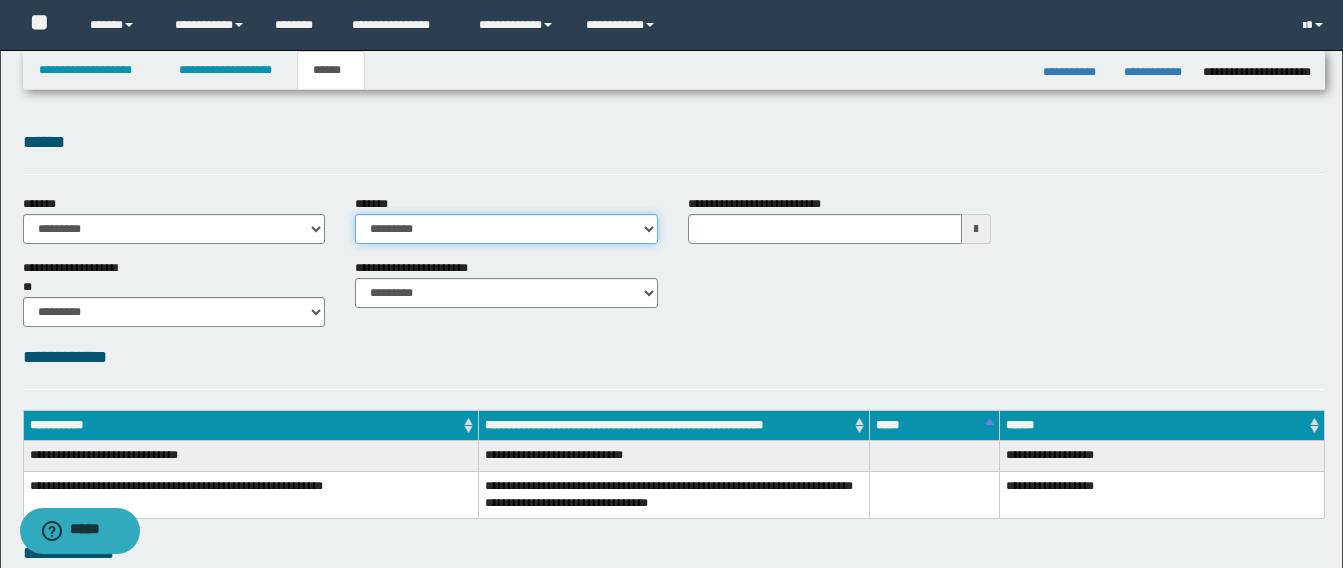 click on "**********" at bounding box center (506, 229) 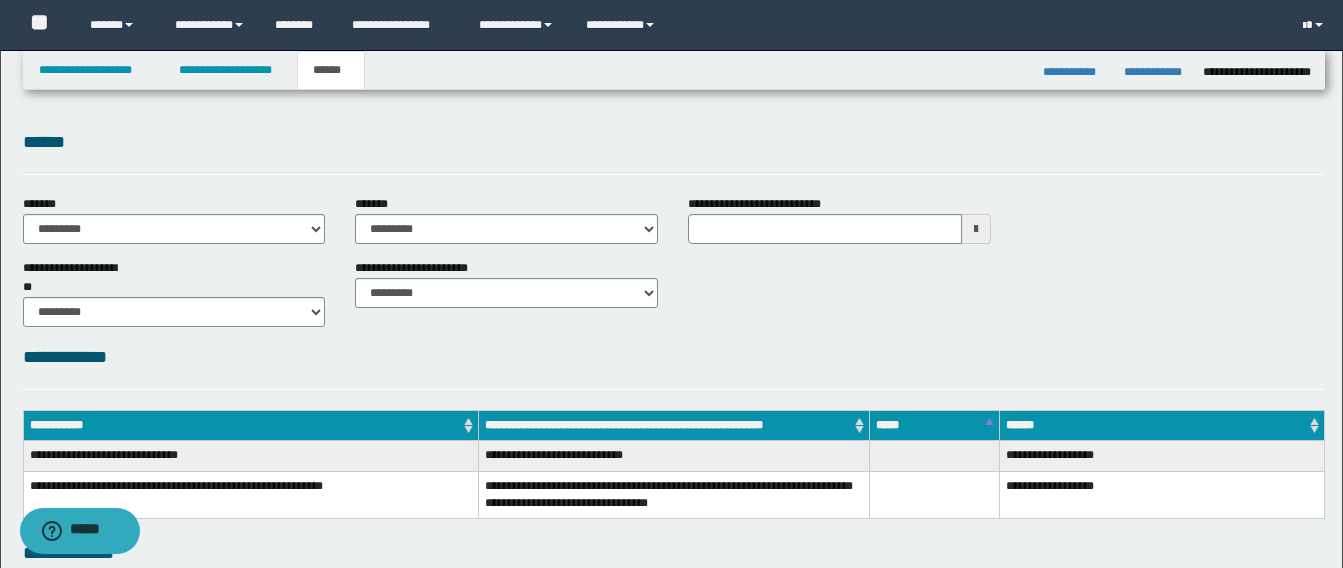 click on "**********" at bounding box center [673, 291] 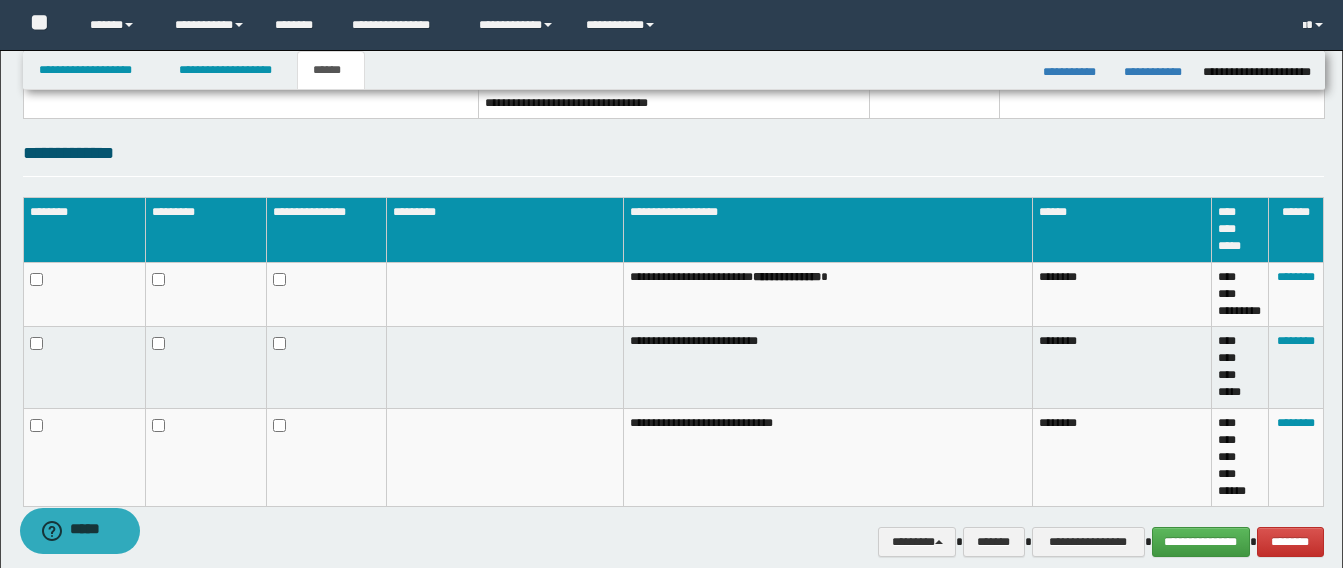 scroll, scrollTop: 486, scrollLeft: 0, axis: vertical 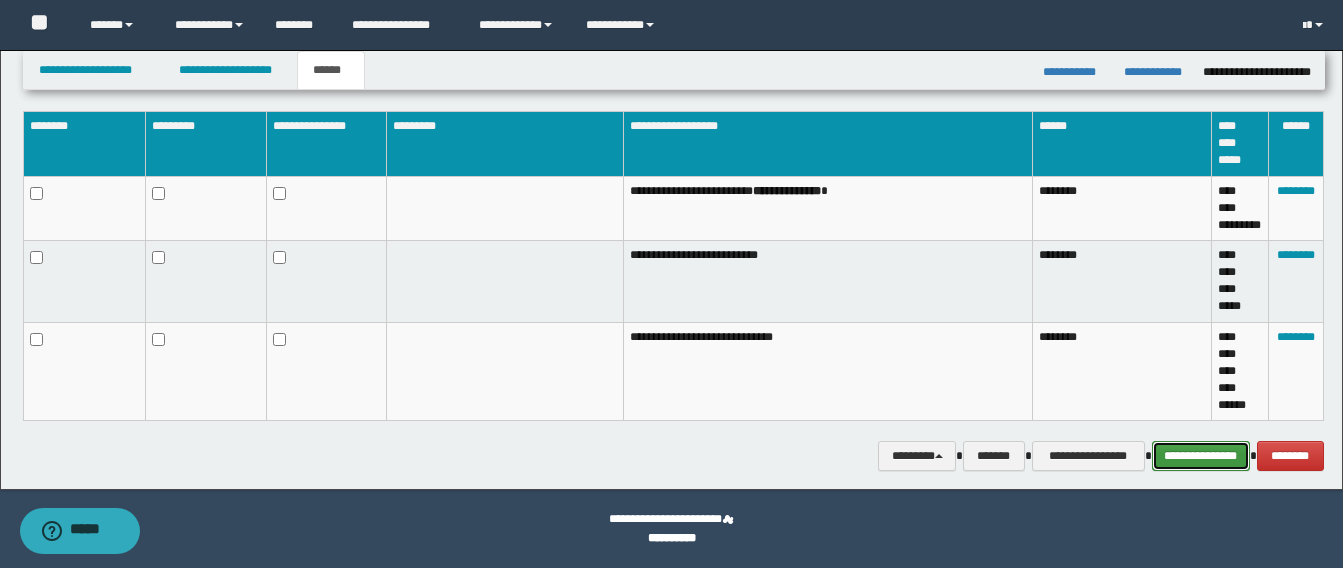 drag, startPoint x: 1221, startPoint y: 445, endPoint x: 1164, endPoint y: 445, distance: 57 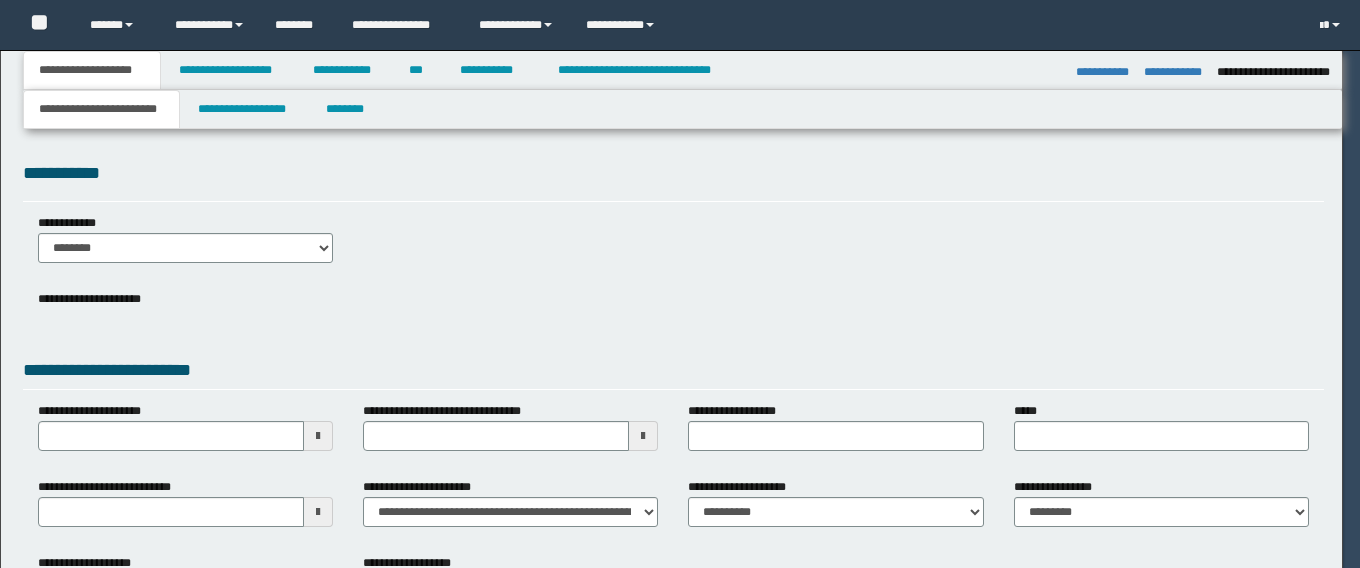 select on "*" 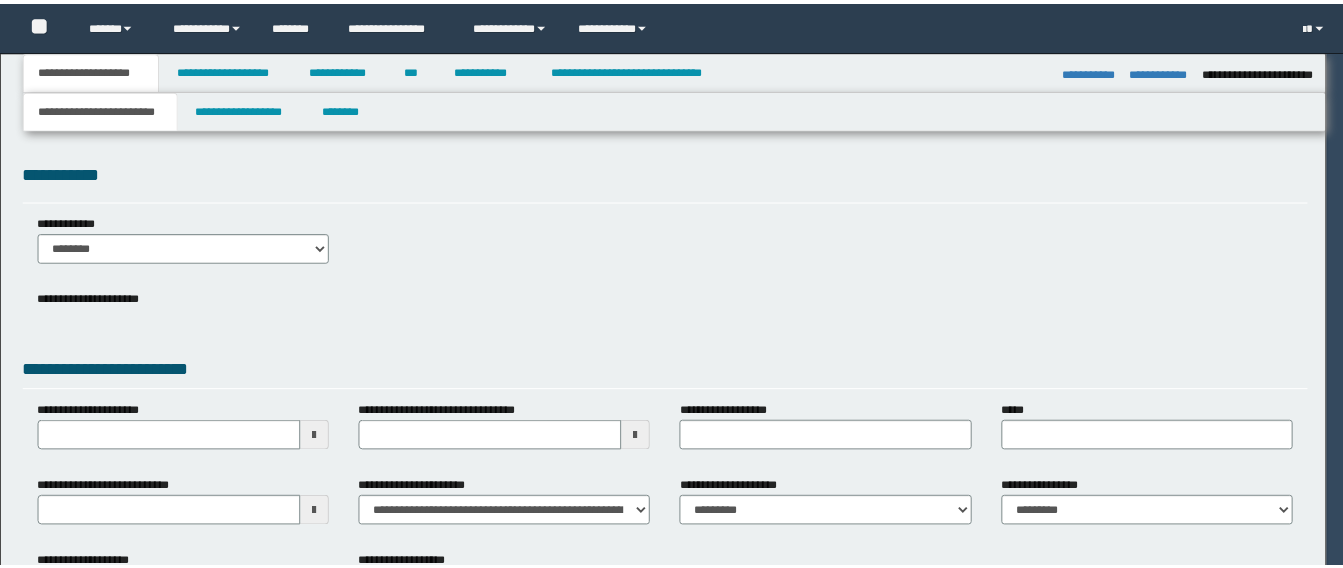 scroll, scrollTop: 0, scrollLeft: 0, axis: both 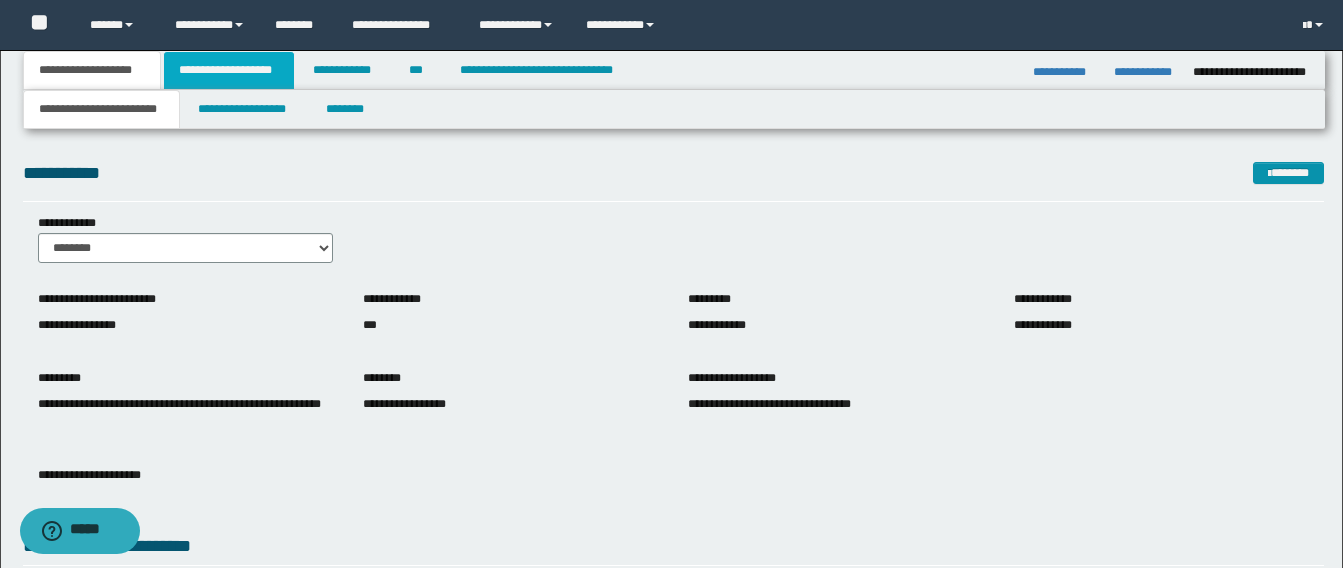 click on "**********" at bounding box center (229, 70) 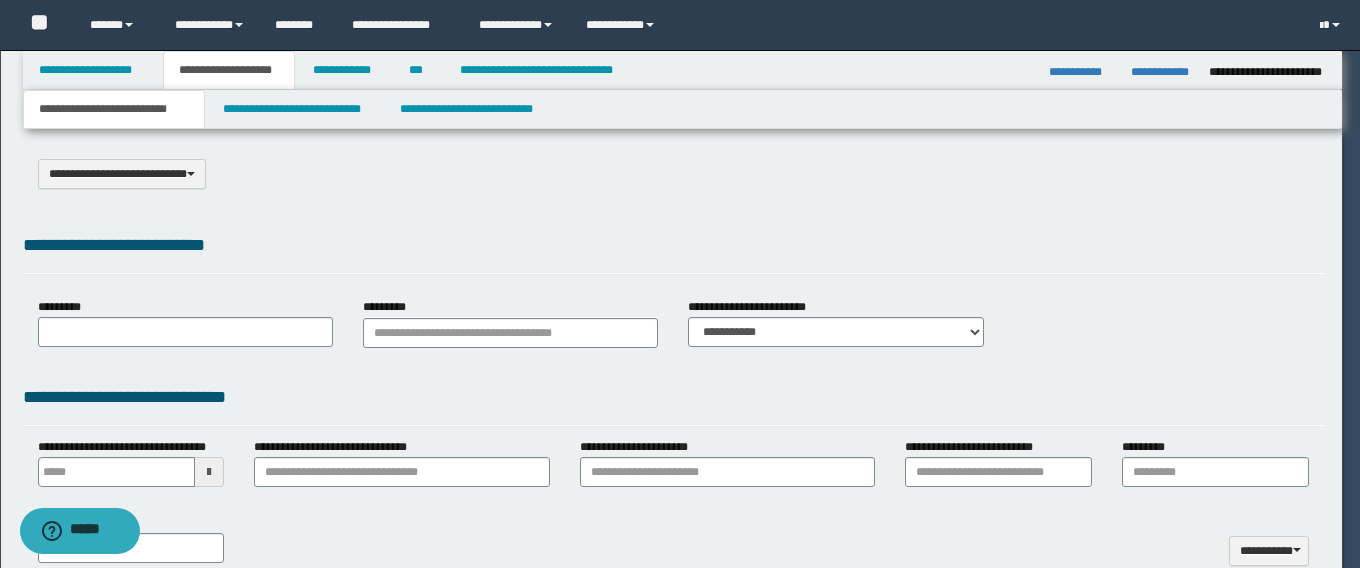 select on "*" 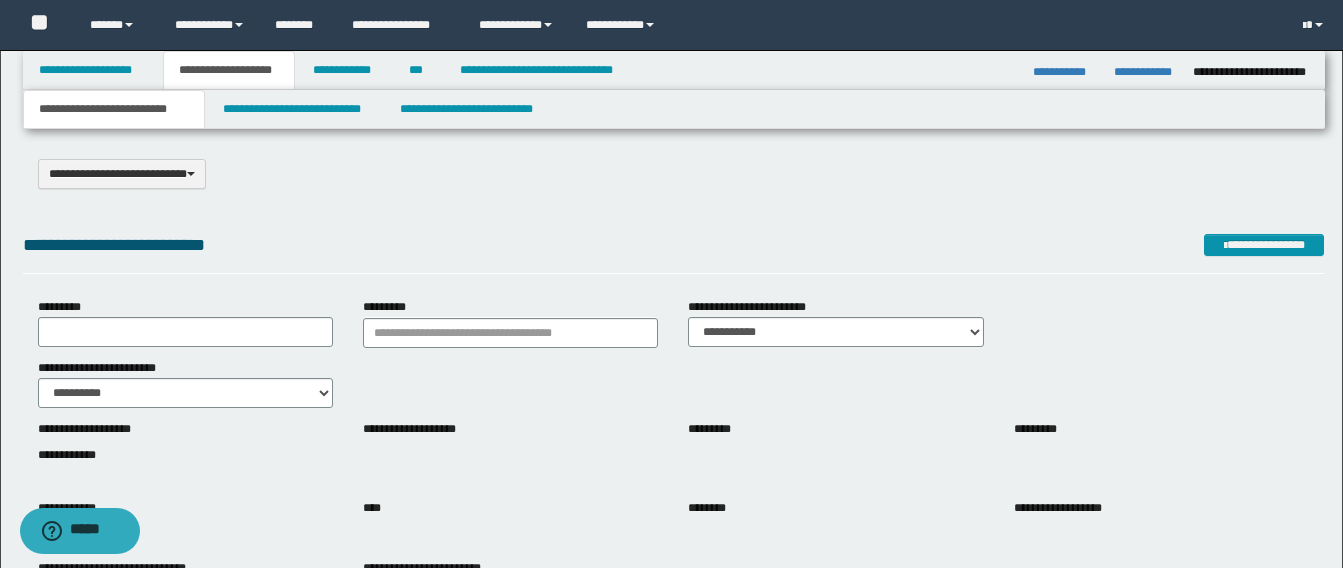 scroll, scrollTop: 0, scrollLeft: 0, axis: both 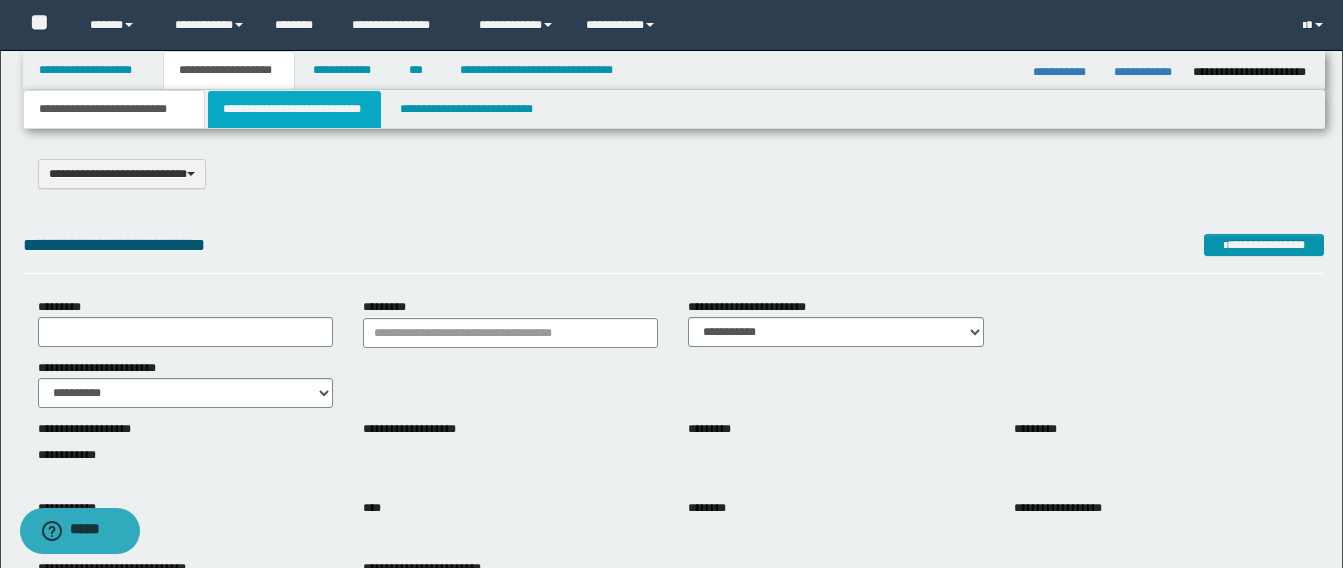 click on "**********" at bounding box center (294, 109) 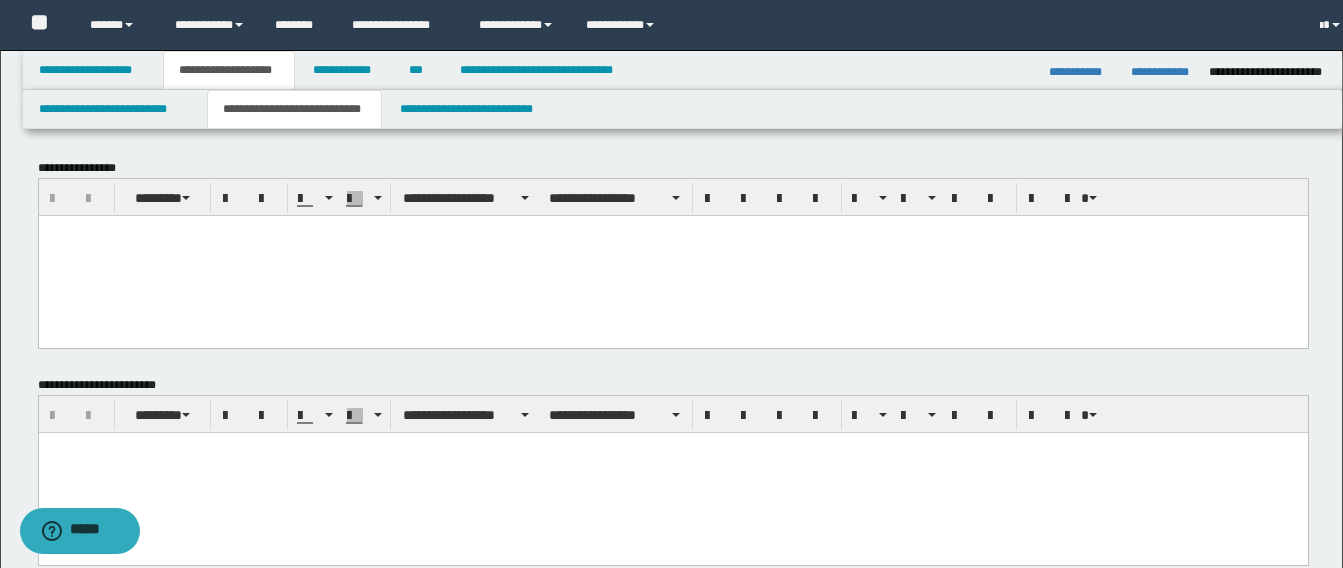 scroll, scrollTop: 0, scrollLeft: 0, axis: both 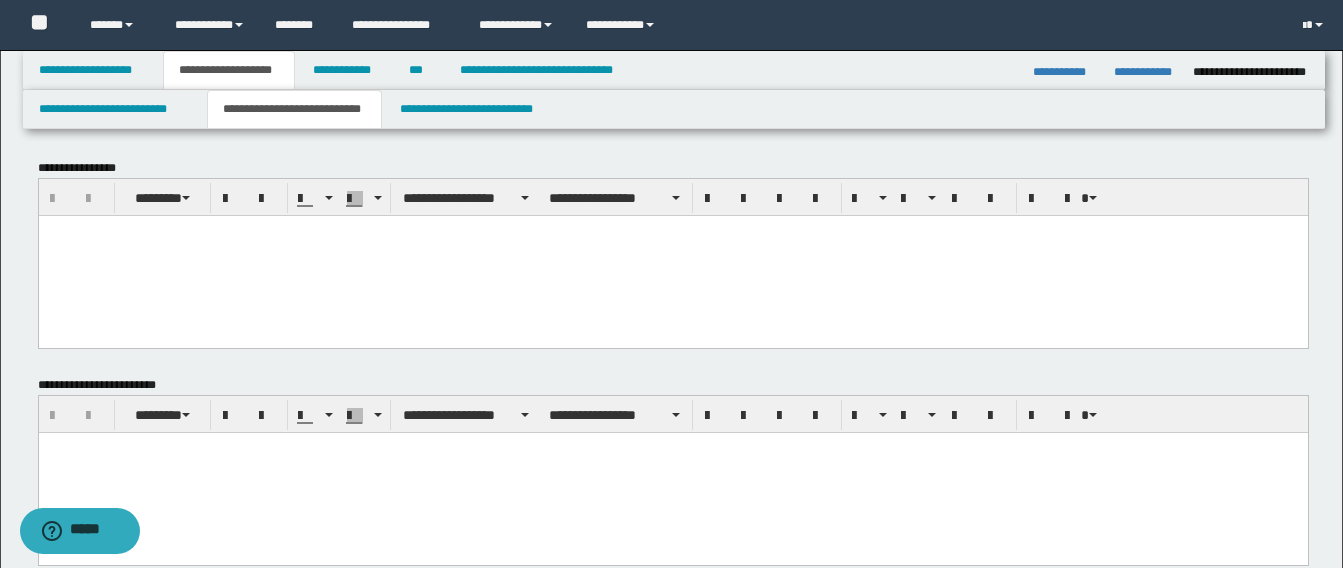 click at bounding box center [672, 230] 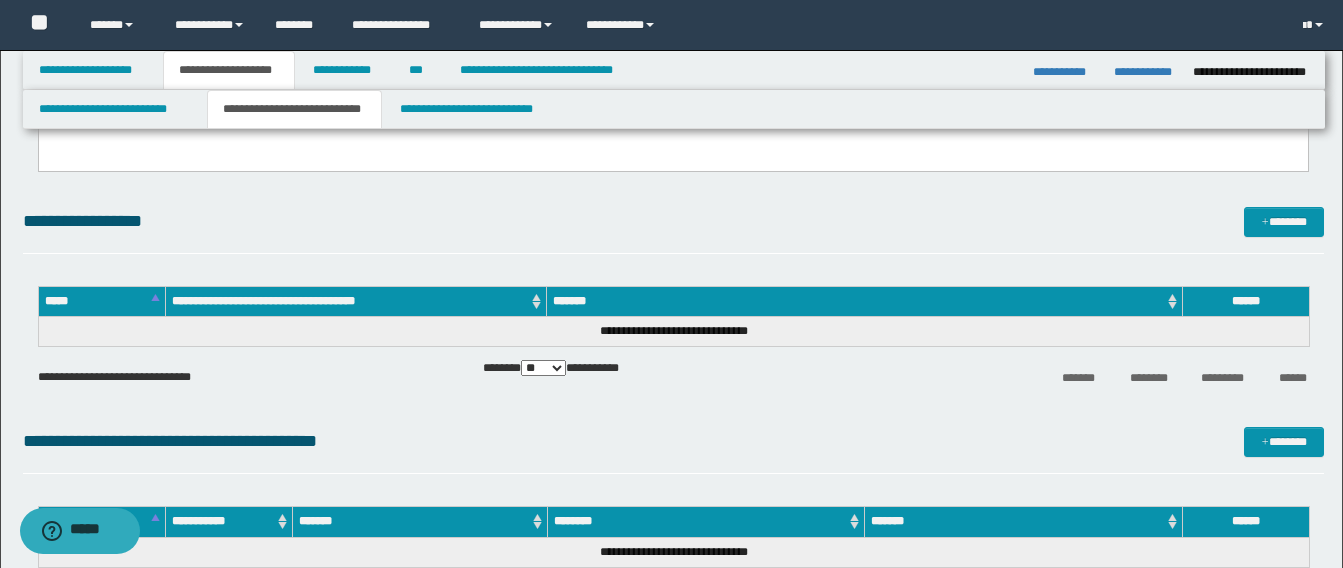 scroll, scrollTop: 700, scrollLeft: 0, axis: vertical 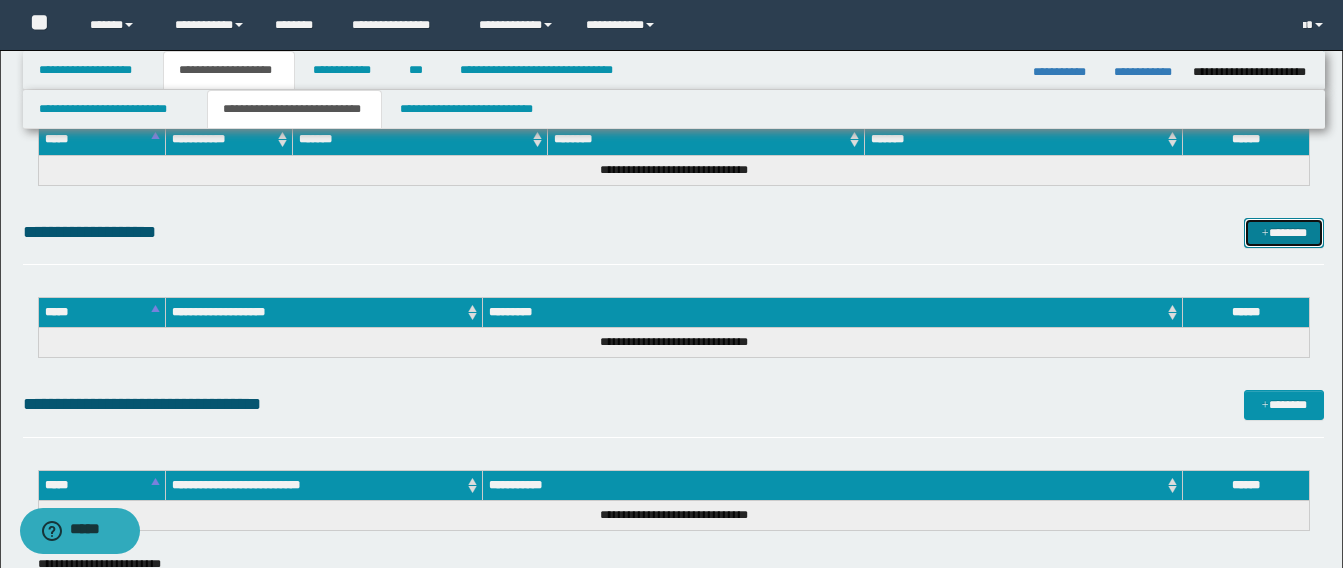 drag, startPoint x: 1270, startPoint y: 233, endPoint x: 867, endPoint y: 281, distance: 405.84848 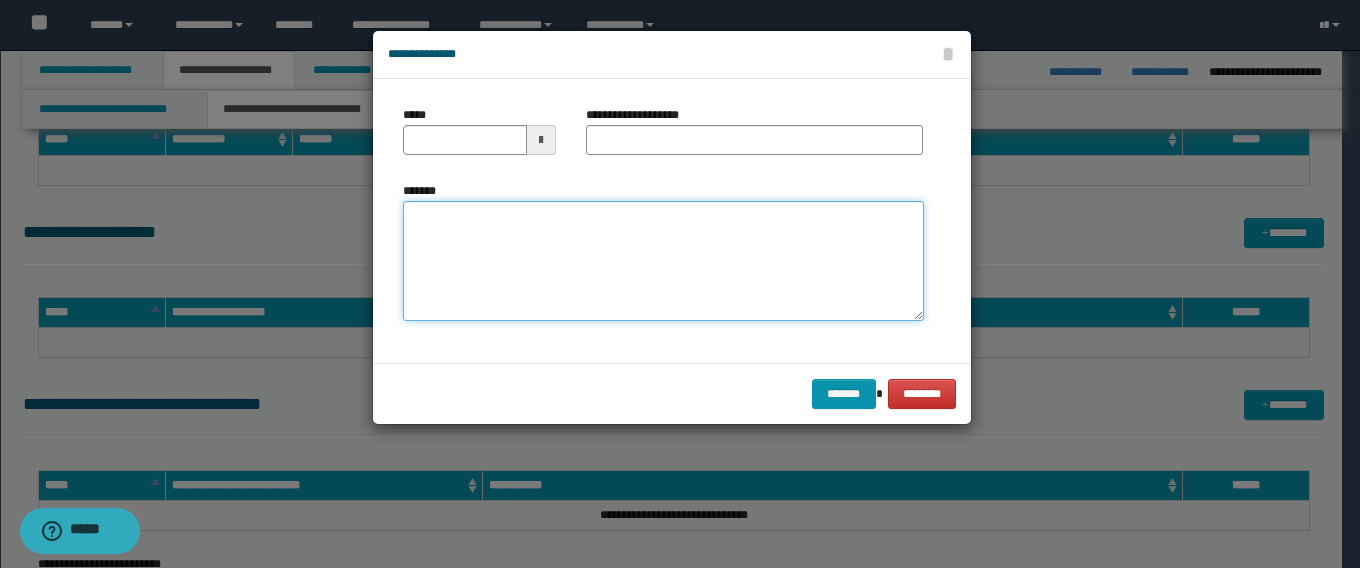 click on "*******" at bounding box center [663, 261] 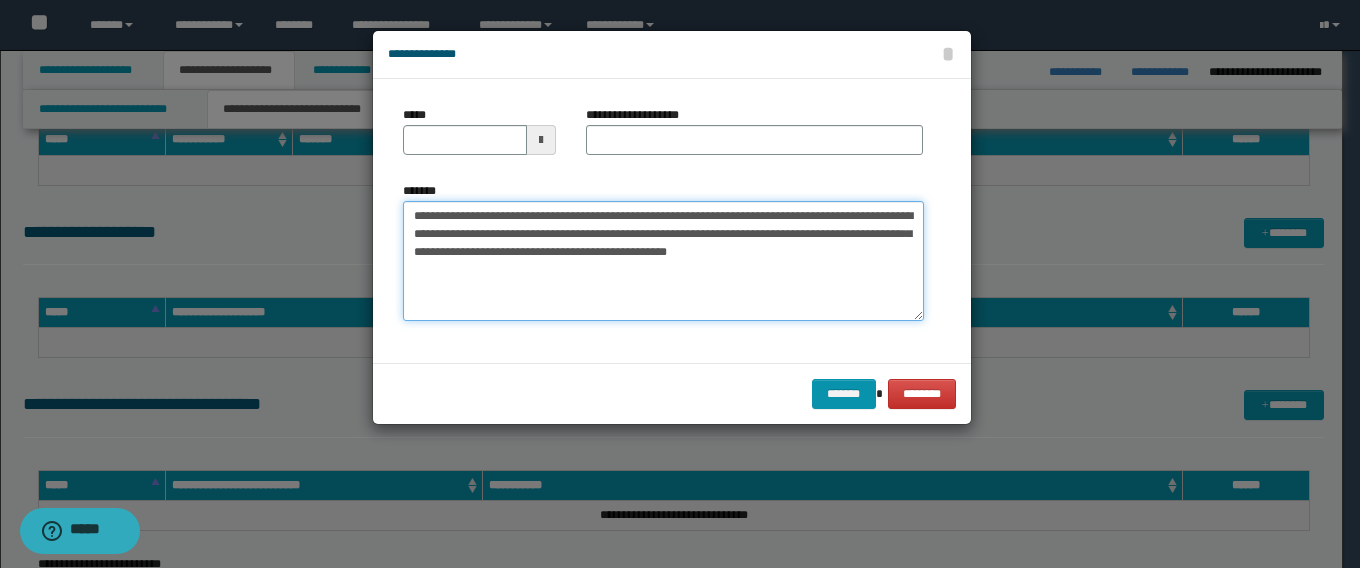 drag, startPoint x: 625, startPoint y: 219, endPoint x: 380, endPoint y: 211, distance: 245.13058 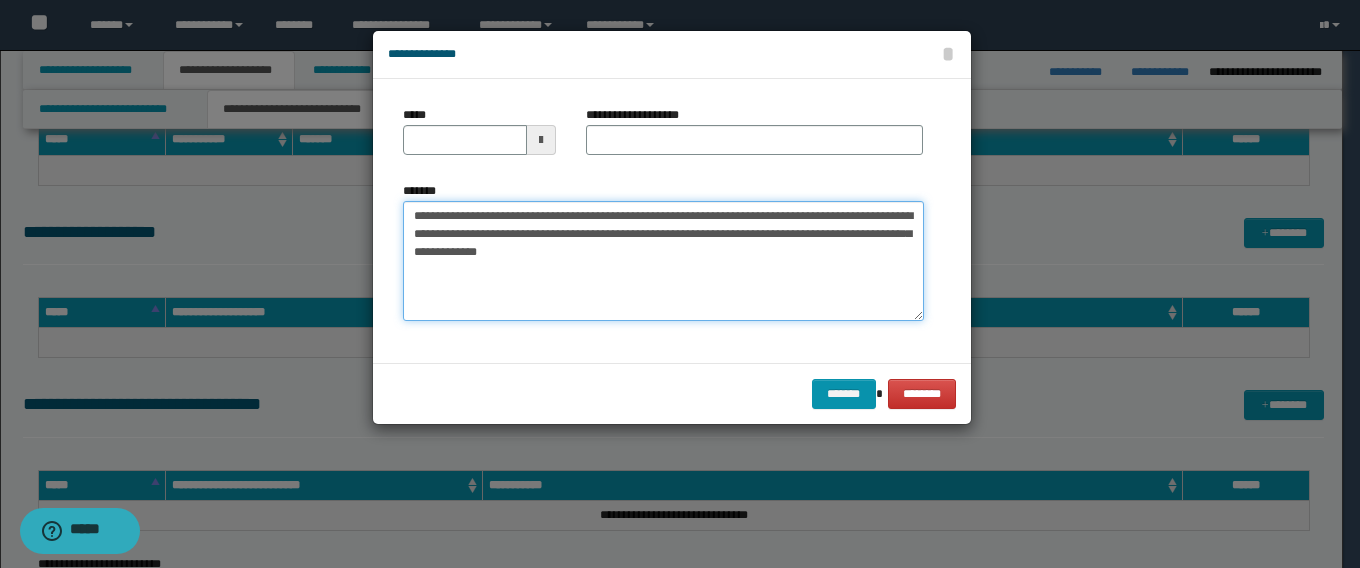 type on "**********" 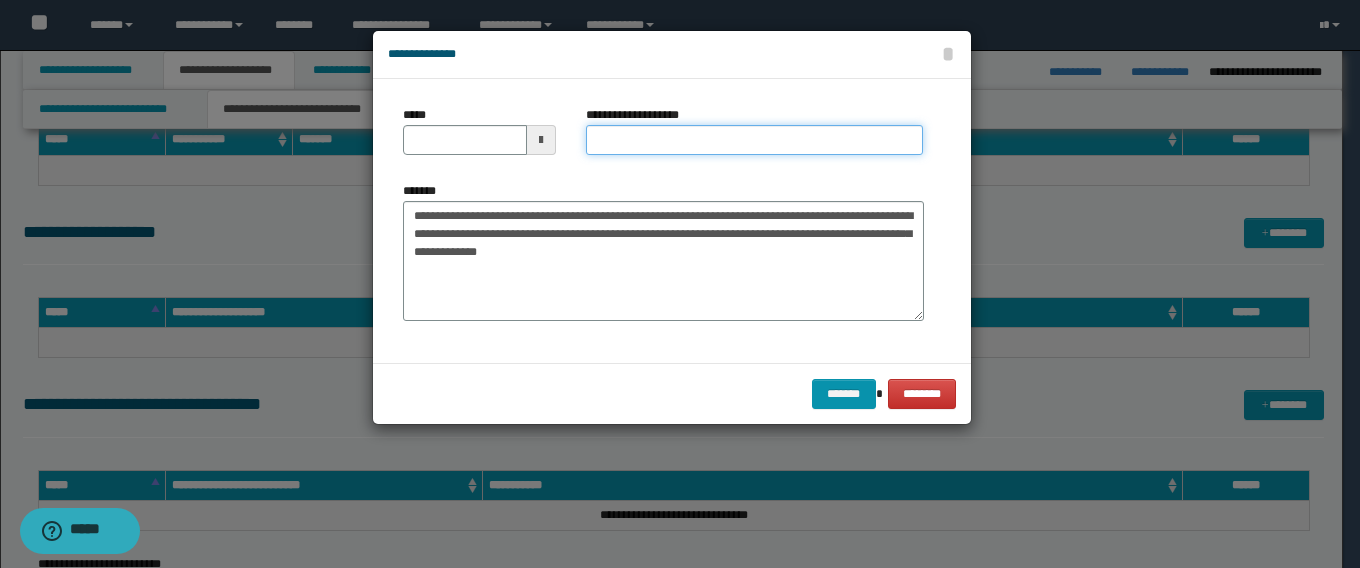 click on "**********" at bounding box center [754, 140] 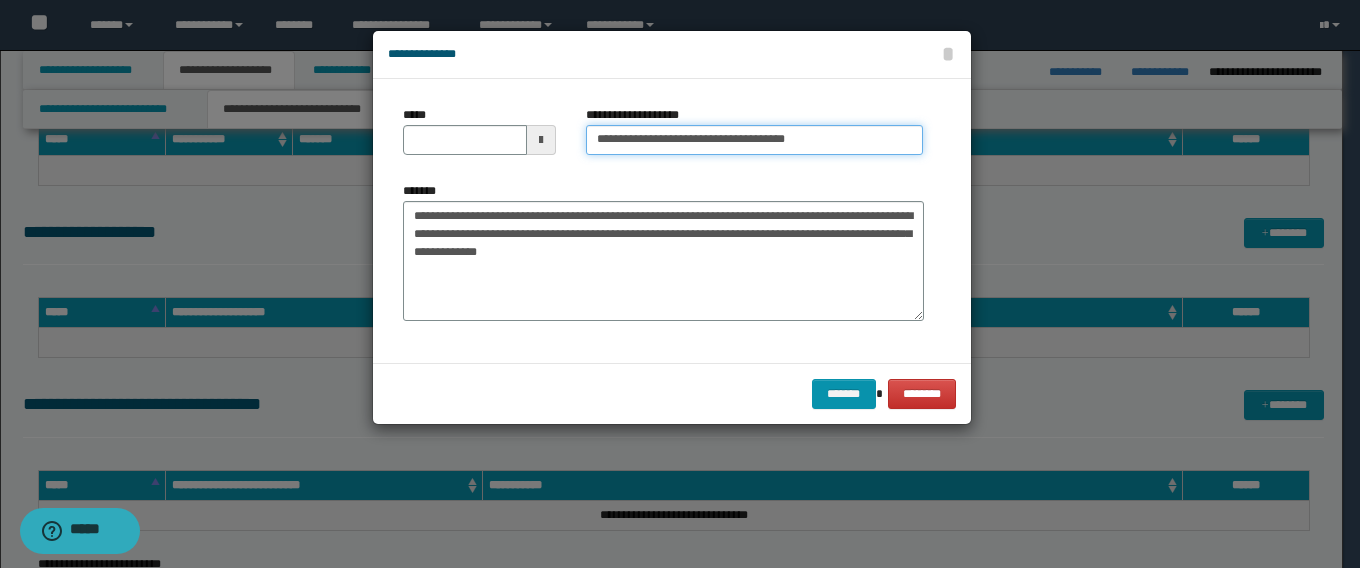 type on "**********" 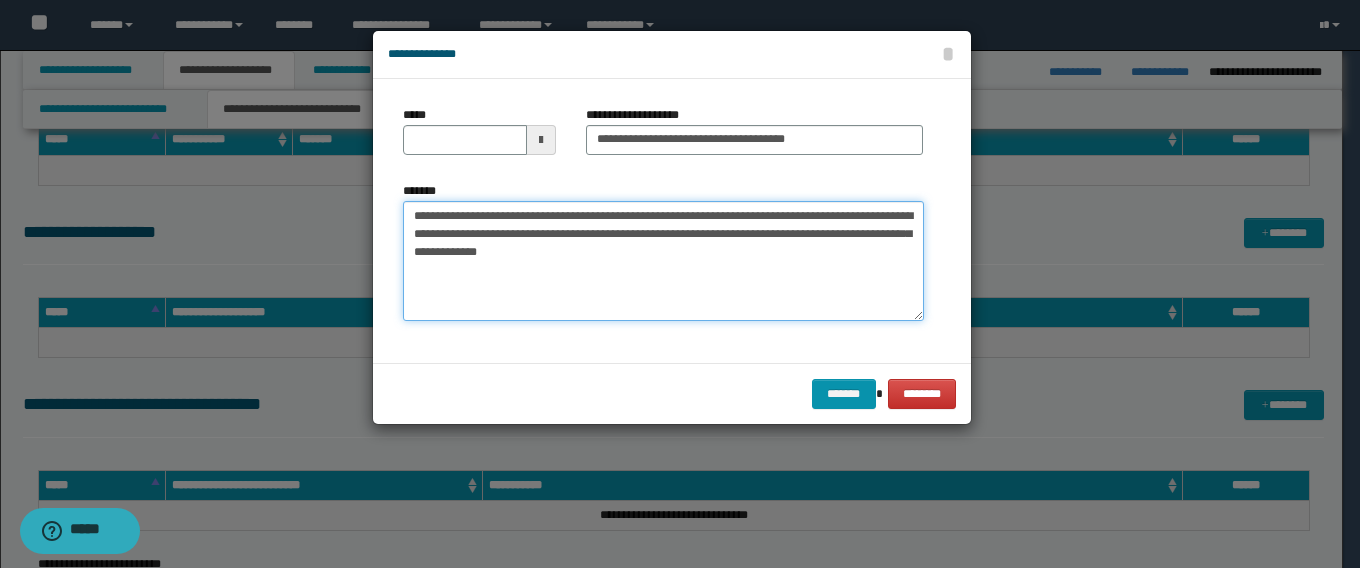 drag, startPoint x: 483, startPoint y: 214, endPoint x: 319, endPoint y: 209, distance: 164.0762 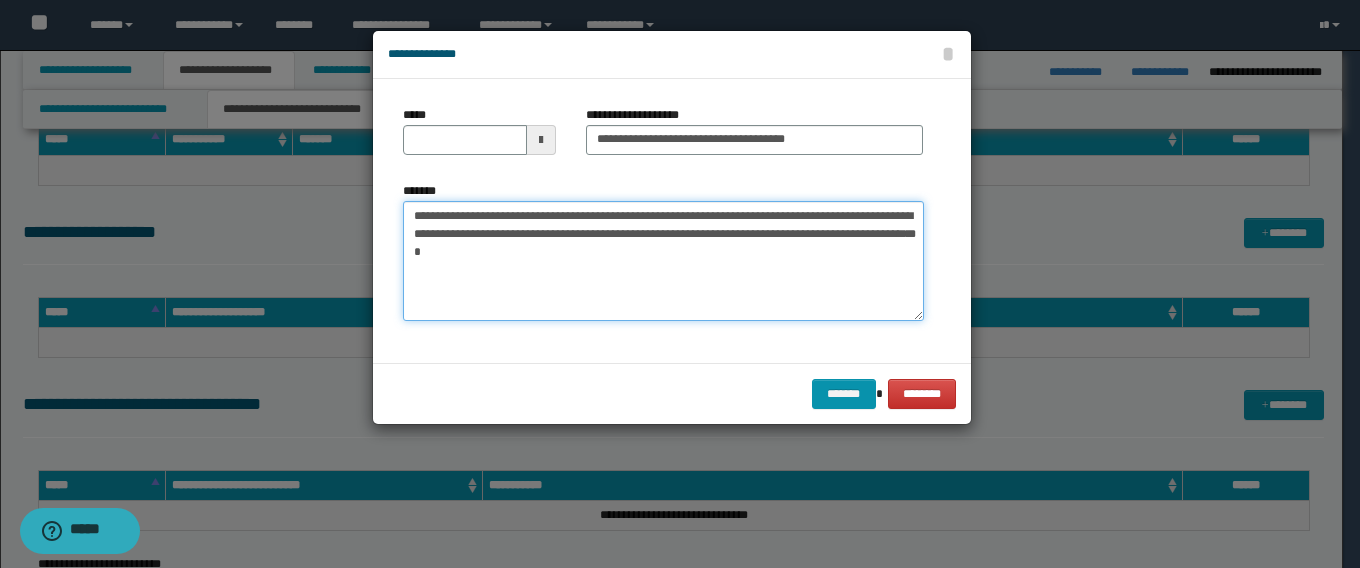type 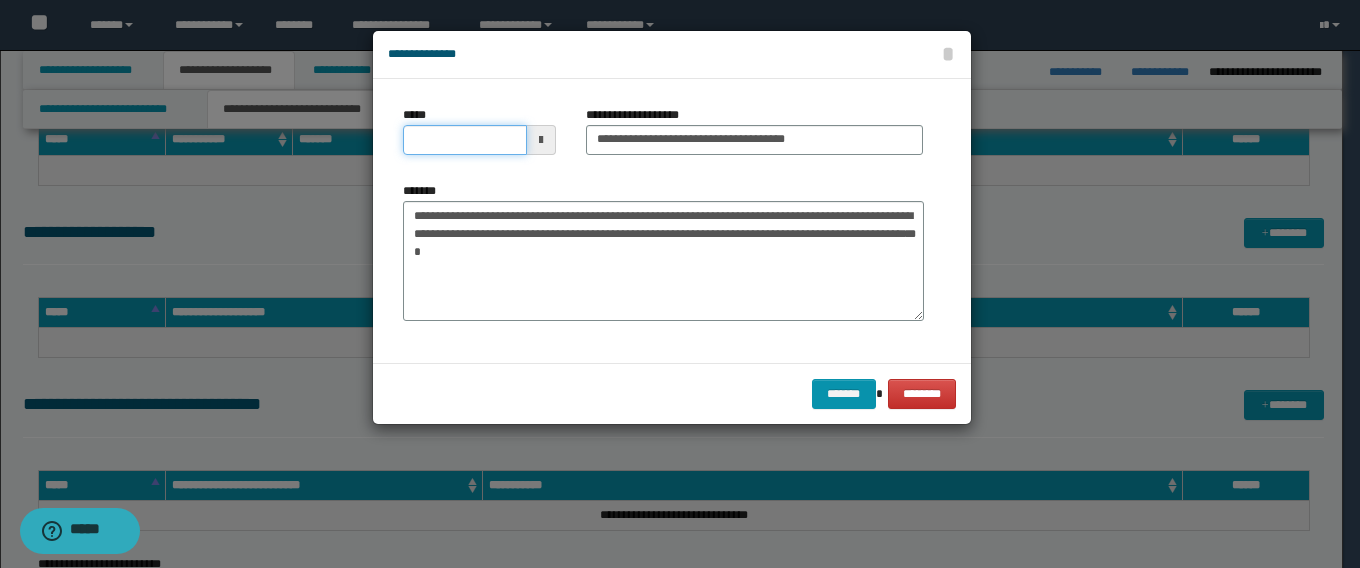 click on "*****" at bounding box center [465, 140] 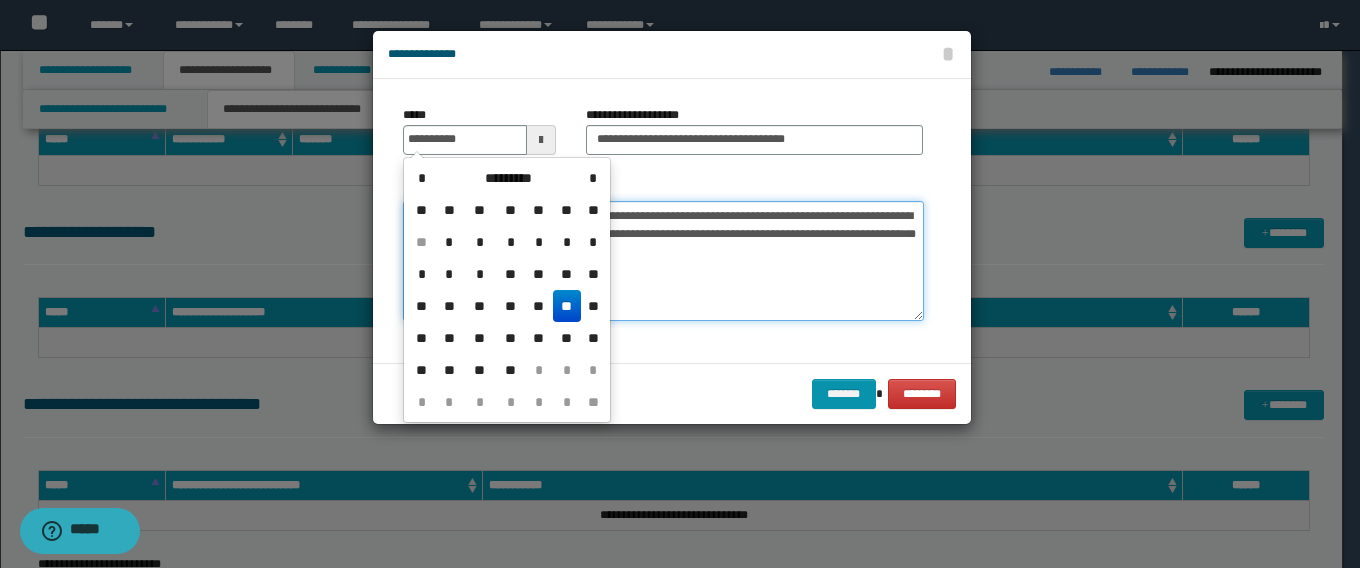 type on "**********" 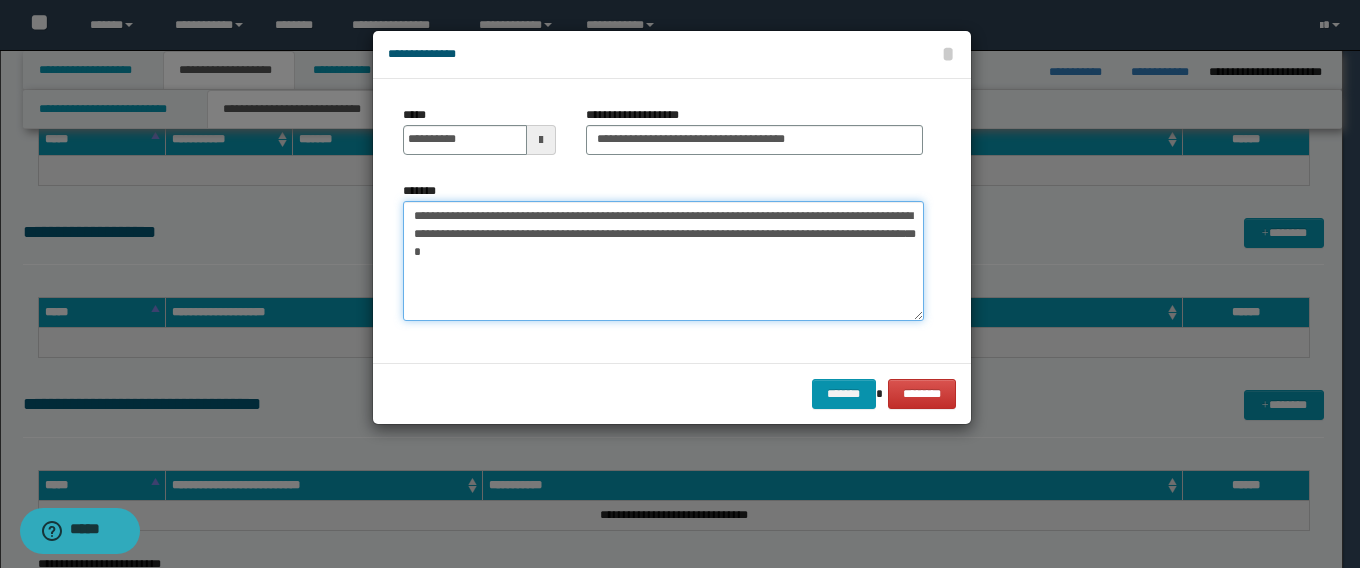 click on "**********" at bounding box center (663, 261) 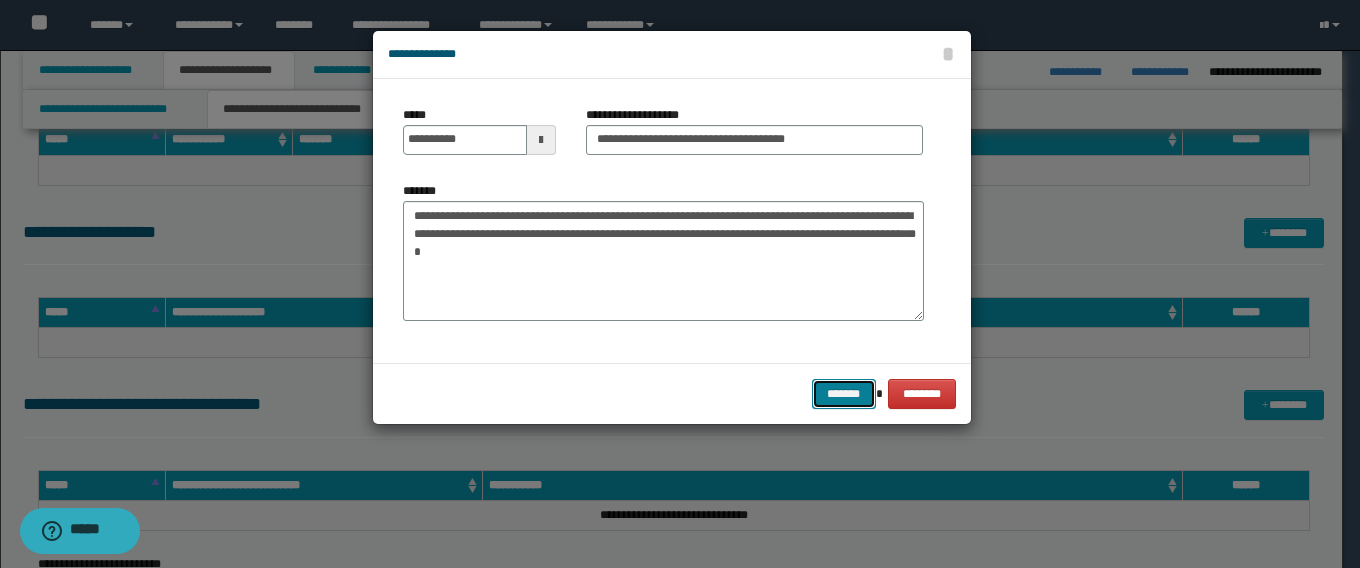 click on "*******" at bounding box center (844, 394) 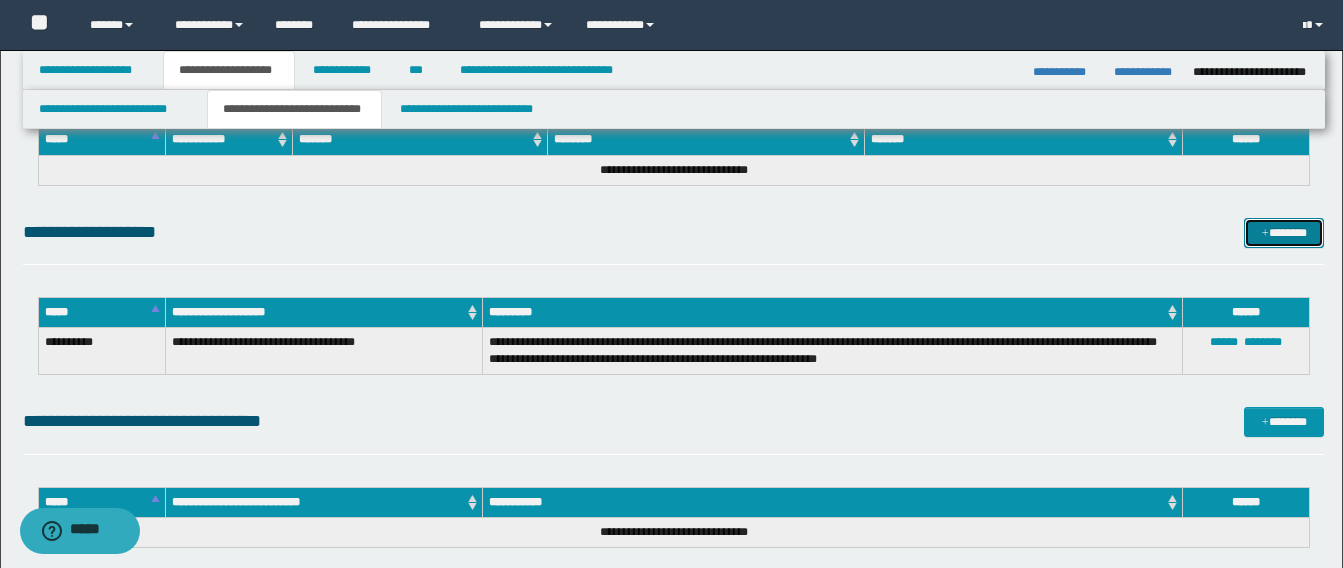 click on "*******" at bounding box center (1284, 233) 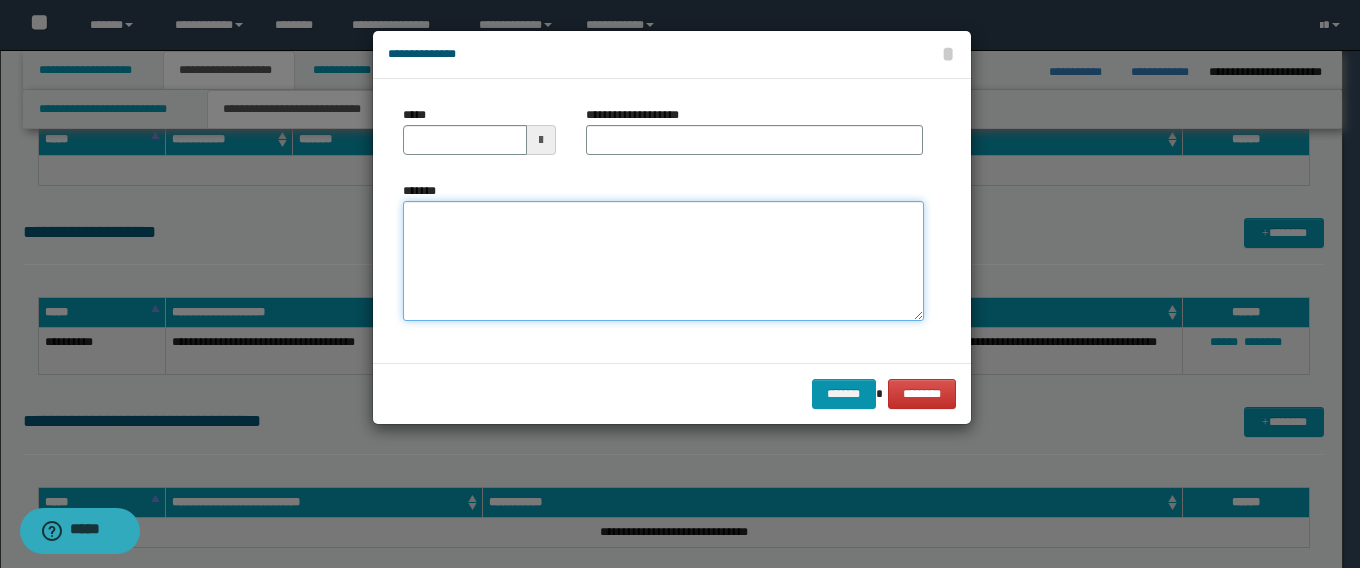 click on "*******" at bounding box center (663, 261) 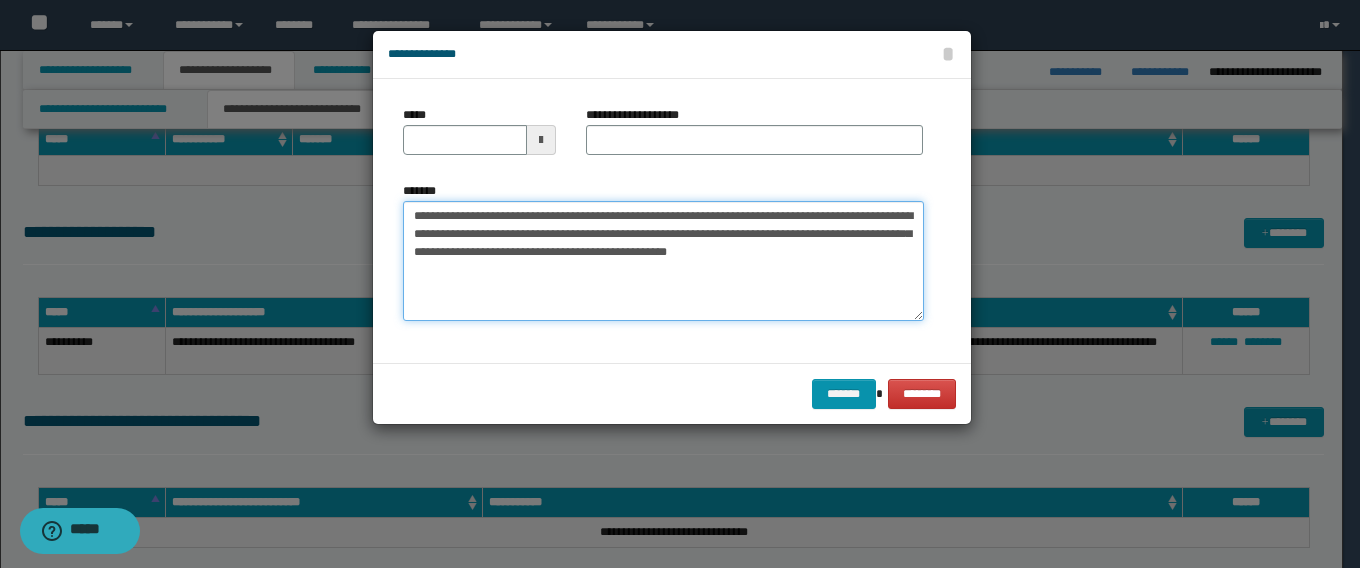 drag, startPoint x: 624, startPoint y: 215, endPoint x: 185, endPoint y: 212, distance: 439.01025 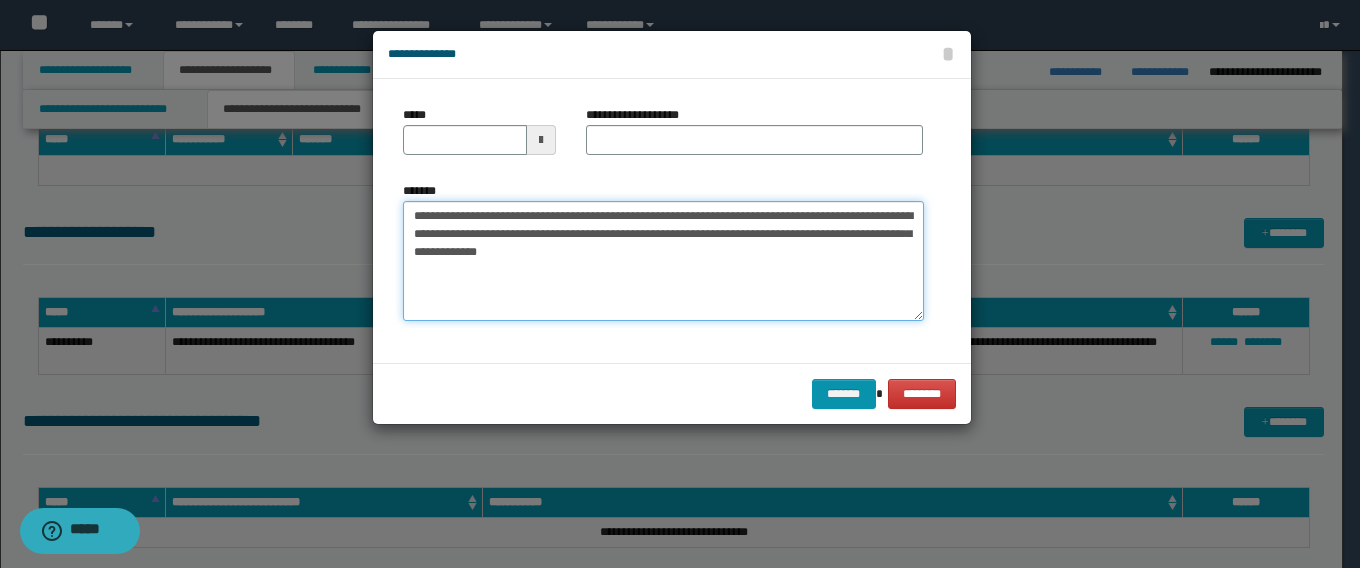 type on "**********" 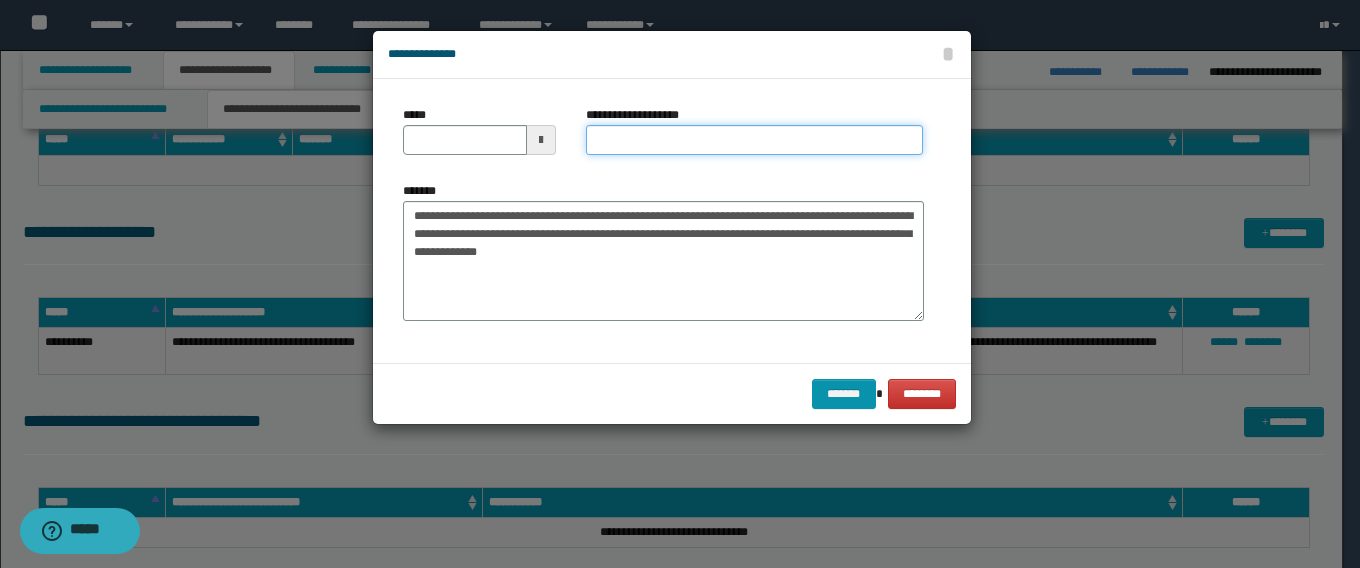 drag, startPoint x: 632, startPoint y: 138, endPoint x: 473, endPoint y: 217, distance: 177.54436 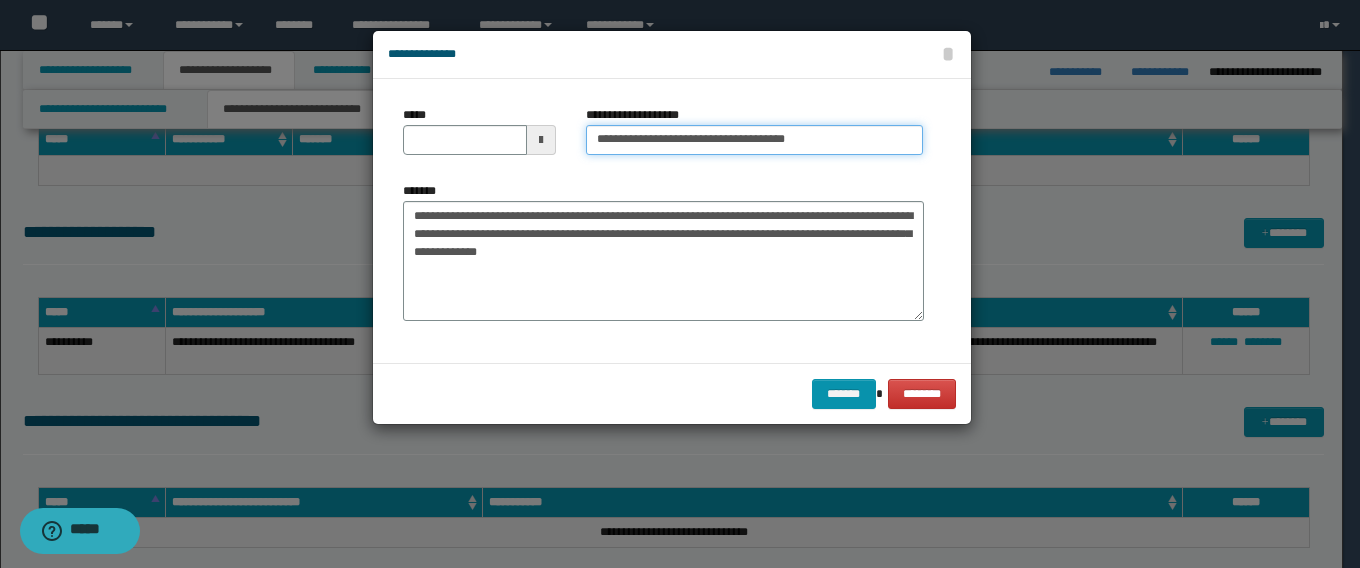 type on "**********" 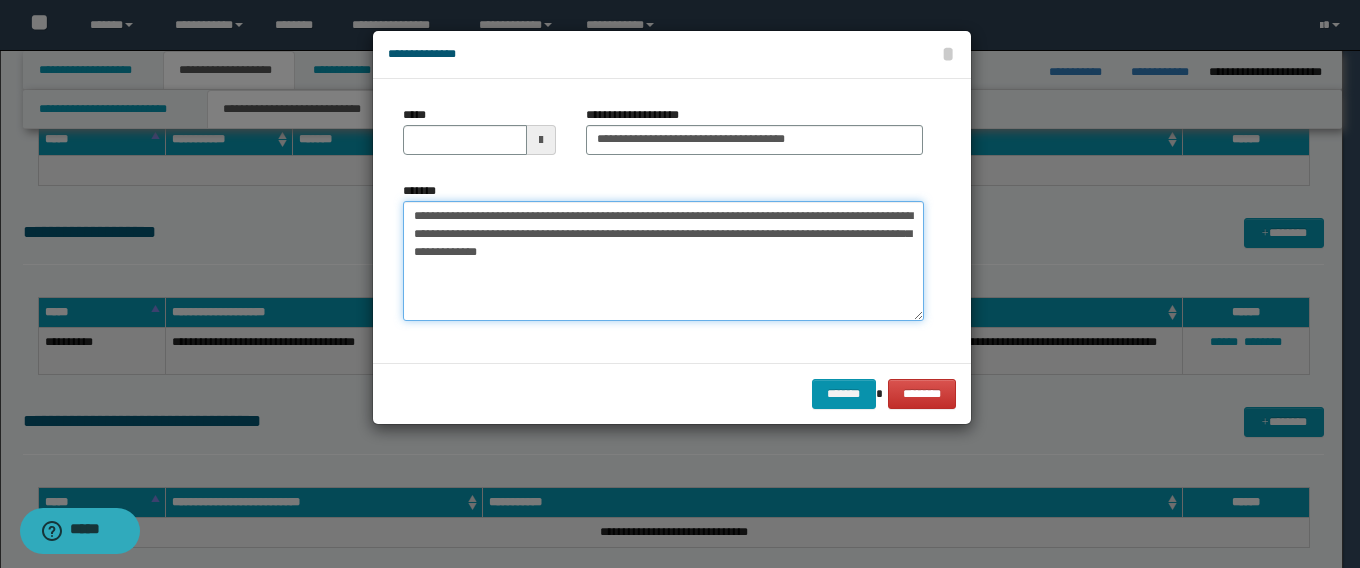 drag, startPoint x: 480, startPoint y: 216, endPoint x: 265, endPoint y: 213, distance: 215.02094 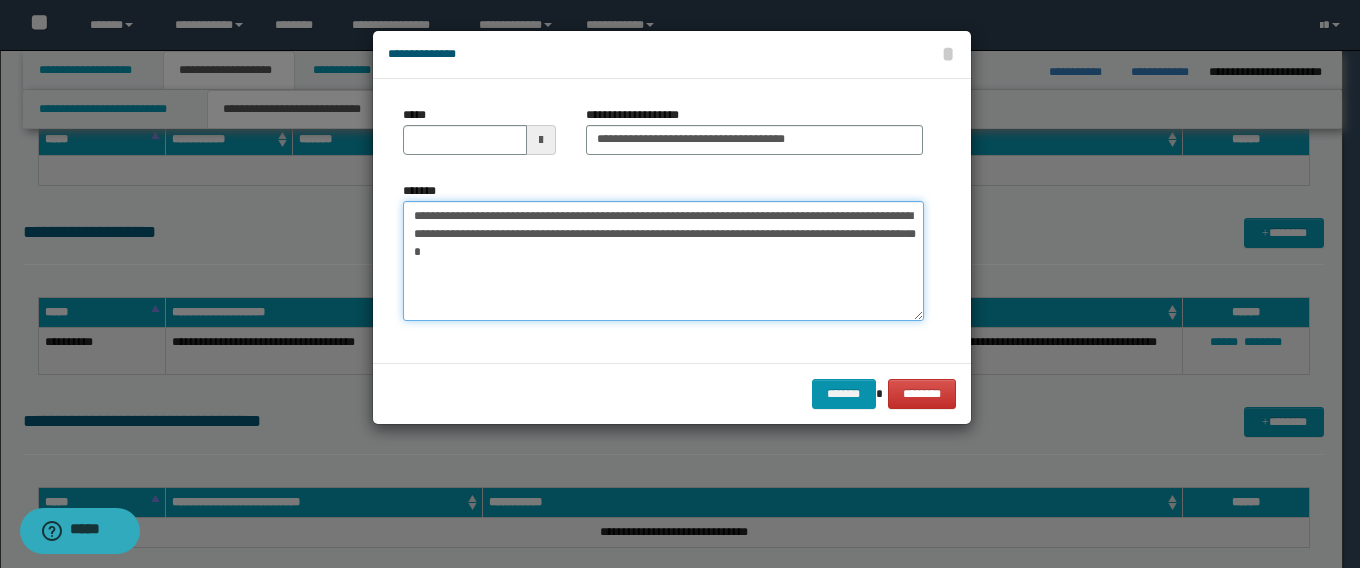 type 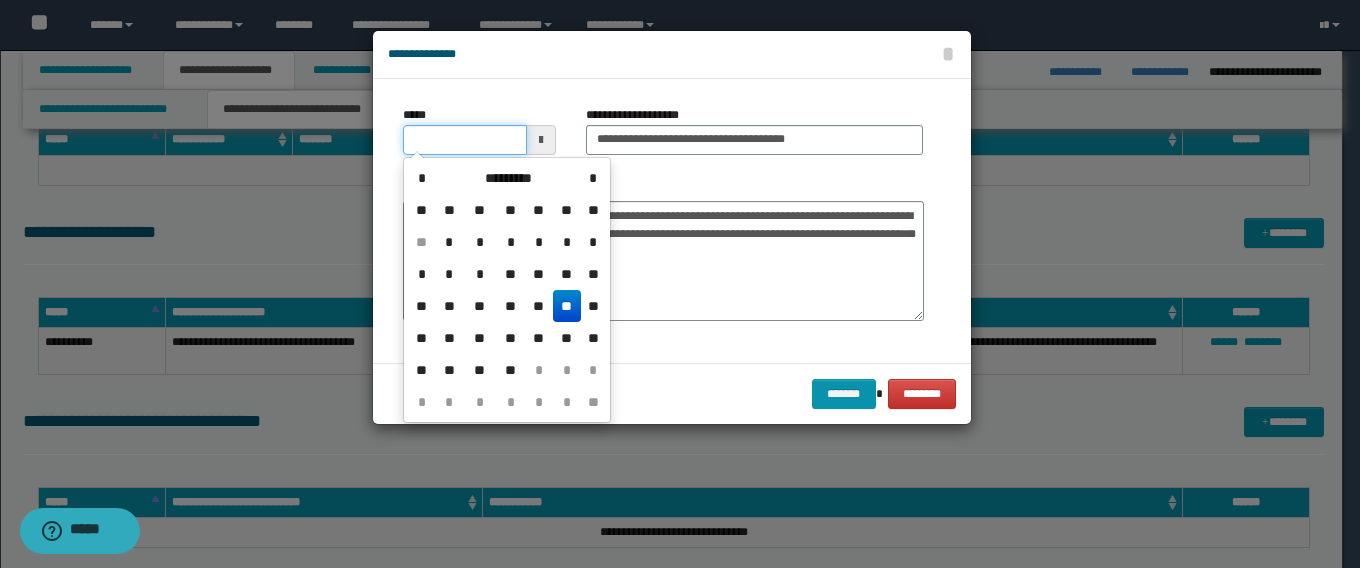 click on "*****" at bounding box center [465, 140] 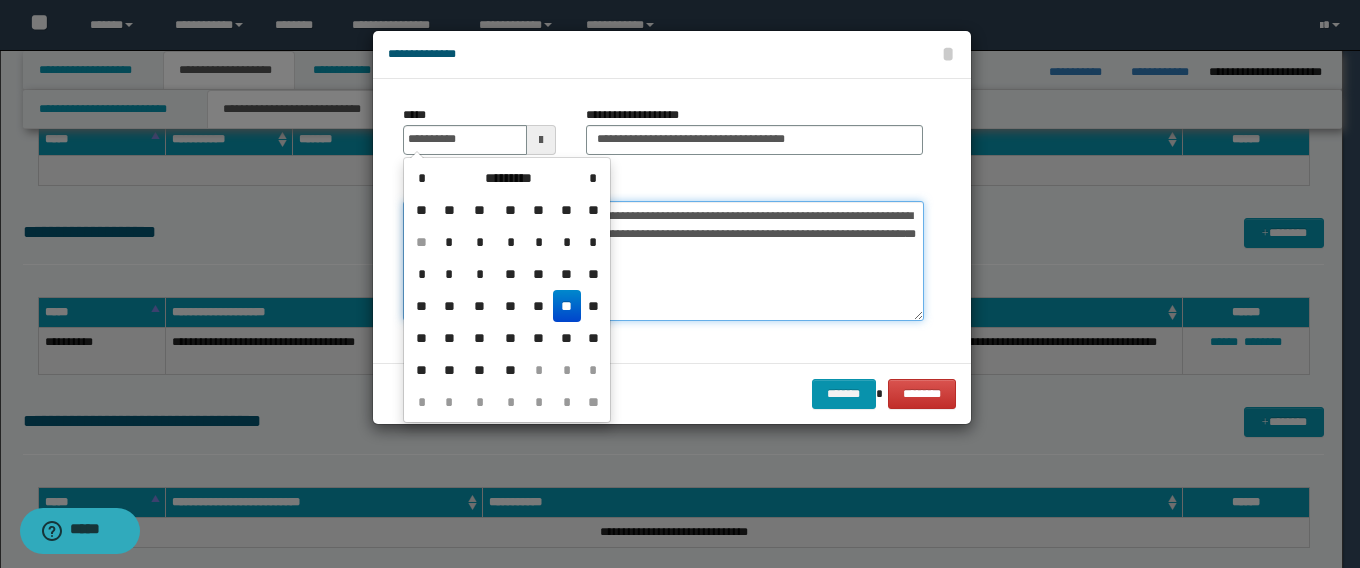 click on "**********" at bounding box center (663, 261) 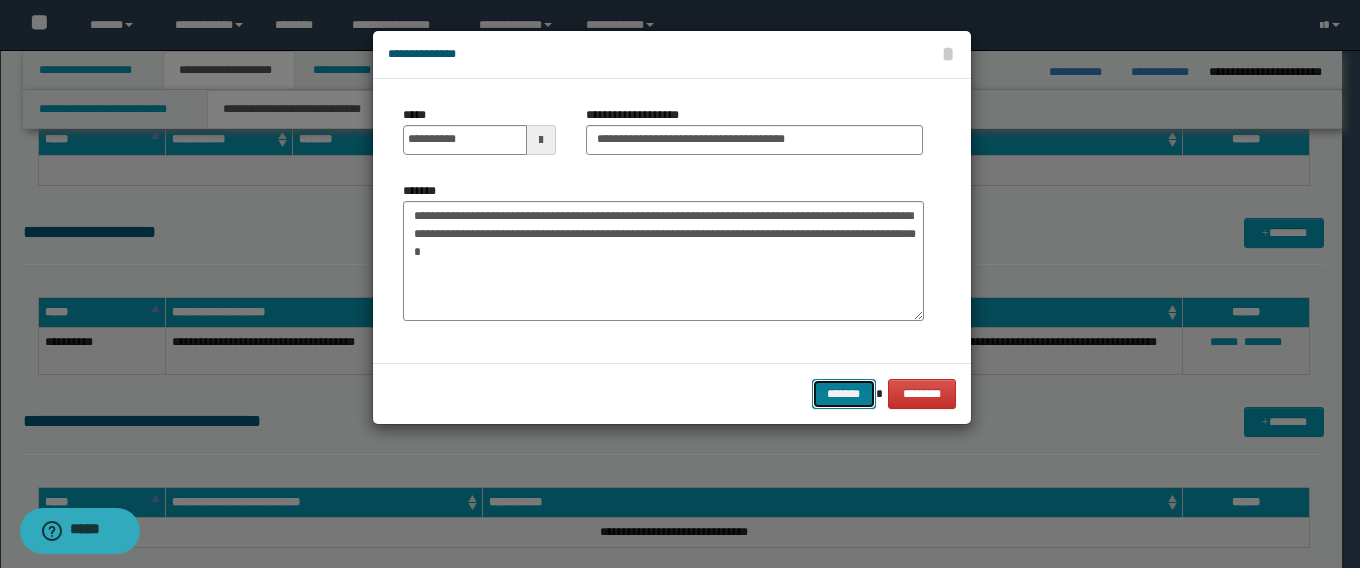 click on "*******" at bounding box center [844, 394] 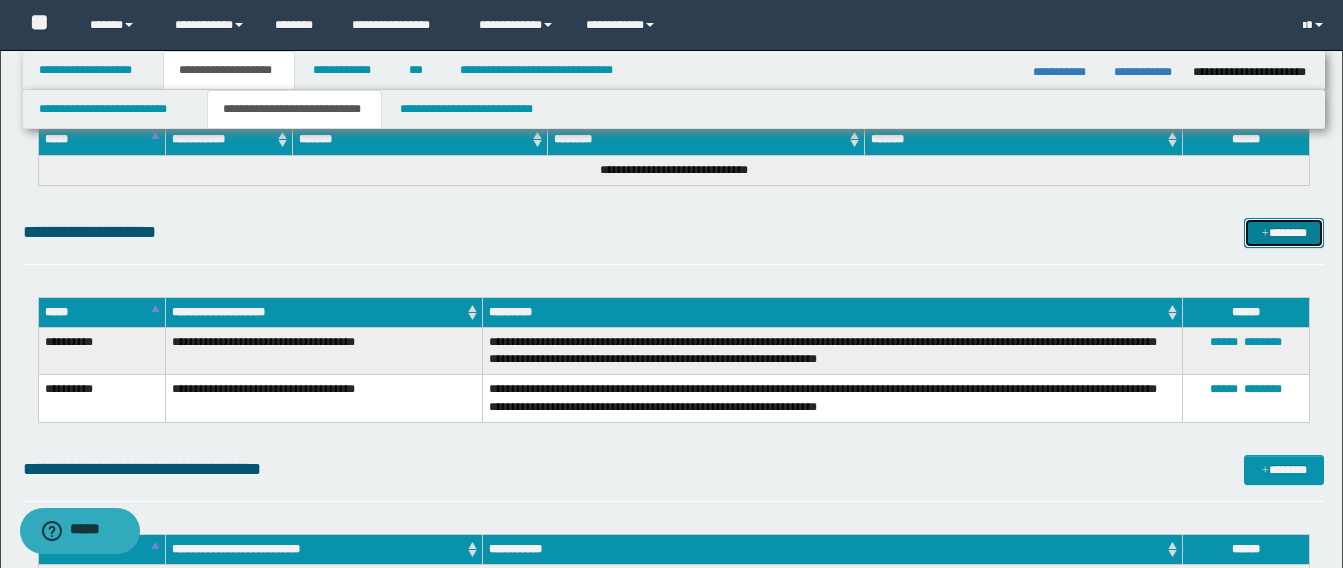 drag, startPoint x: 1283, startPoint y: 234, endPoint x: 867, endPoint y: 309, distance: 422.70676 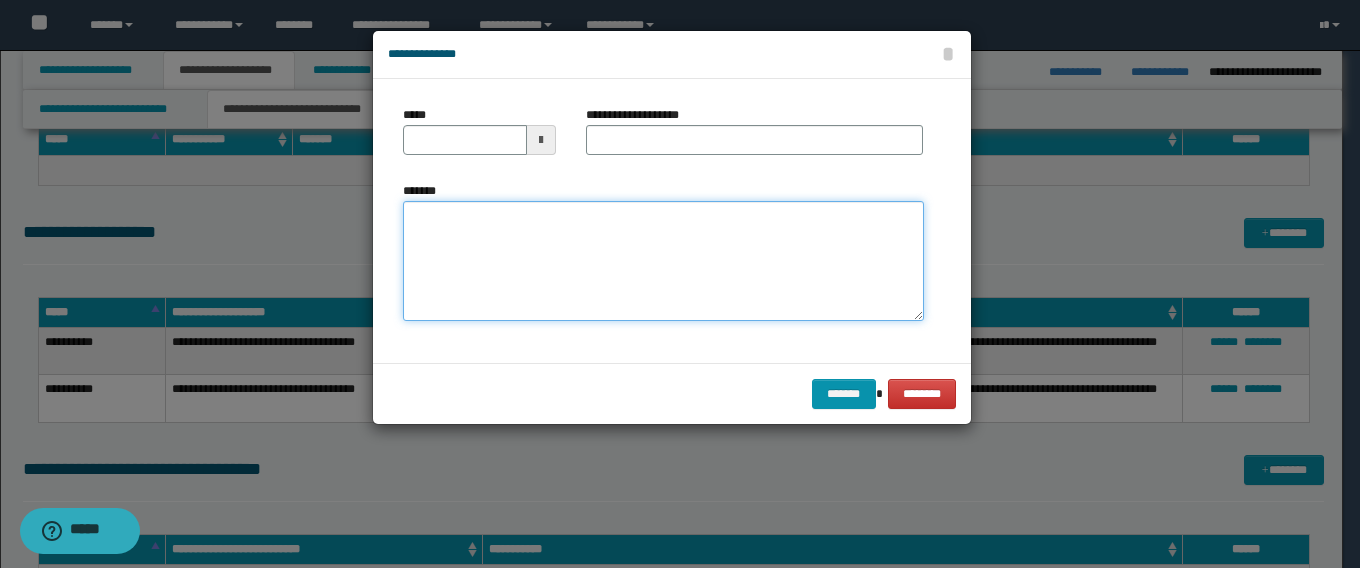 click on "*******" at bounding box center (663, 261) 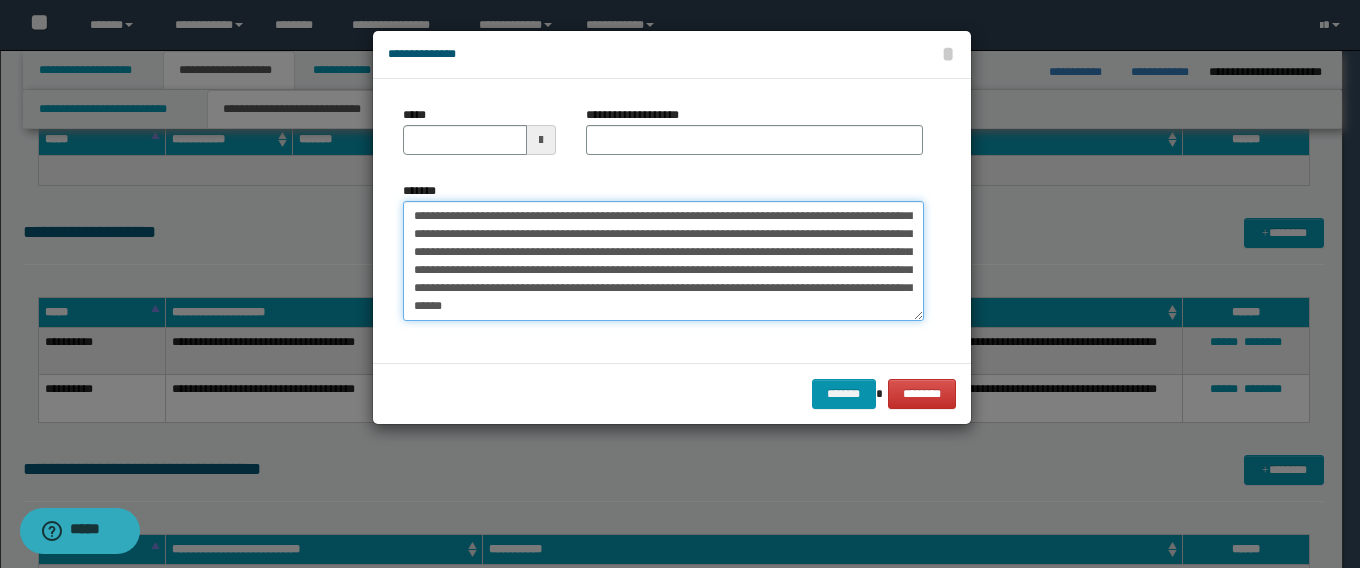 scroll, scrollTop: 0, scrollLeft: 0, axis: both 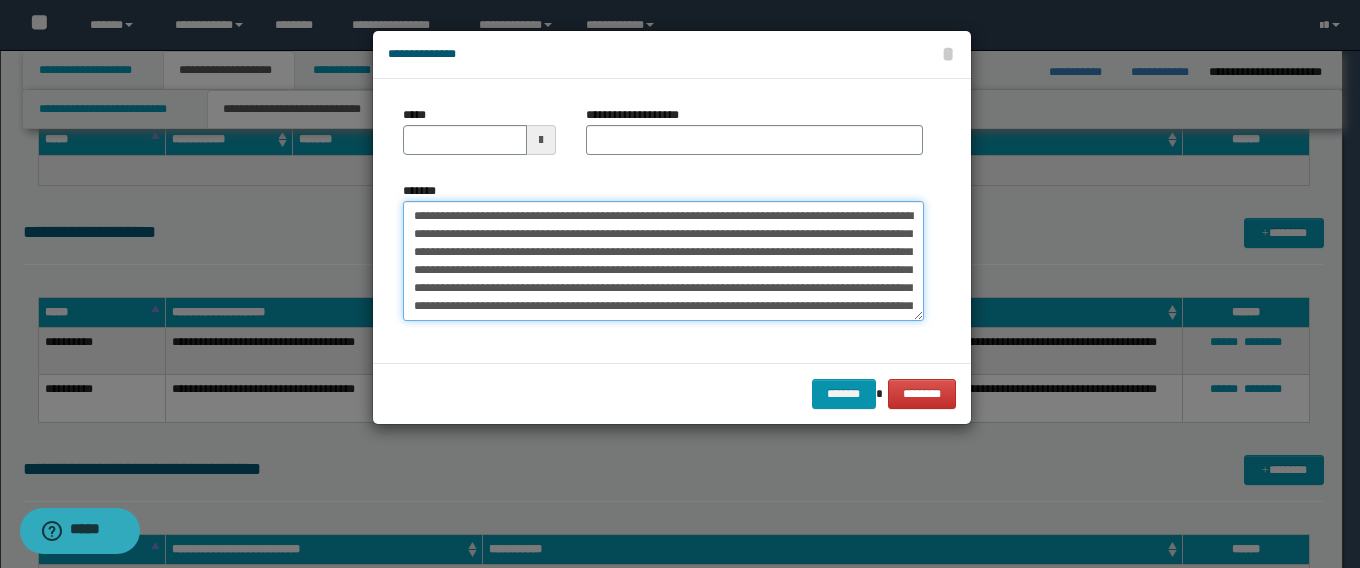 drag, startPoint x: 753, startPoint y: 216, endPoint x: 396, endPoint y: 221, distance: 357.035 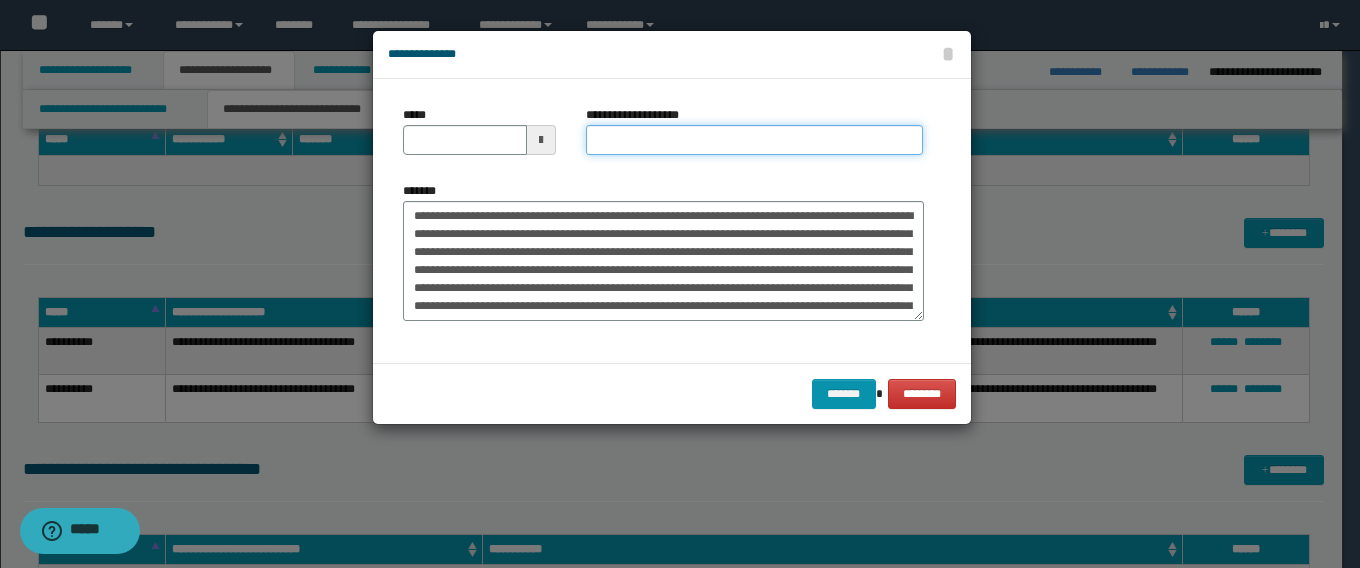 click on "**********" at bounding box center (754, 140) 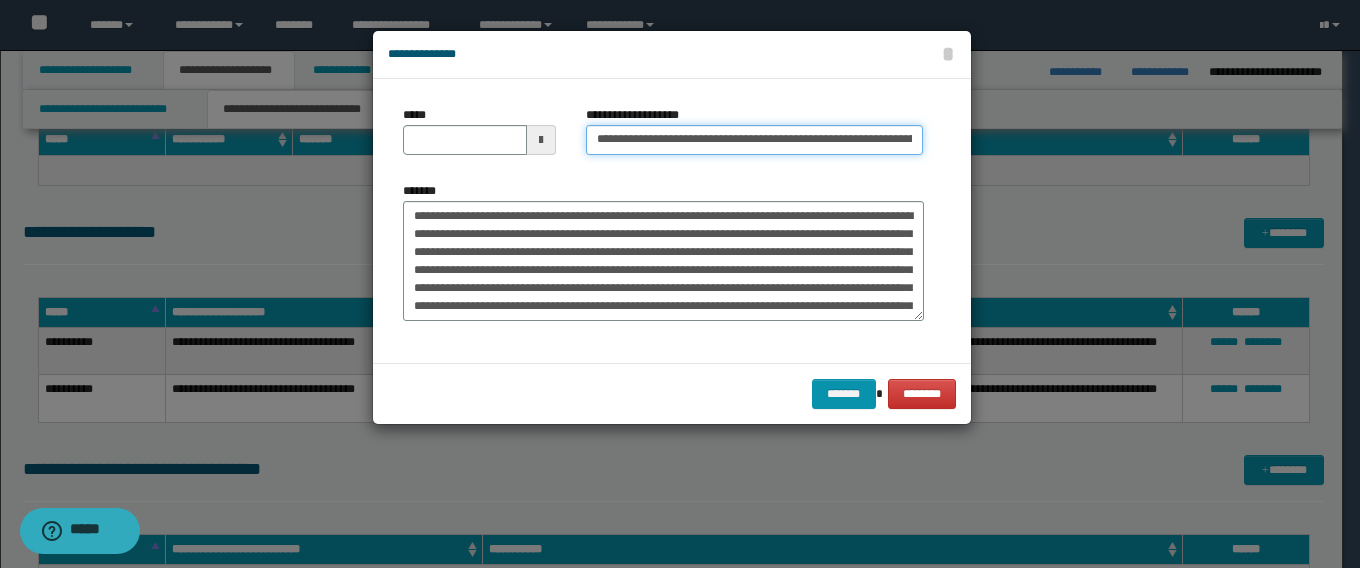 scroll, scrollTop: 0, scrollLeft: 25, axis: horizontal 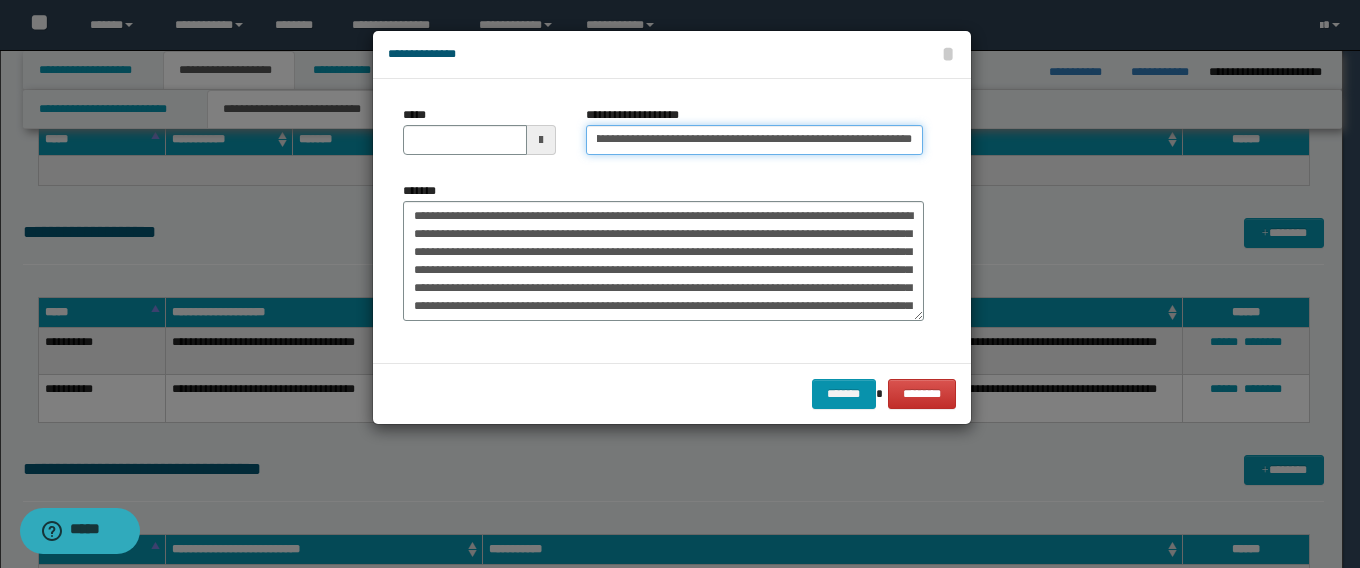 type on "**********" 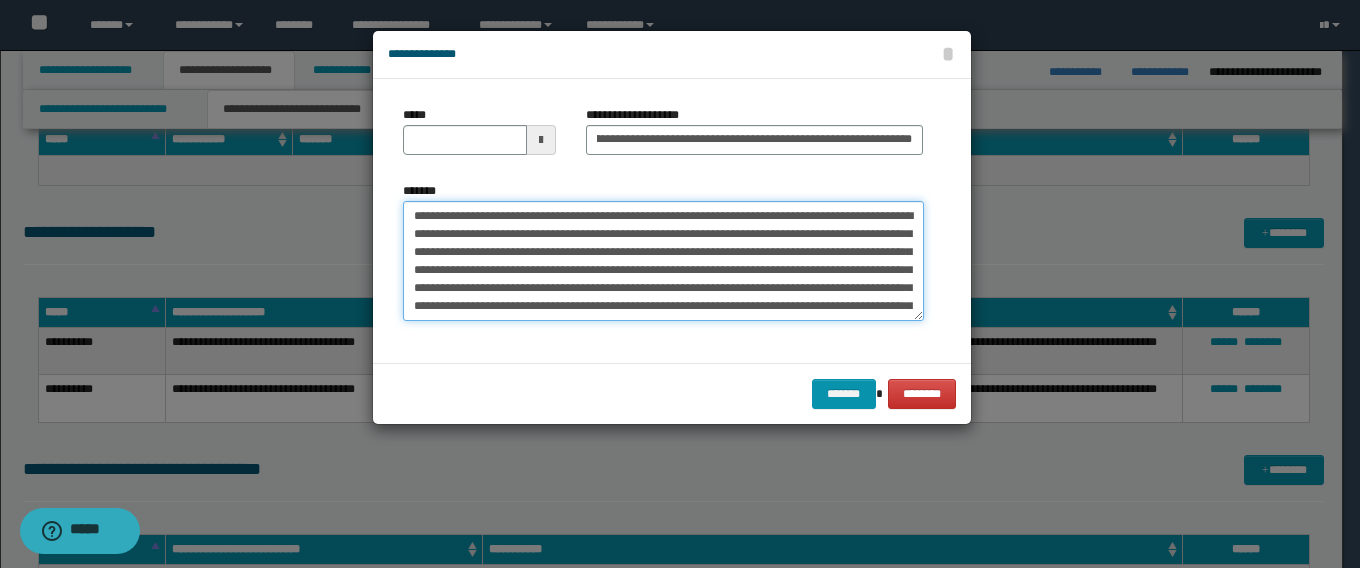 scroll, scrollTop: 0, scrollLeft: 0, axis: both 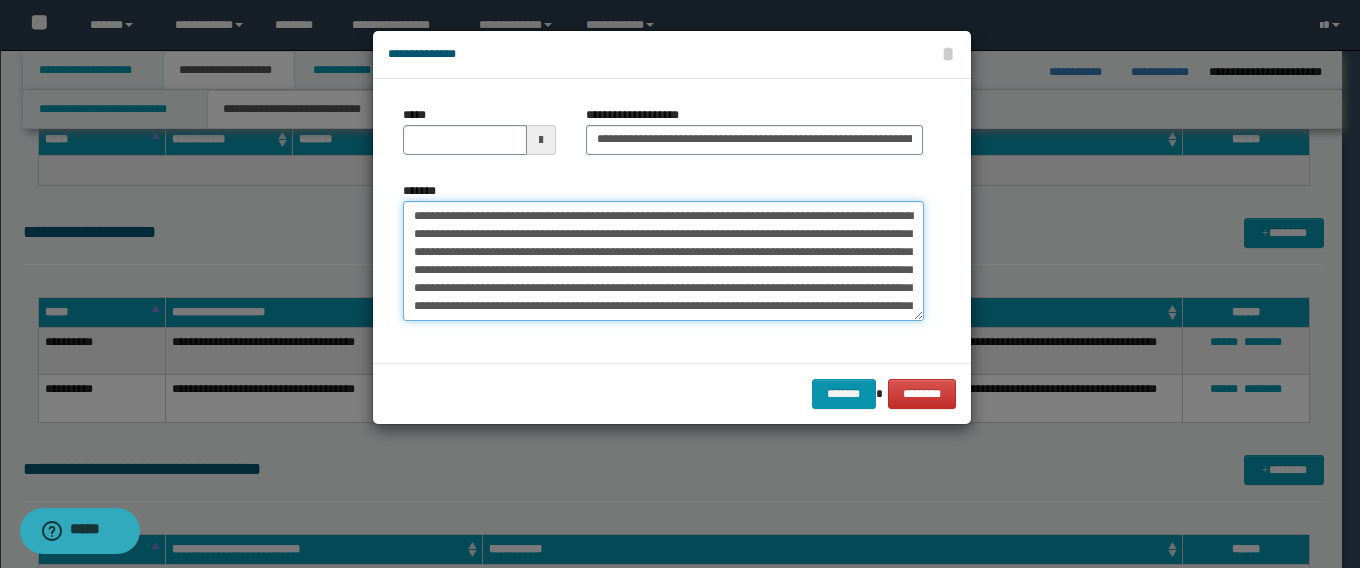 drag, startPoint x: 481, startPoint y: 213, endPoint x: 196, endPoint y: 221, distance: 285.11224 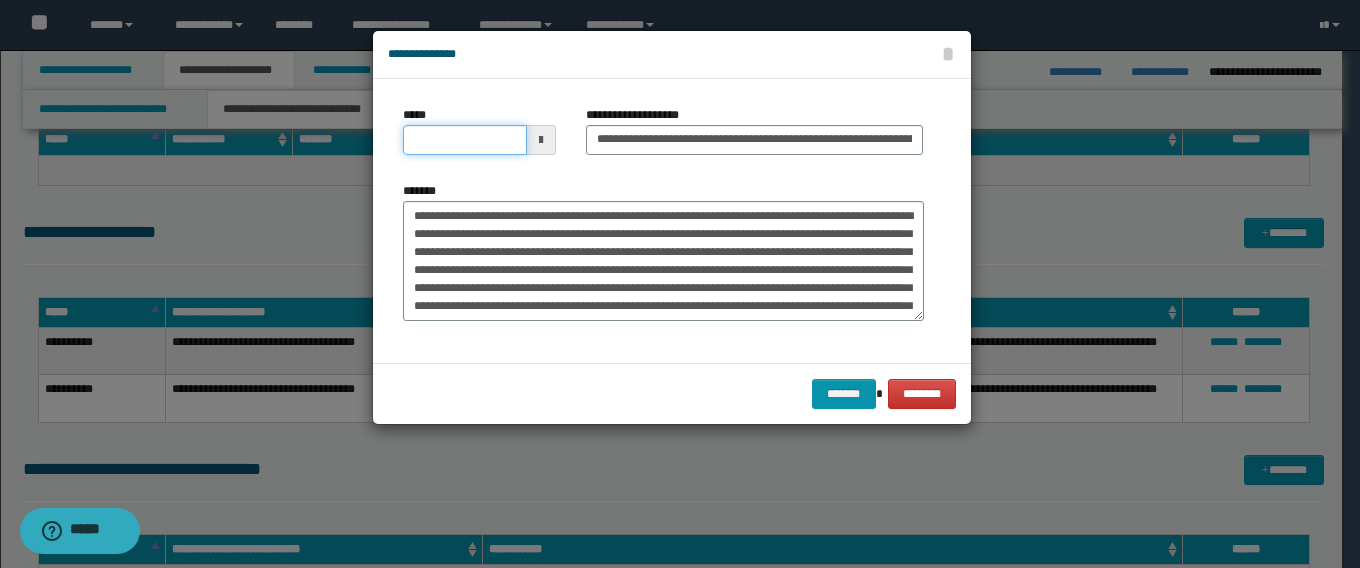 click on "*****" at bounding box center [465, 140] 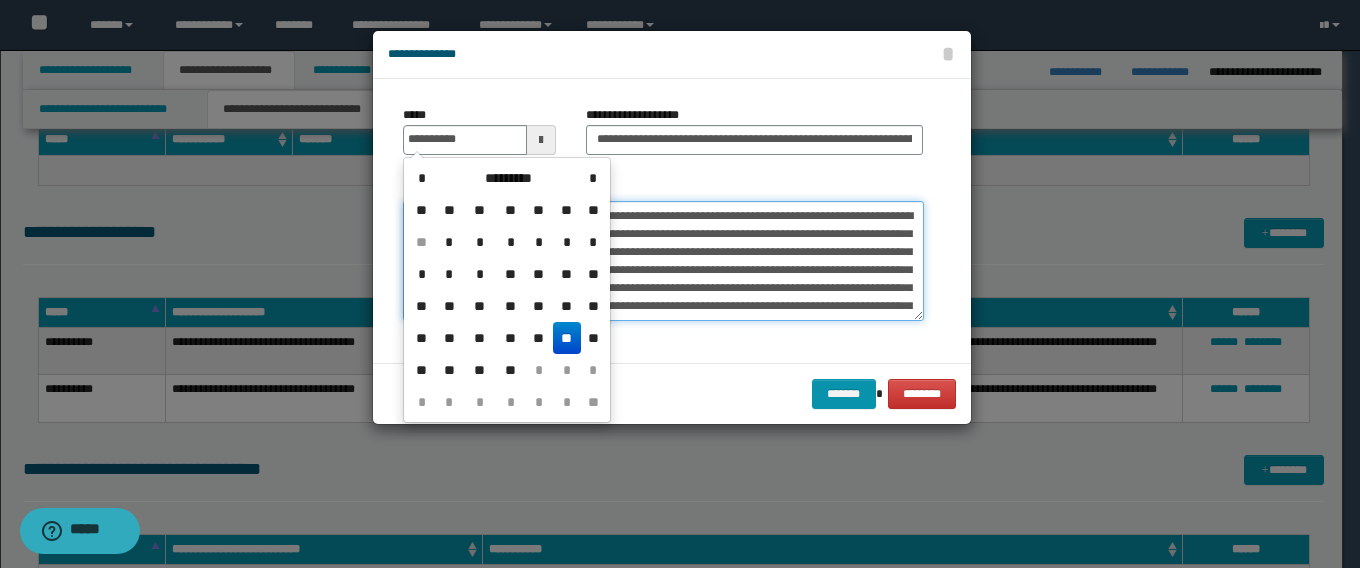 type on "**********" 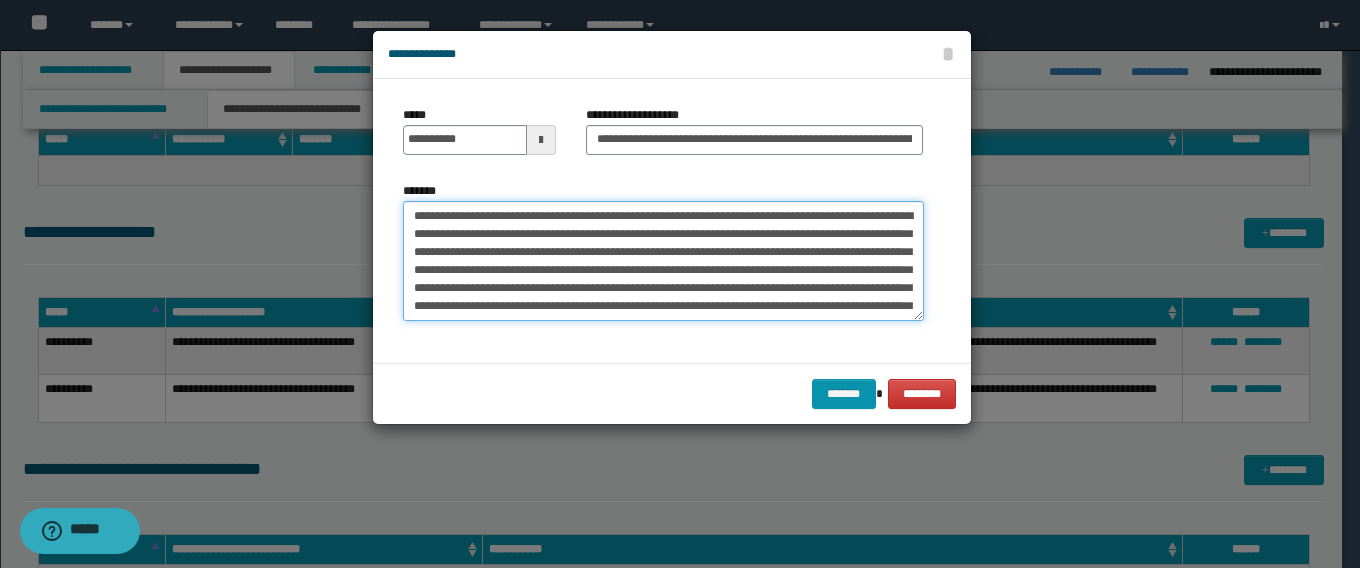 click on "**********" at bounding box center (663, 261) 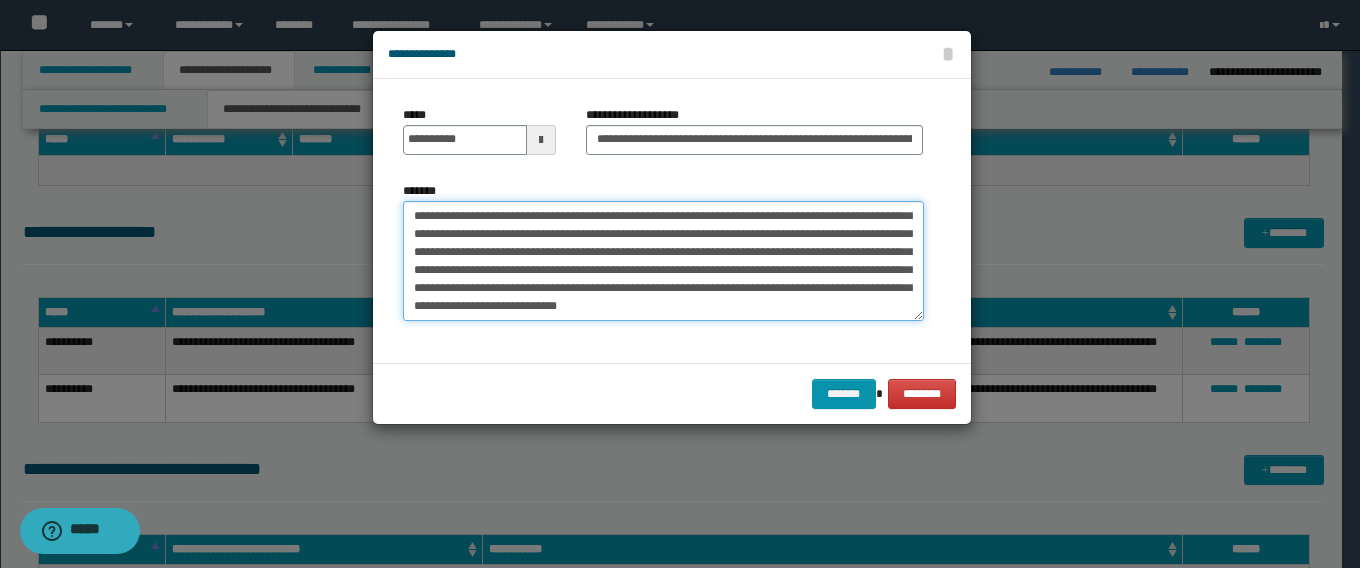 scroll, scrollTop: 36, scrollLeft: 0, axis: vertical 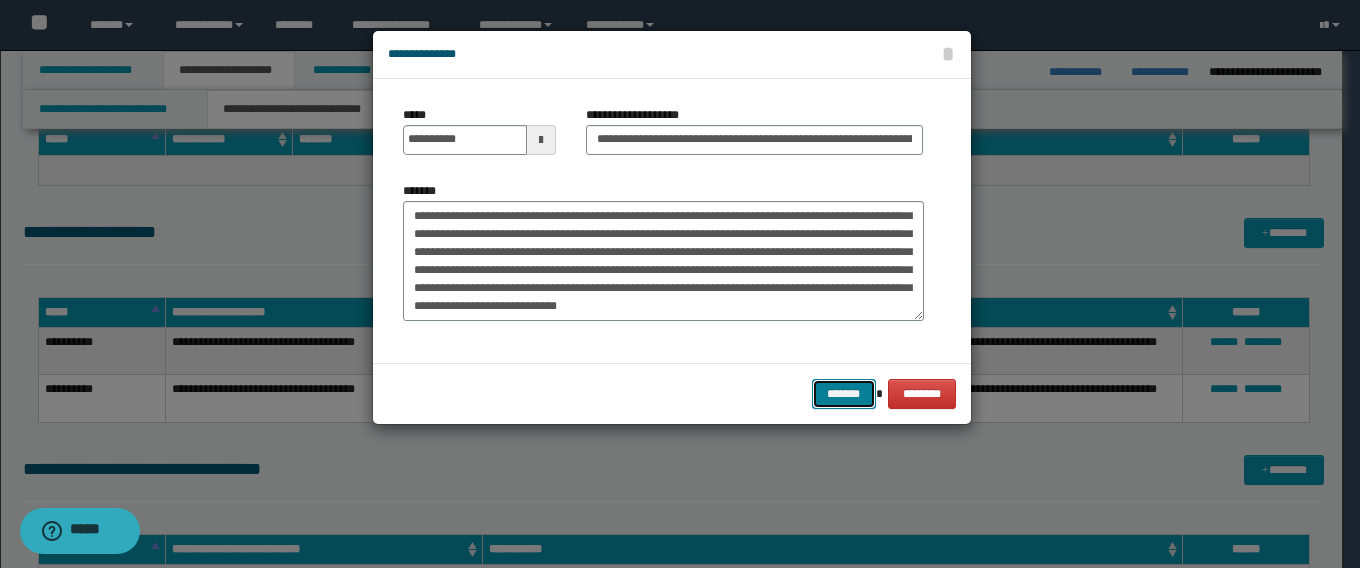 click on "*******" at bounding box center [844, 394] 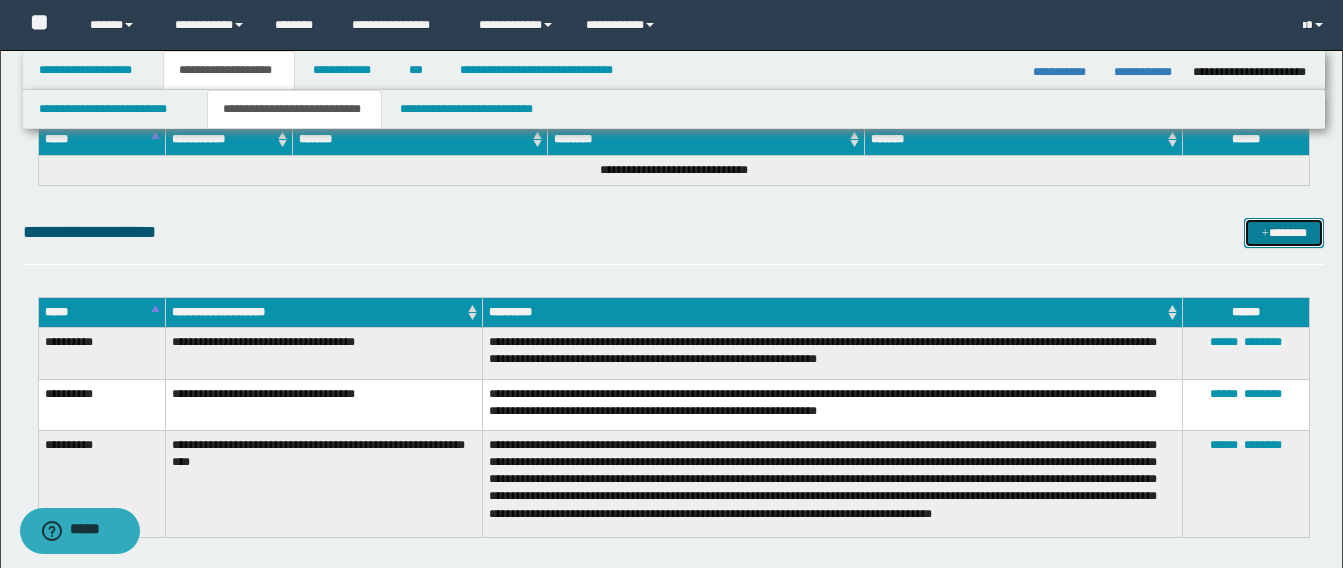 click on "*******" at bounding box center (1284, 233) 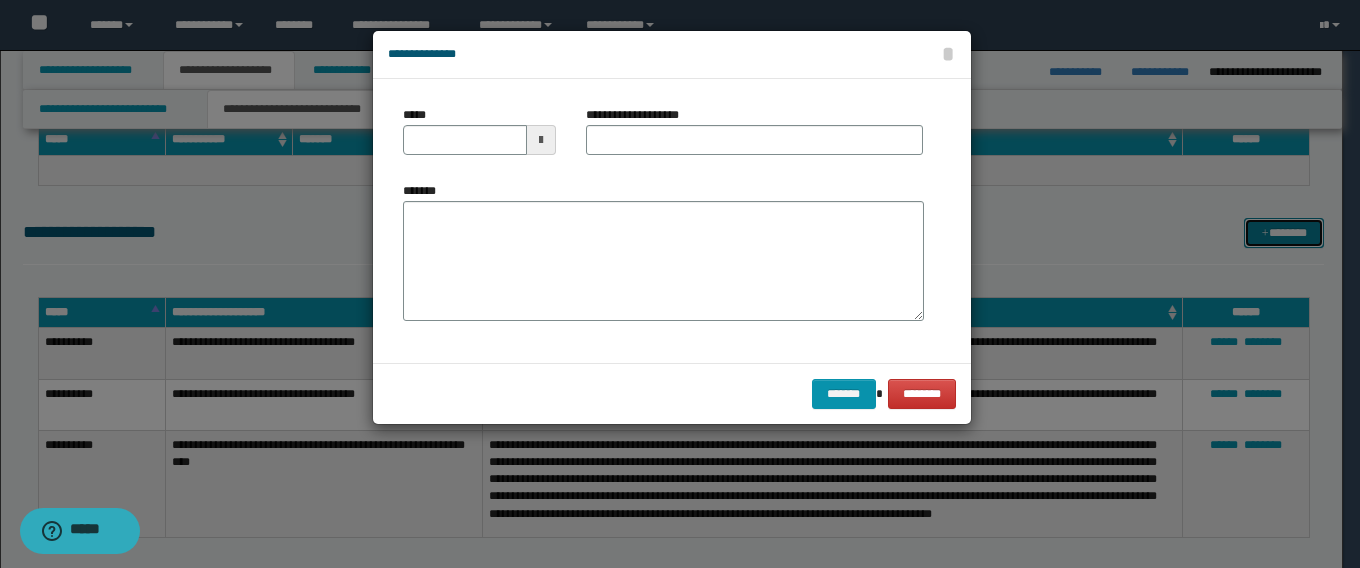 scroll, scrollTop: 0, scrollLeft: 0, axis: both 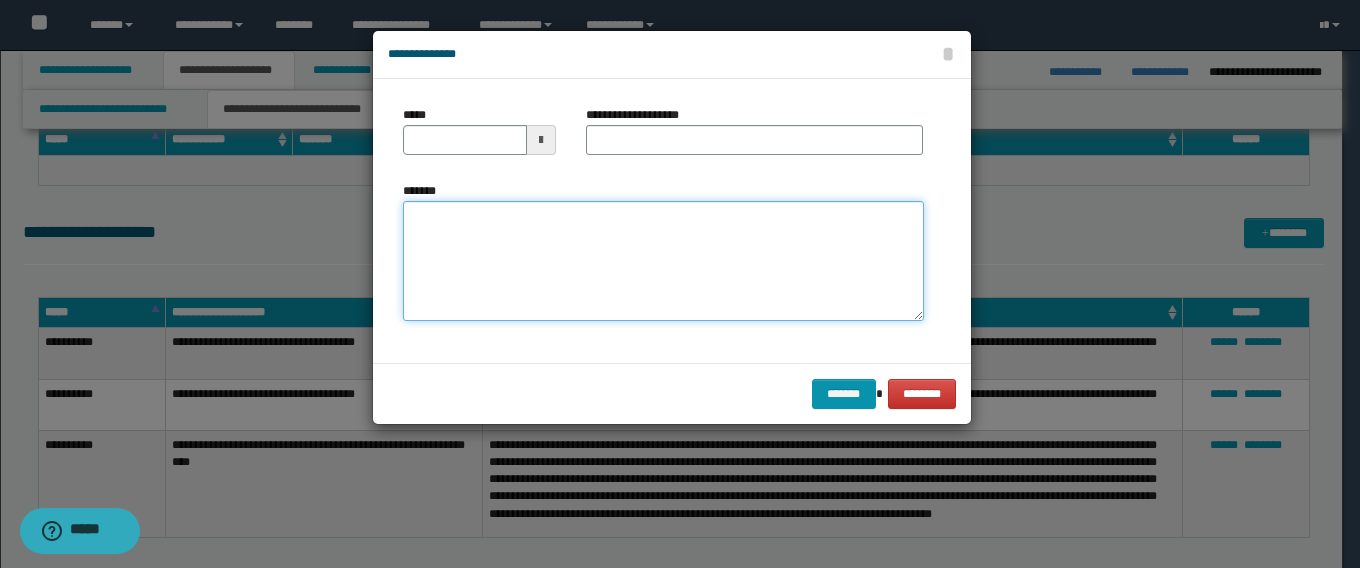 click on "*******" at bounding box center [663, 261] 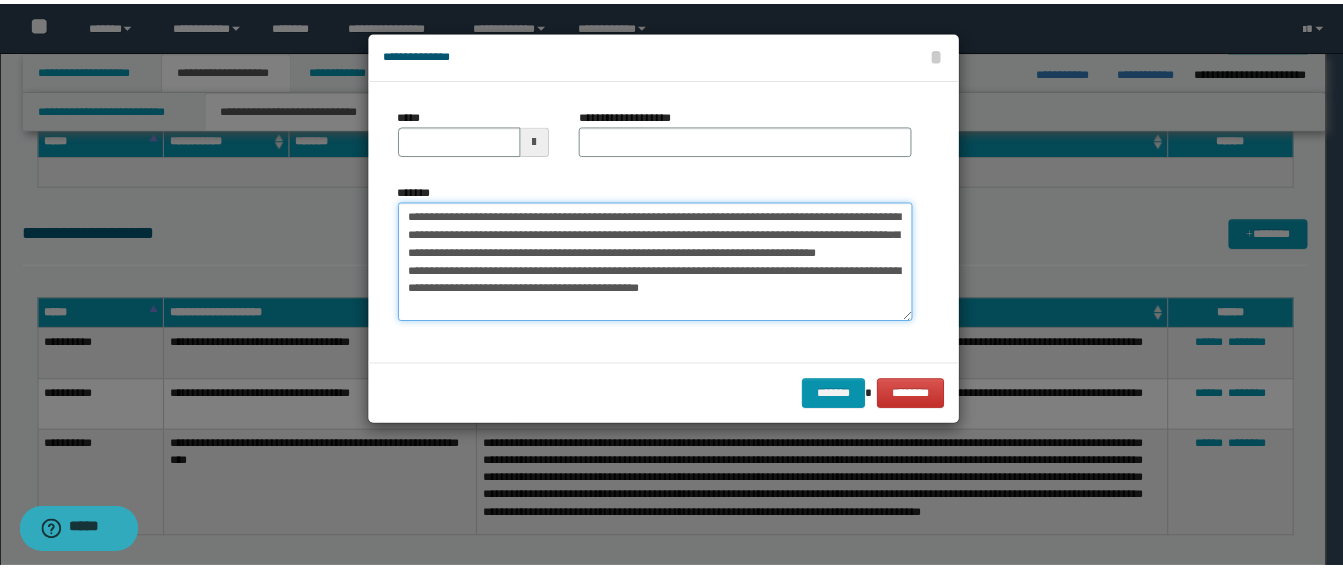 scroll, scrollTop: 0, scrollLeft: 0, axis: both 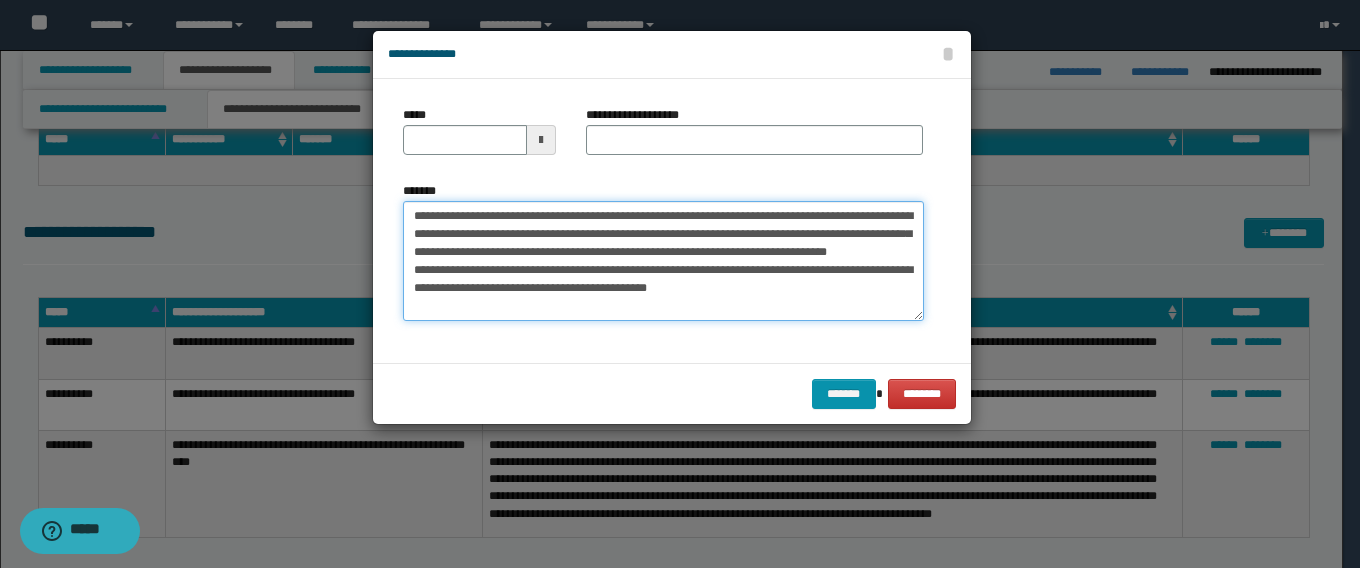 click on "**********" at bounding box center [663, 261] 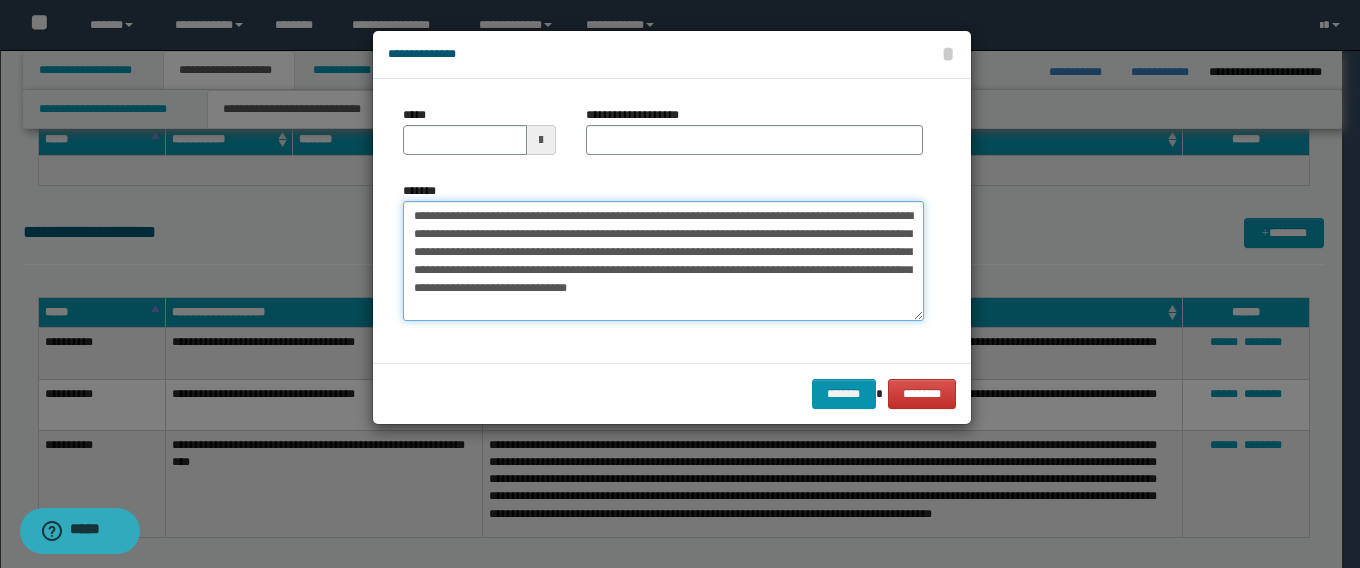 click on "**********" at bounding box center (663, 261) 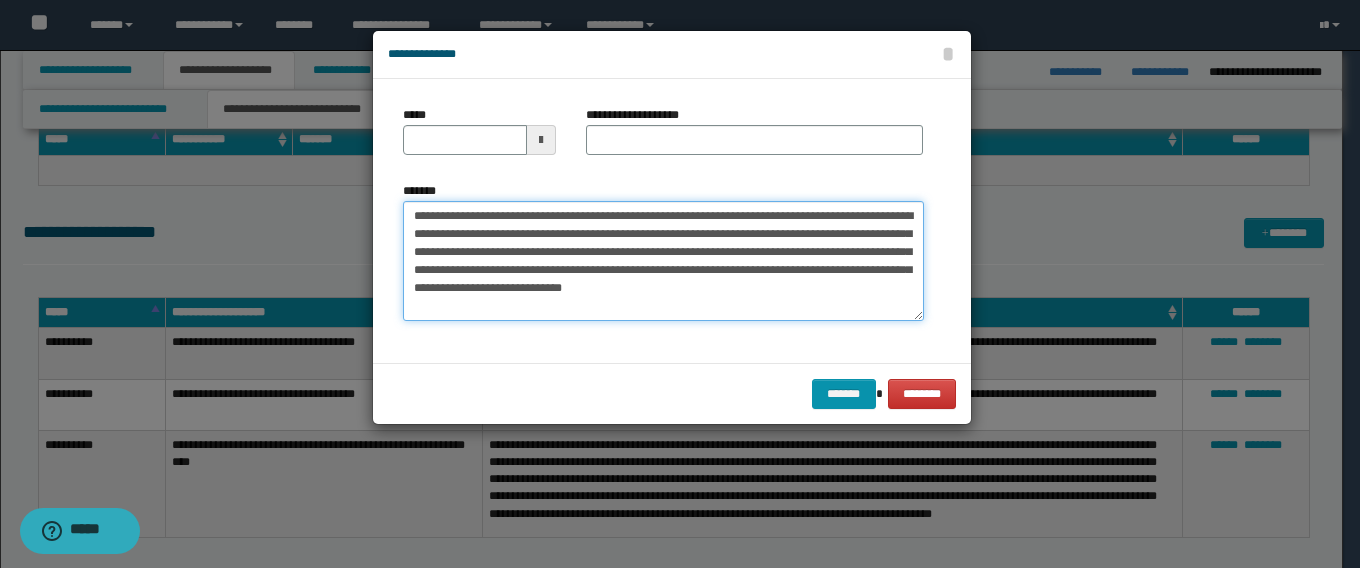 drag, startPoint x: 412, startPoint y: 214, endPoint x: 589, endPoint y: 214, distance: 177 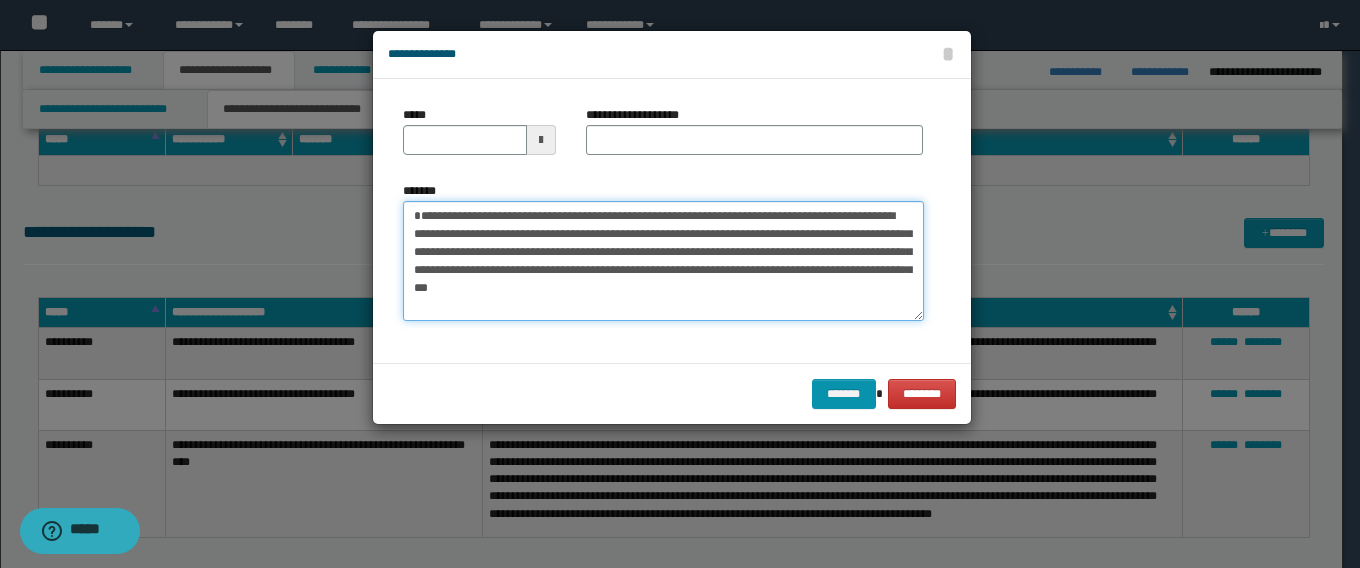 type on "**********" 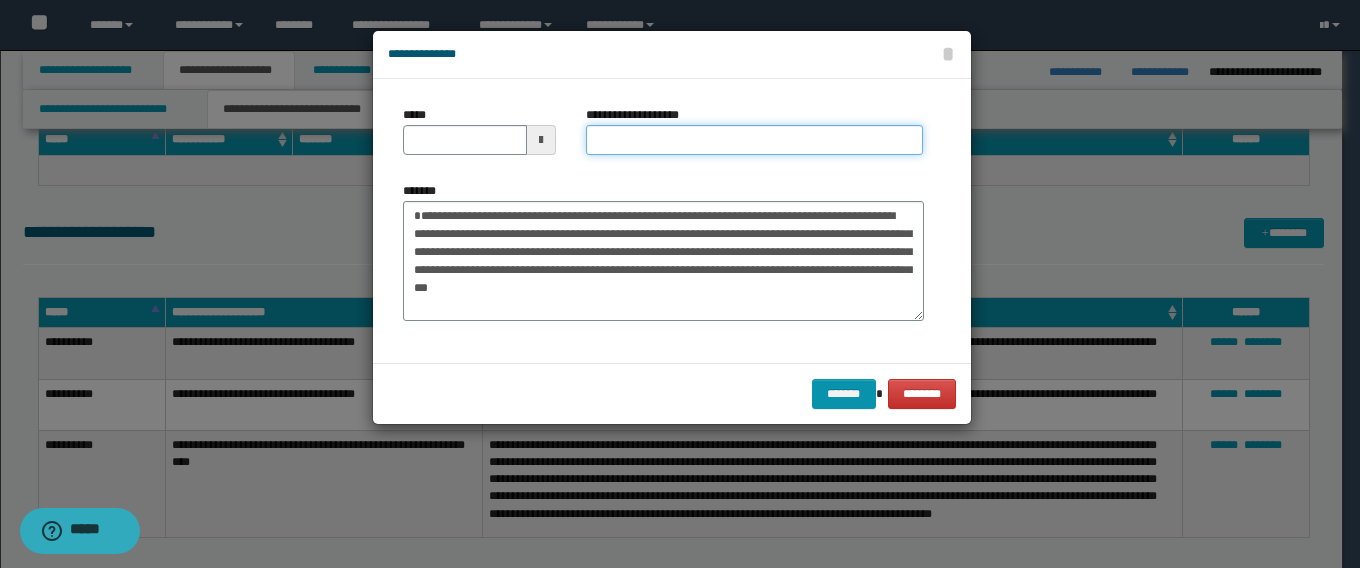 click on "**********" at bounding box center [754, 140] 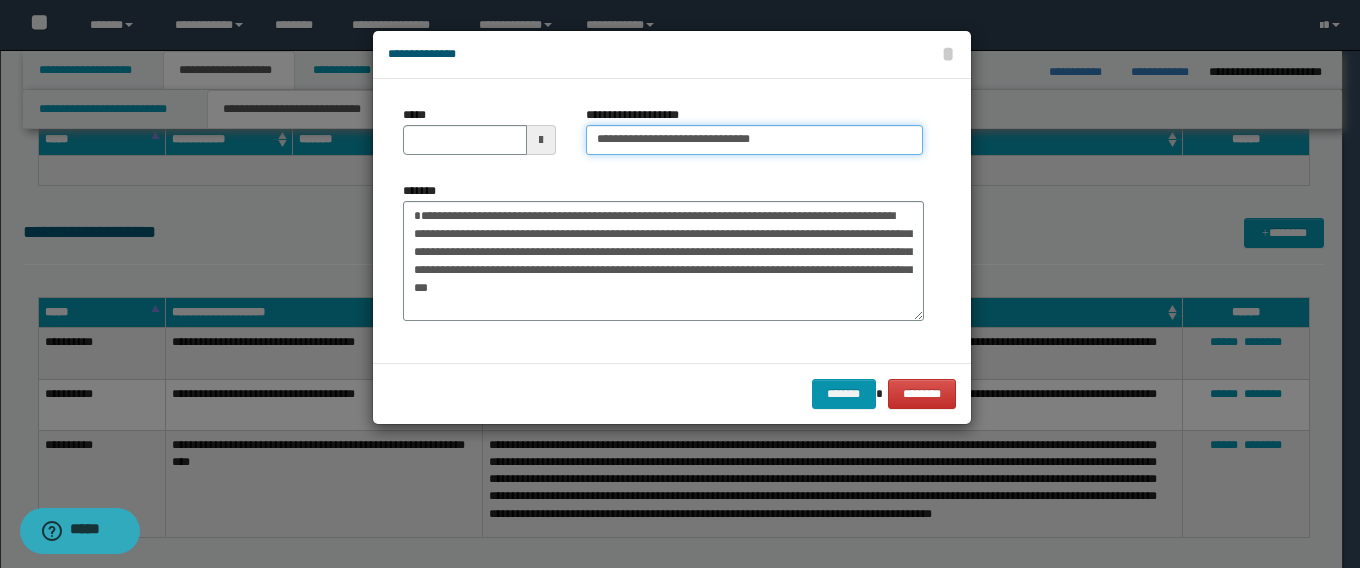 type on "**********" 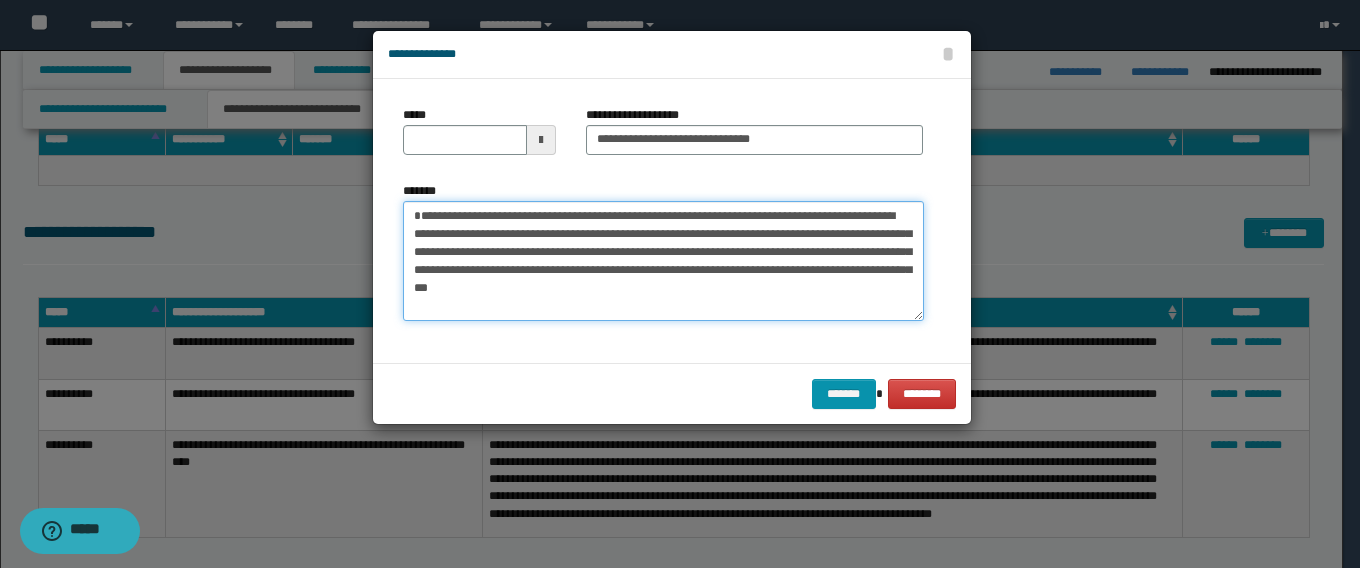 drag, startPoint x: 482, startPoint y: 215, endPoint x: 247, endPoint y: 217, distance: 235.00851 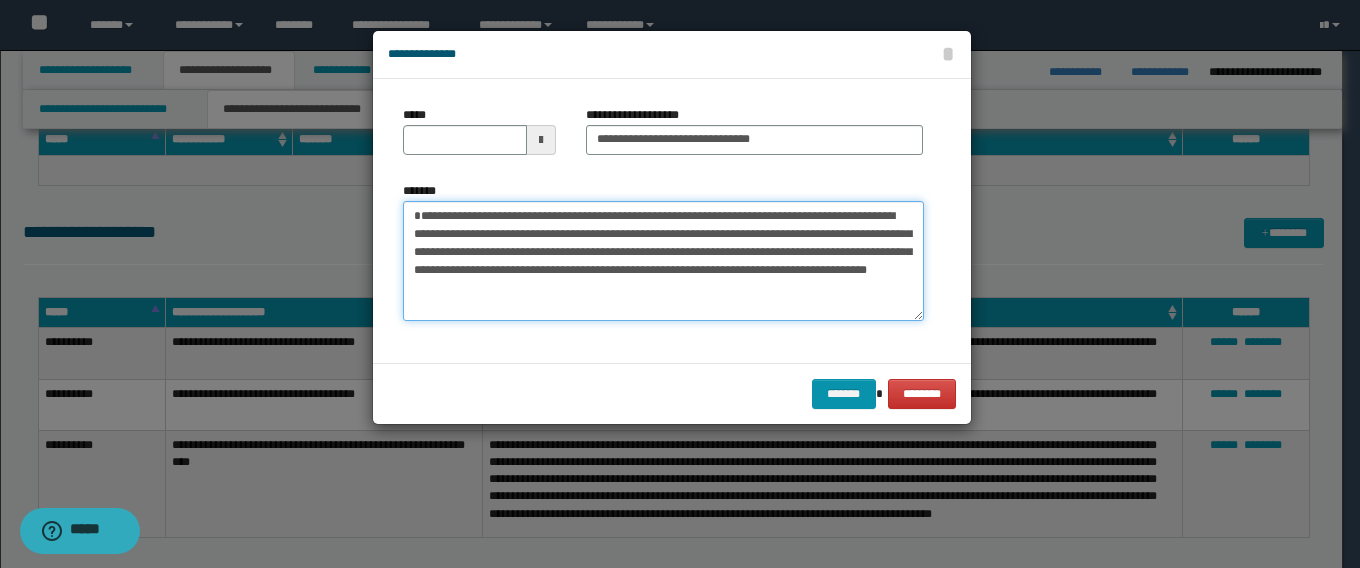 type 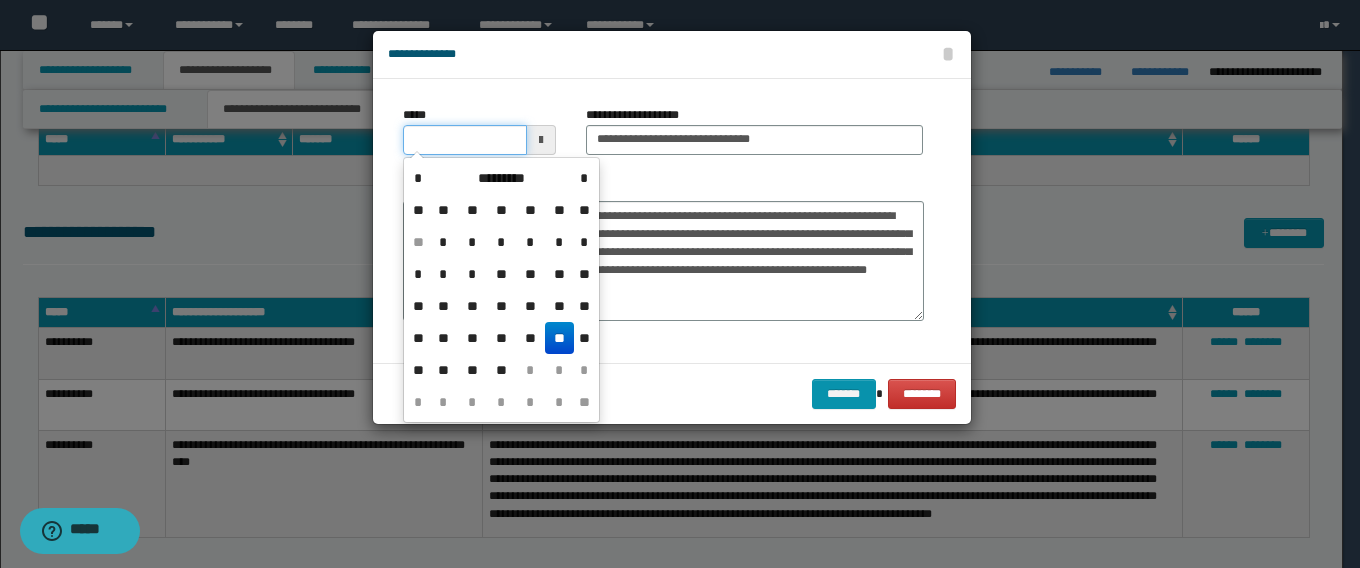 click on "*****" at bounding box center [465, 140] 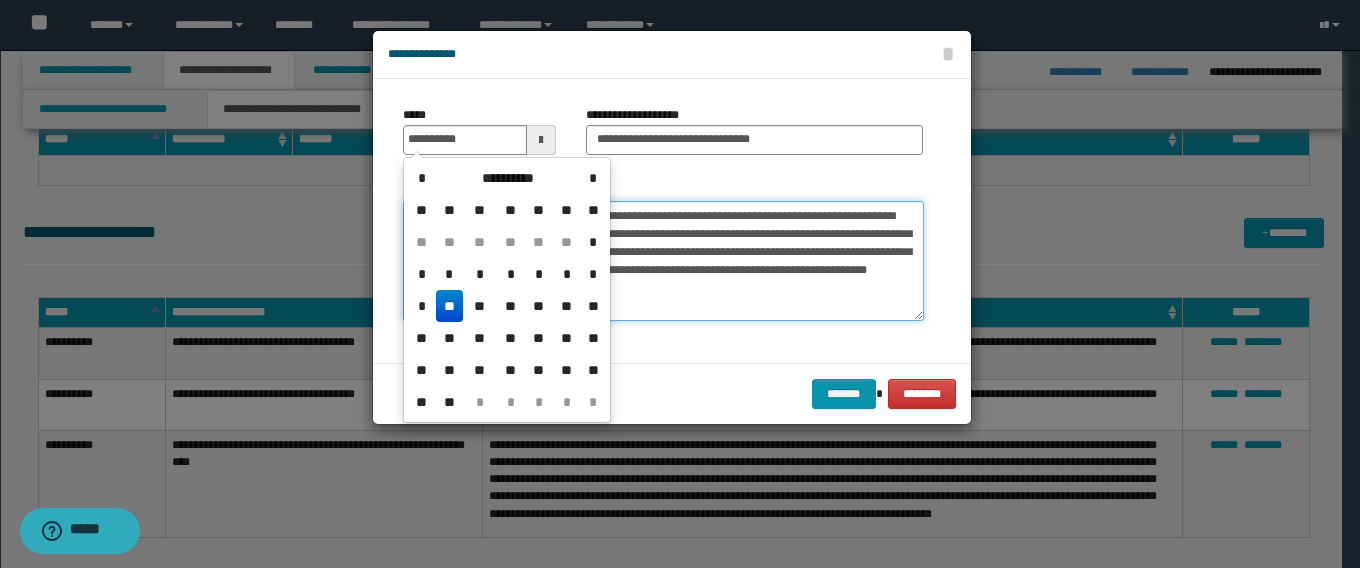 type on "**********" 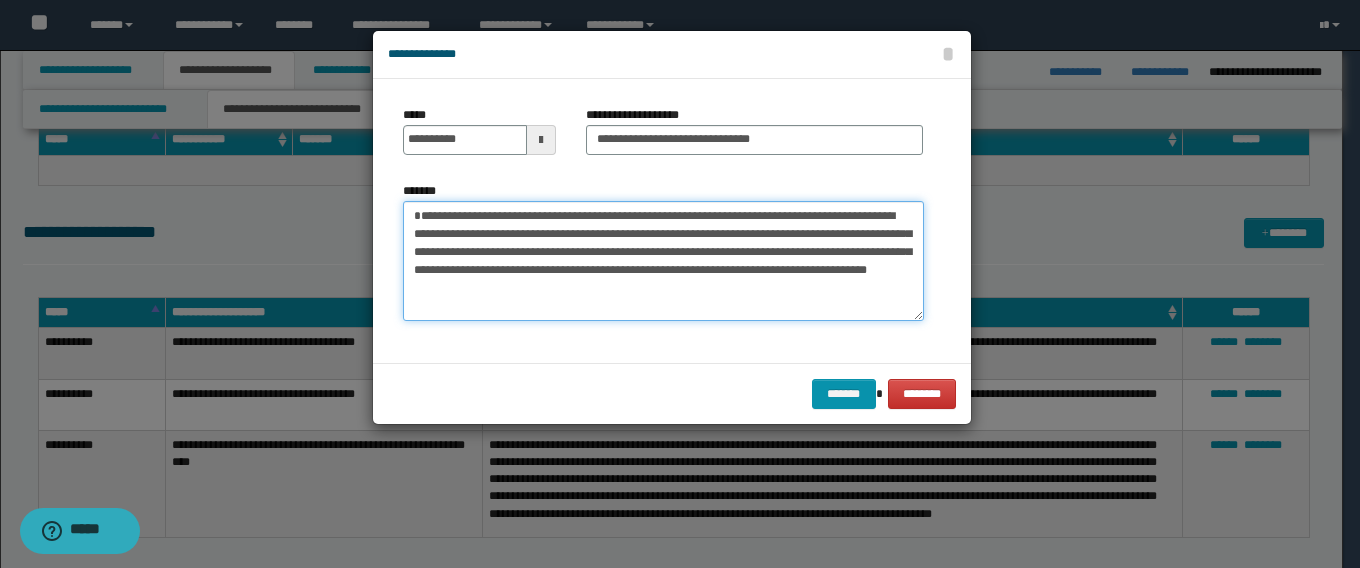 click on "**********" at bounding box center [663, 261] 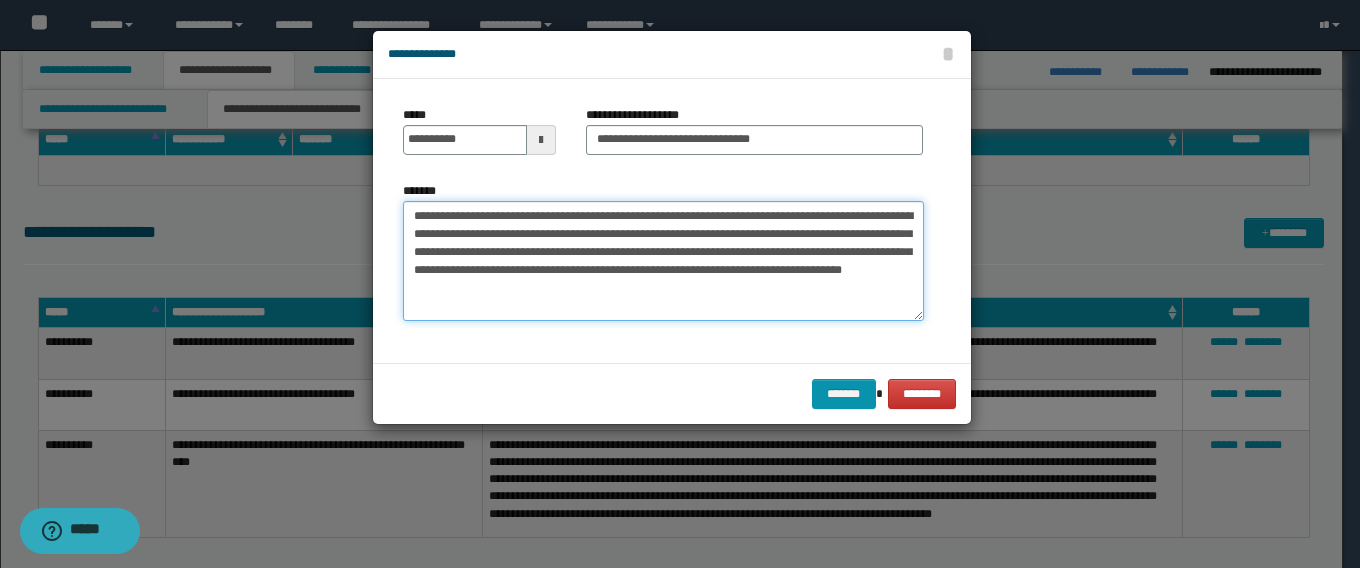 click on "**********" at bounding box center (663, 261) 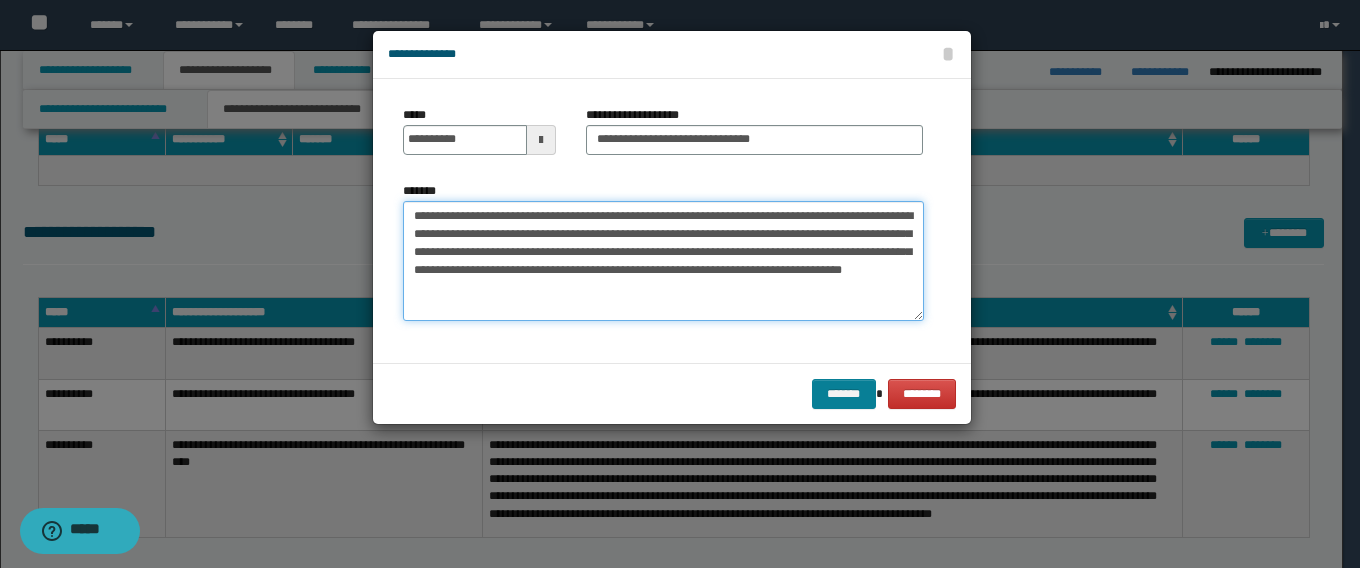 type on "**********" 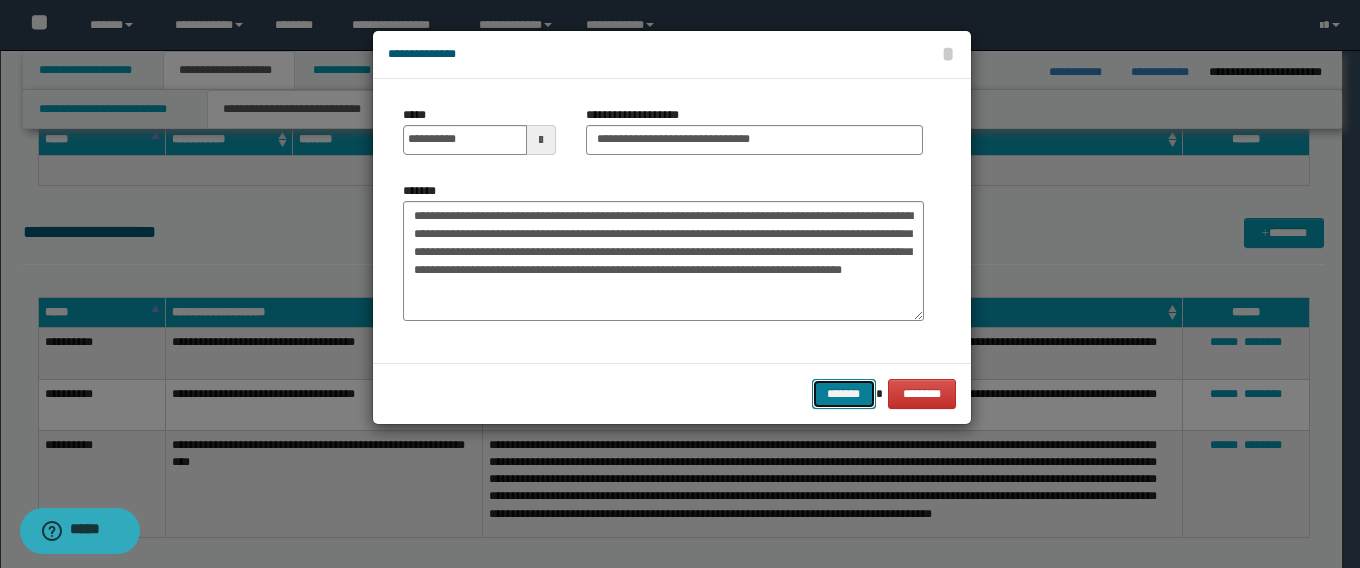 click on "*******" at bounding box center [844, 394] 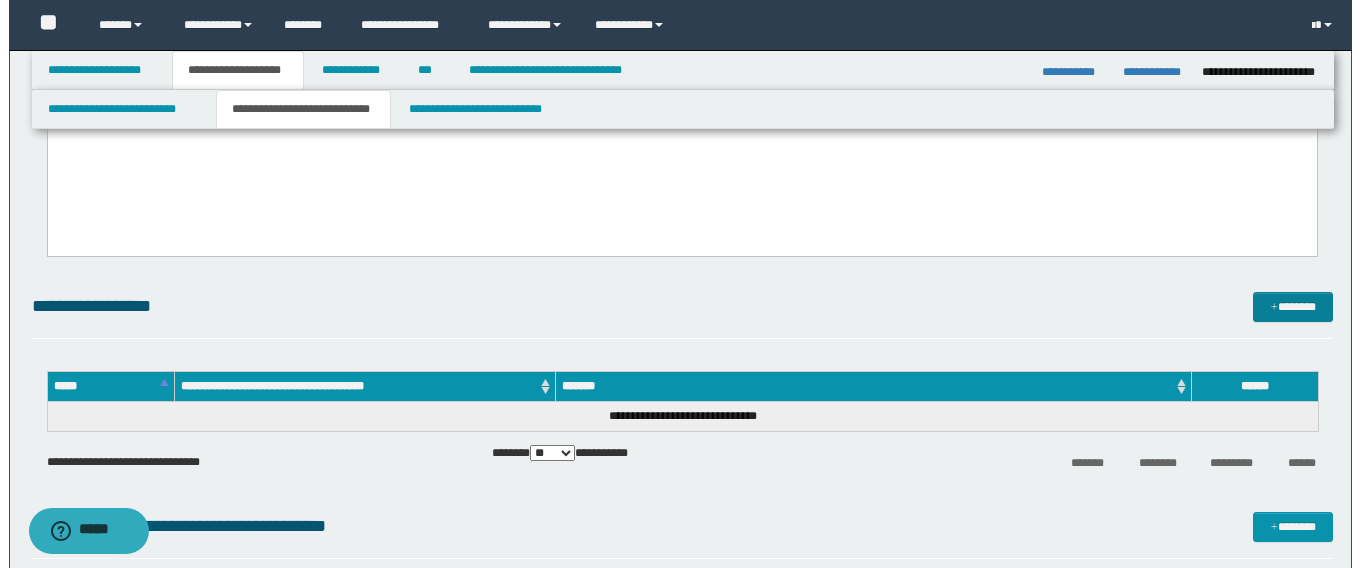 scroll, scrollTop: 500, scrollLeft: 0, axis: vertical 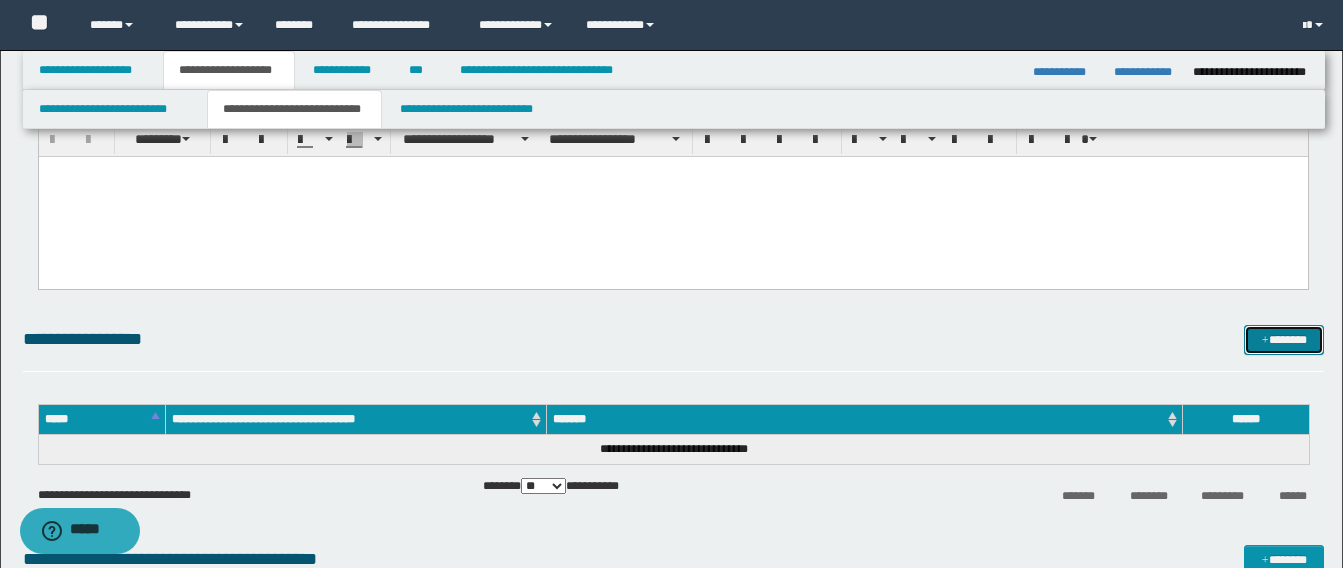 click on "*******" at bounding box center (1284, 340) 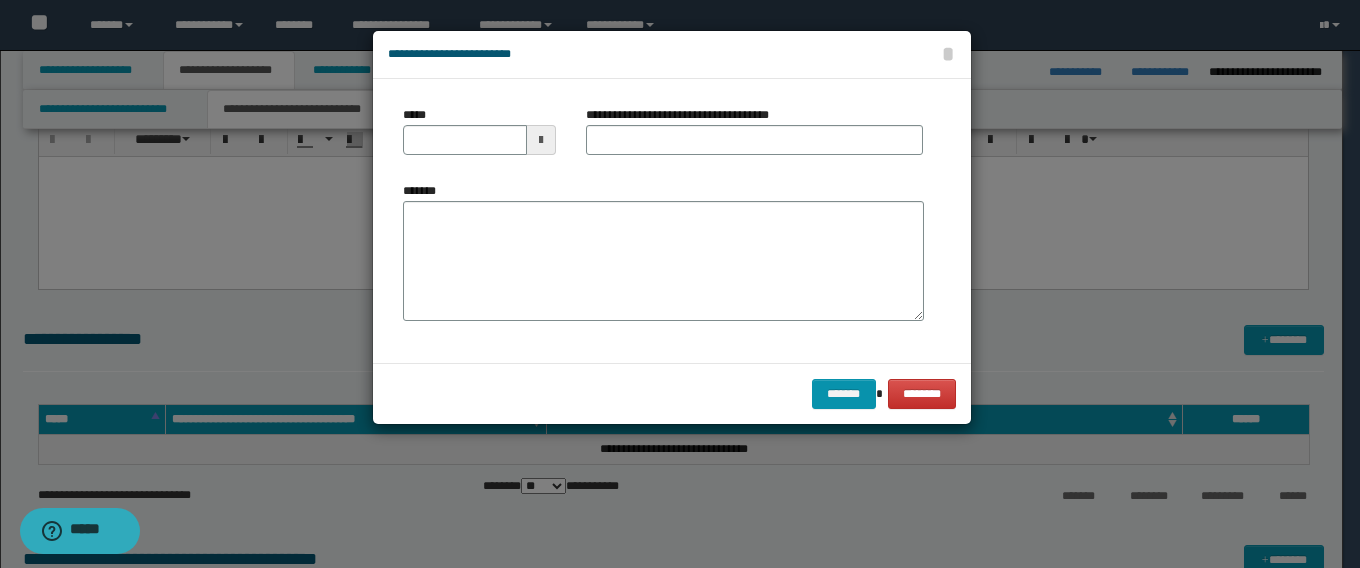 click at bounding box center [680, 284] 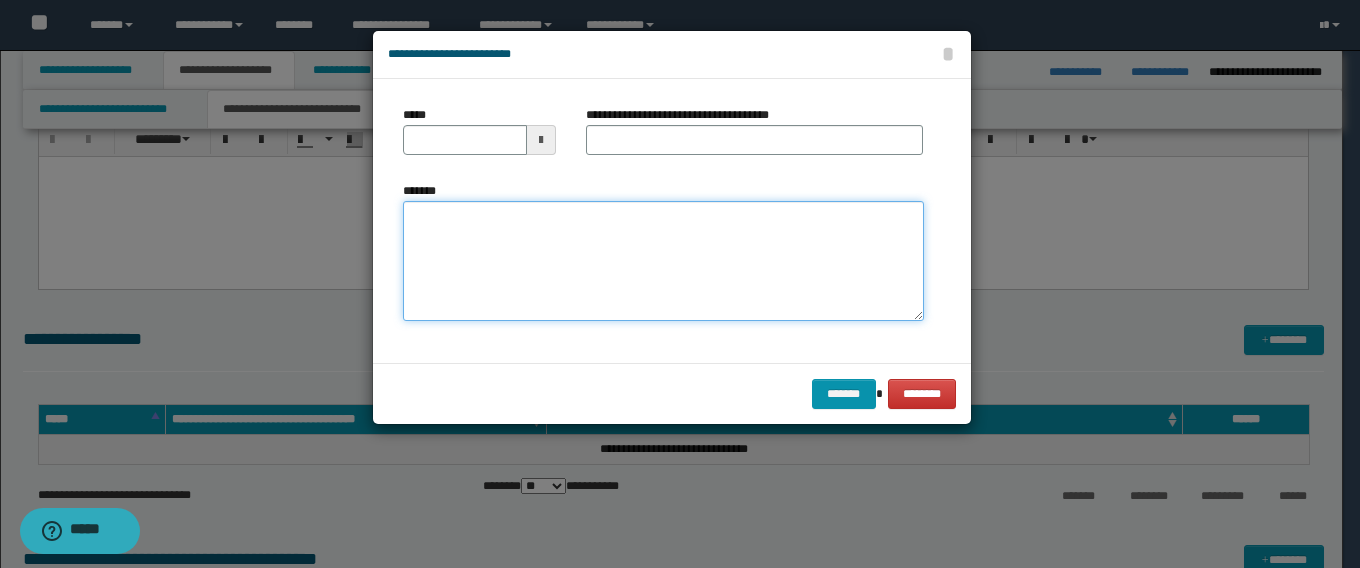 click on "*******" at bounding box center [663, 261] 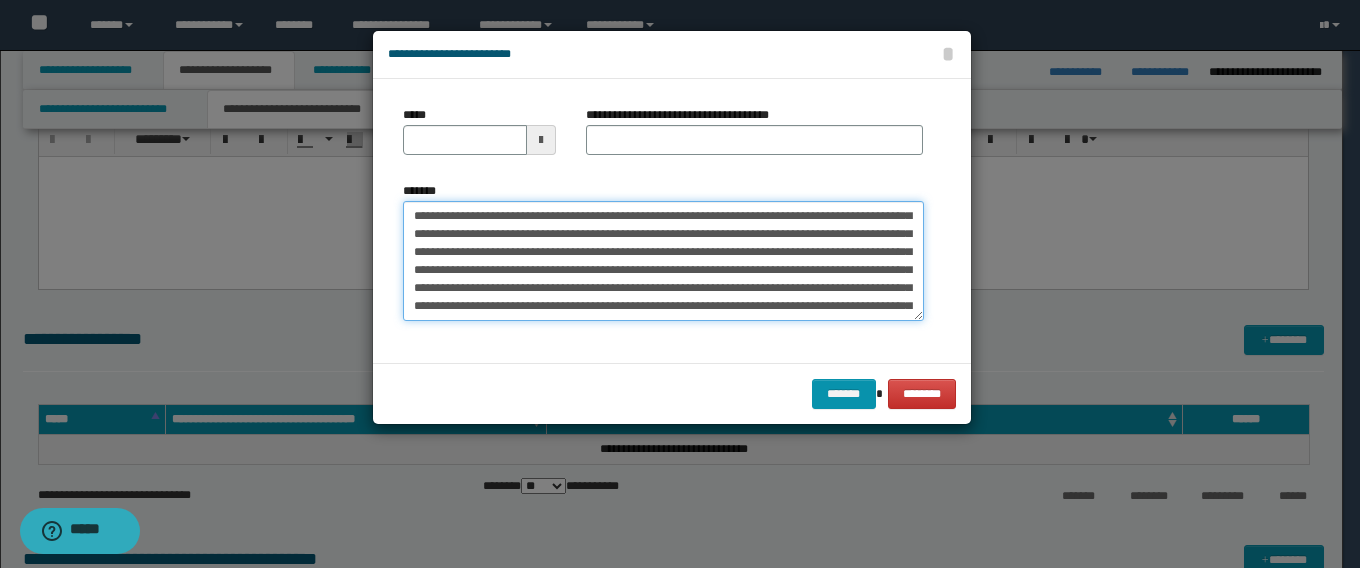 scroll, scrollTop: 0, scrollLeft: 0, axis: both 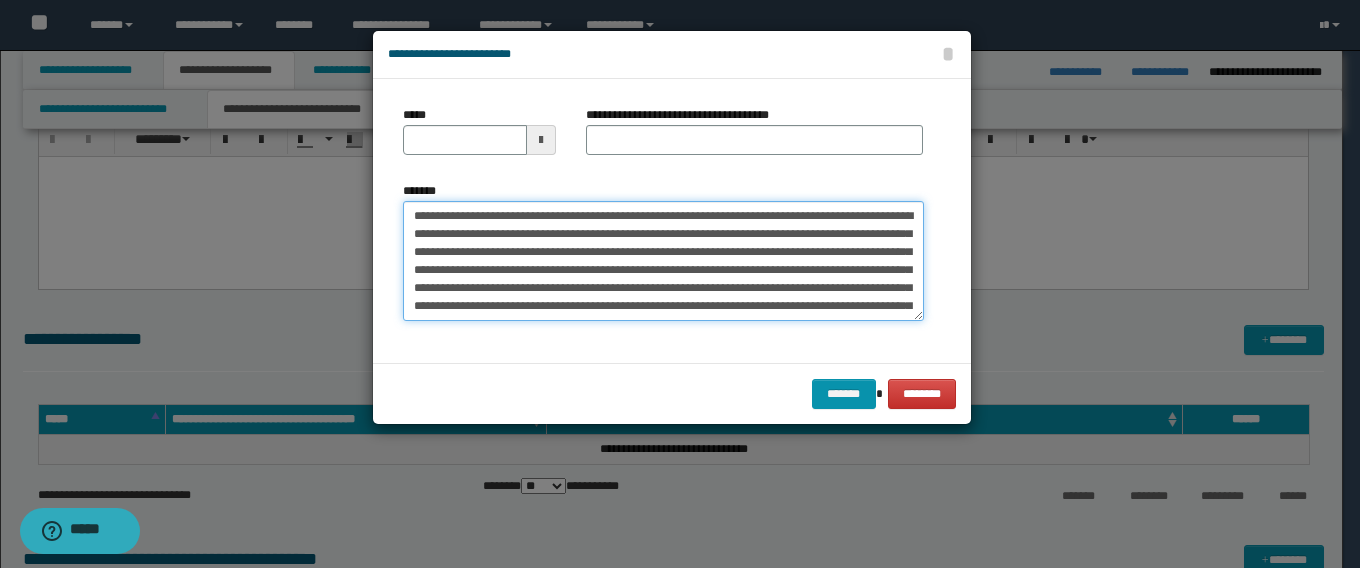 drag, startPoint x: 480, startPoint y: 216, endPoint x: 288, endPoint y: 216, distance: 192 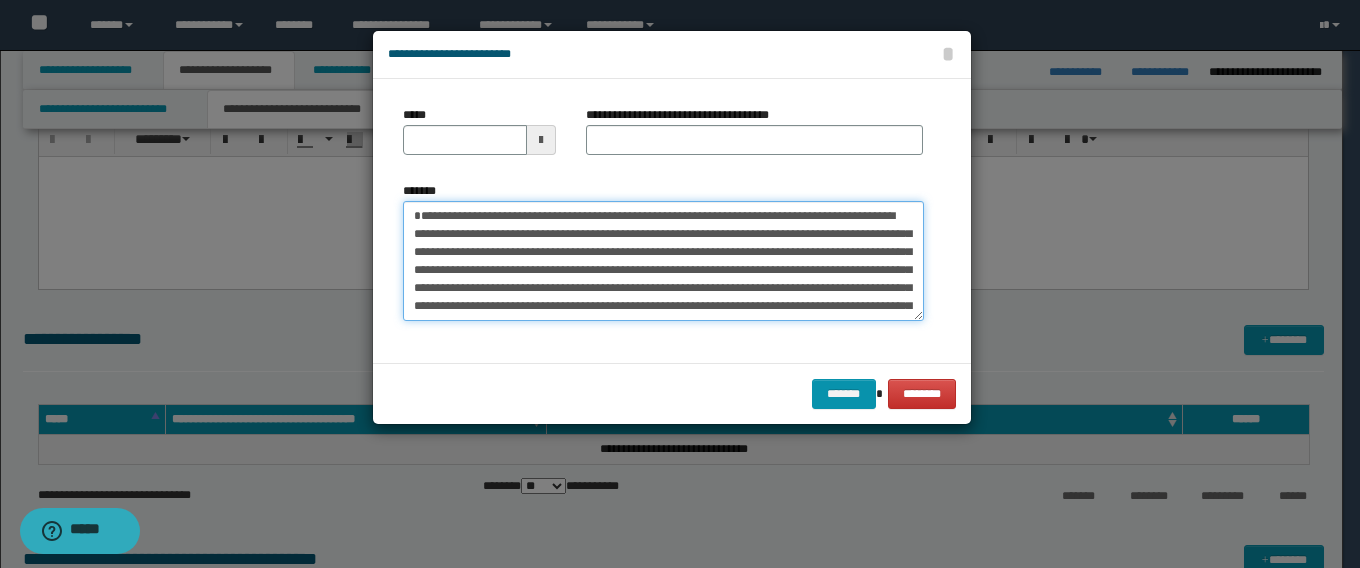 type on "**********" 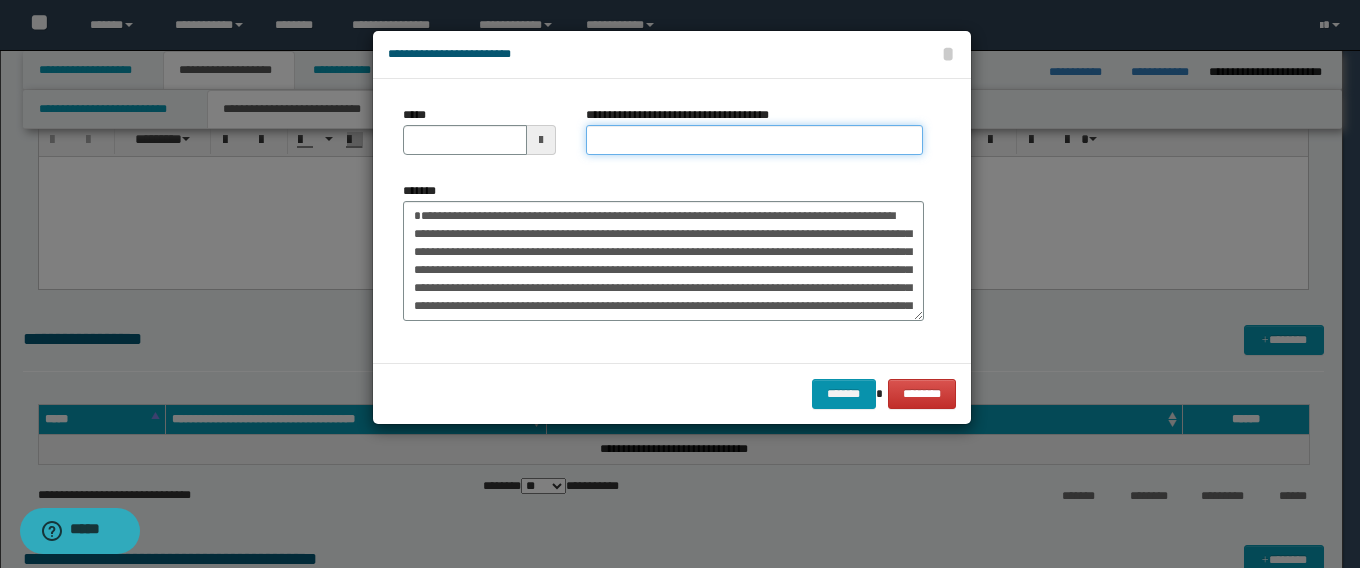 click on "**********" at bounding box center (754, 140) 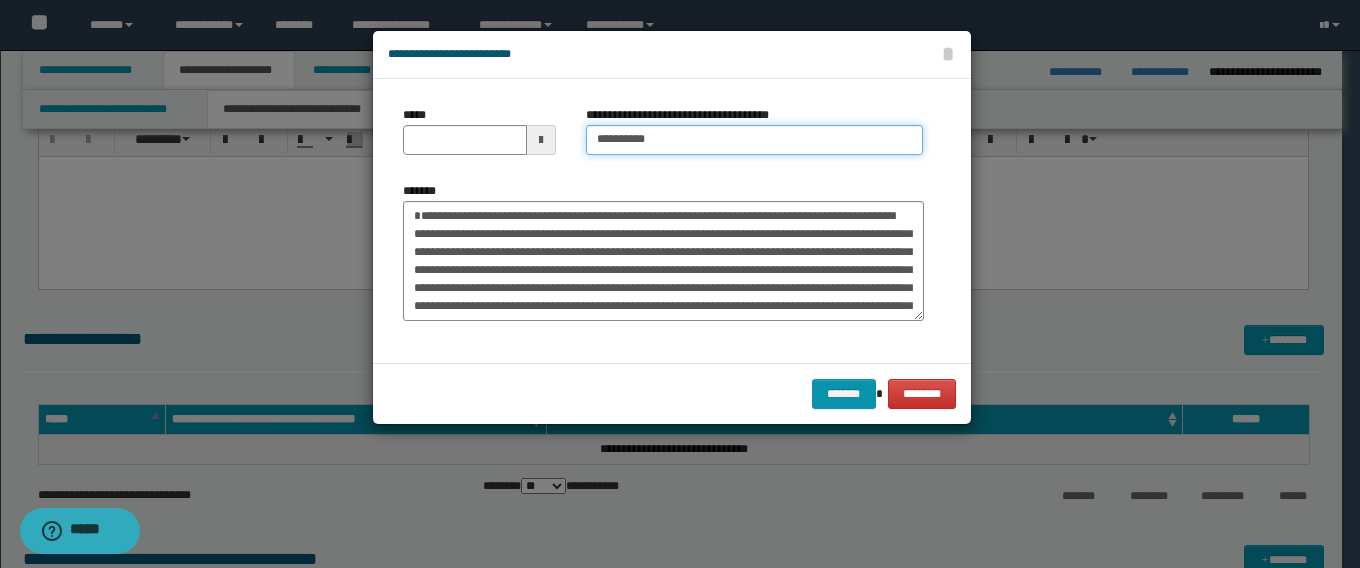 type on "**********" 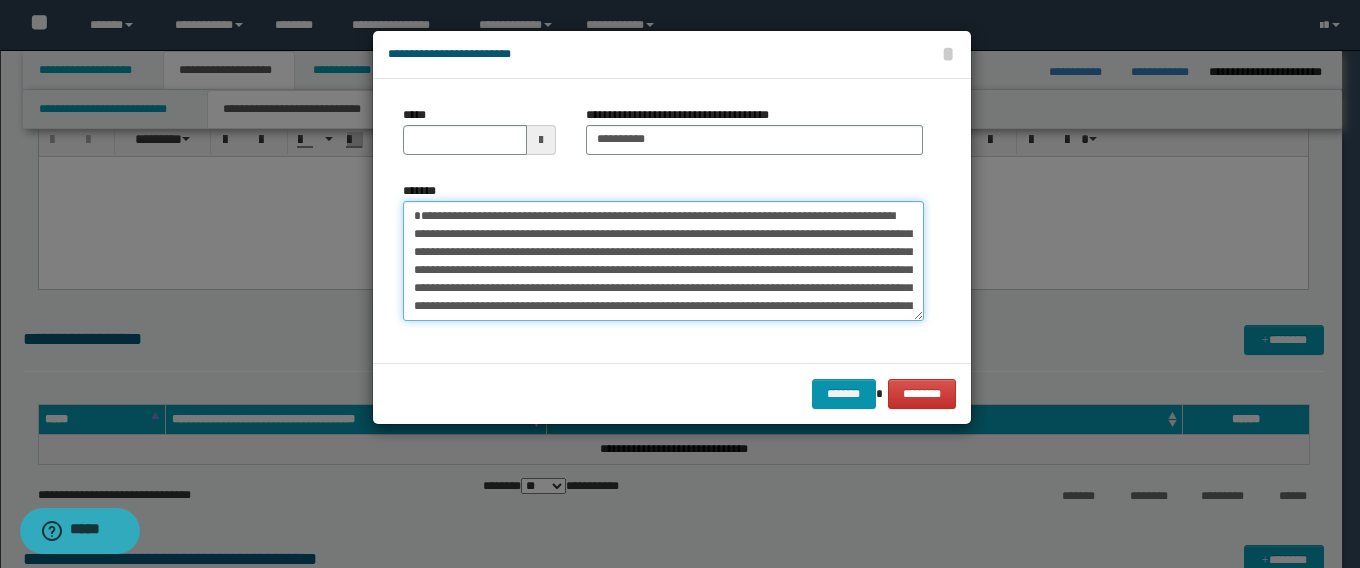 drag, startPoint x: 483, startPoint y: 212, endPoint x: 257, endPoint y: 203, distance: 226.17914 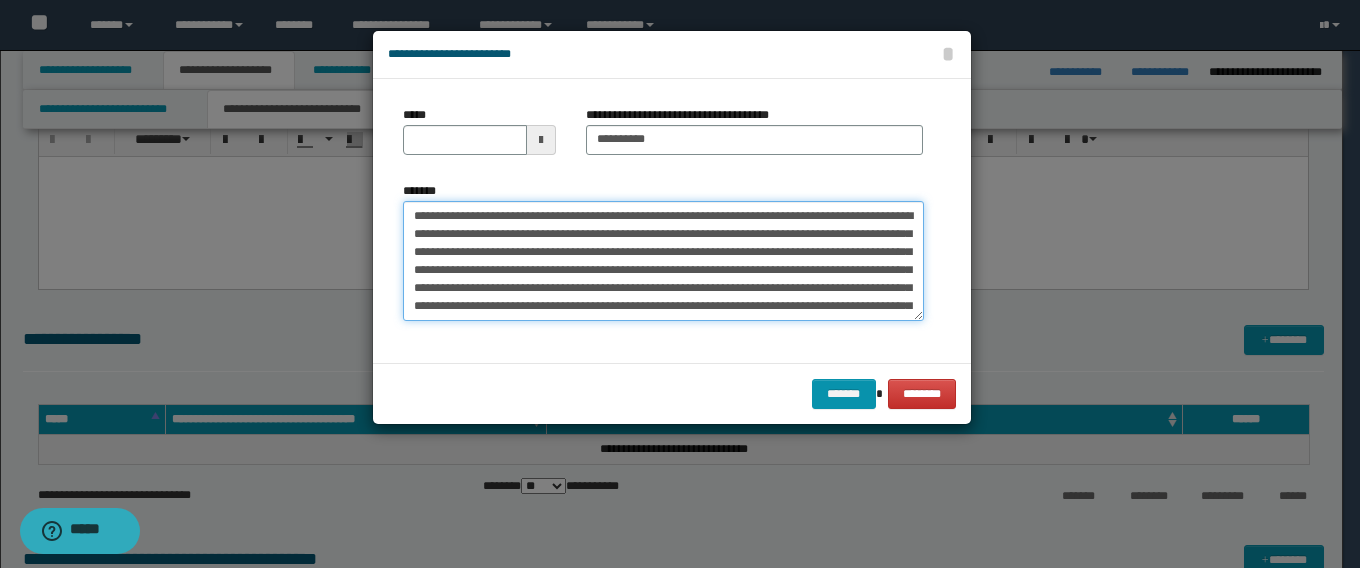 type 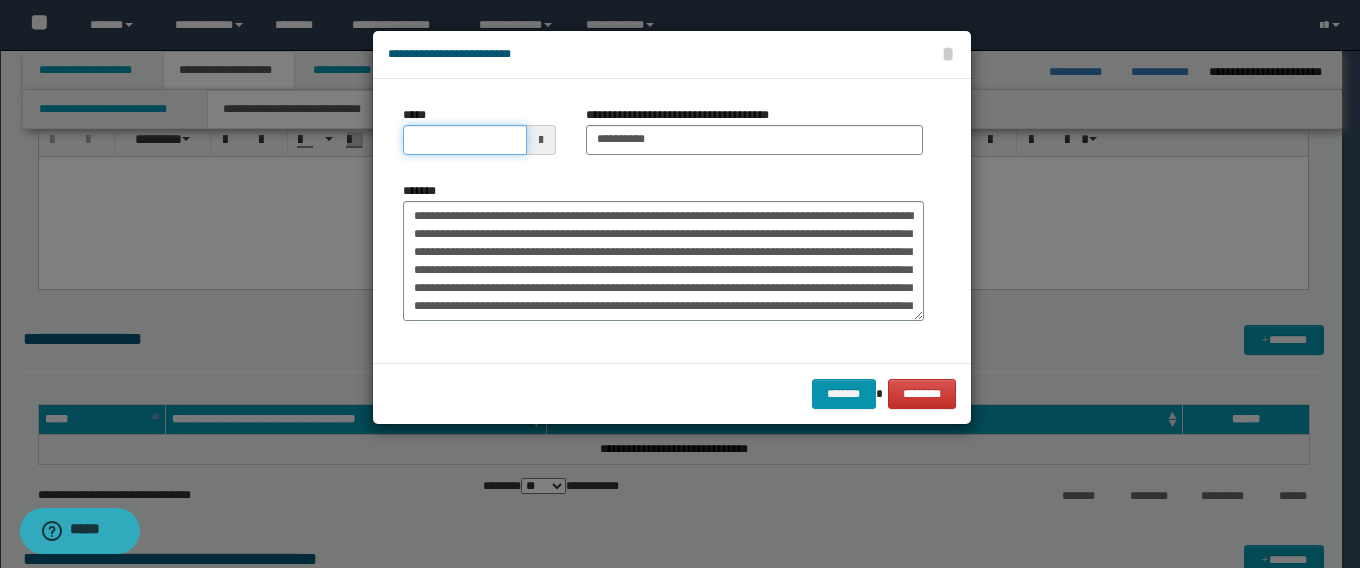 click on "*****" at bounding box center [465, 140] 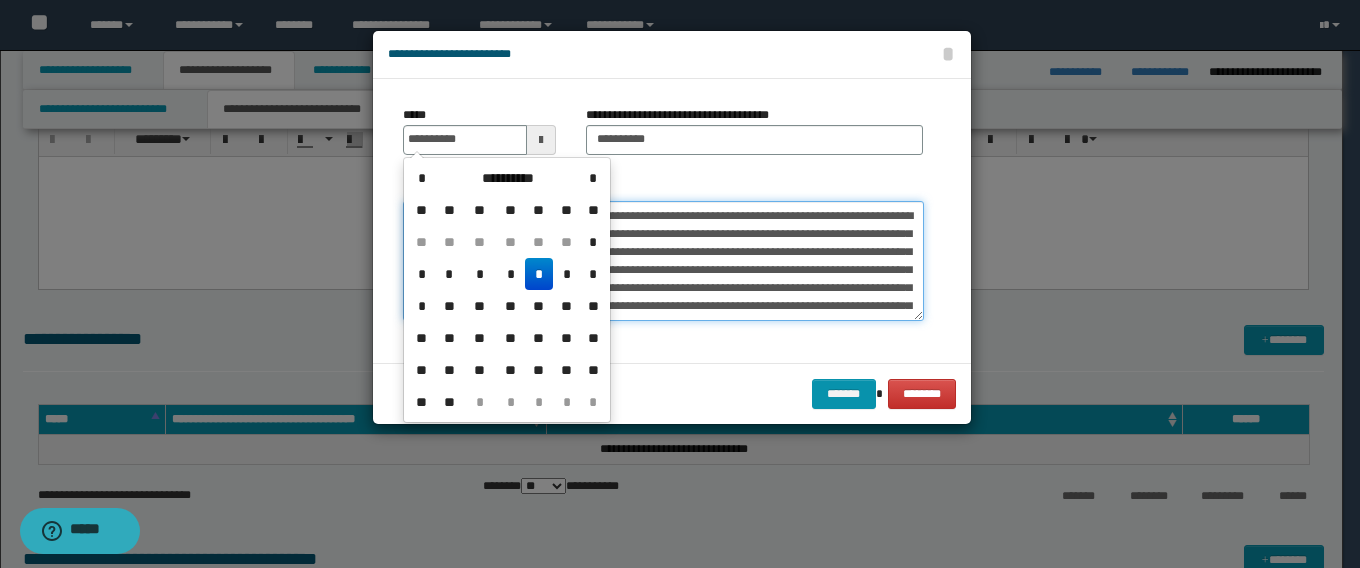 type on "**********" 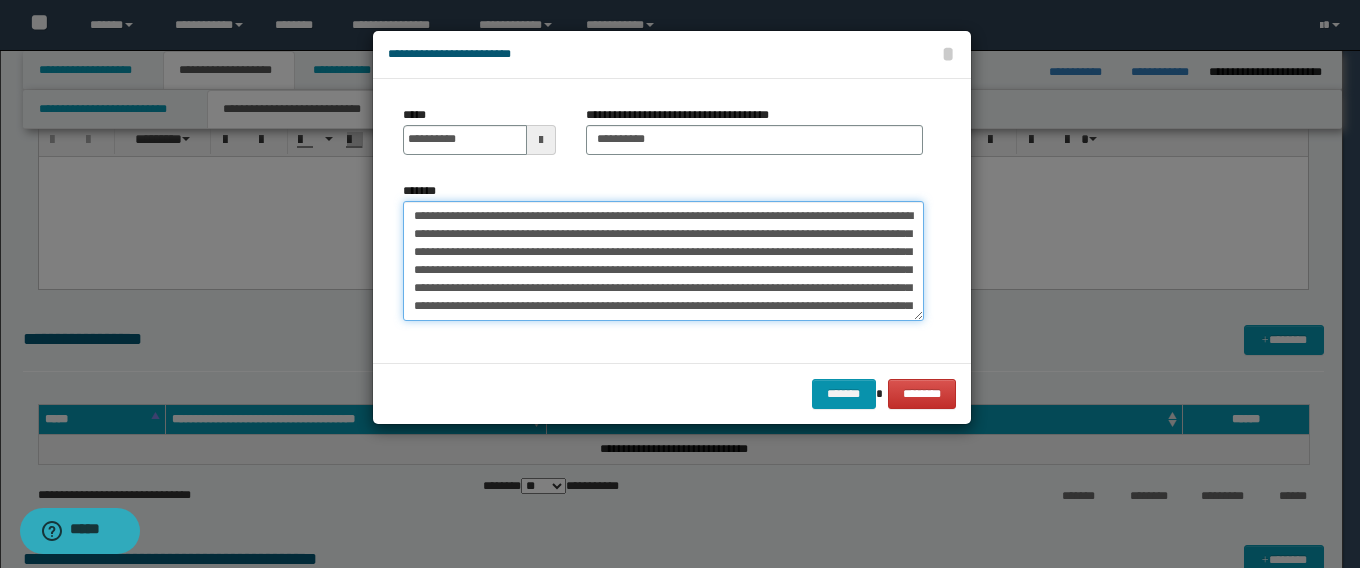 scroll, scrollTop: 100, scrollLeft: 0, axis: vertical 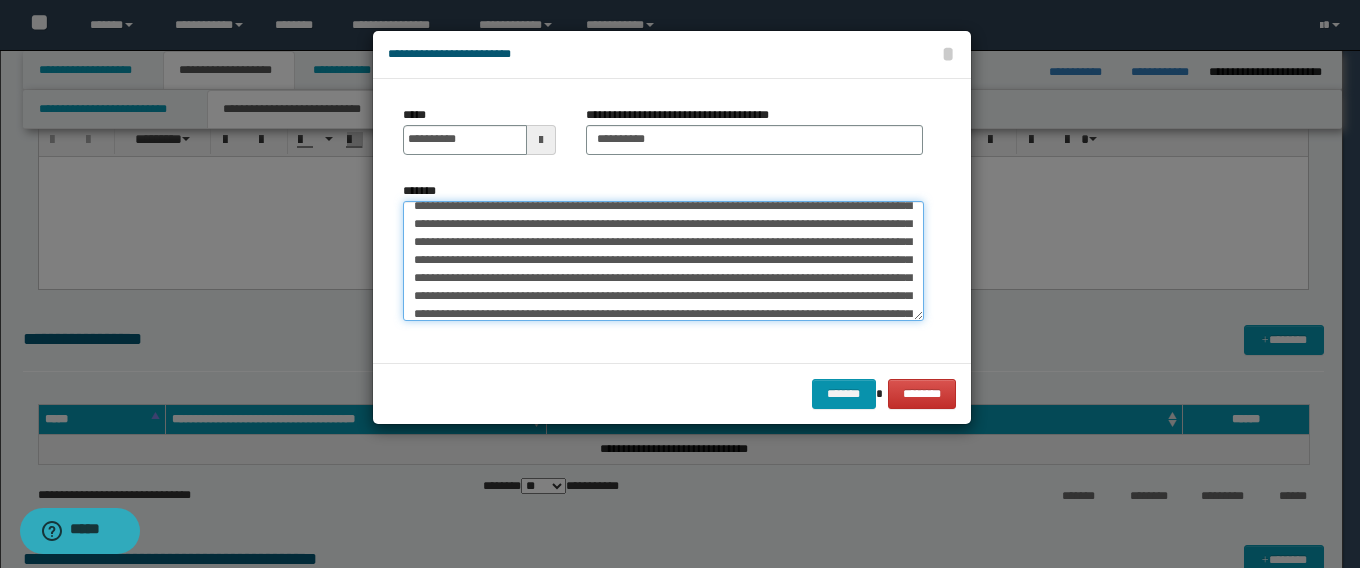 drag, startPoint x: 732, startPoint y: 261, endPoint x: 642, endPoint y: 278, distance: 91.591484 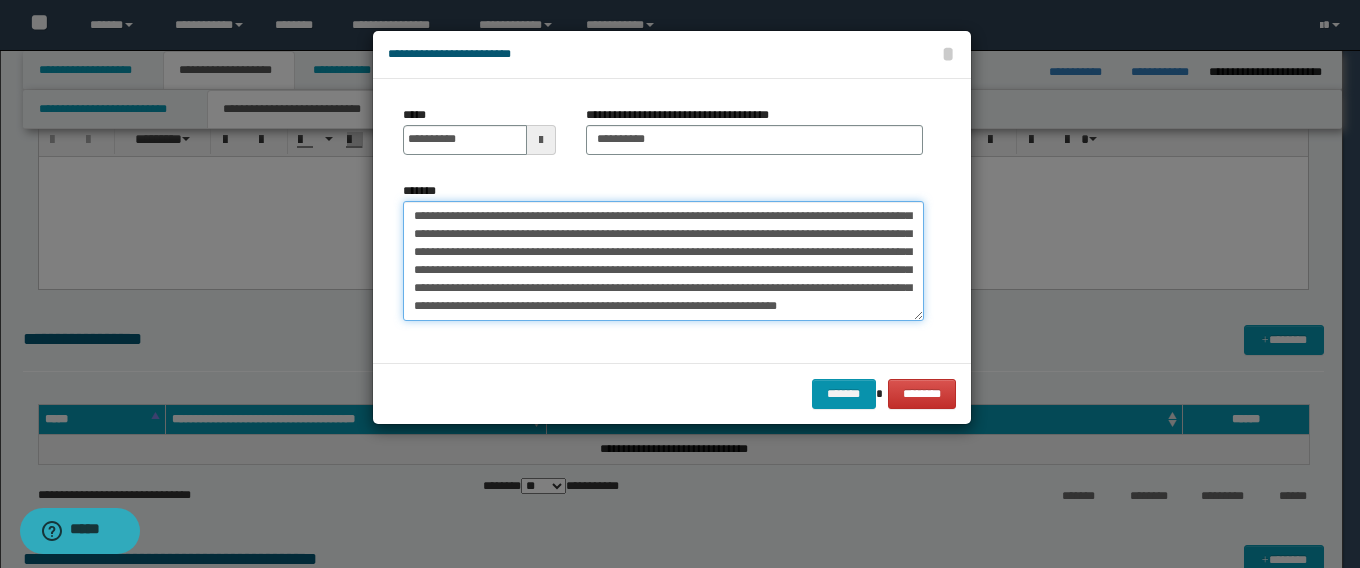 scroll, scrollTop: 216, scrollLeft: 0, axis: vertical 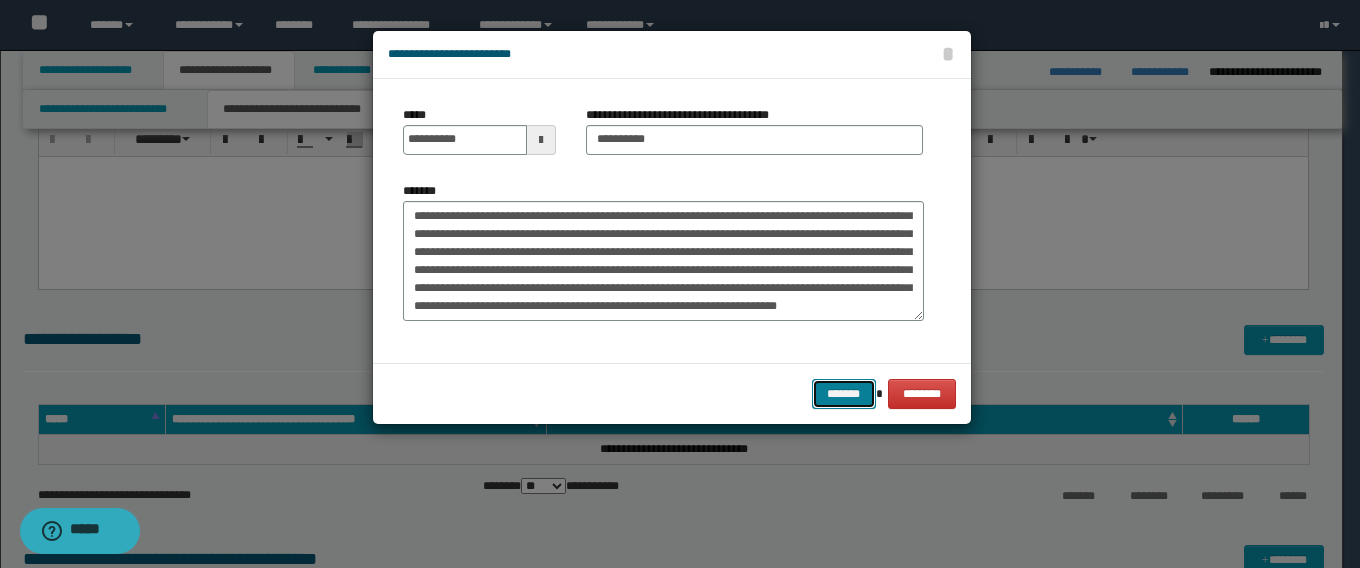 click on "*******" at bounding box center [844, 394] 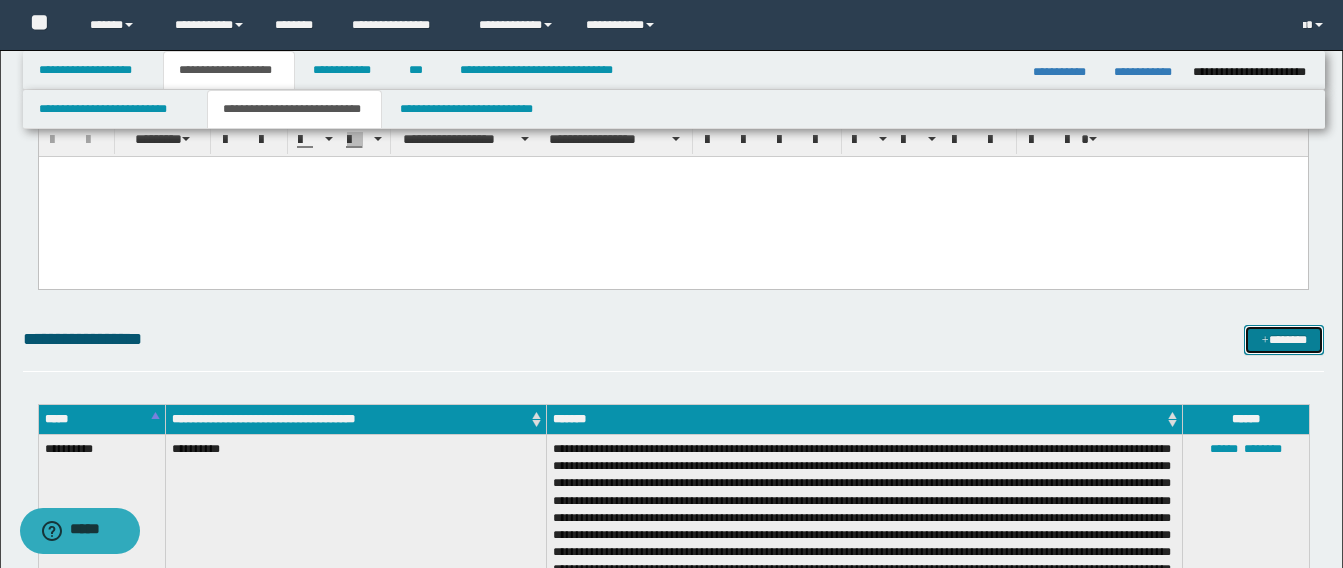 click at bounding box center (1265, 341) 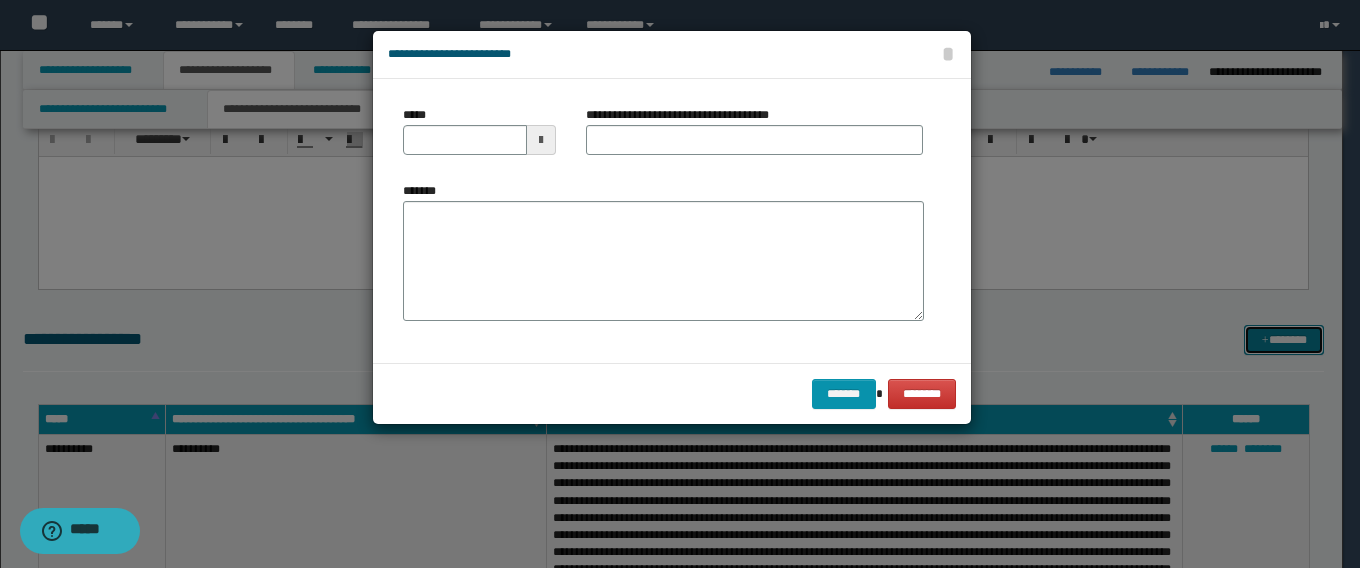 scroll, scrollTop: 0, scrollLeft: 0, axis: both 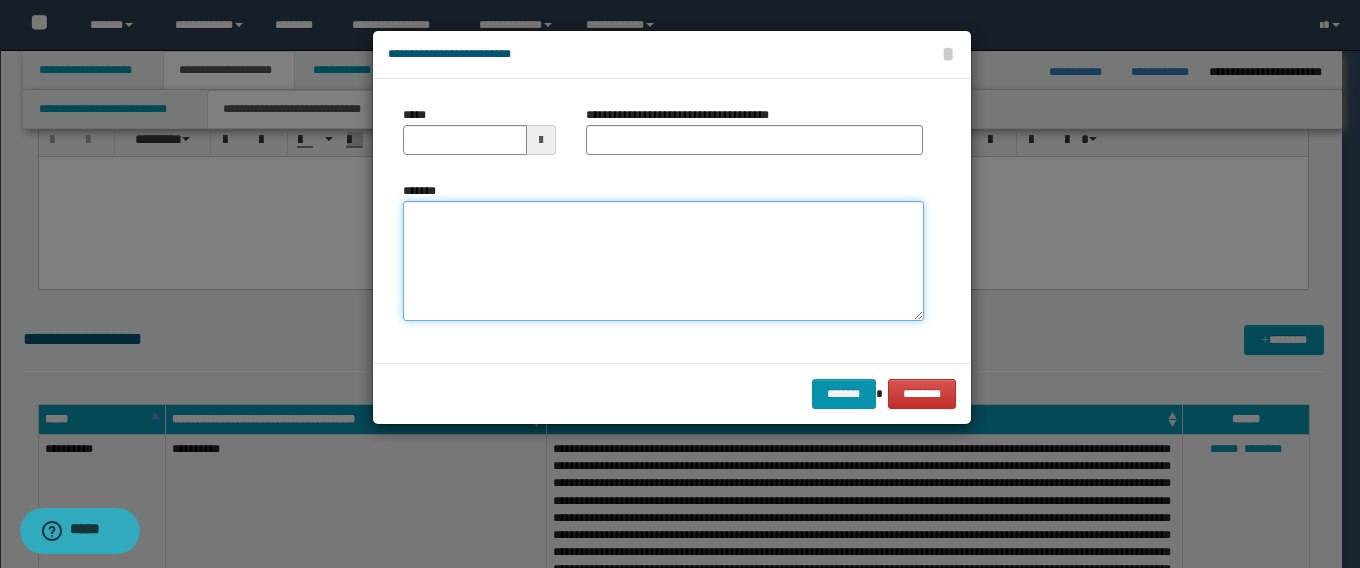 click on "*******" at bounding box center (663, 261) 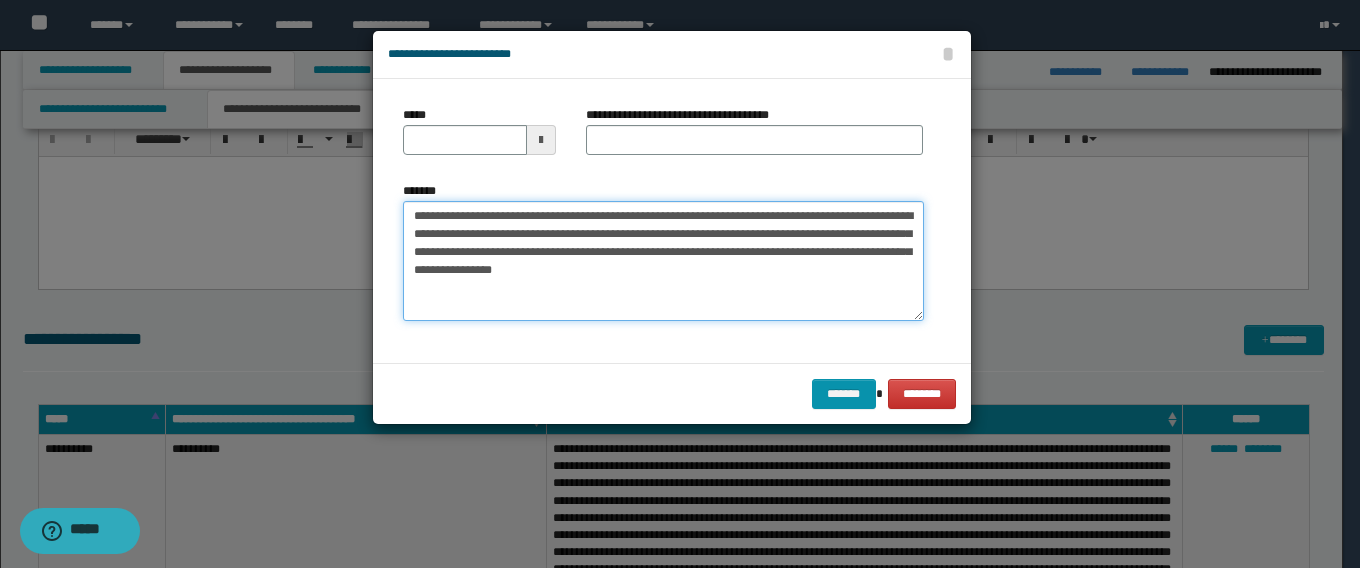 drag, startPoint x: 564, startPoint y: 216, endPoint x: 330, endPoint y: 216, distance: 234 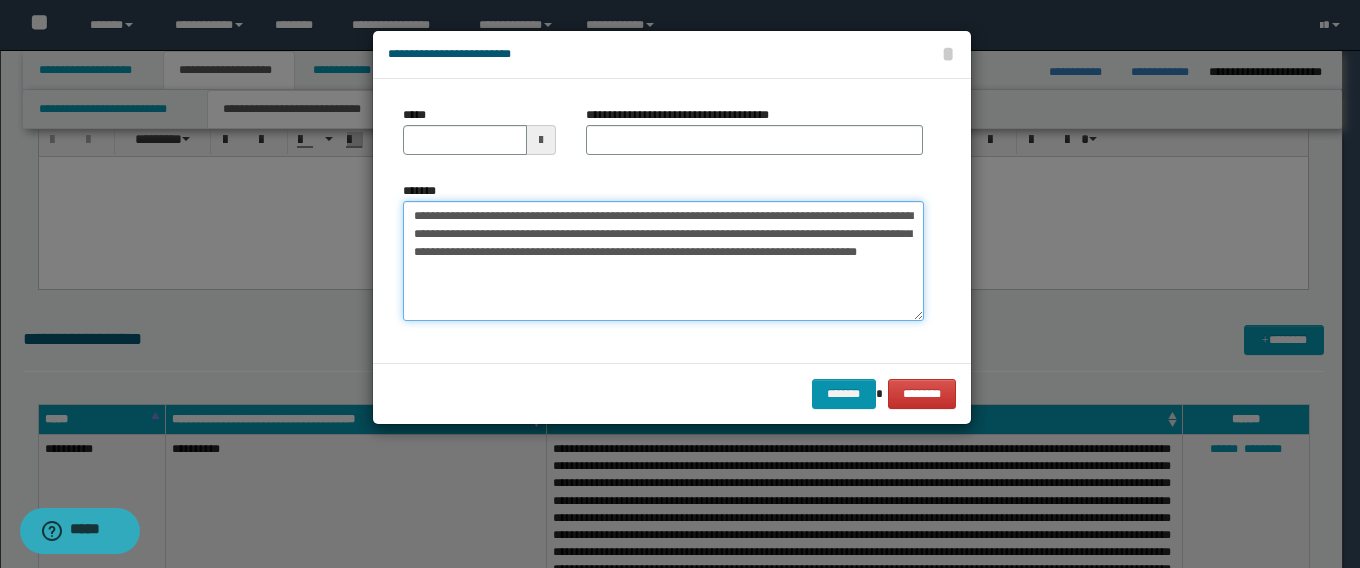type on "**********" 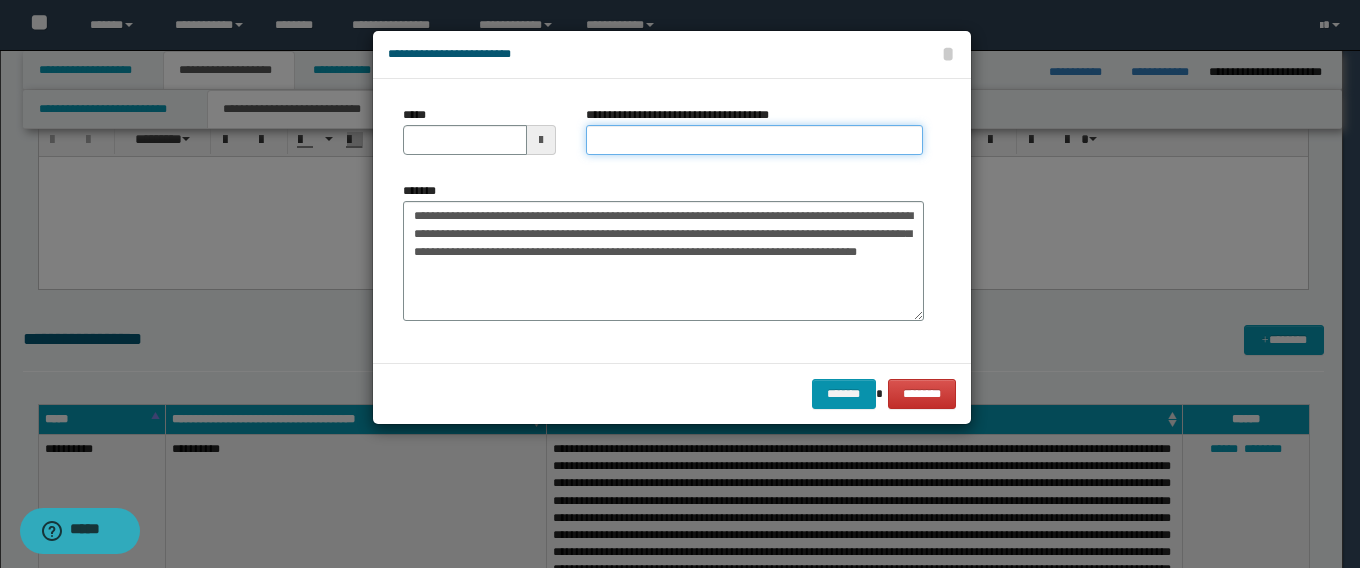 drag, startPoint x: 687, startPoint y: 128, endPoint x: 569, endPoint y: 159, distance: 122.0041 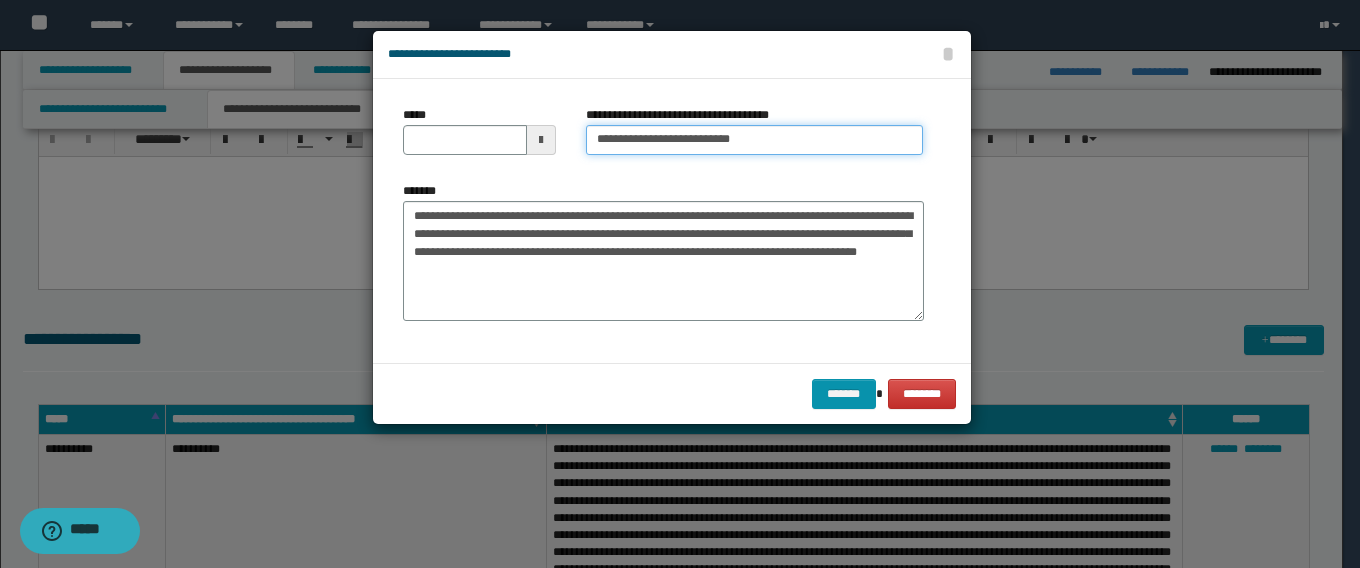 type on "**********" 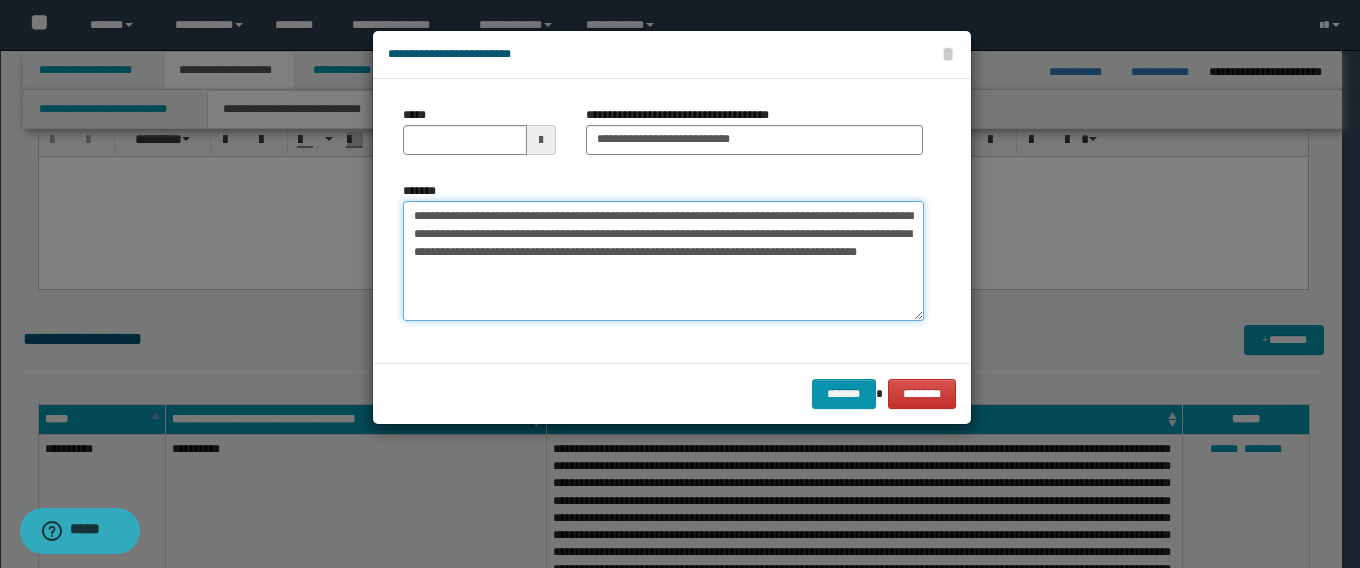 drag, startPoint x: 479, startPoint y: 219, endPoint x: 242, endPoint y: 218, distance: 237.0021 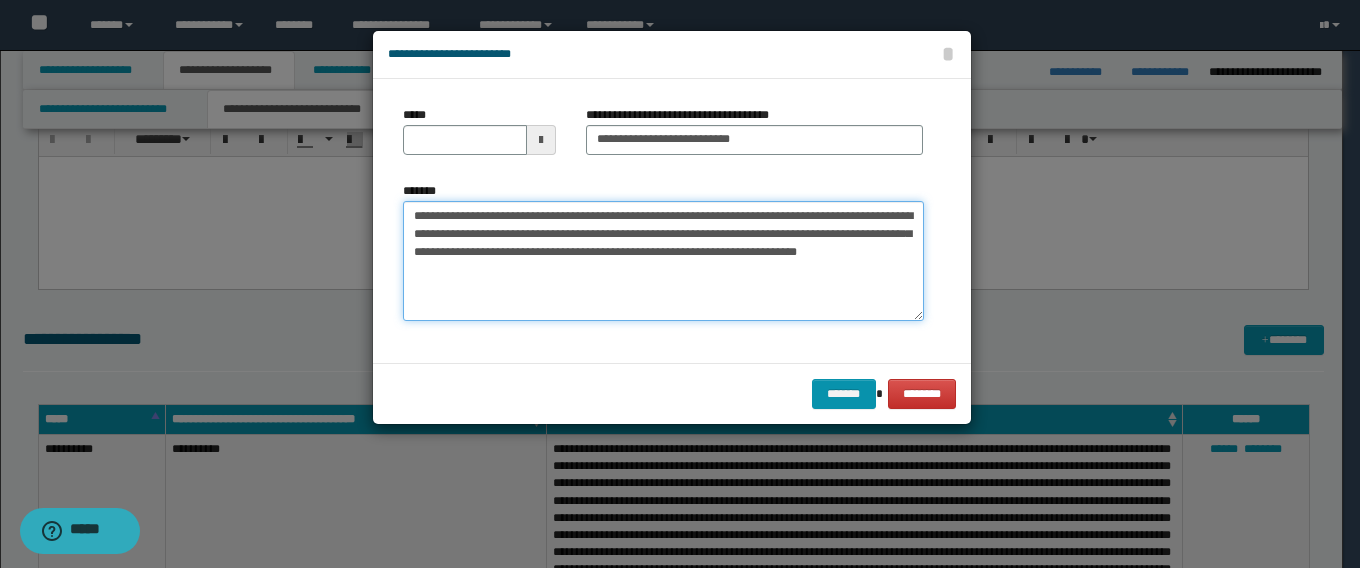 type 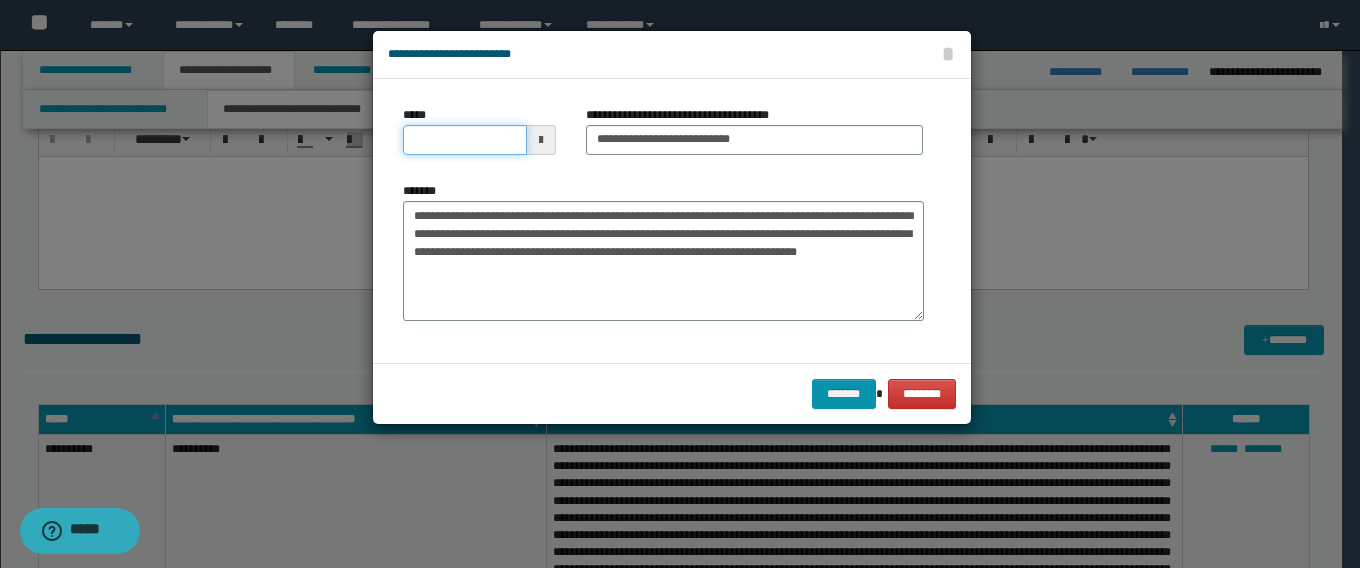 click on "*****" at bounding box center [465, 140] 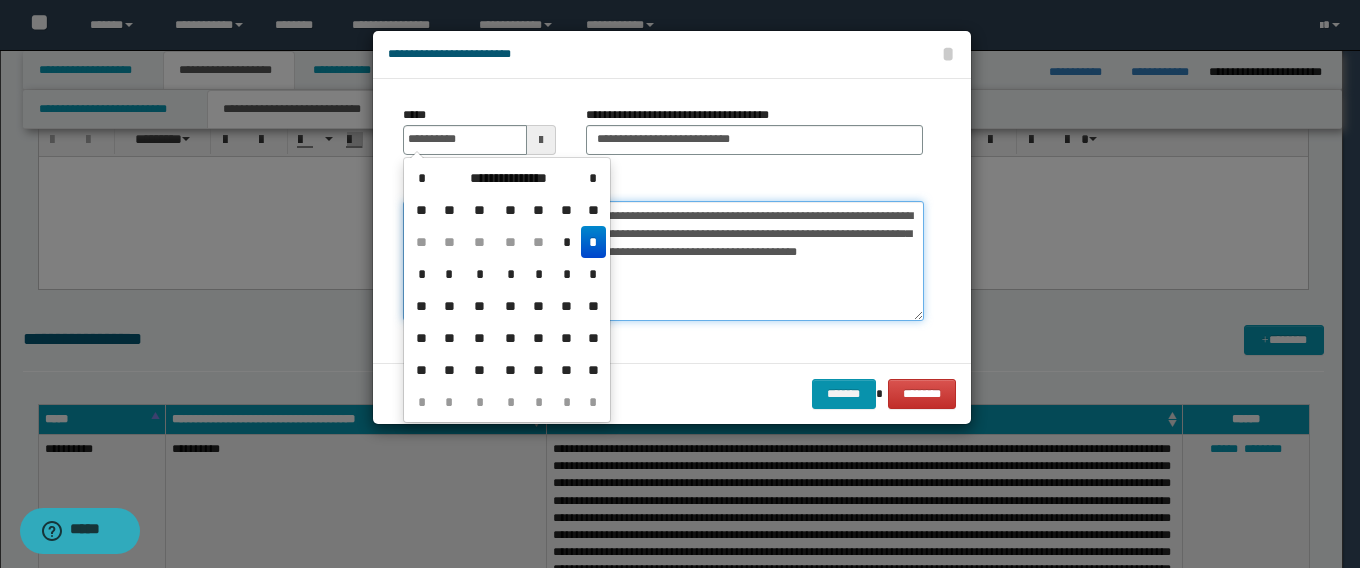 type on "**********" 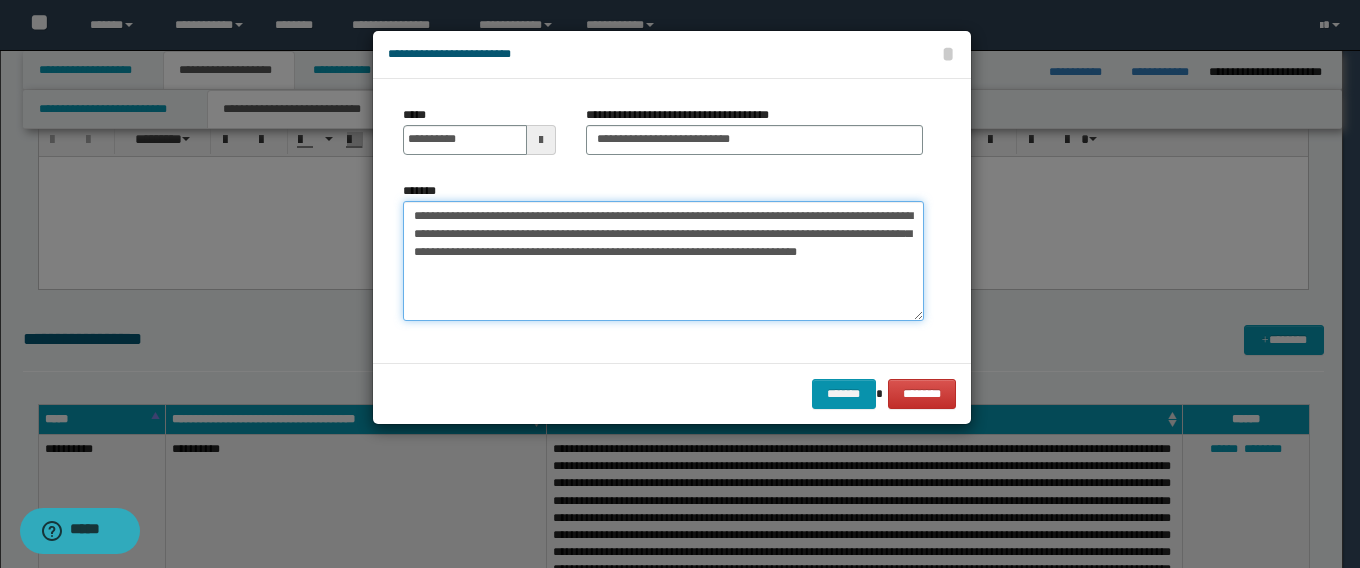 click on "**********" at bounding box center (663, 261) 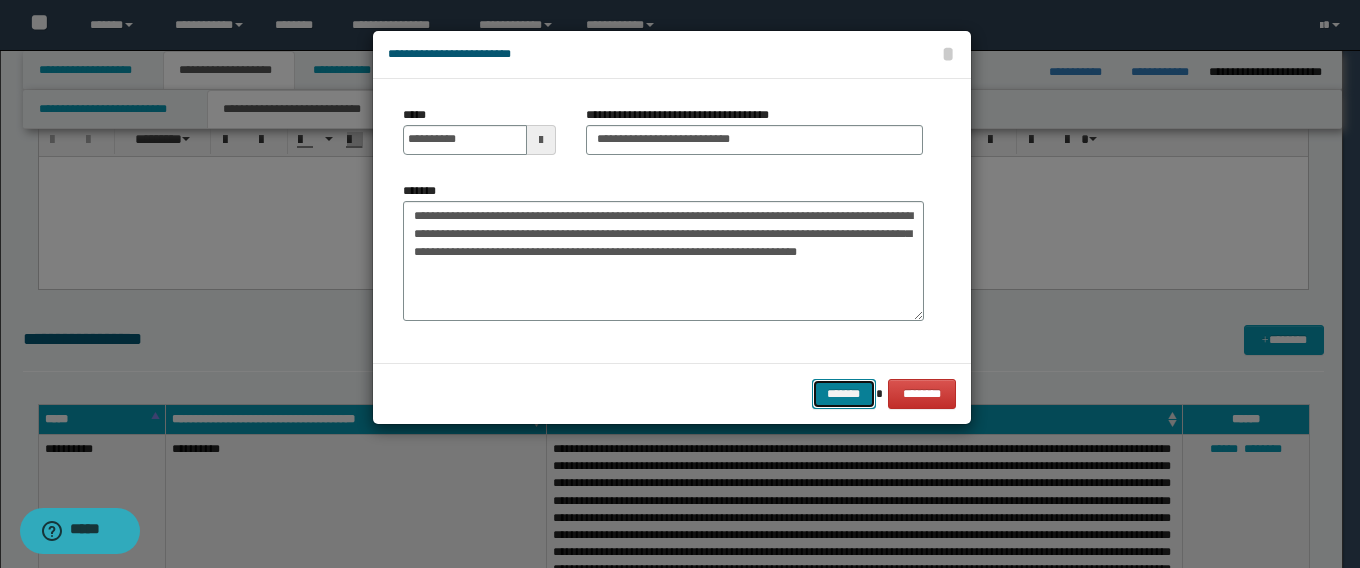 click on "*******" at bounding box center (844, 394) 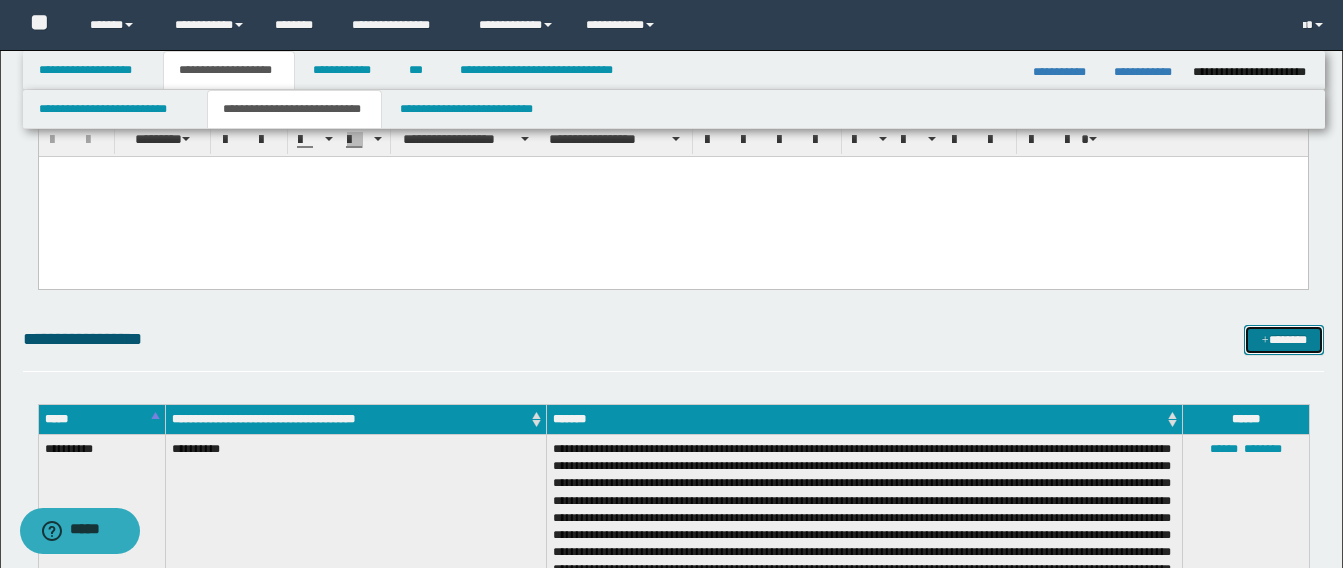 click on "*******" at bounding box center [1284, 340] 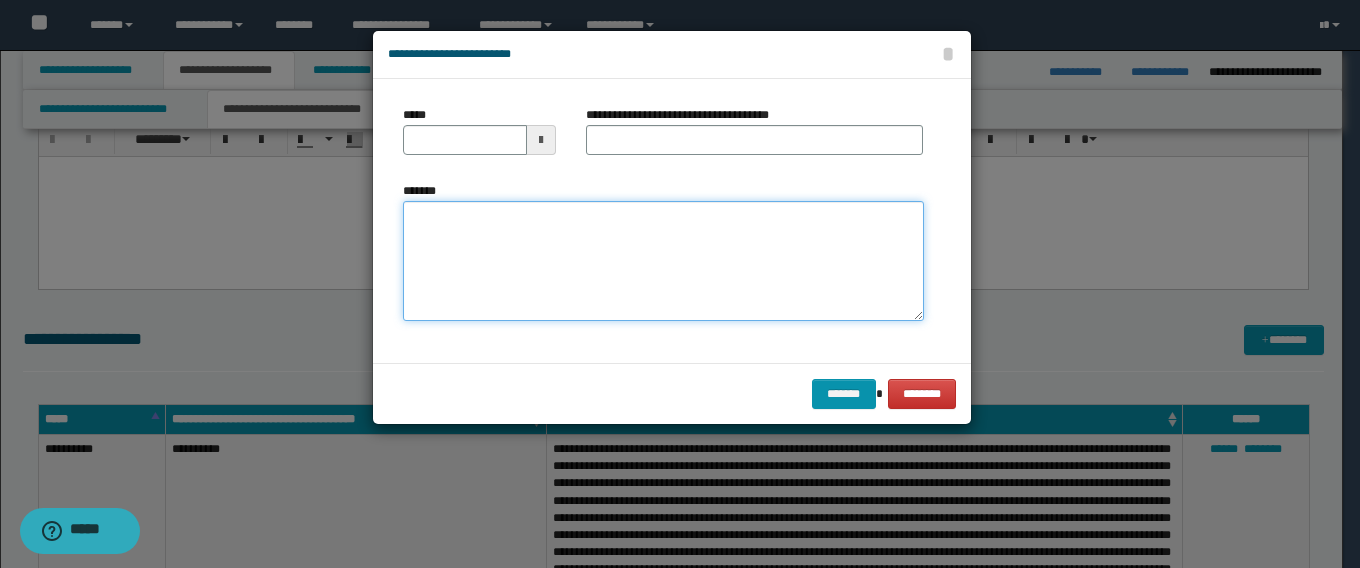 click on "*******" at bounding box center (663, 261) 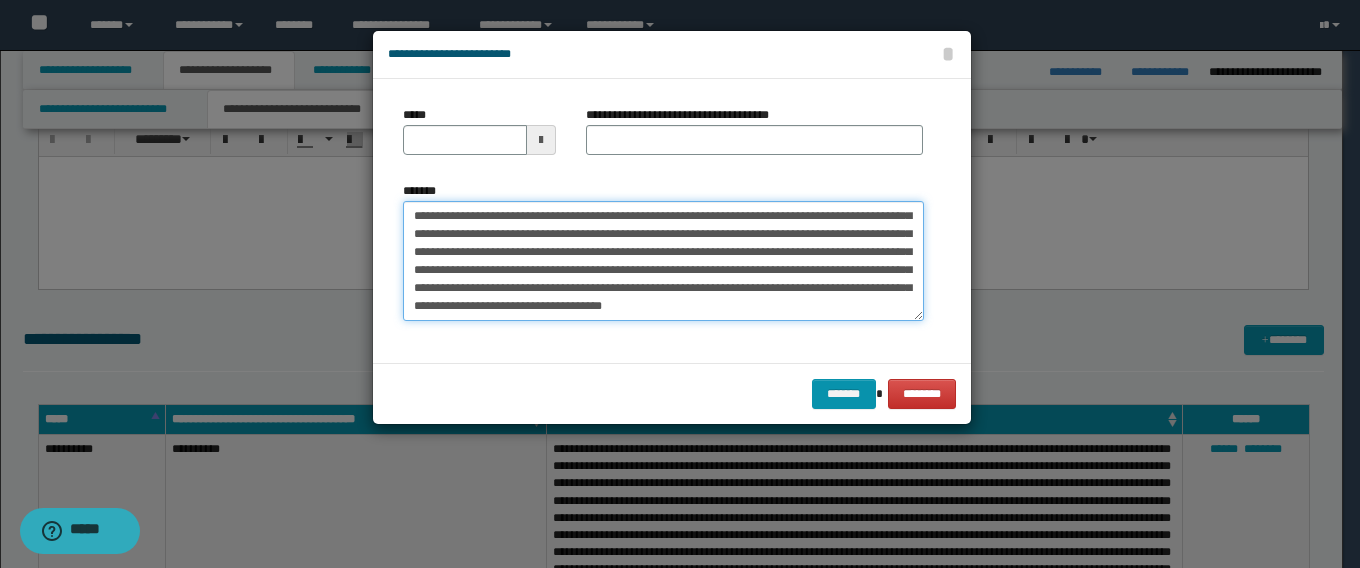 scroll, scrollTop: 0, scrollLeft: 0, axis: both 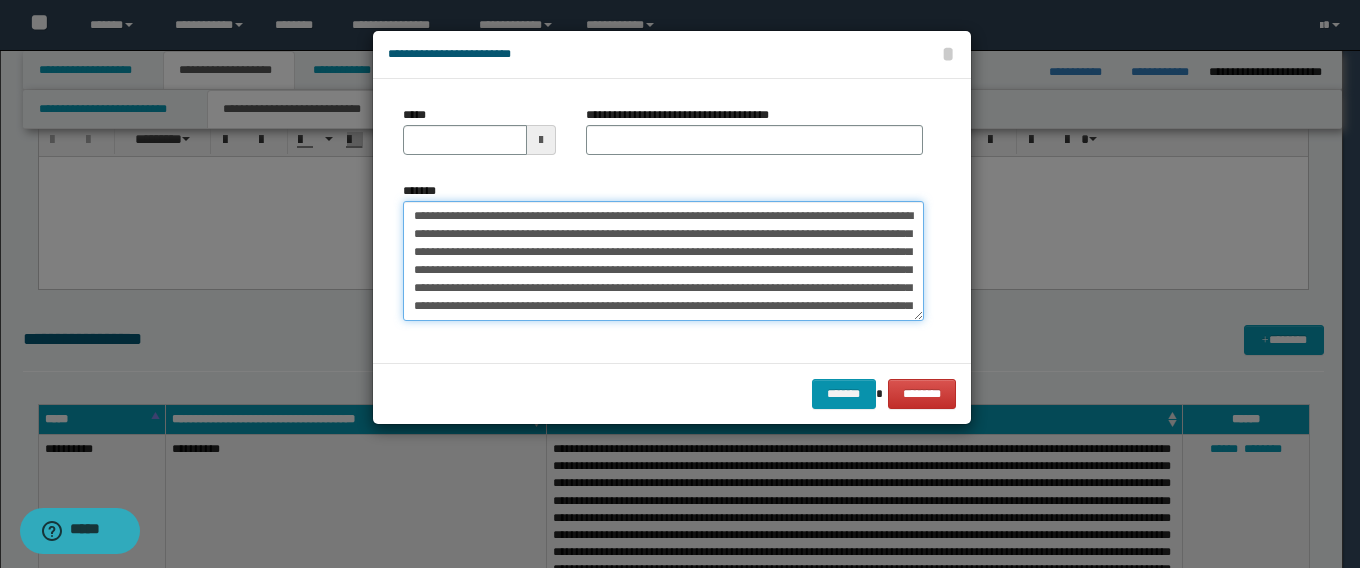 drag, startPoint x: 509, startPoint y: 214, endPoint x: 292, endPoint y: 210, distance: 217.03687 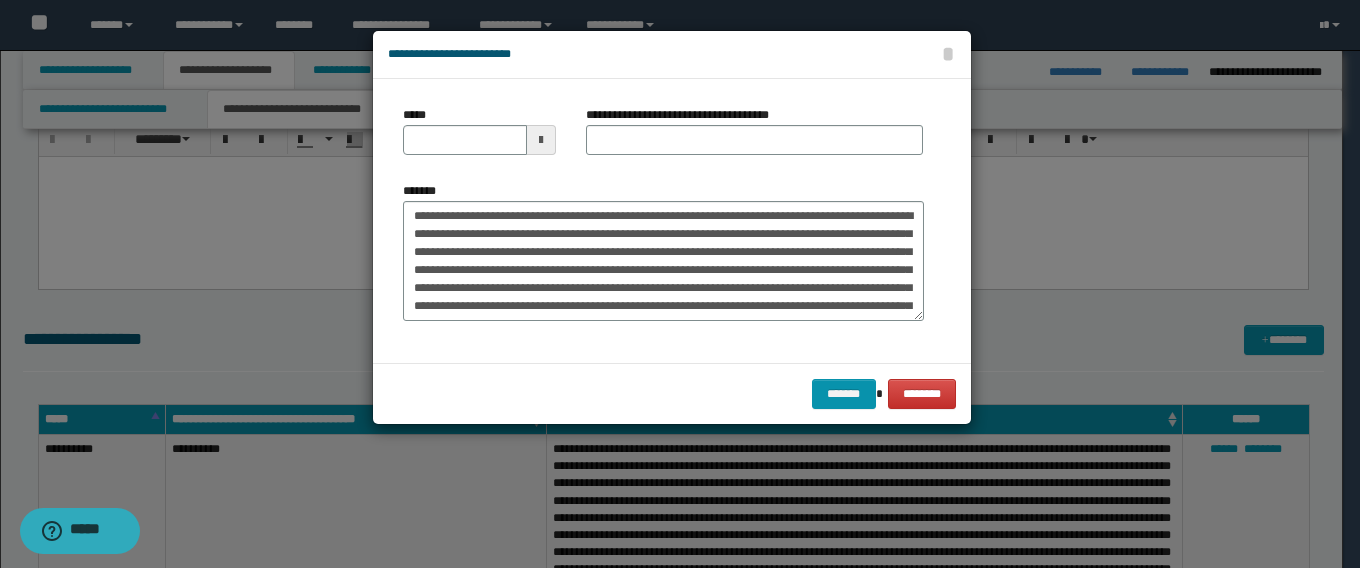 click on "**********" at bounding box center [685, 115] 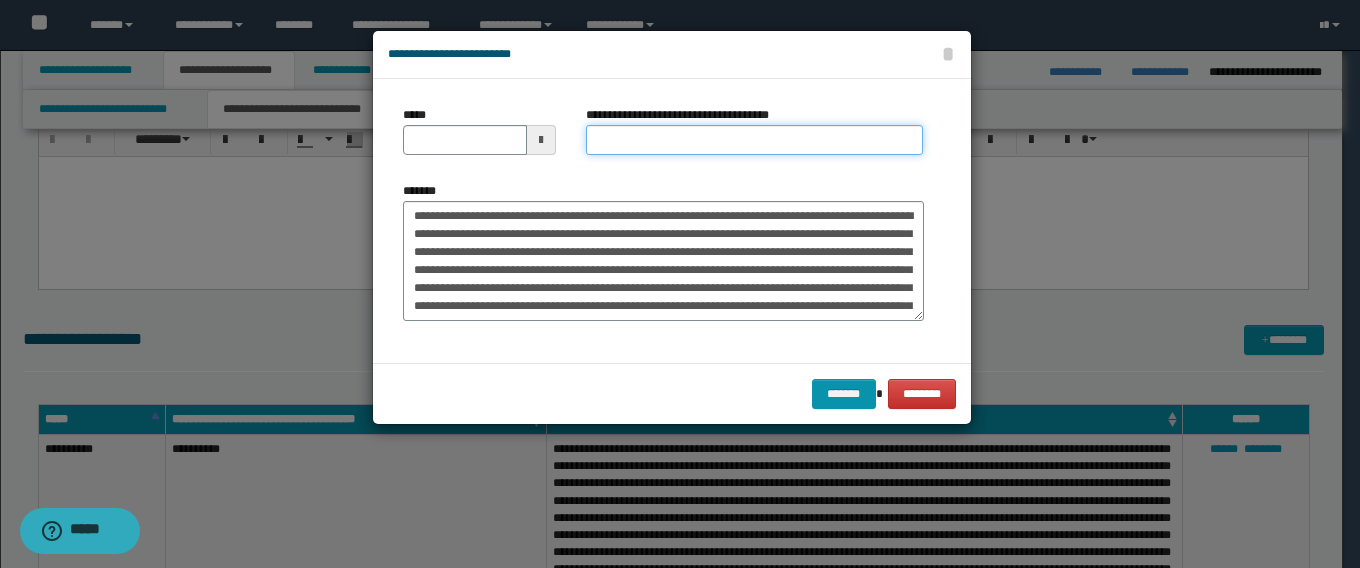click on "**********" at bounding box center [754, 140] 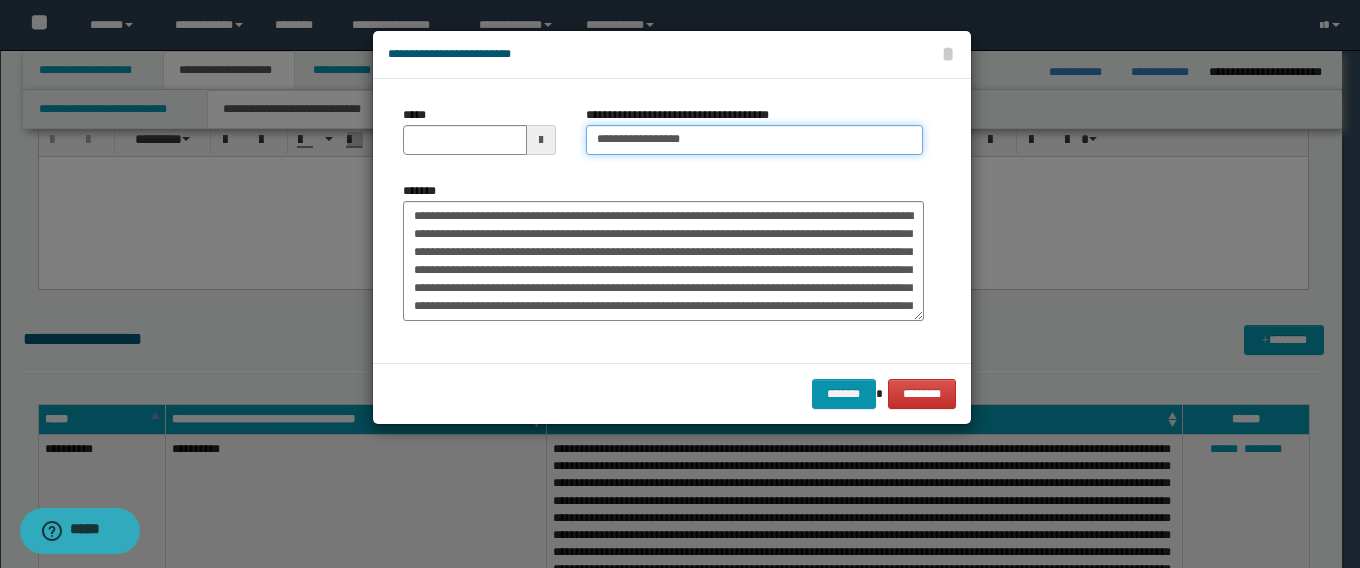type on "**********" 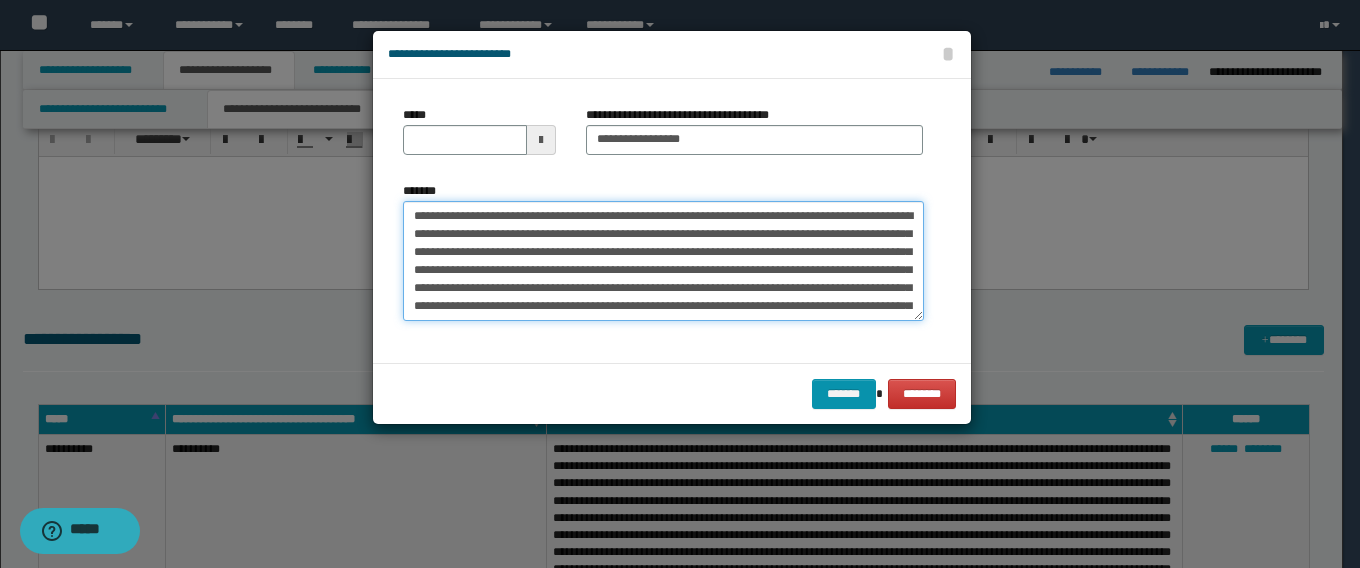 drag, startPoint x: 480, startPoint y: 220, endPoint x: 233, endPoint y: 207, distance: 247.34187 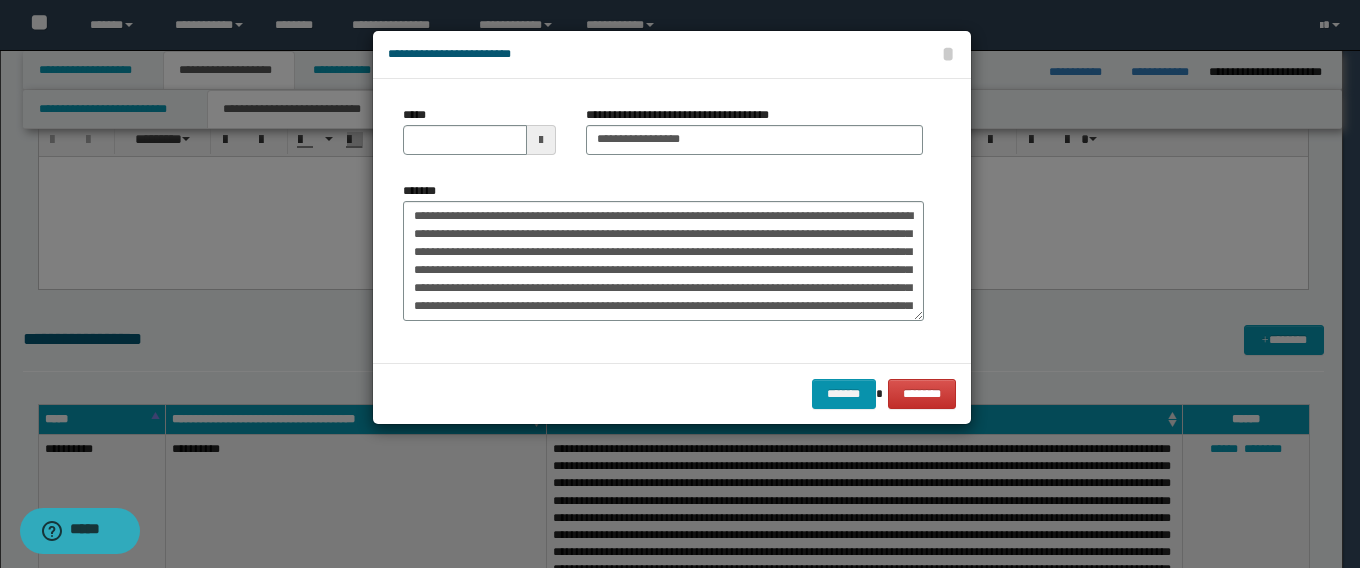click on "*****" at bounding box center [480, 130] 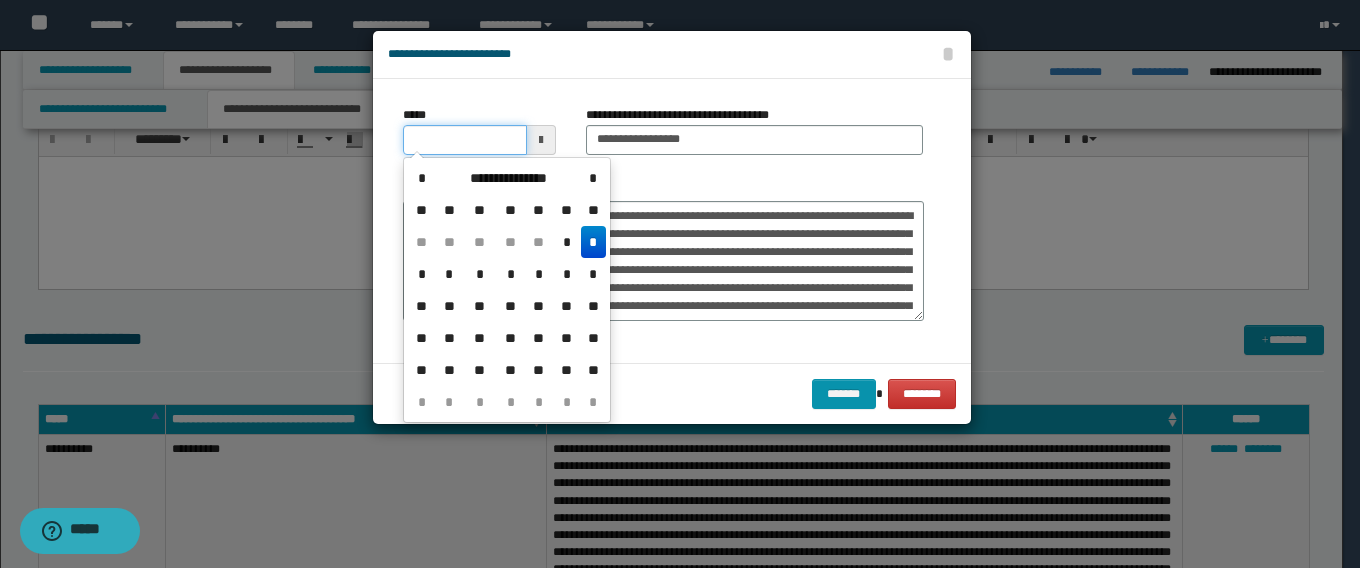 click on "*****" at bounding box center [465, 140] 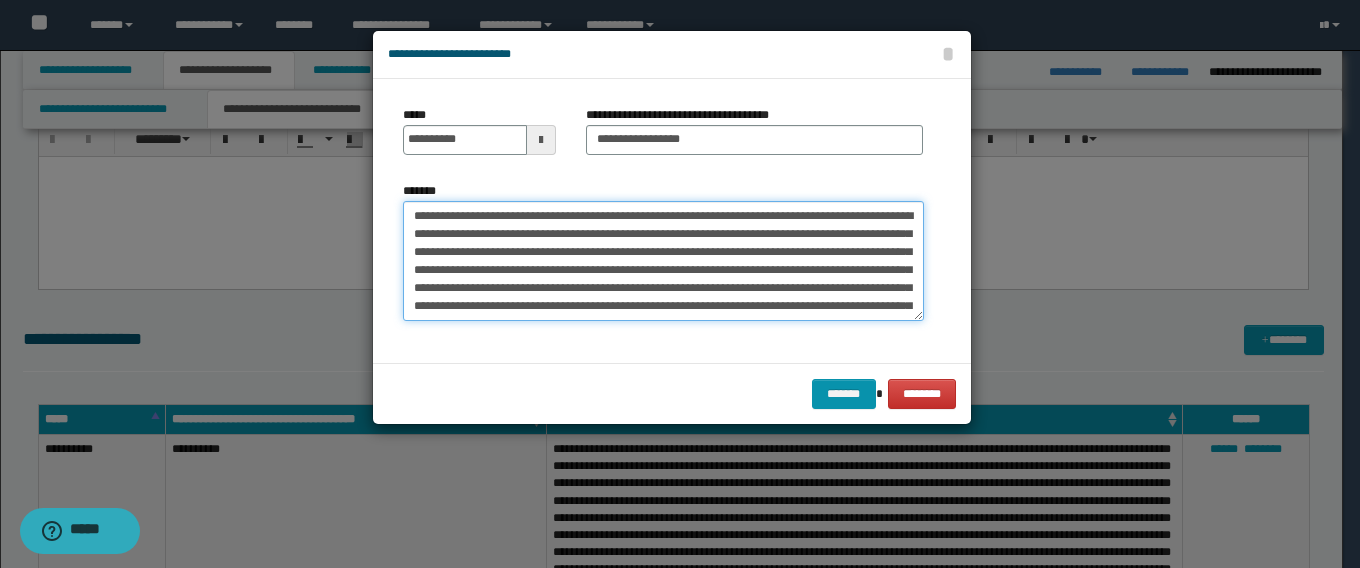 type on "**********" 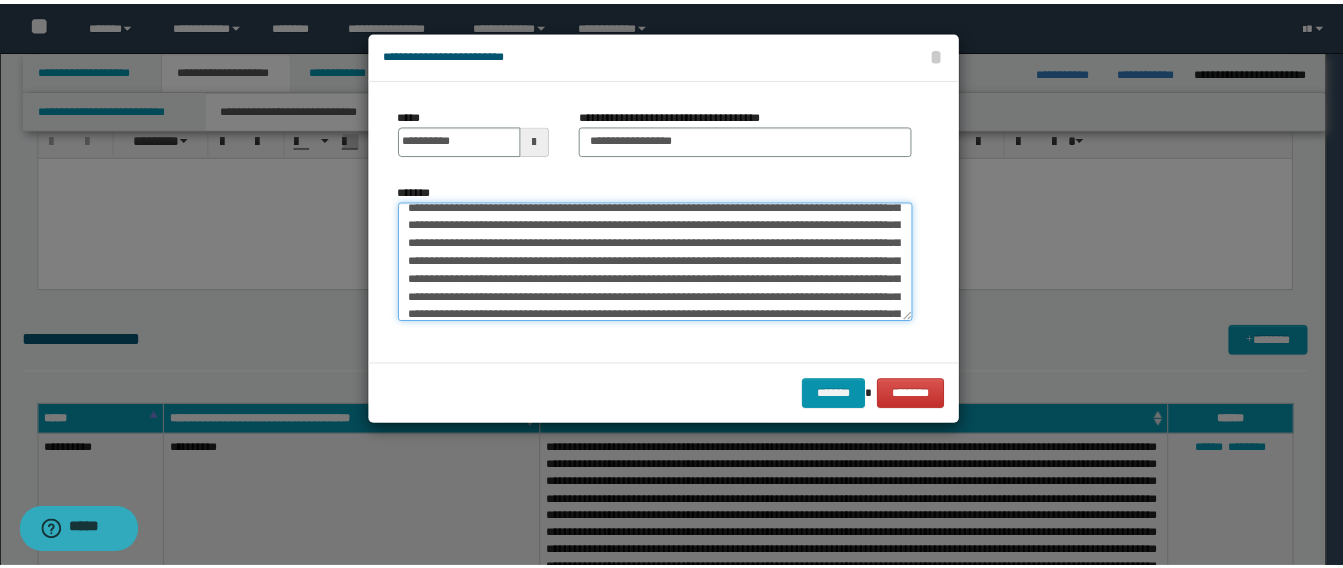 scroll, scrollTop: 216, scrollLeft: 0, axis: vertical 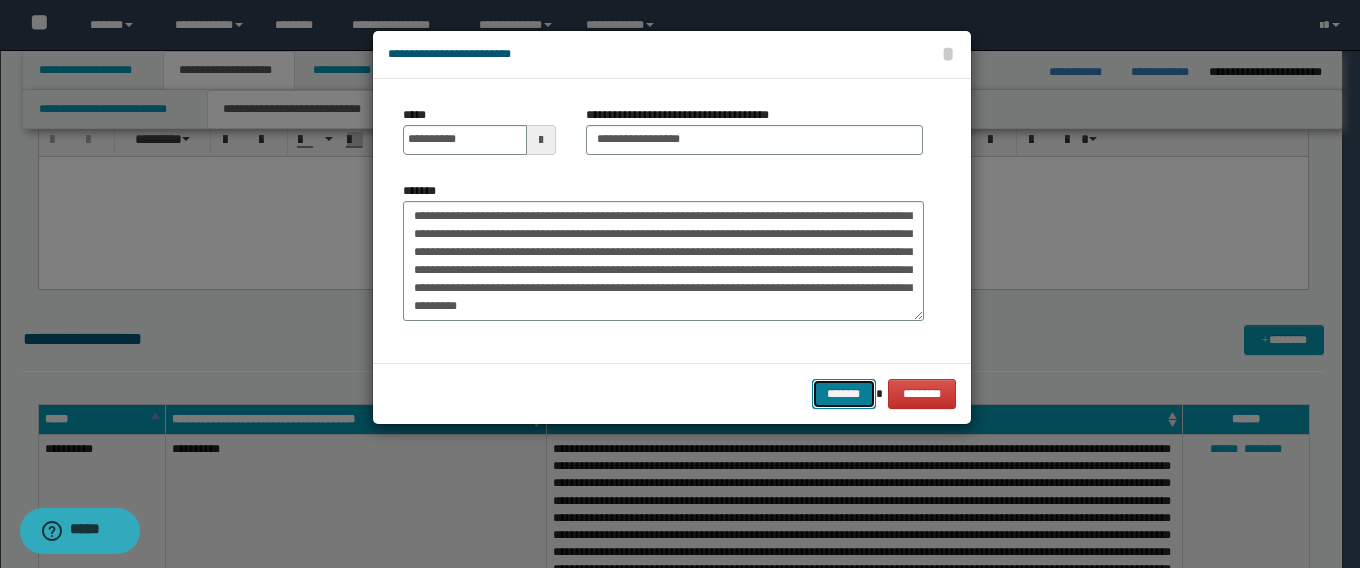 click on "*******" at bounding box center [844, 394] 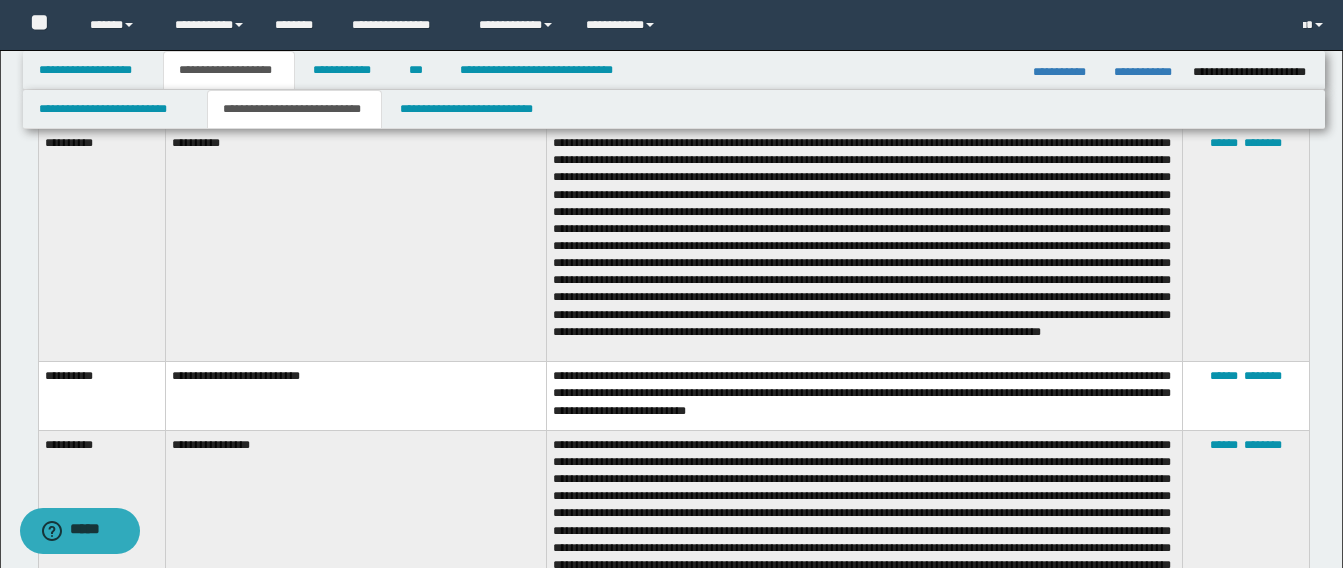 scroll, scrollTop: 800, scrollLeft: 0, axis: vertical 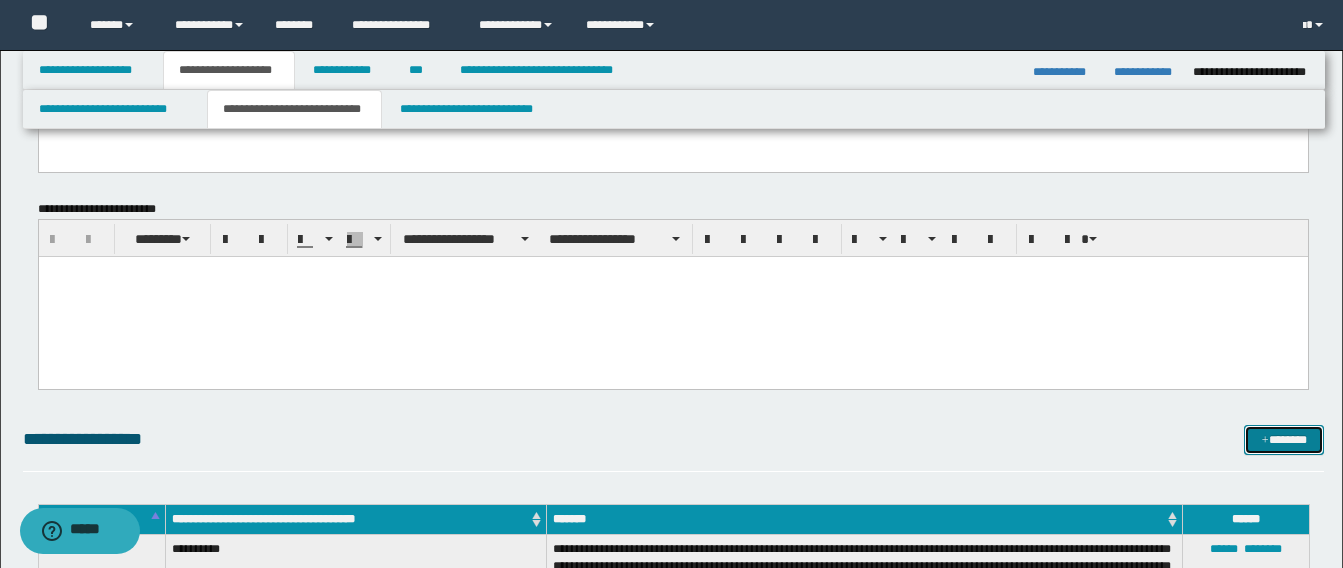 drag, startPoint x: 1273, startPoint y: 437, endPoint x: 1252, endPoint y: 430, distance: 22.135944 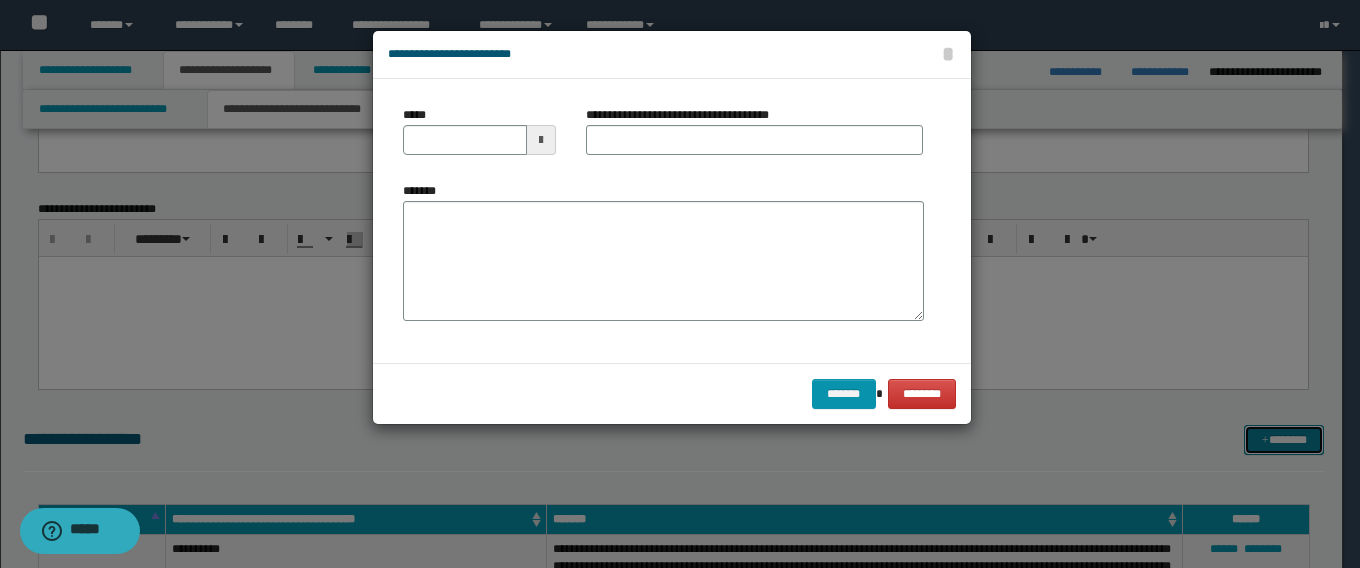 scroll, scrollTop: 0, scrollLeft: 0, axis: both 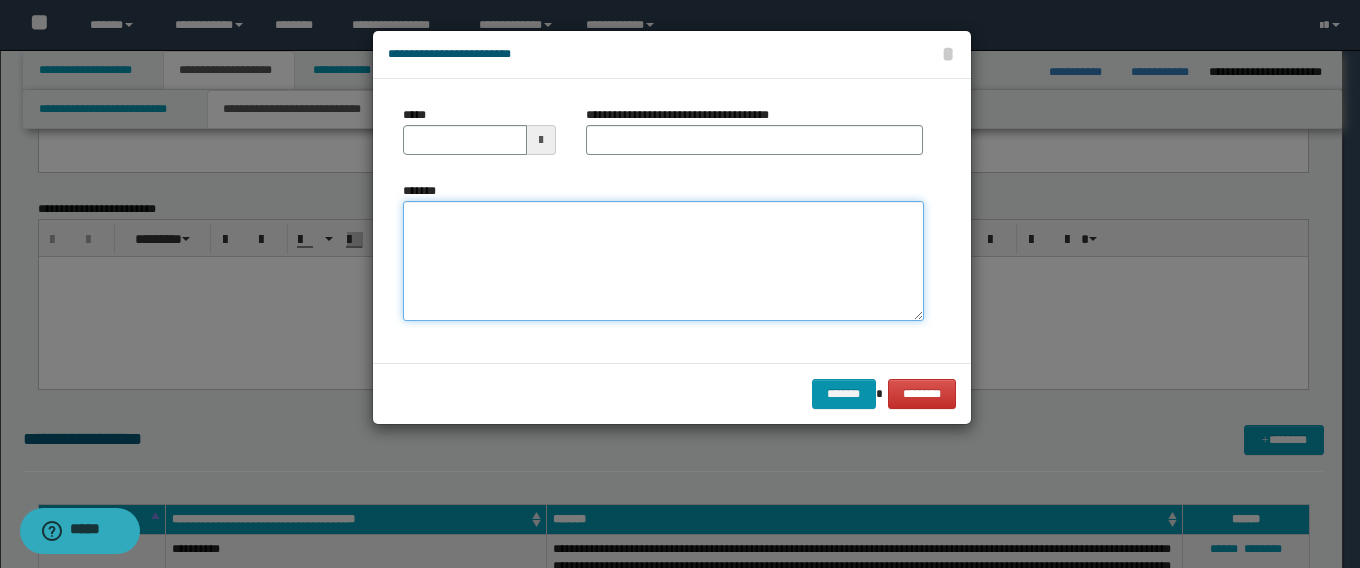click on "*******" at bounding box center [663, 261] 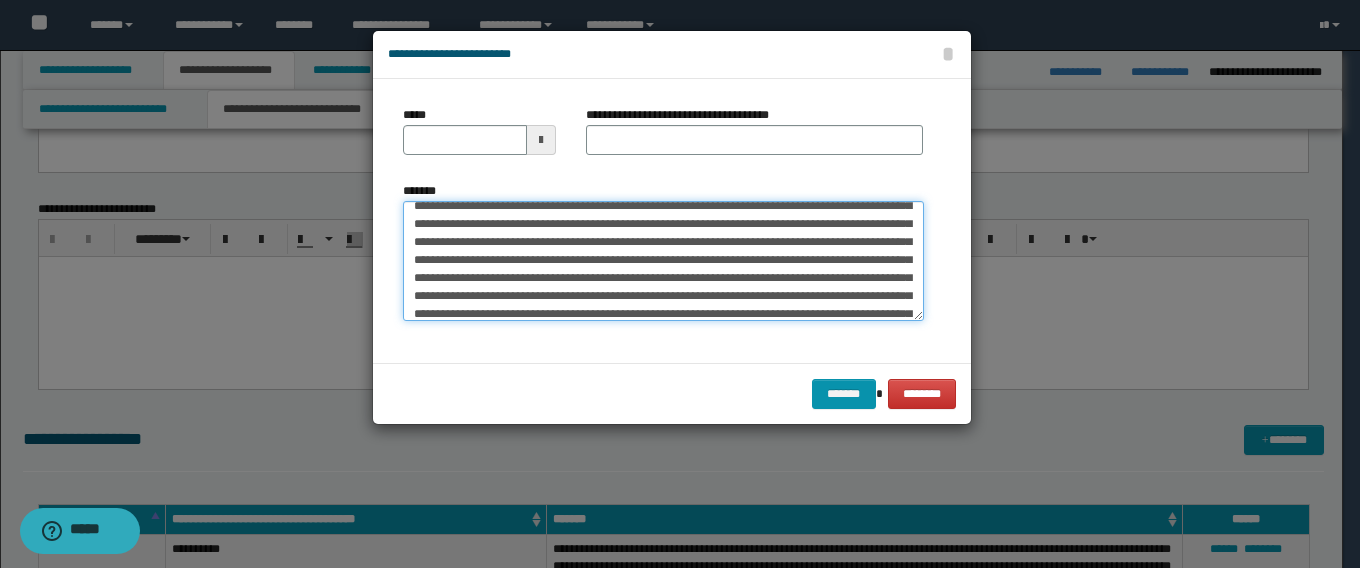 scroll, scrollTop: 0, scrollLeft: 0, axis: both 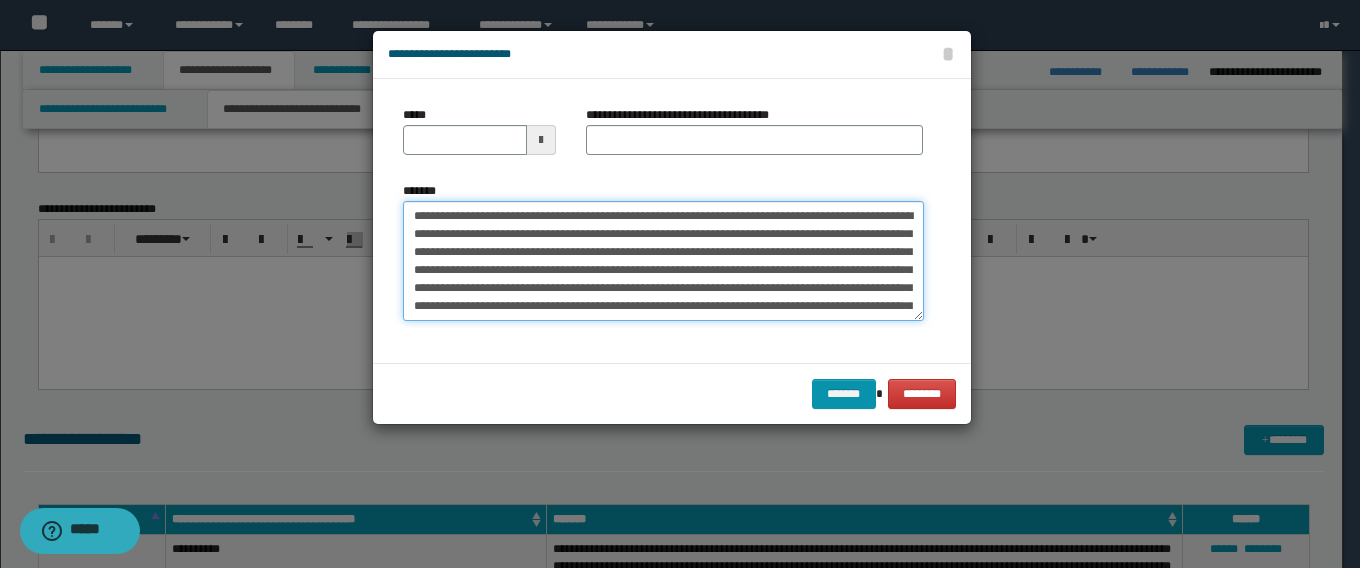 drag, startPoint x: 472, startPoint y: 209, endPoint x: 309, endPoint y: 208, distance: 163.00307 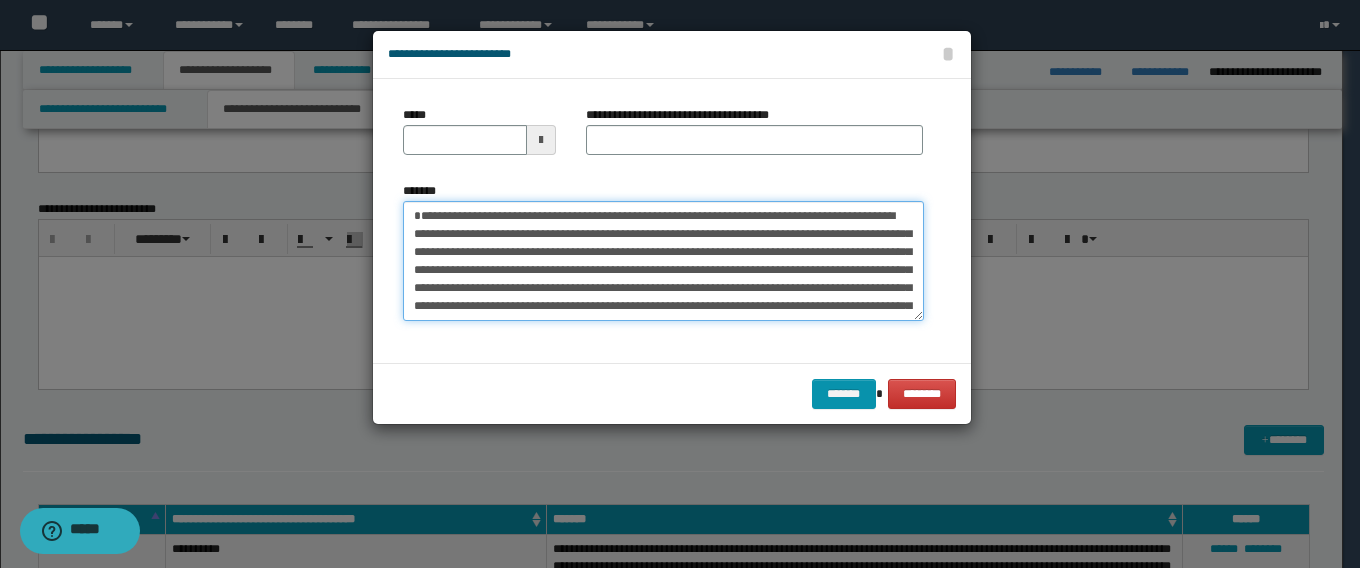 type on "**********" 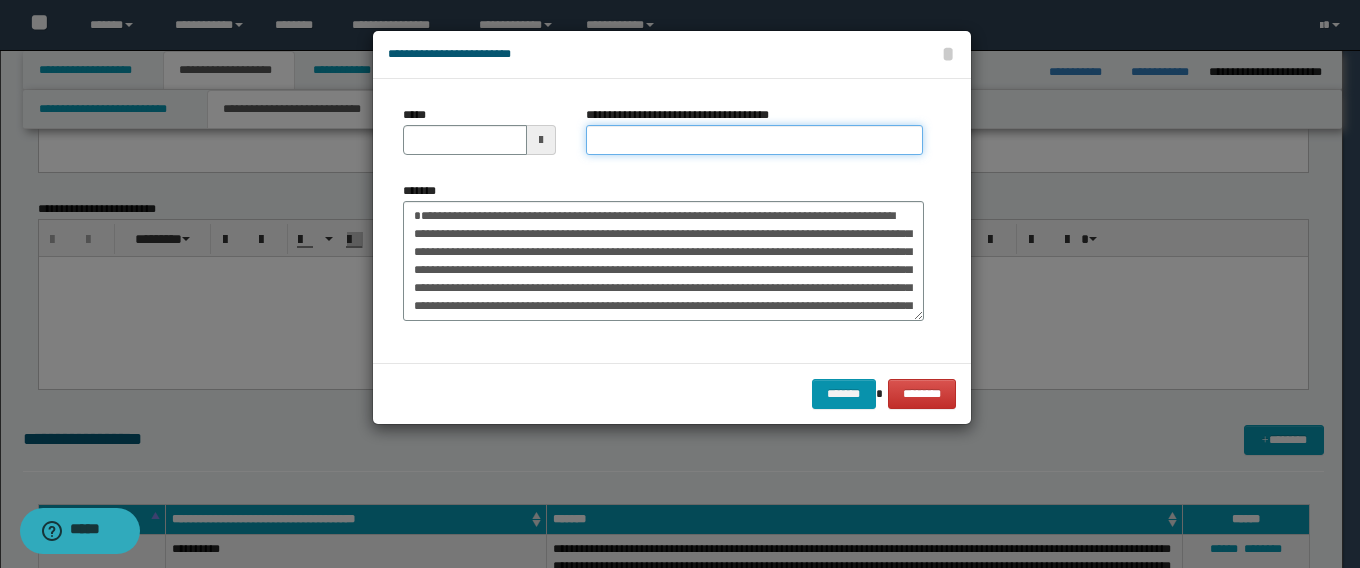 click on "**********" at bounding box center [754, 140] 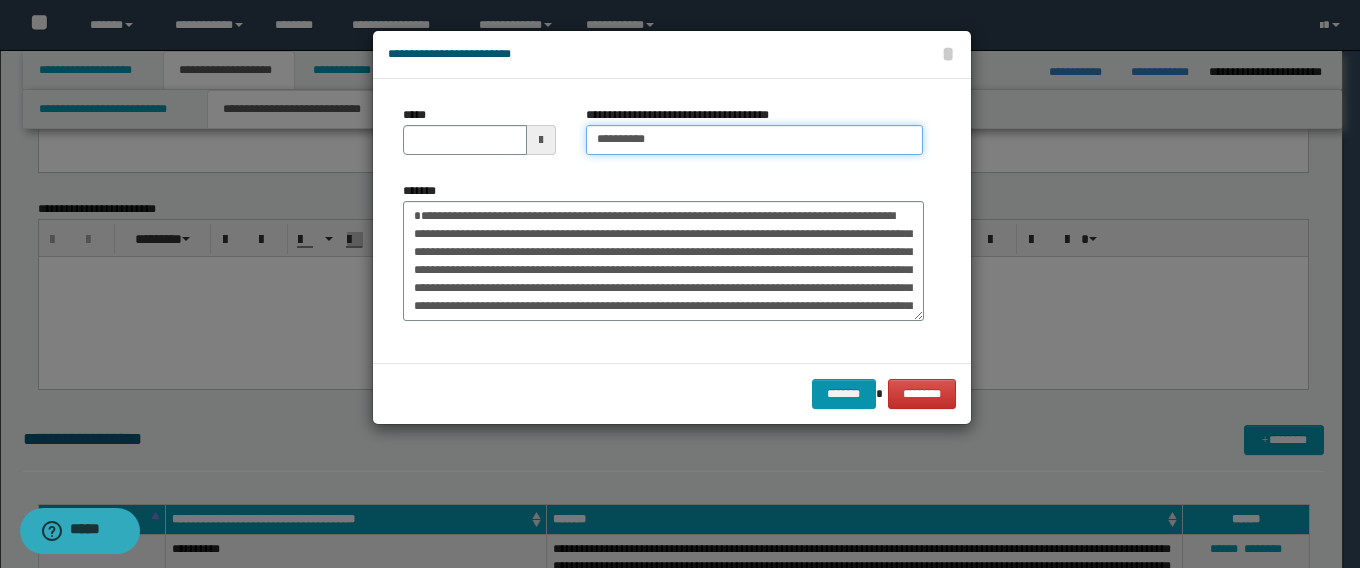 type on "**********" 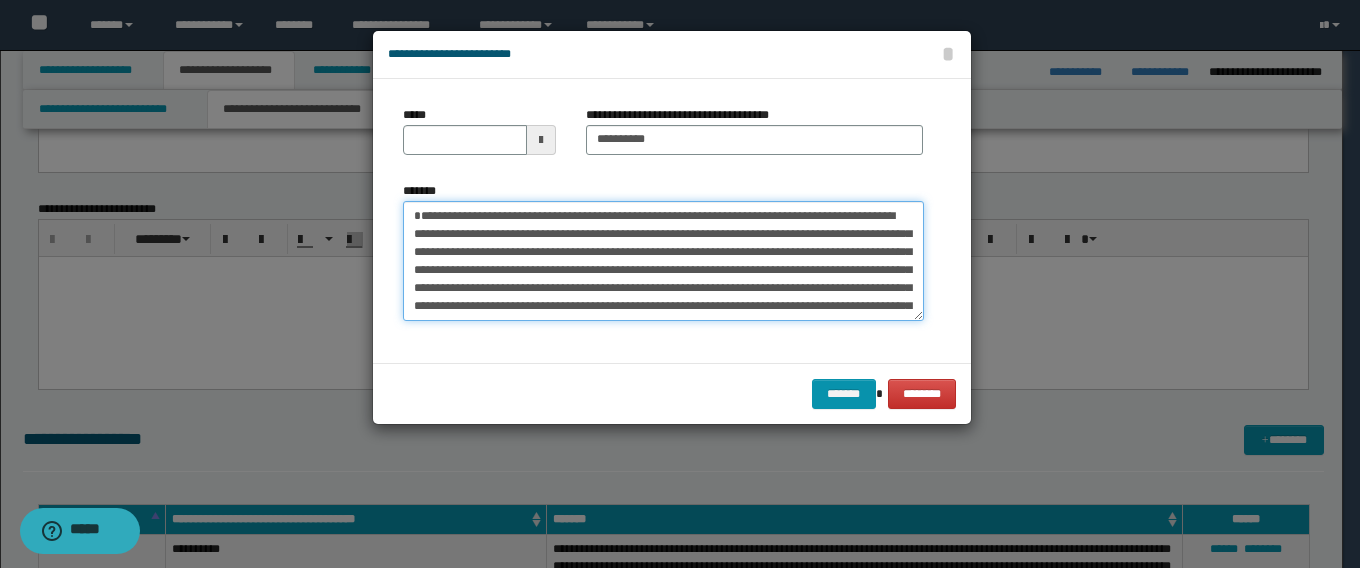 drag, startPoint x: 485, startPoint y: 216, endPoint x: 218, endPoint y: 216, distance: 267 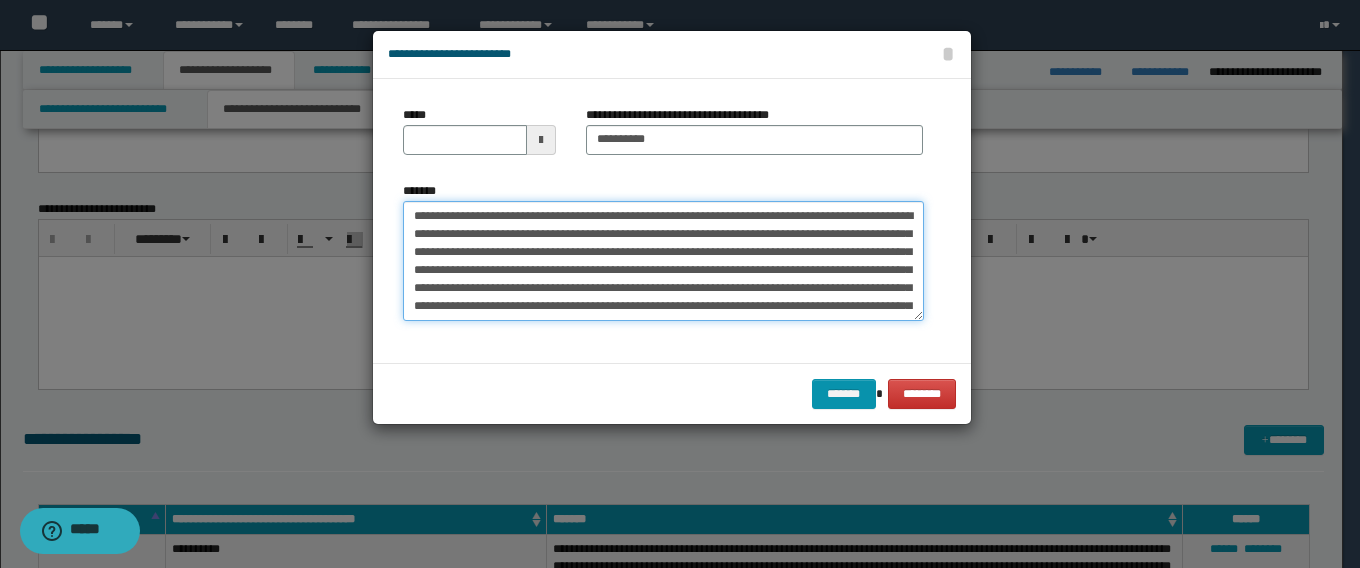 type 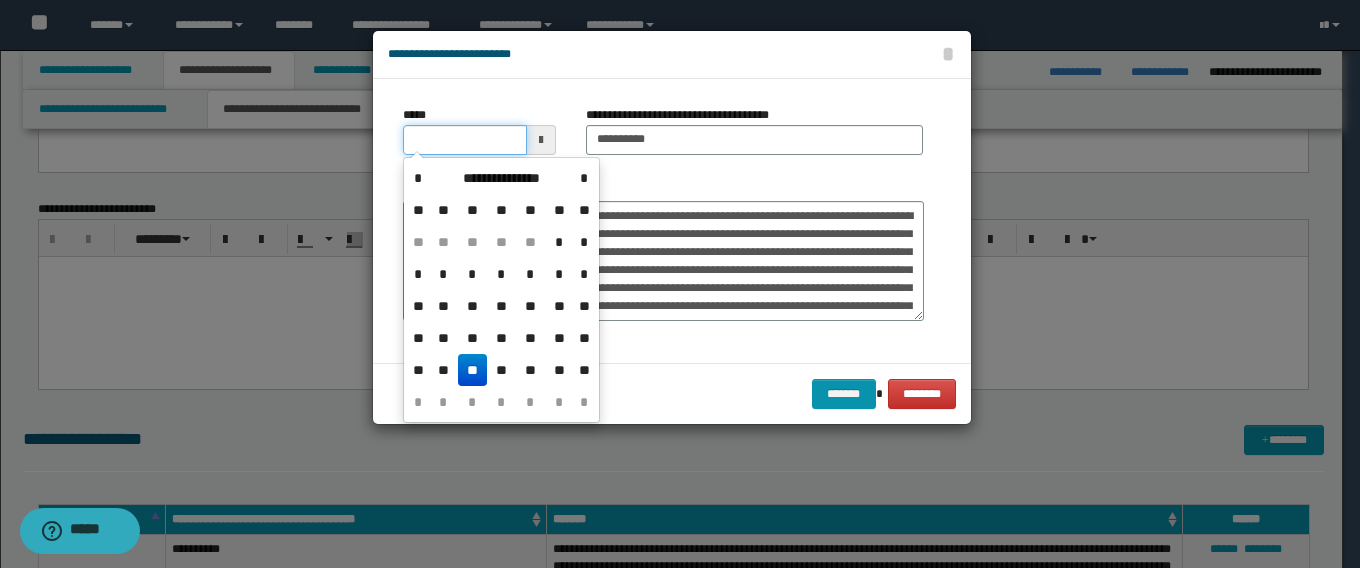 click on "*****" at bounding box center [465, 140] 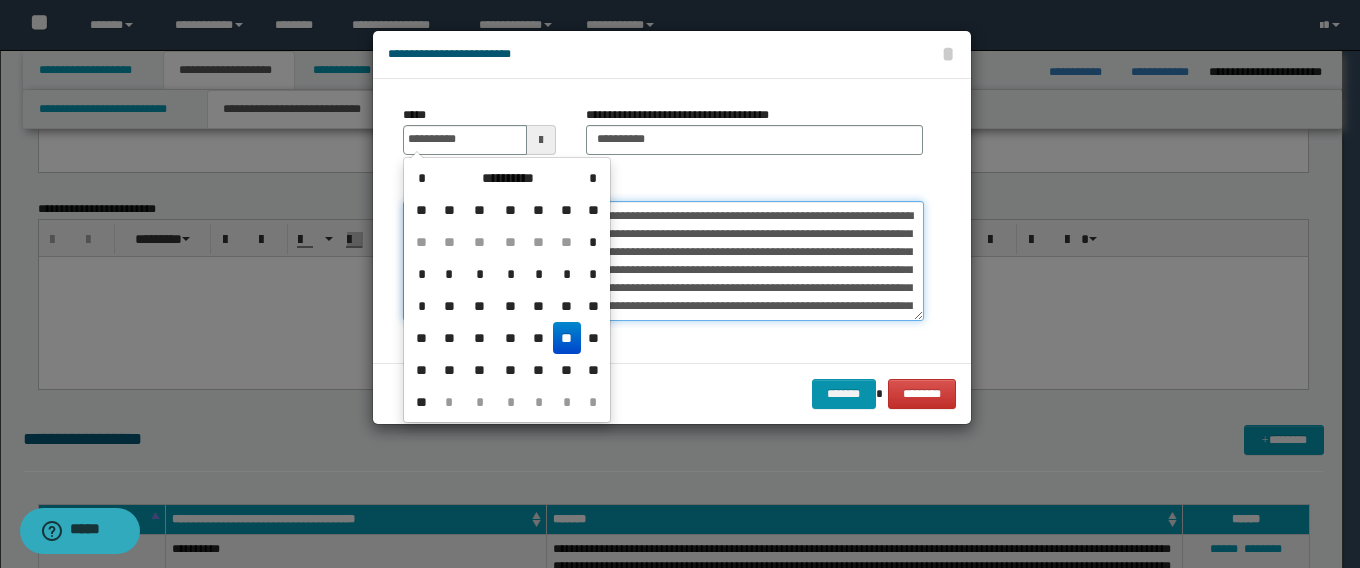 type on "**********" 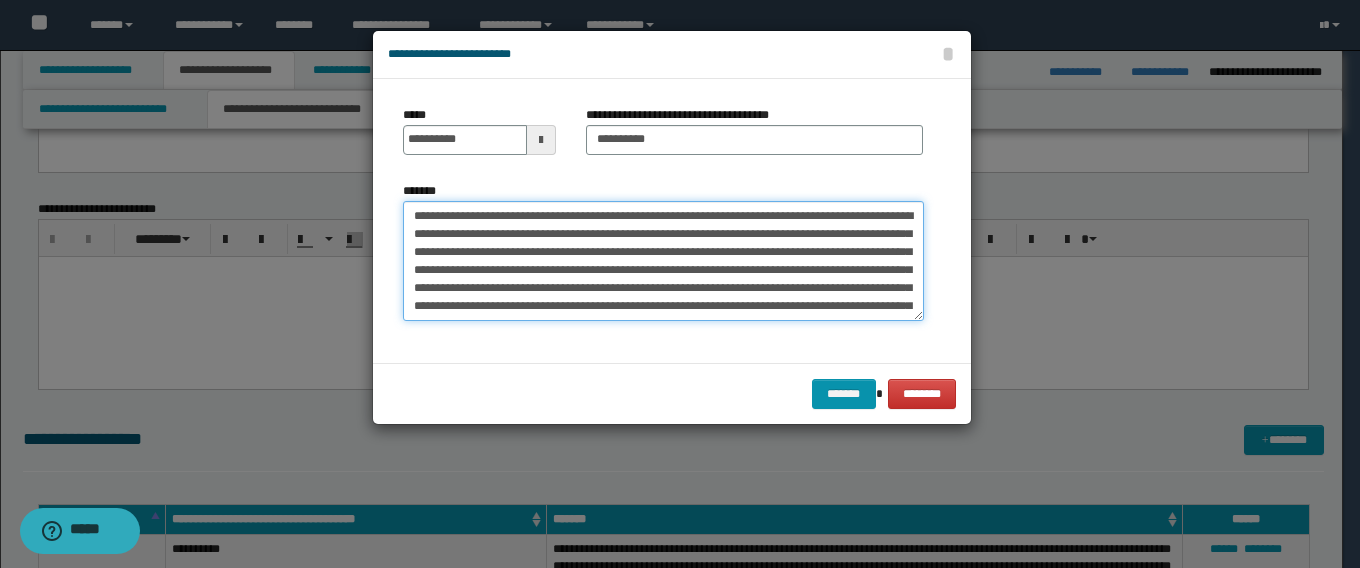 click on "*******" at bounding box center [663, 261] 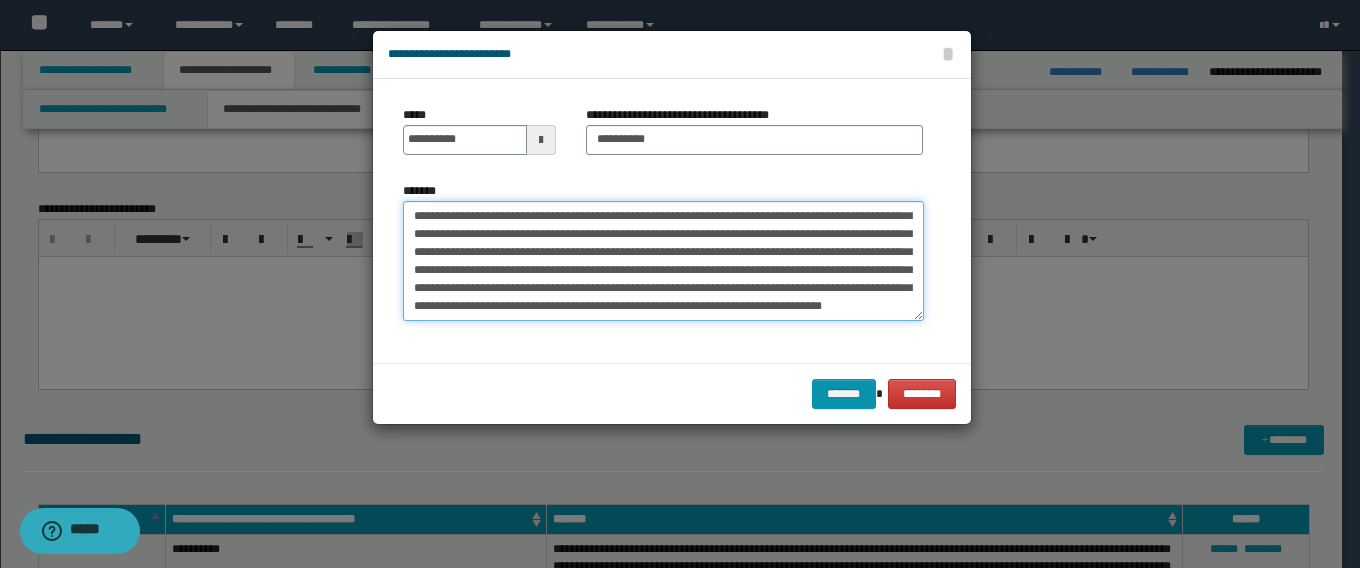 scroll, scrollTop: 684, scrollLeft: 0, axis: vertical 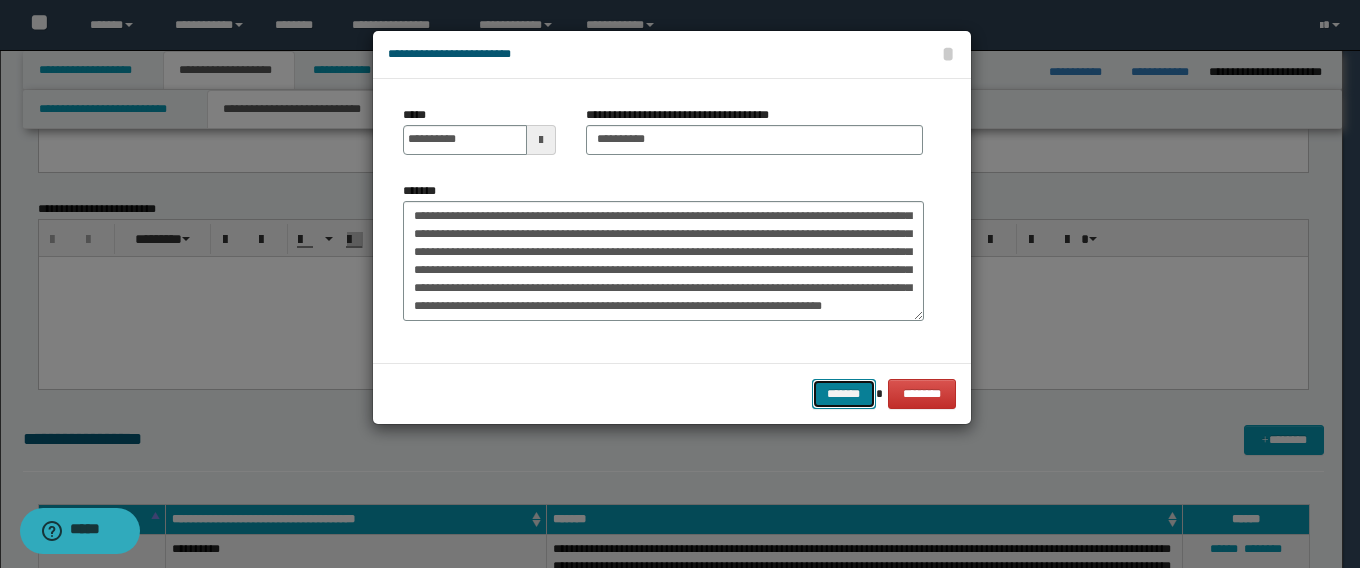 click on "*******" at bounding box center (844, 394) 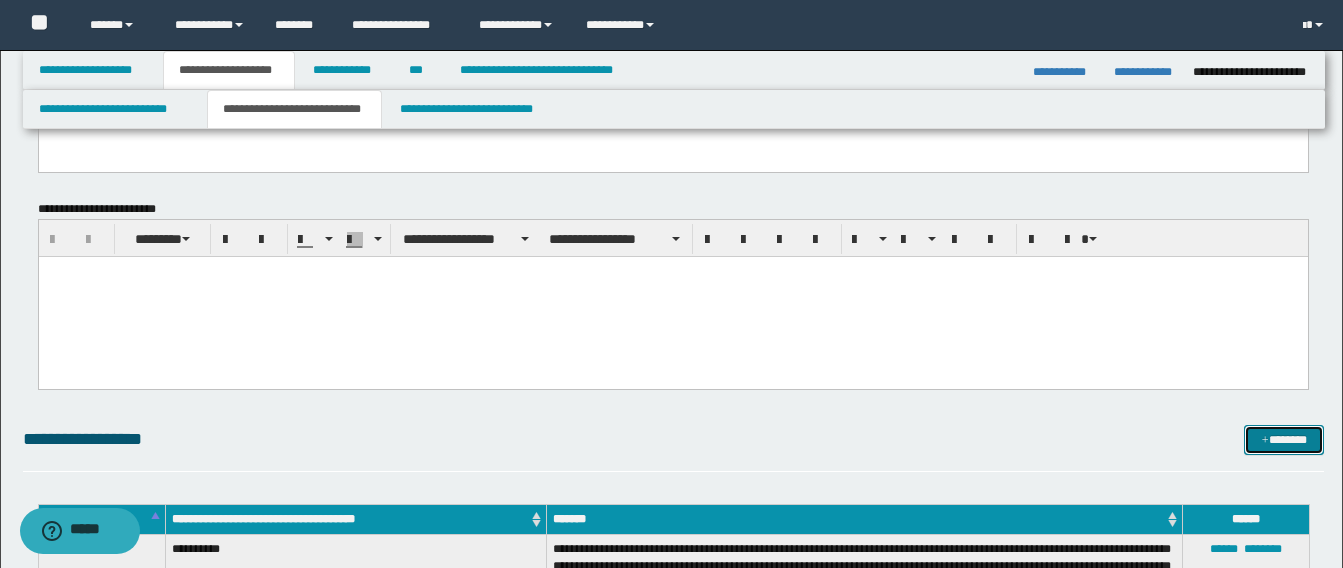 click on "*******" at bounding box center (1284, 440) 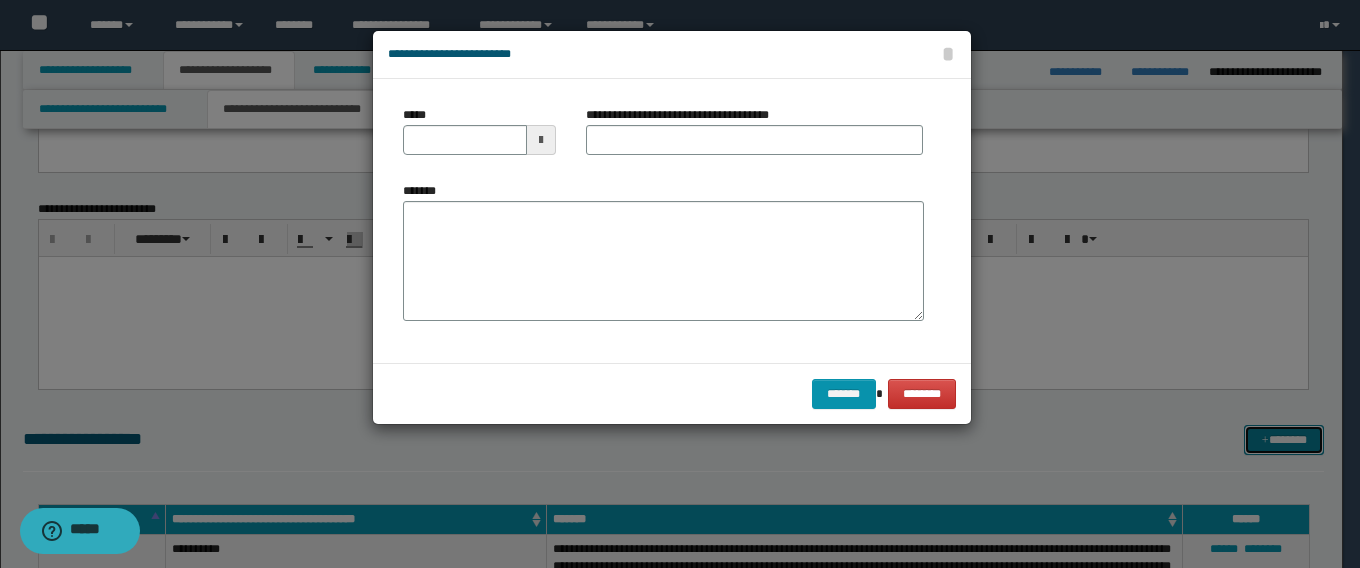 scroll, scrollTop: 0, scrollLeft: 0, axis: both 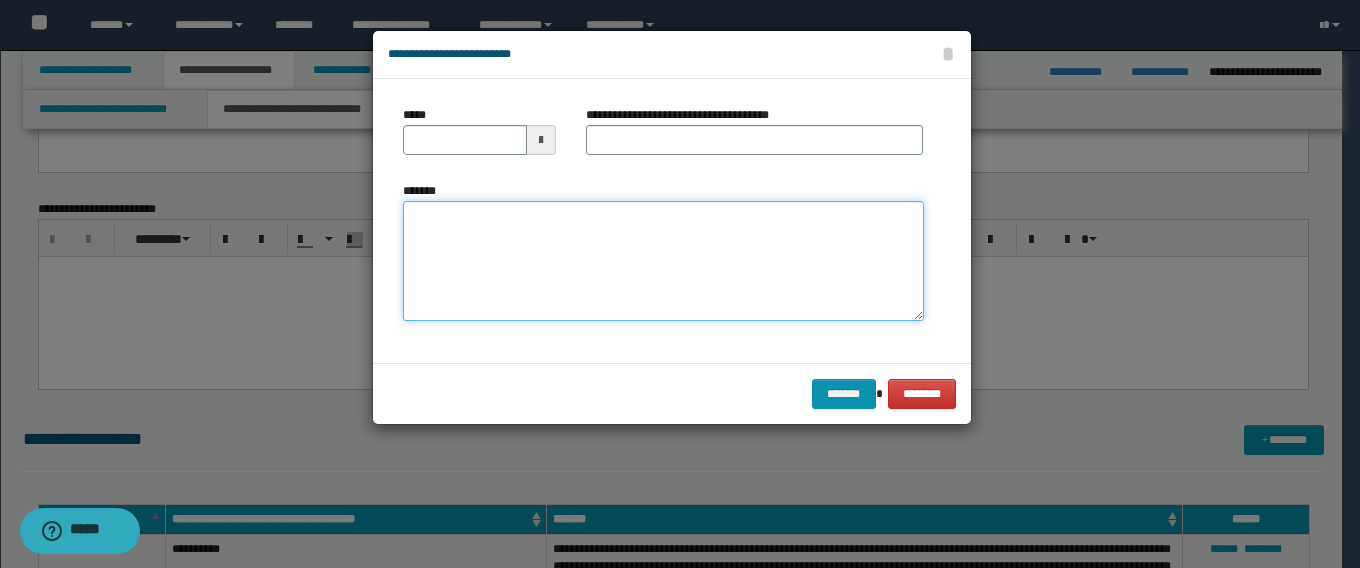 click on "*******" at bounding box center [663, 261] 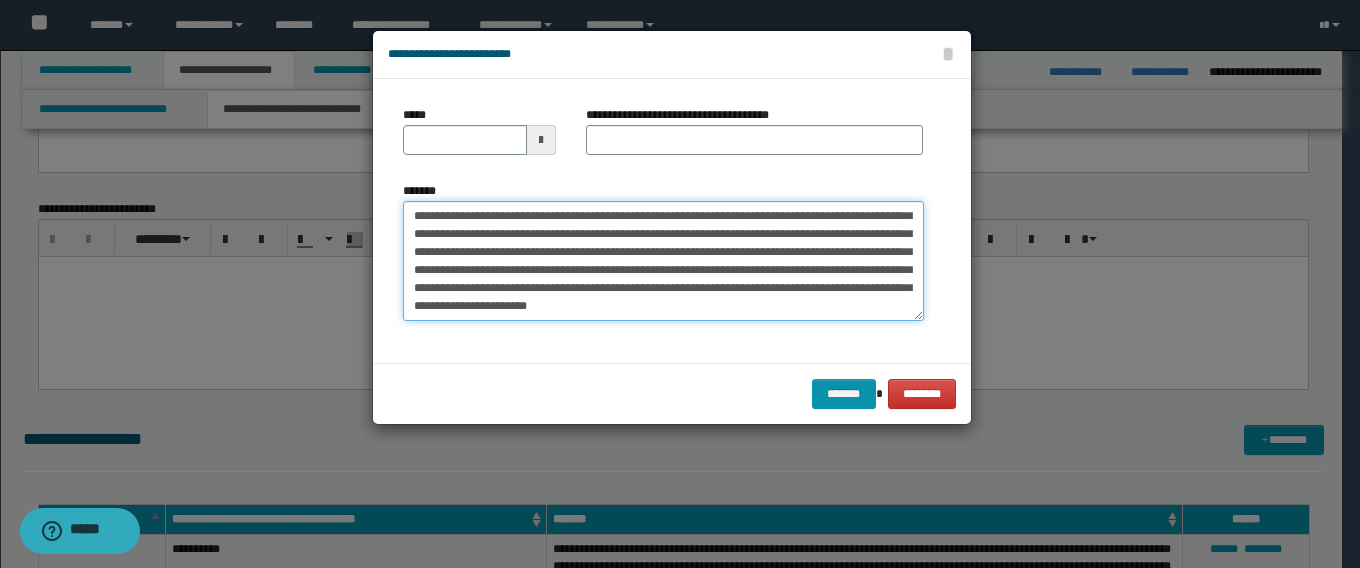 scroll, scrollTop: 0, scrollLeft: 0, axis: both 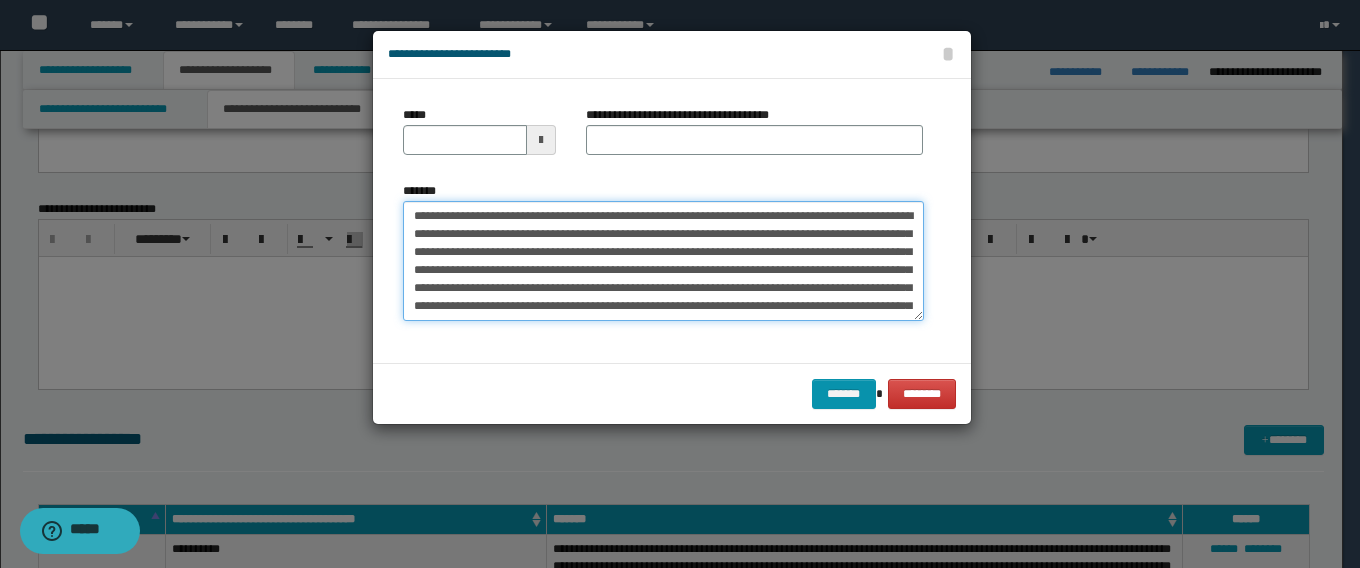 drag, startPoint x: 475, startPoint y: 217, endPoint x: 292, endPoint y: 202, distance: 183.61372 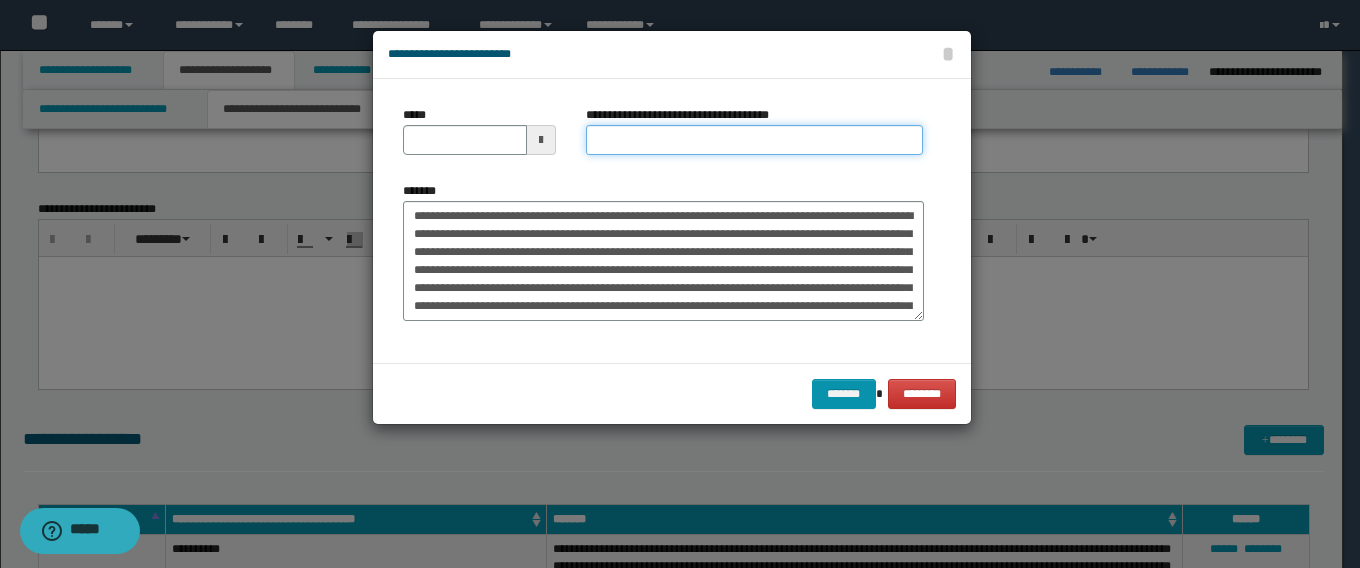 click on "**********" at bounding box center (754, 140) 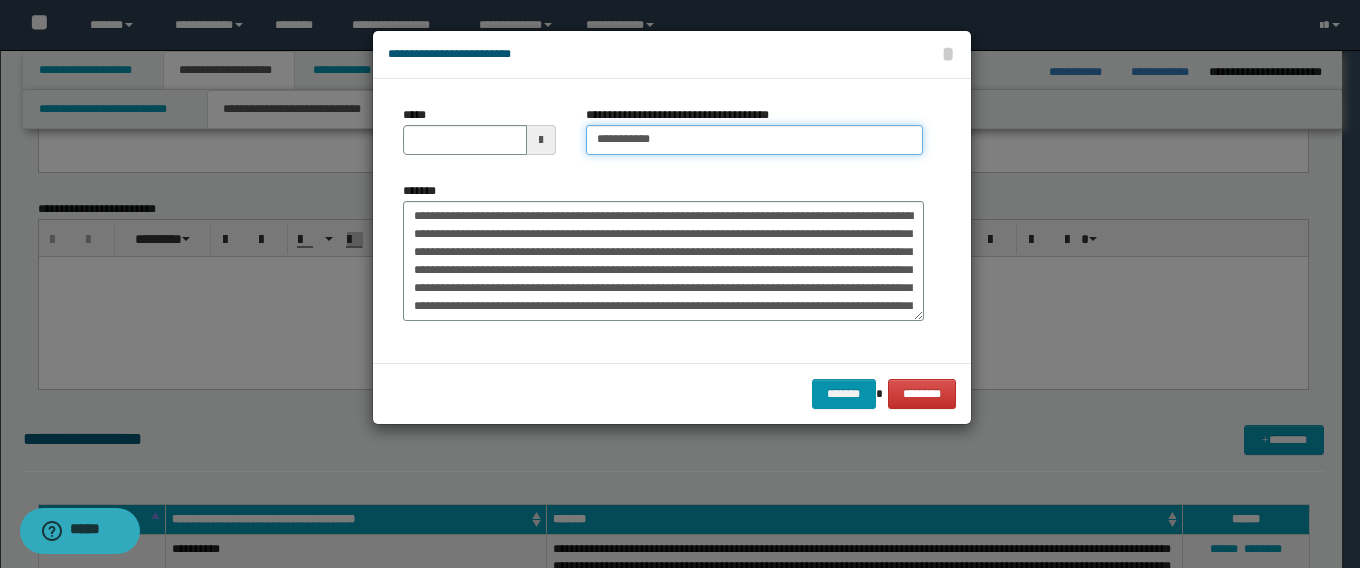 type on "**********" 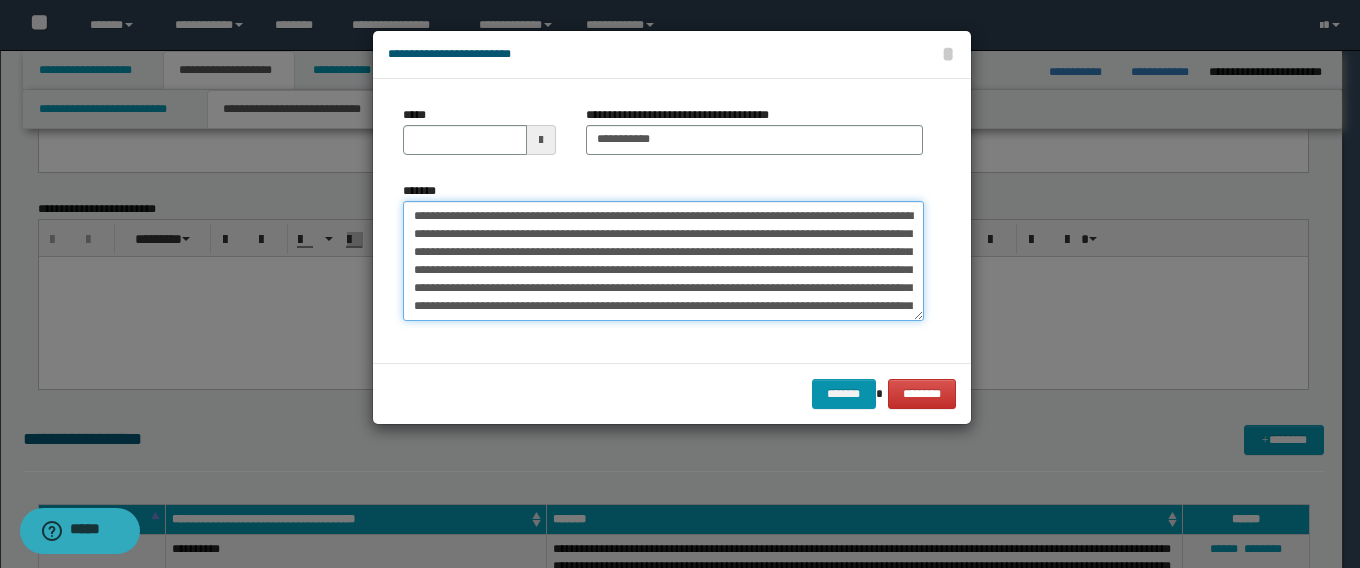 drag, startPoint x: 477, startPoint y: 216, endPoint x: 280, endPoint y: 211, distance: 197.06345 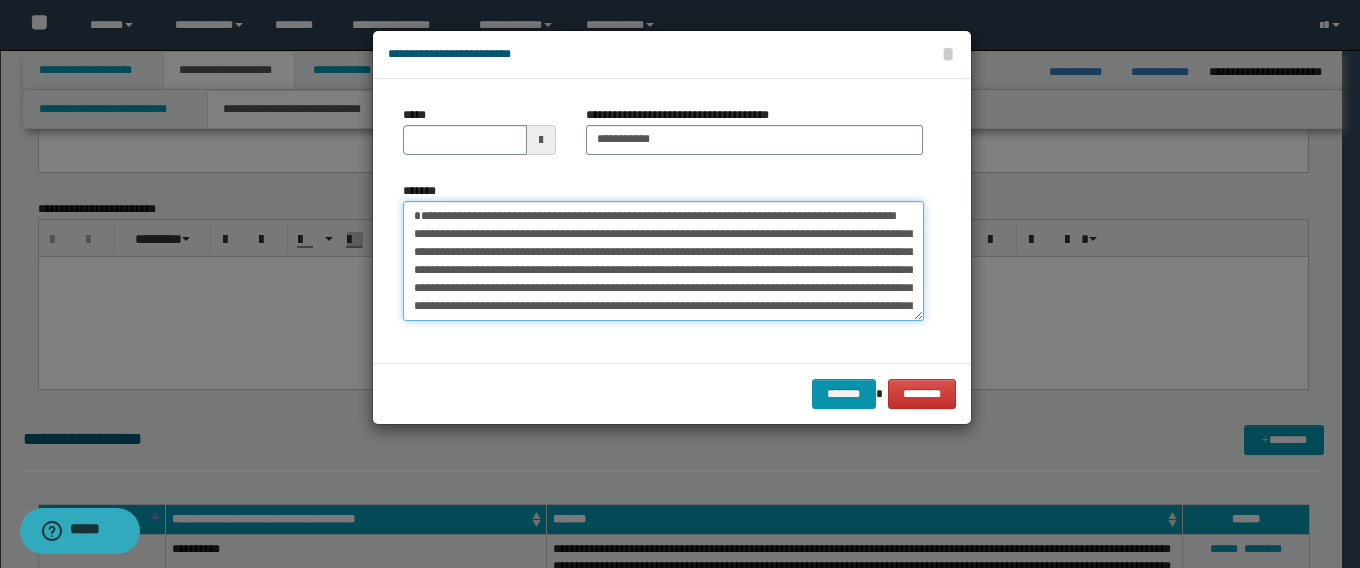 type 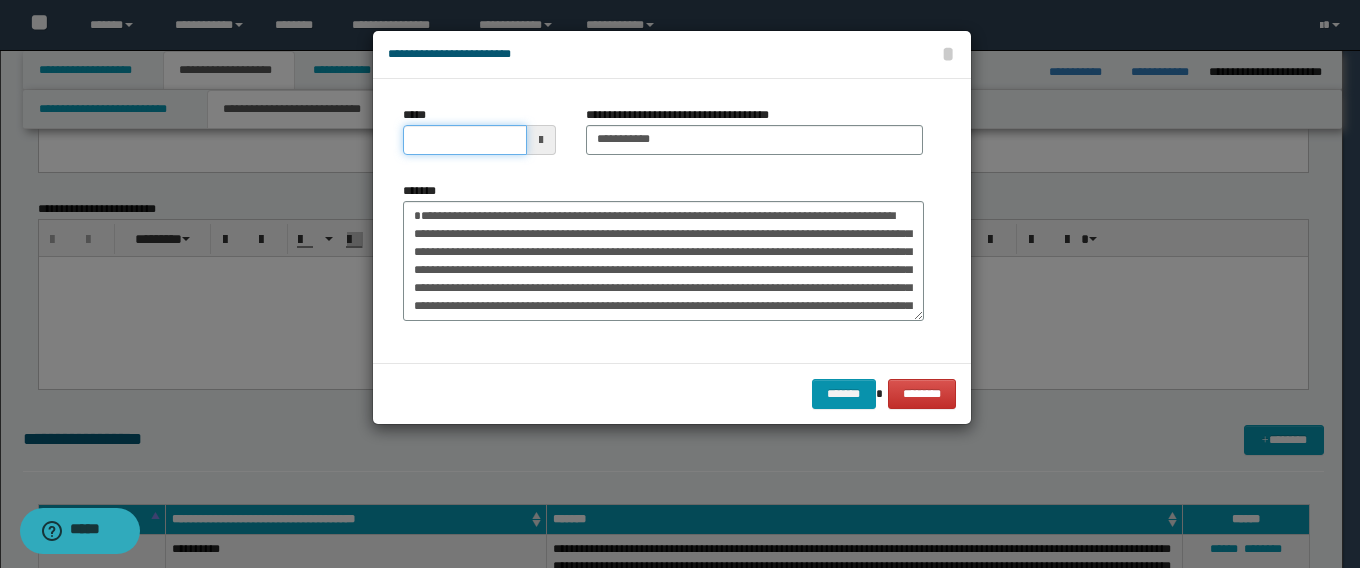 click on "*****" at bounding box center [465, 140] 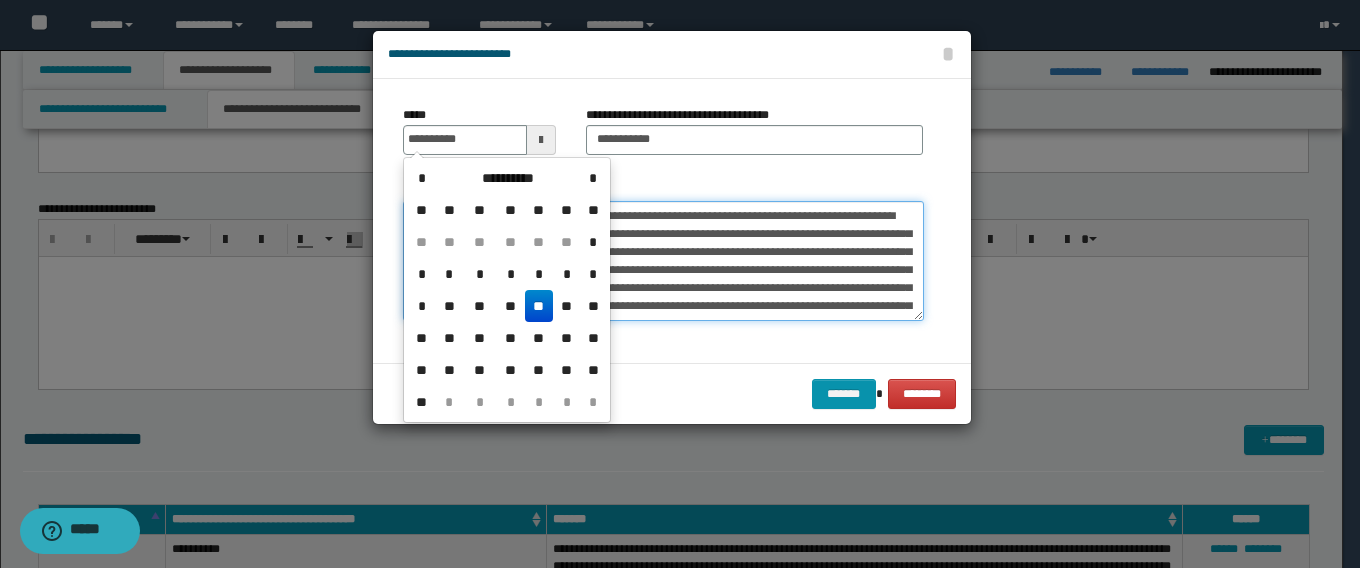 type on "**********" 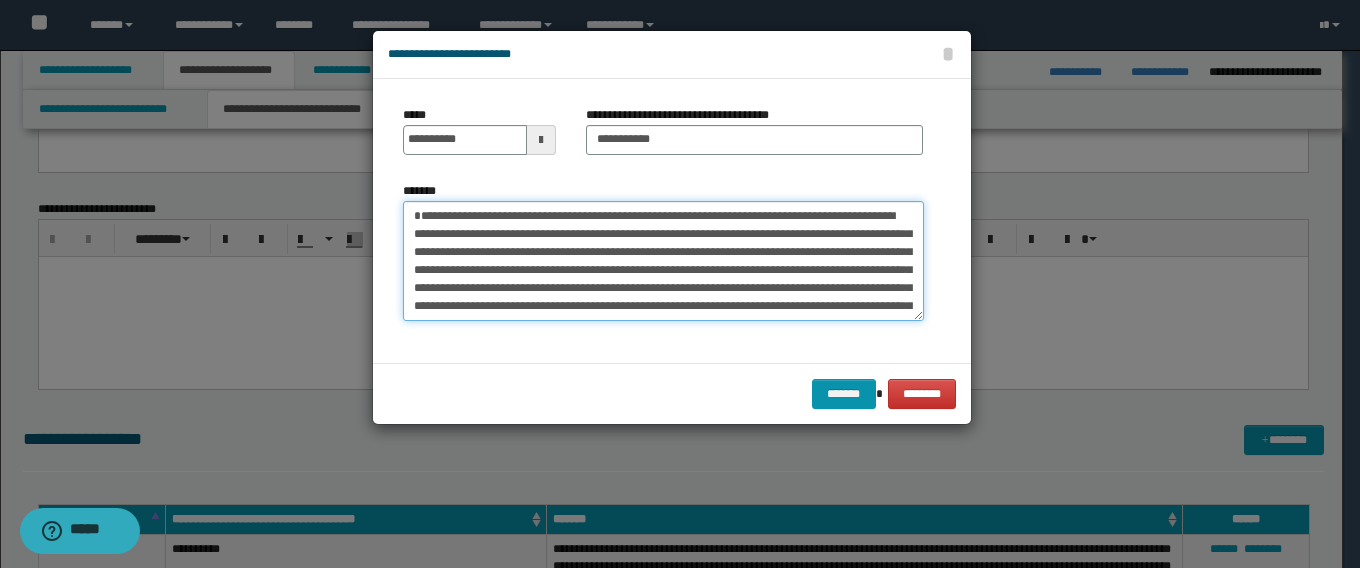 click on "**********" at bounding box center (663, 261) 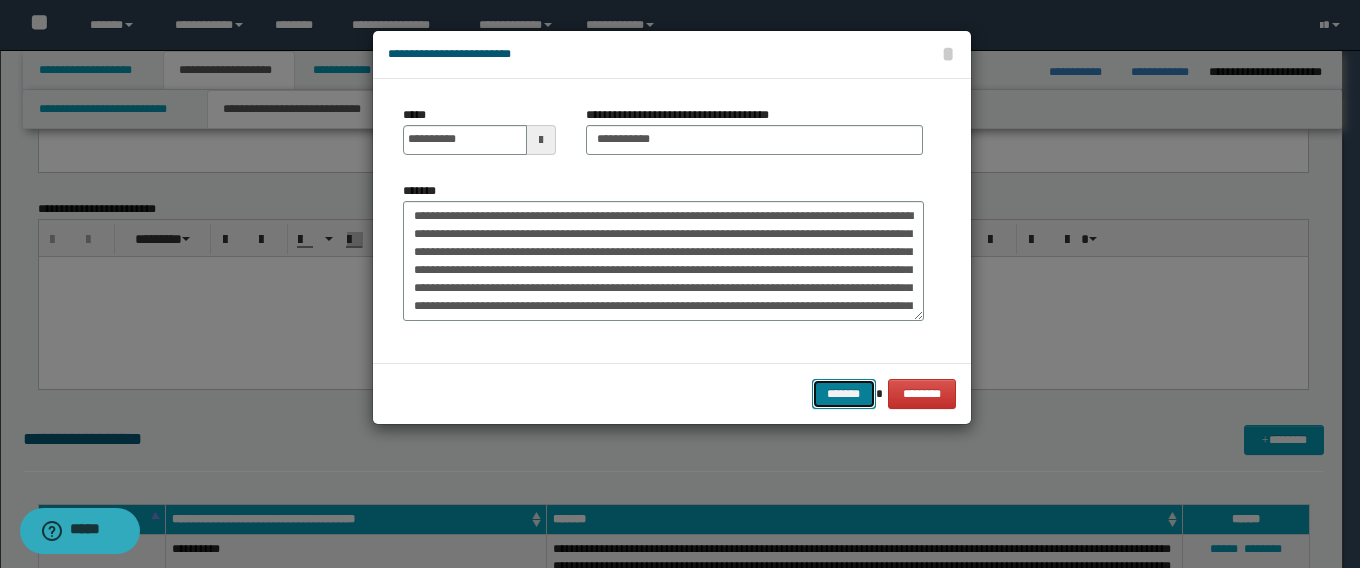 click on "*******" at bounding box center [844, 394] 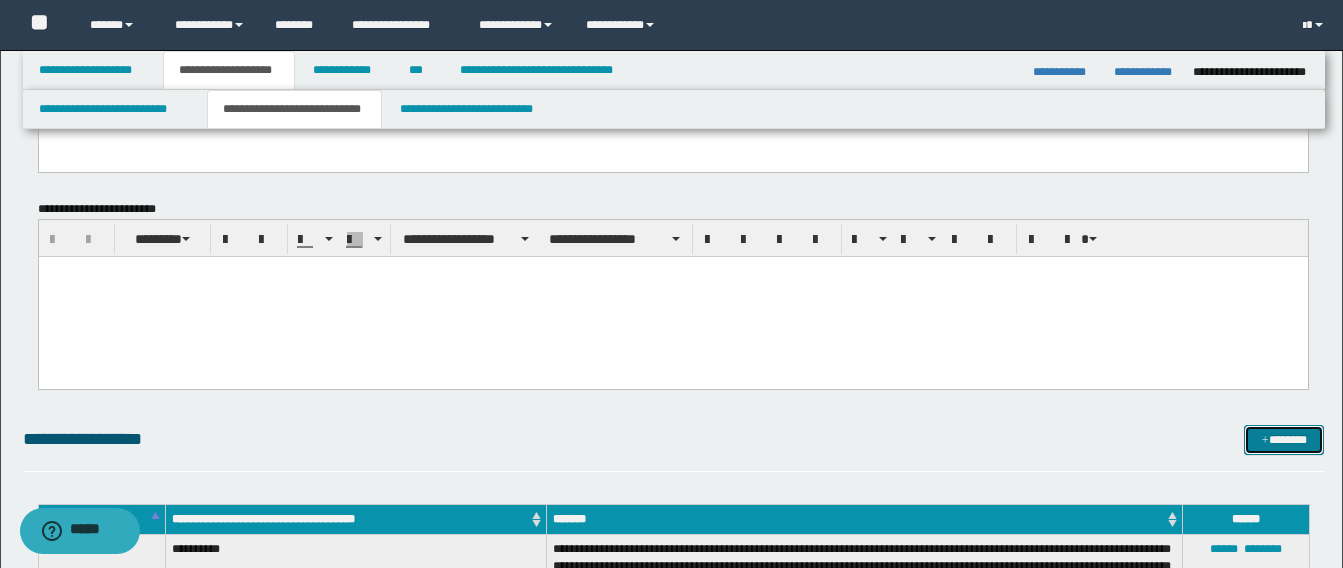click on "*******" at bounding box center [1284, 440] 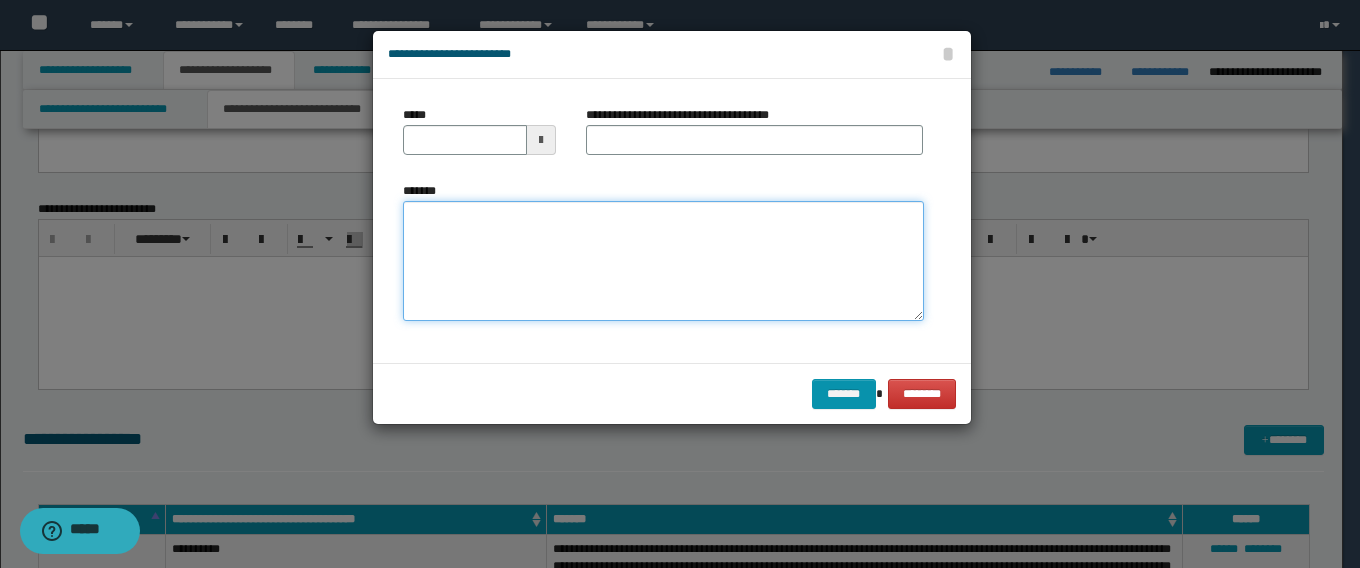 click on "*******" at bounding box center [663, 261] 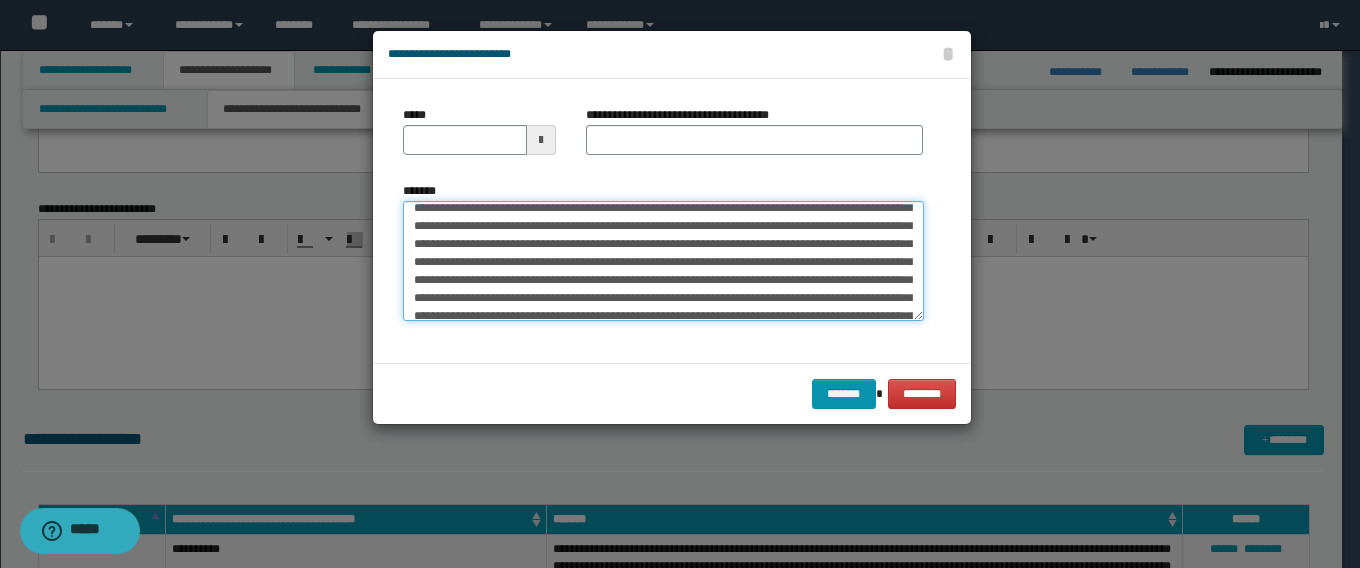 scroll, scrollTop: 0, scrollLeft: 0, axis: both 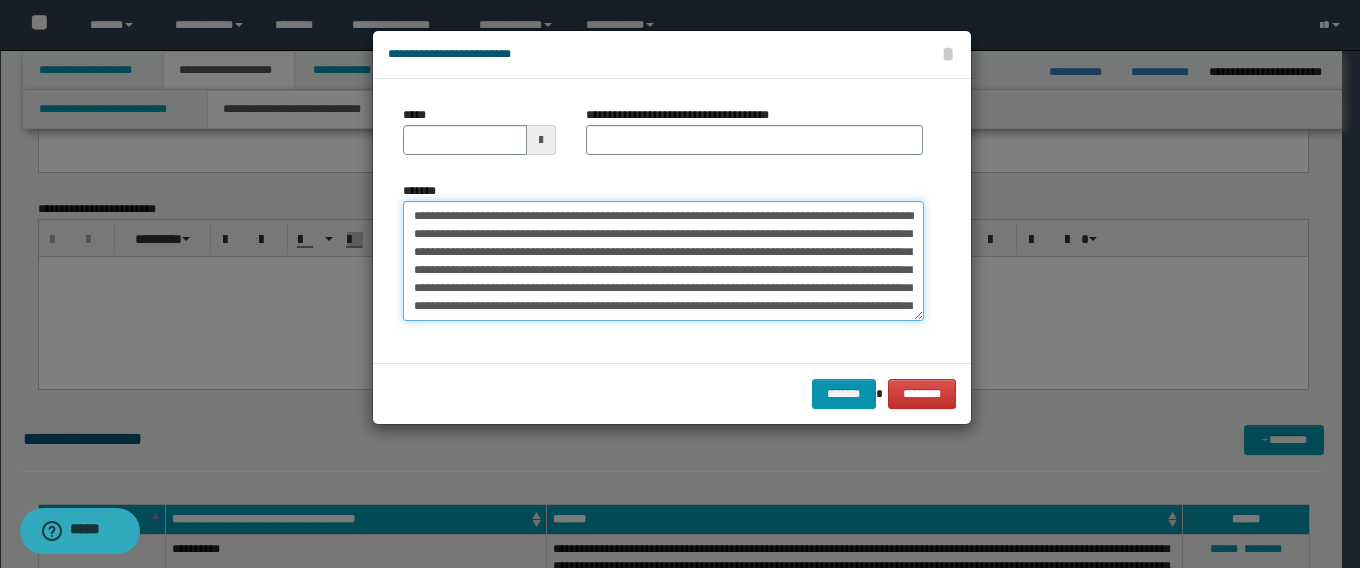 drag, startPoint x: 475, startPoint y: 214, endPoint x: 319, endPoint y: 188, distance: 158.15182 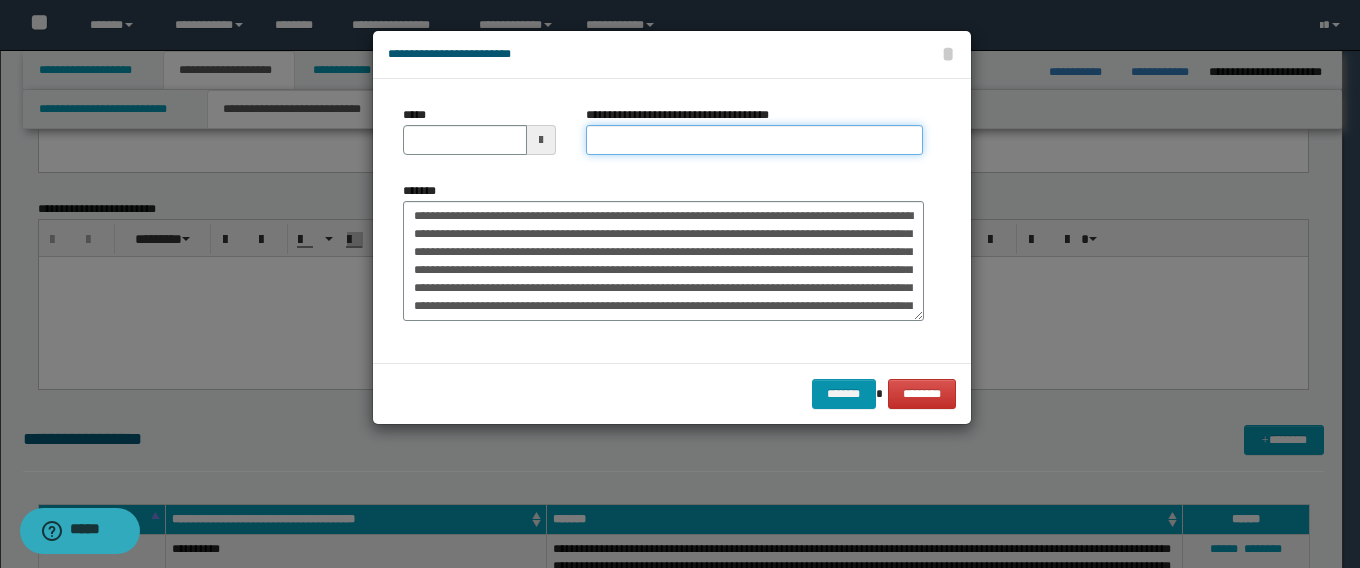 click on "**********" at bounding box center [754, 140] 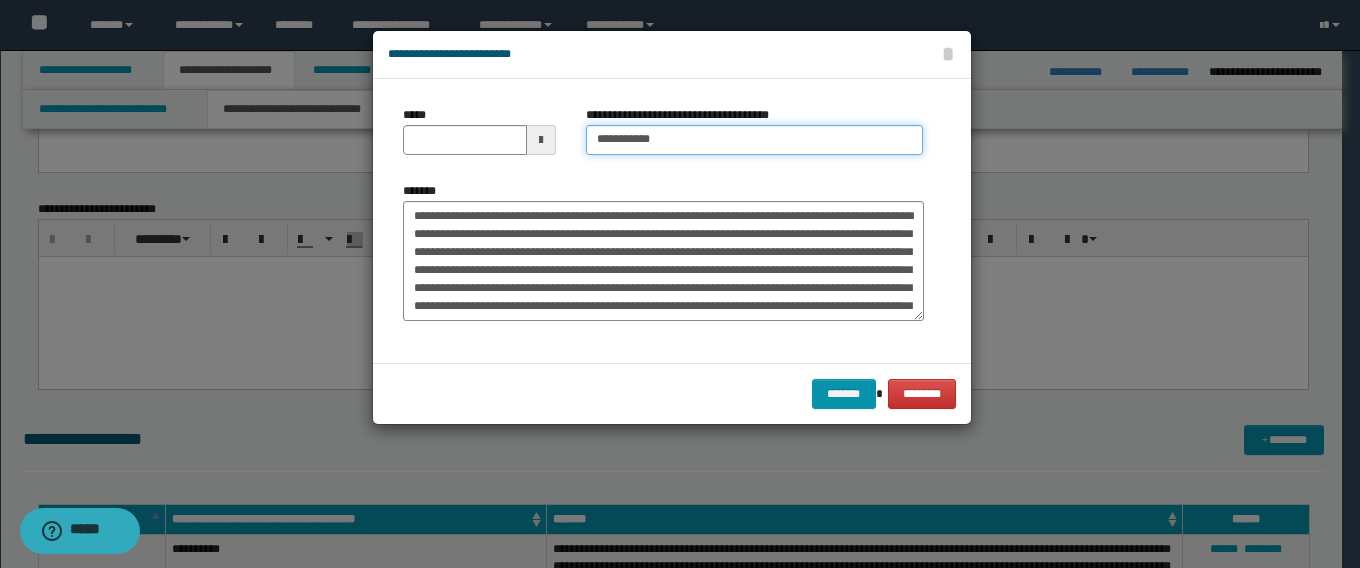 type on "**********" 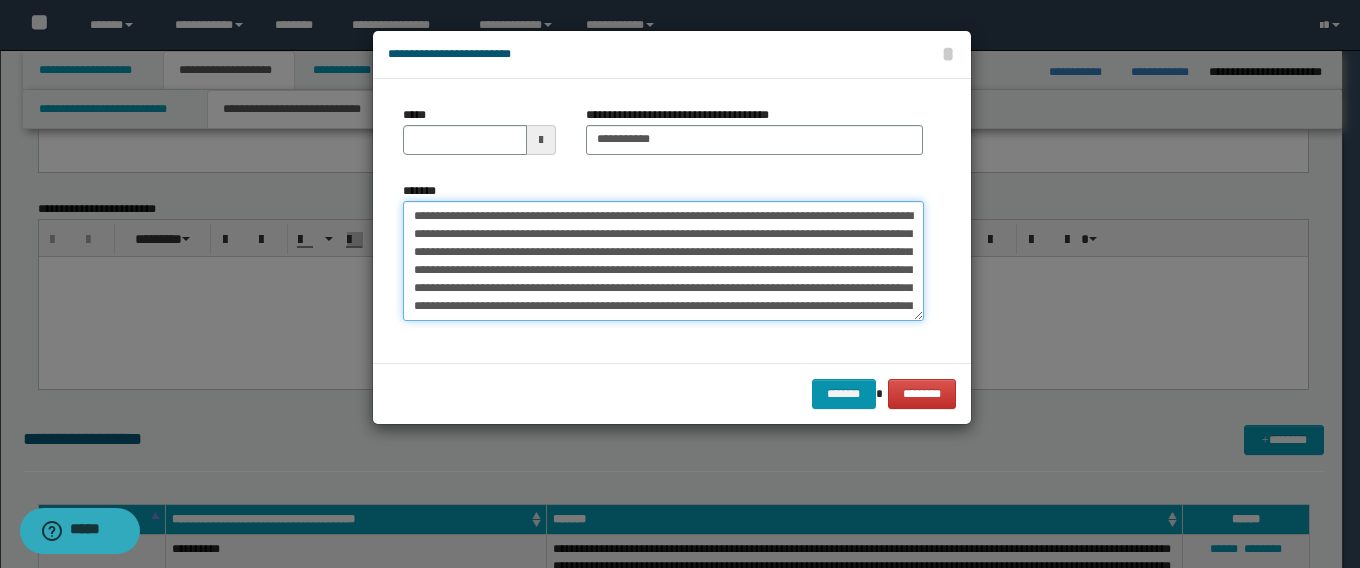 drag, startPoint x: 481, startPoint y: 211, endPoint x: 268, endPoint y: 189, distance: 214.13313 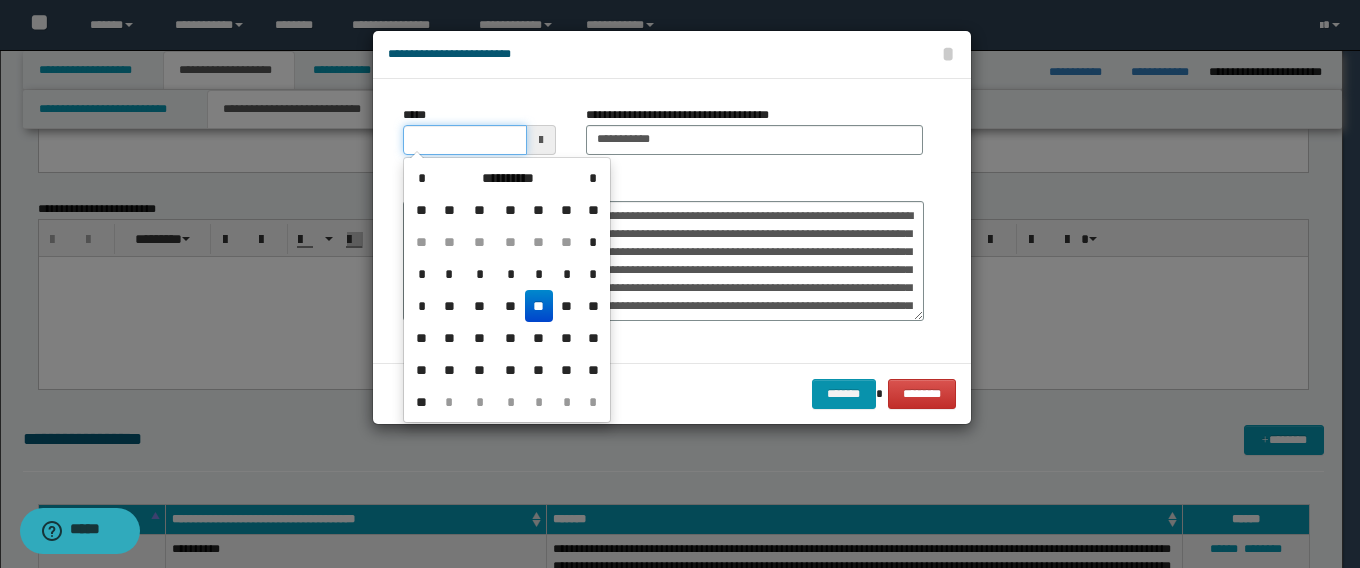 click on "*****" at bounding box center (465, 140) 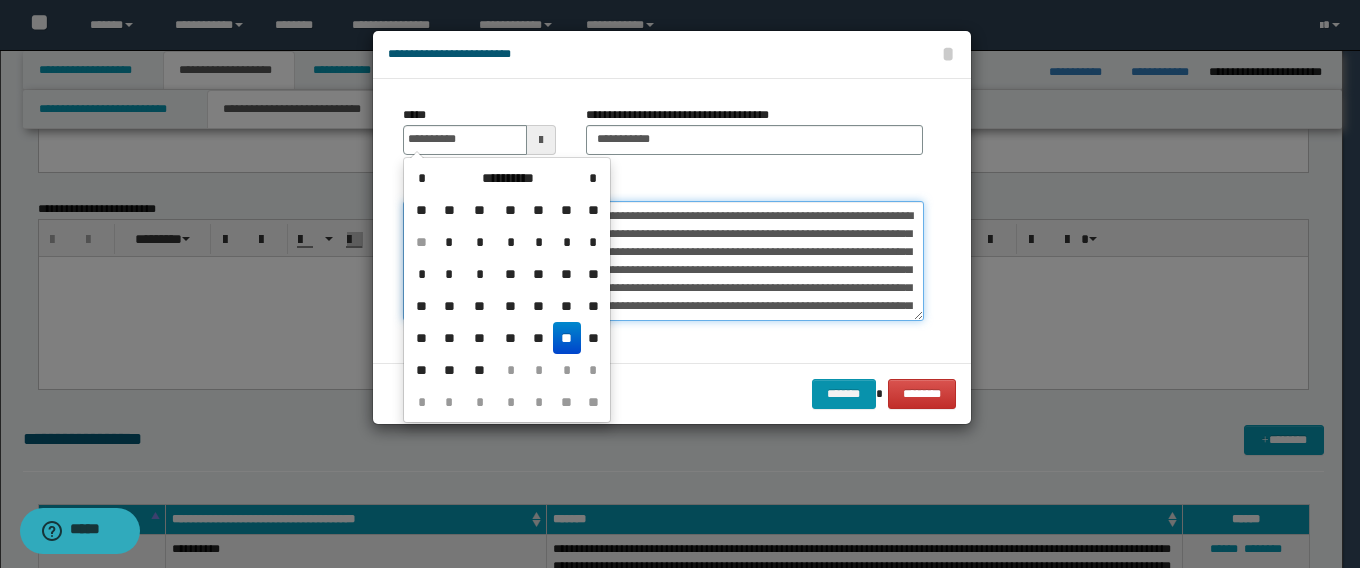 type on "**********" 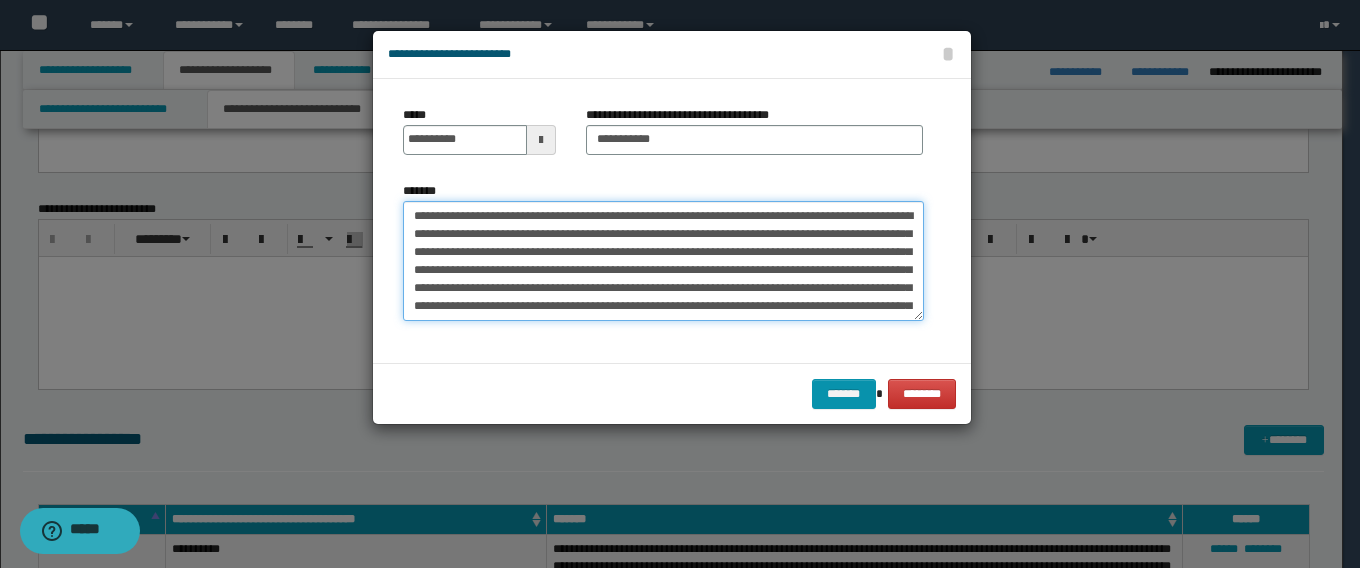 click on "*******" at bounding box center [663, 261] 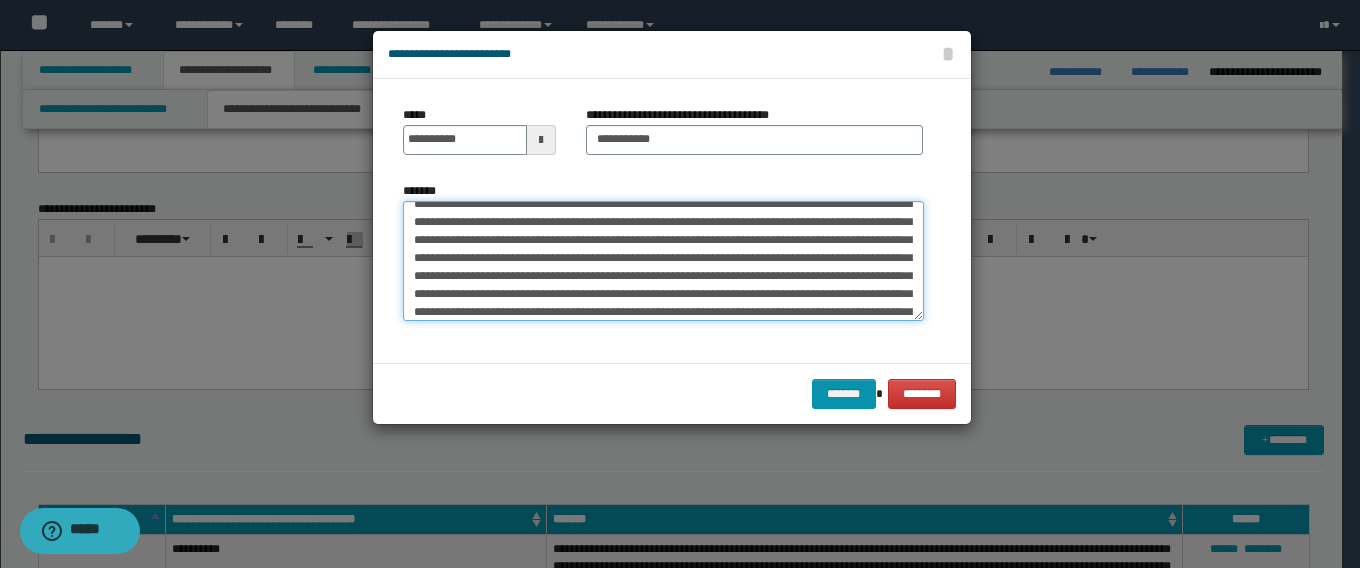 scroll, scrollTop: 400, scrollLeft: 0, axis: vertical 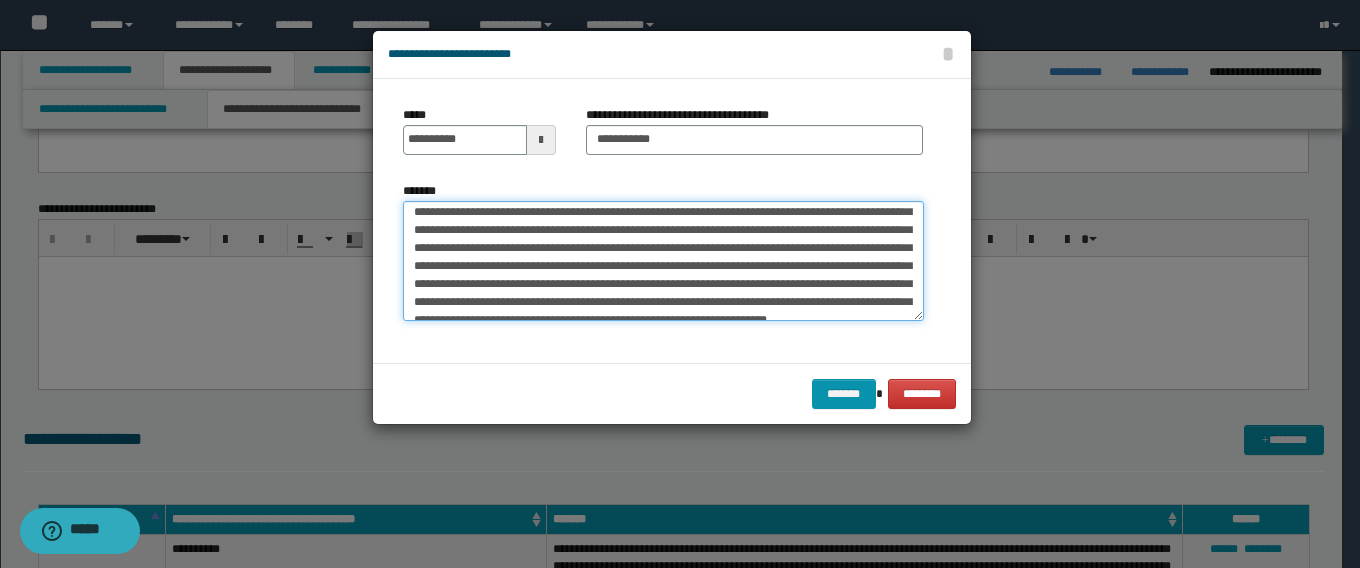 drag, startPoint x: 755, startPoint y: 284, endPoint x: 679, endPoint y: 287, distance: 76.05919 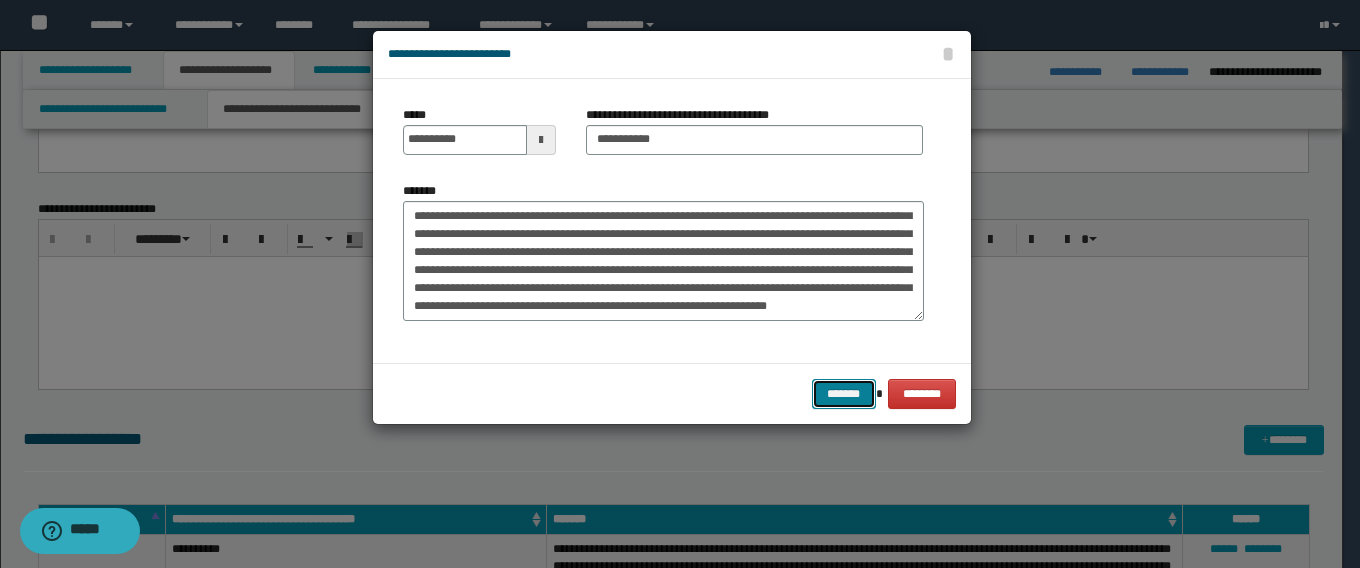 click on "*******" at bounding box center (844, 394) 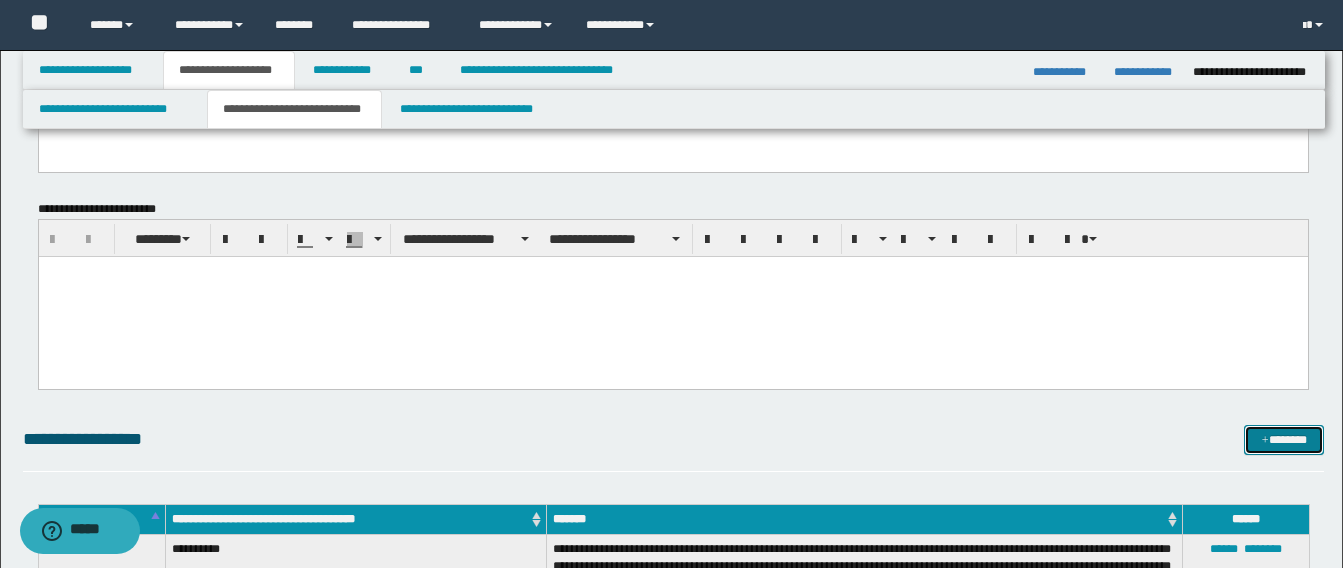 click on "*******" at bounding box center (1284, 440) 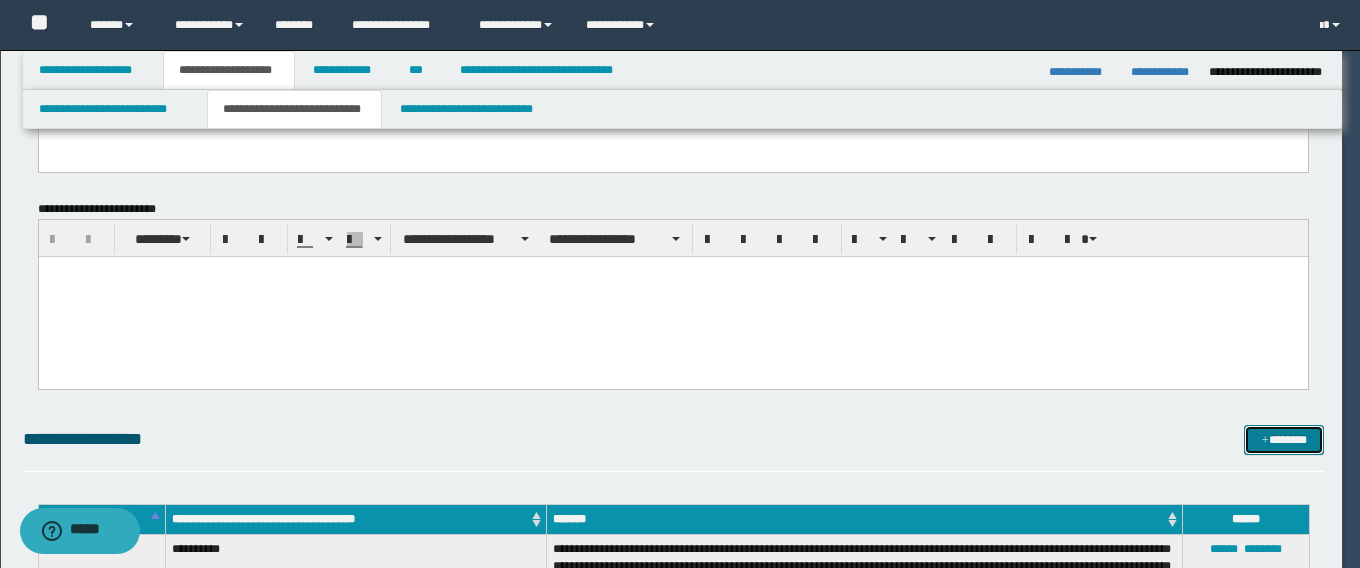 scroll, scrollTop: 0, scrollLeft: 0, axis: both 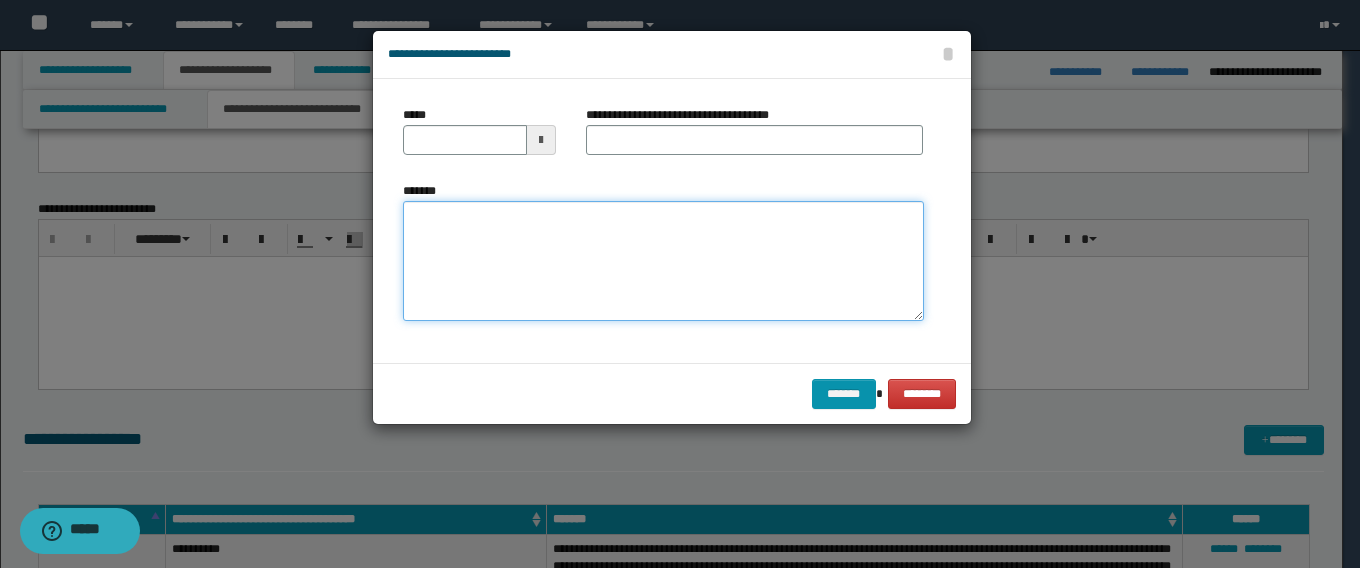 click on "*******" at bounding box center (663, 261) 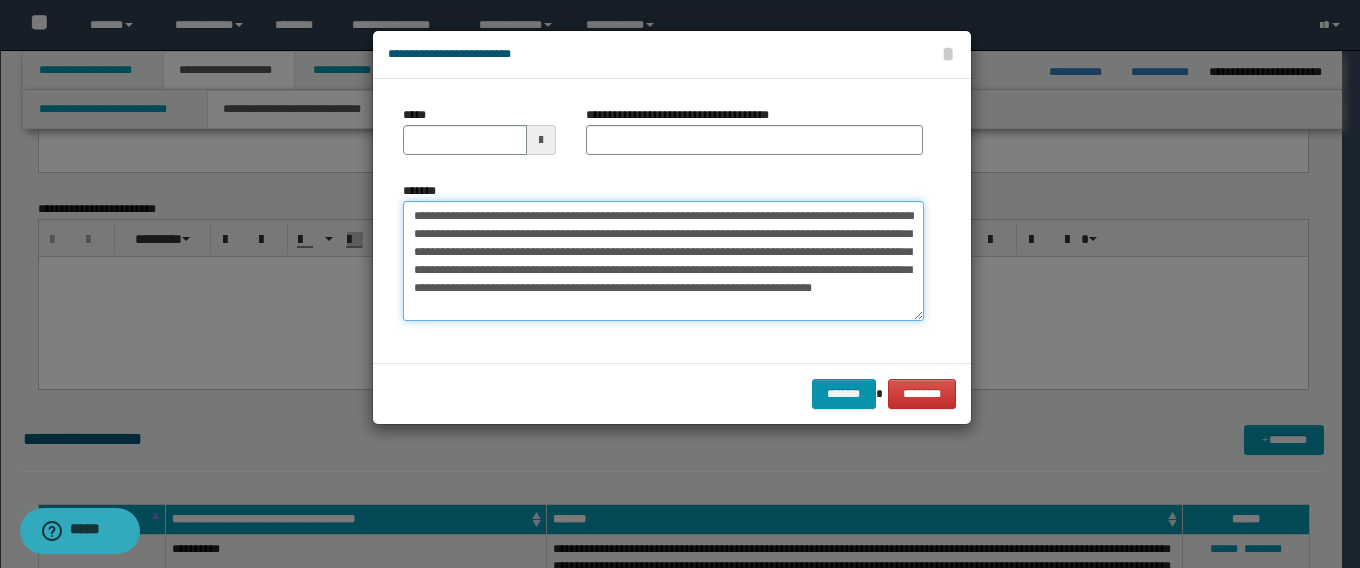drag, startPoint x: 476, startPoint y: 221, endPoint x: 320, endPoint y: 220, distance: 156.0032 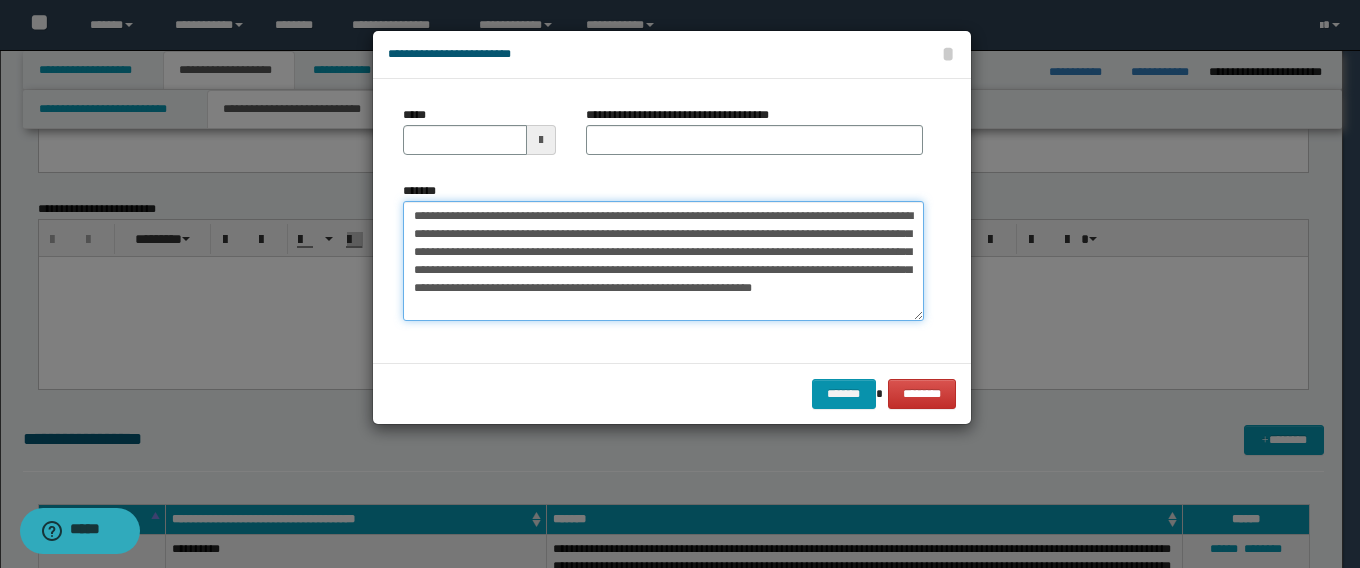 type on "**********" 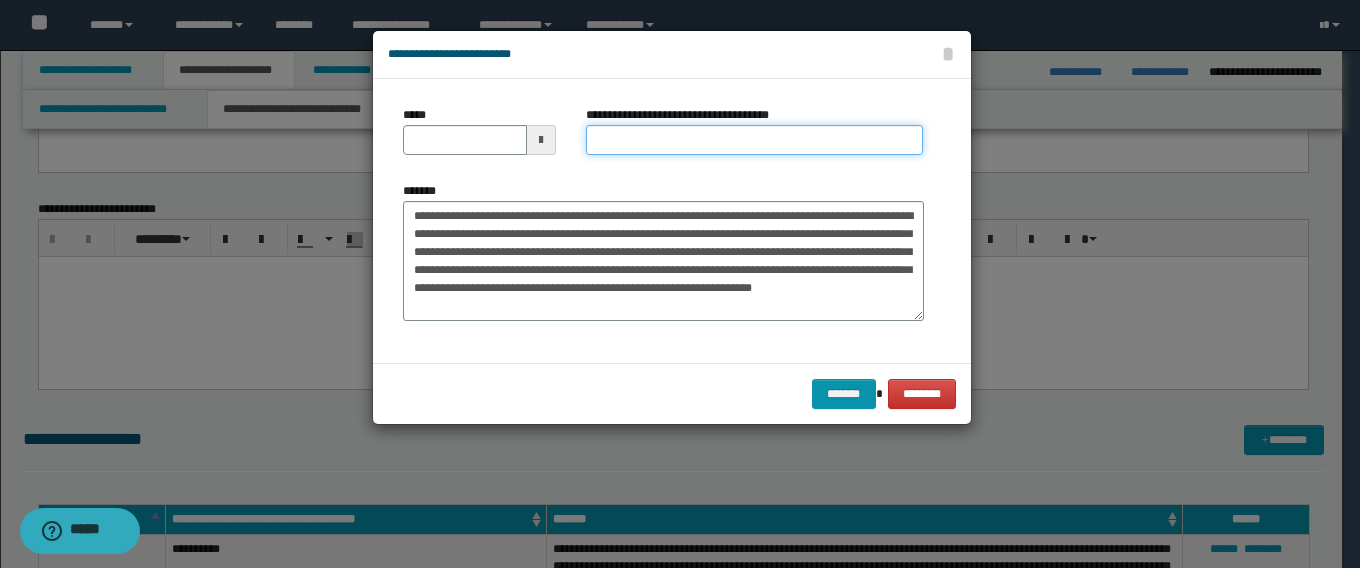click on "**********" at bounding box center [754, 140] 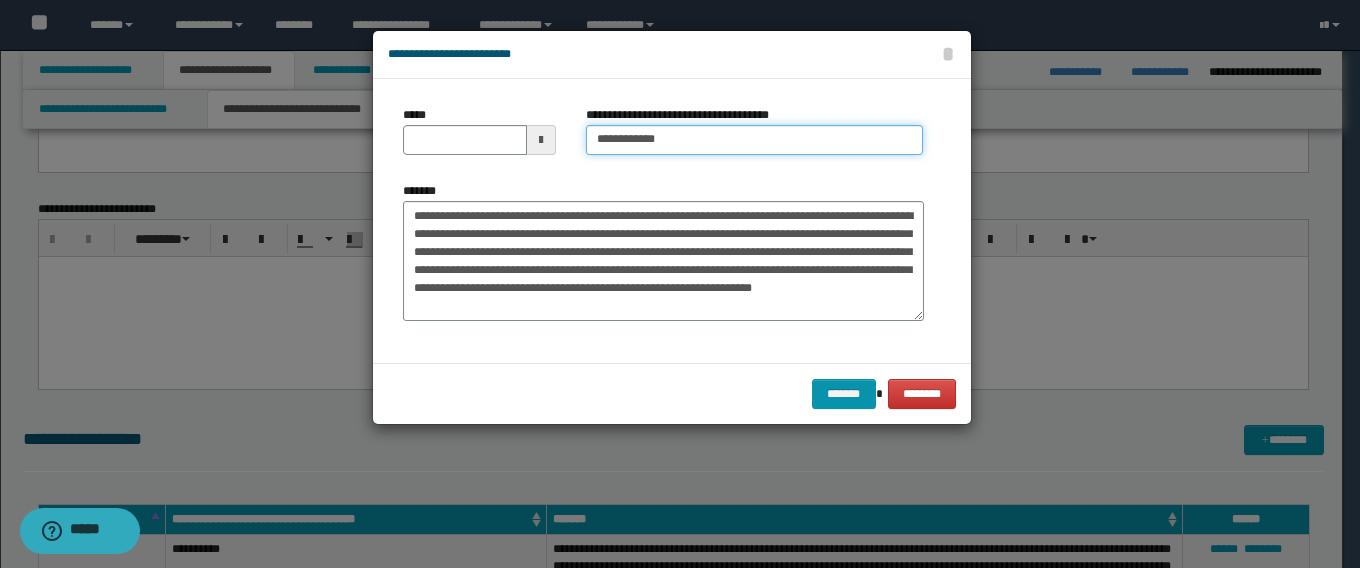 type on "**********" 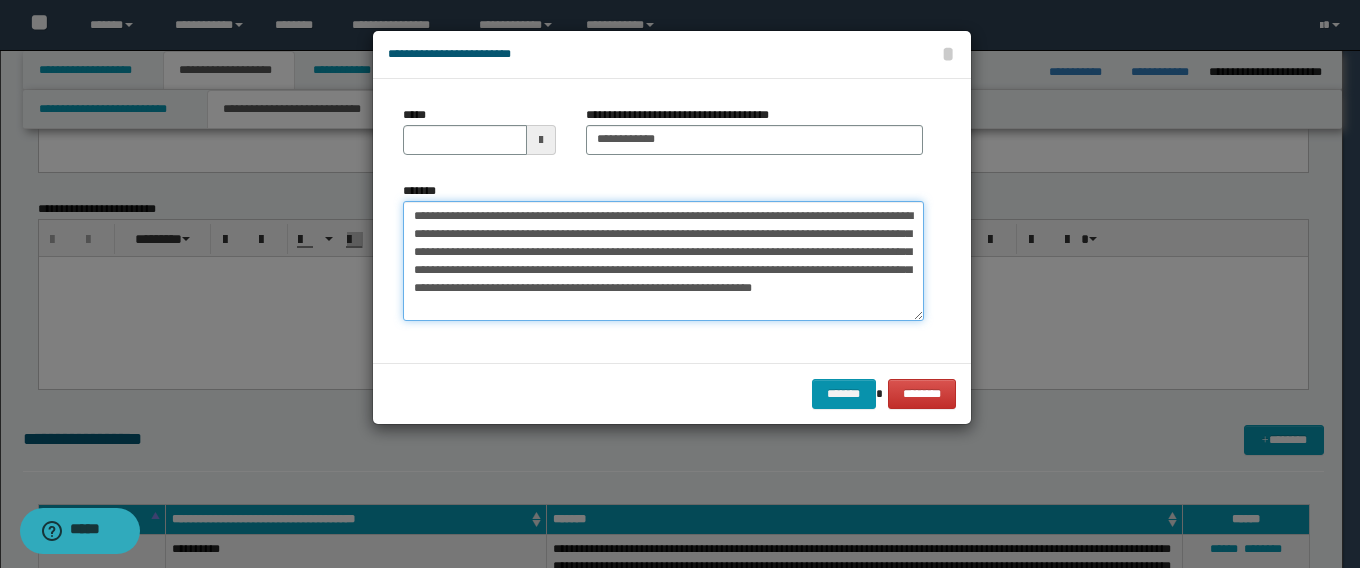 drag, startPoint x: 484, startPoint y: 218, endPoint x: 304, endPoint y: 215, distance: 180.025 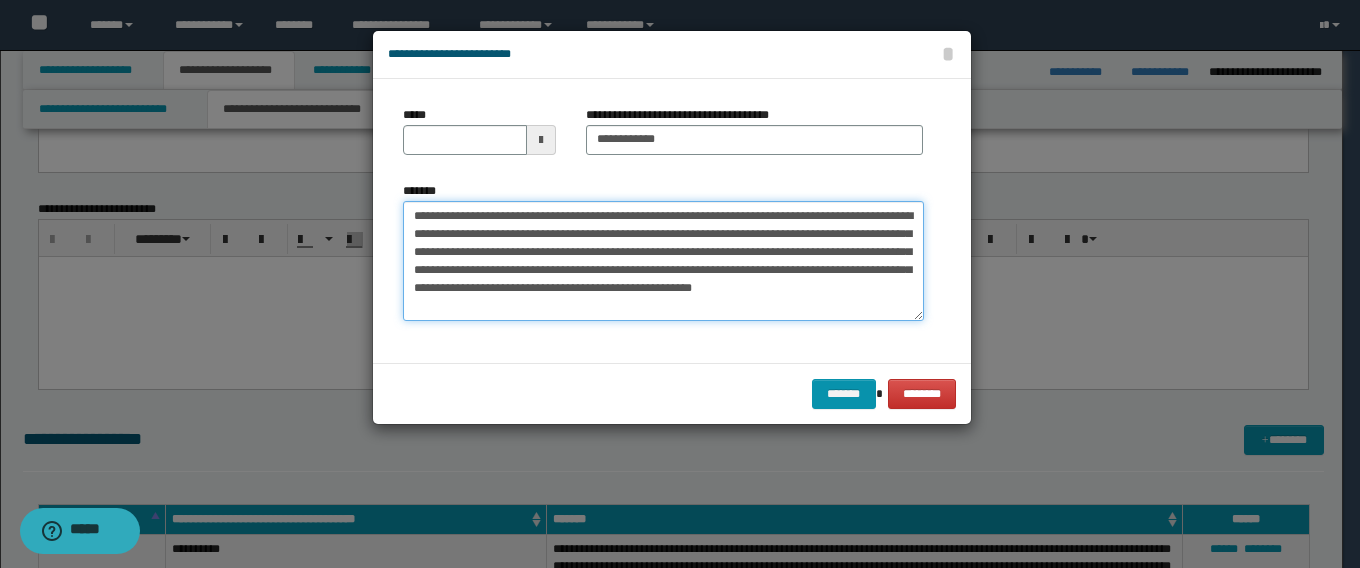type 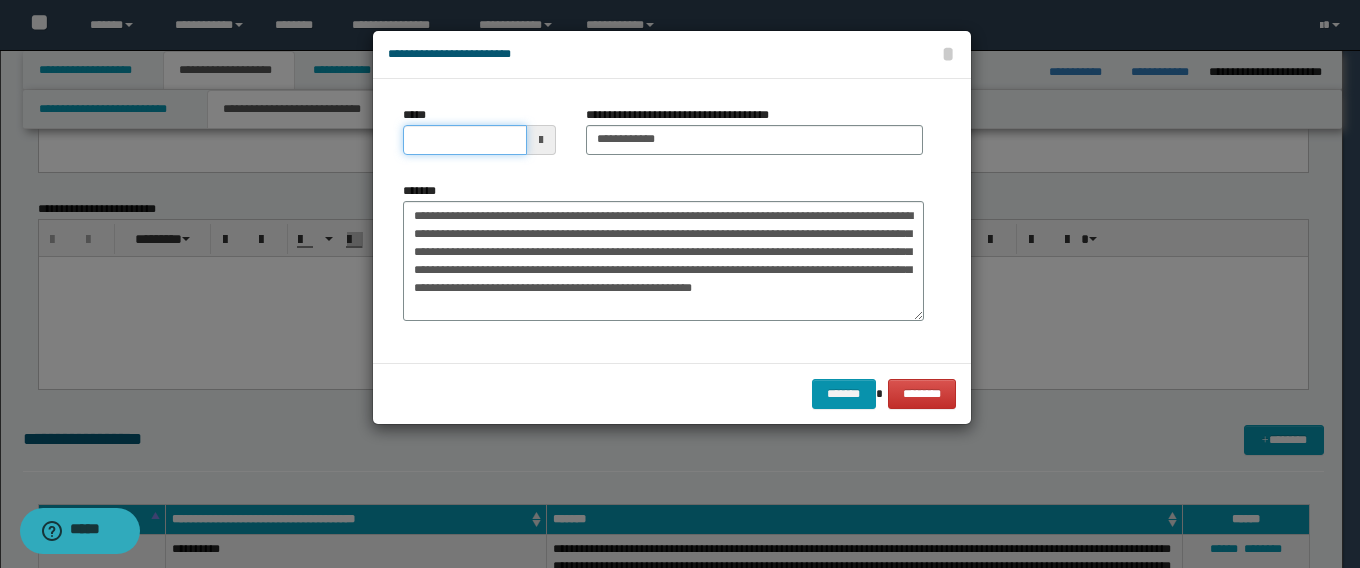 click on "*****" at bounding box center [465, 140] 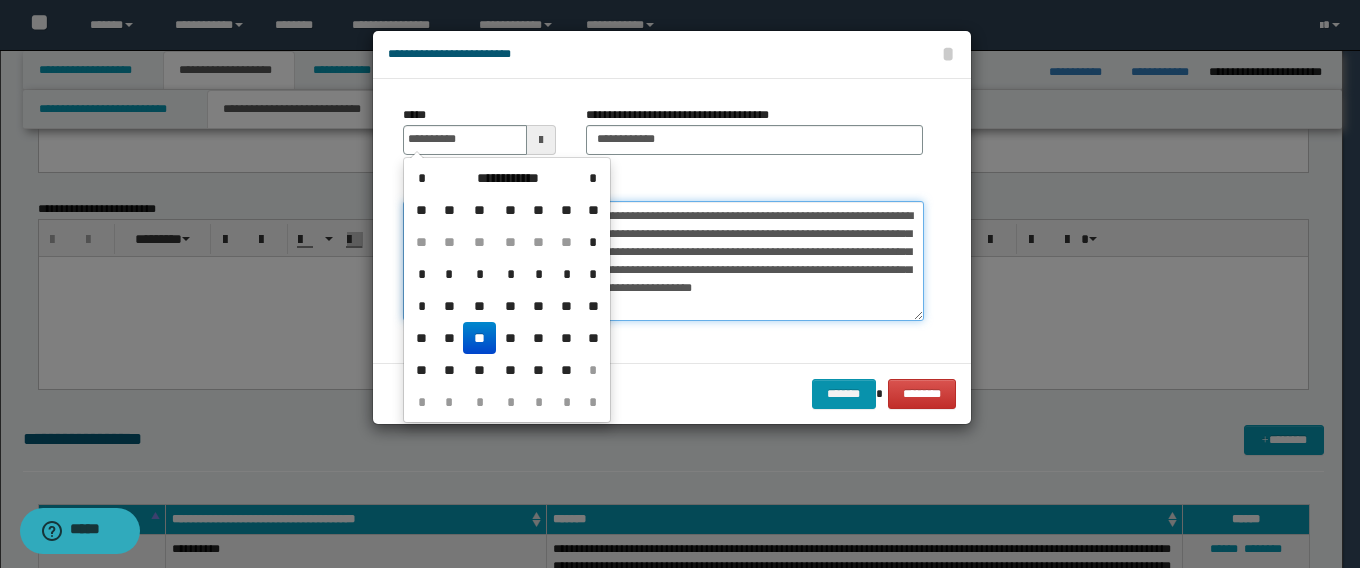 type on "**********" 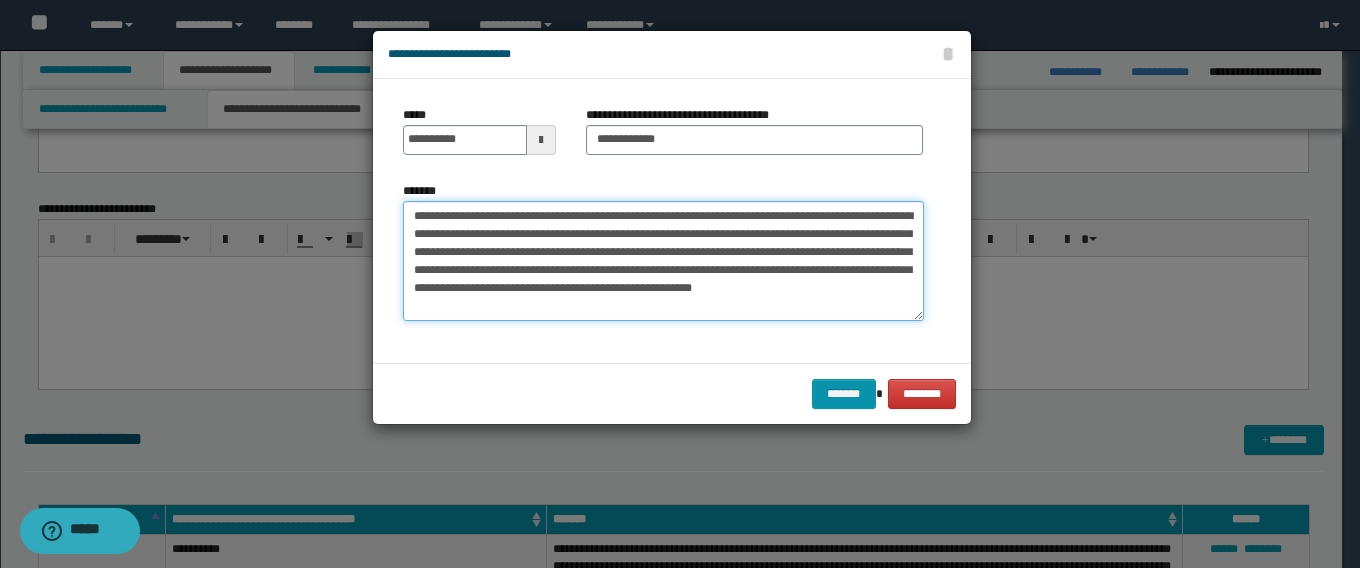 click on "**********" at bounding box center [663, 261] 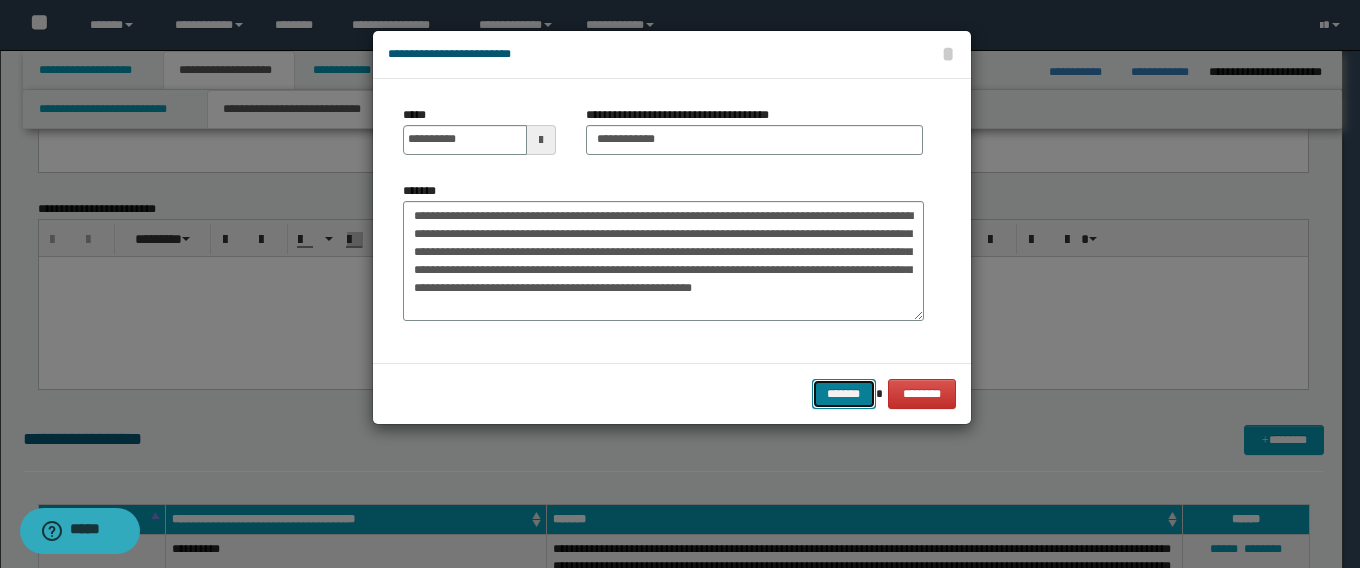 click on "*******" at bounding box center [844, 394] 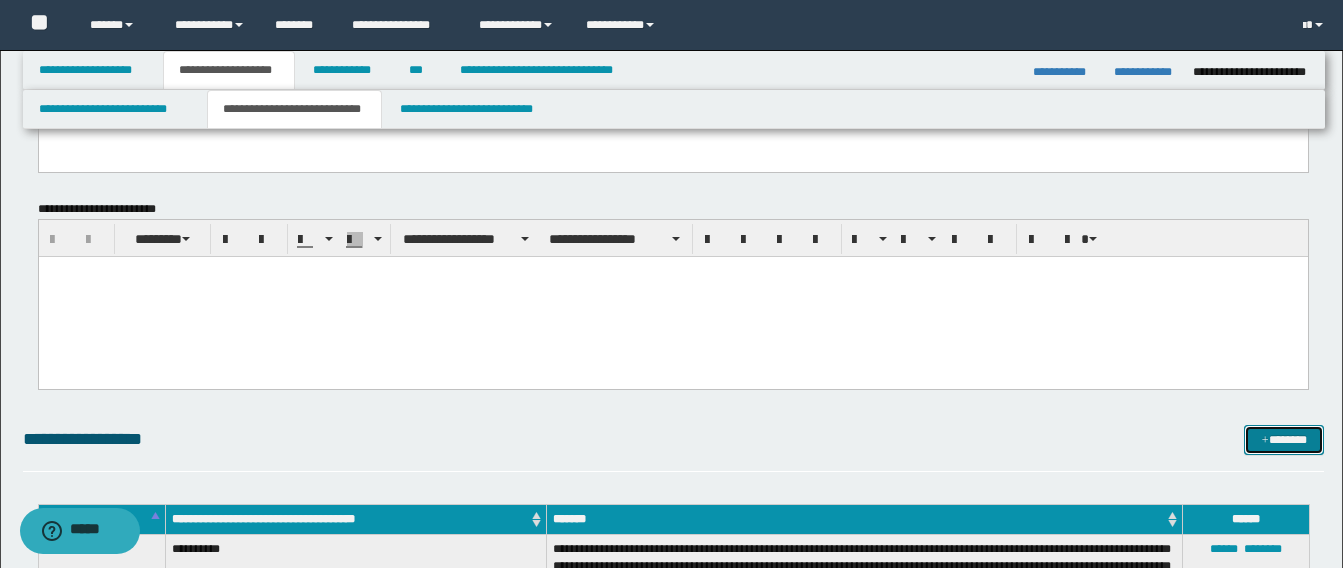 drag, startPoint x: 1296, startPoint y: 443, endPoint x: 968, endPoint y: 435, distance: 328.09753 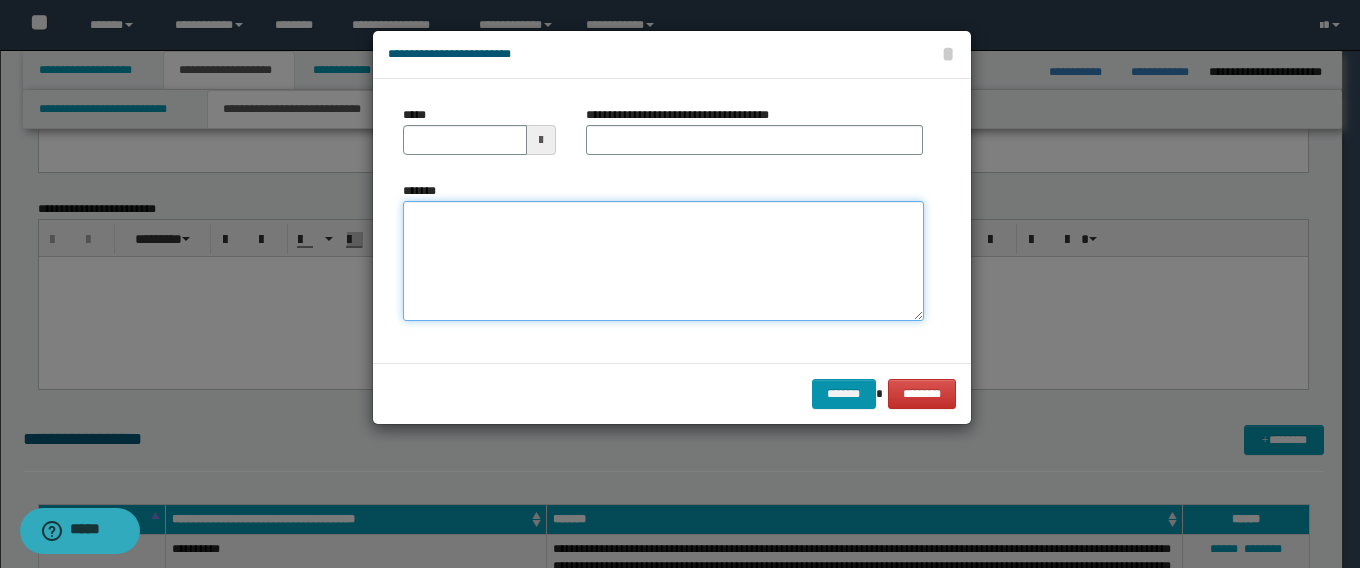 click on "*******" at bounding box center (663, 261) 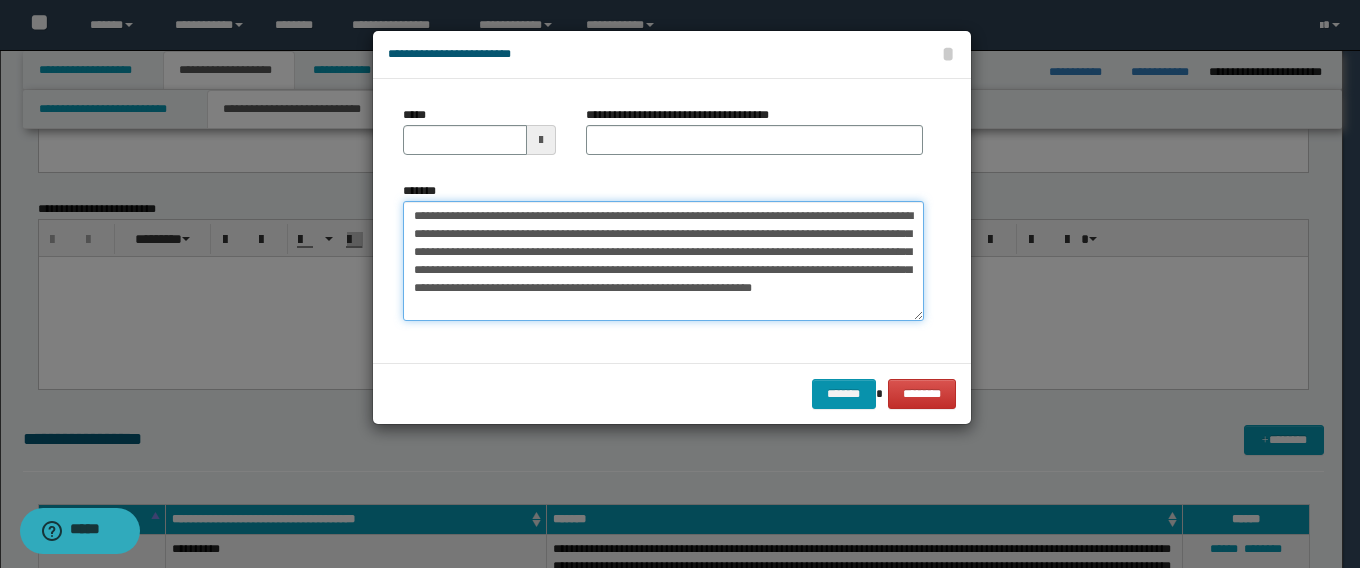drag, startPoint x: 504, startPoint y: 216, endPoint x: 309, endPoint y: 201, distance: 195.57607 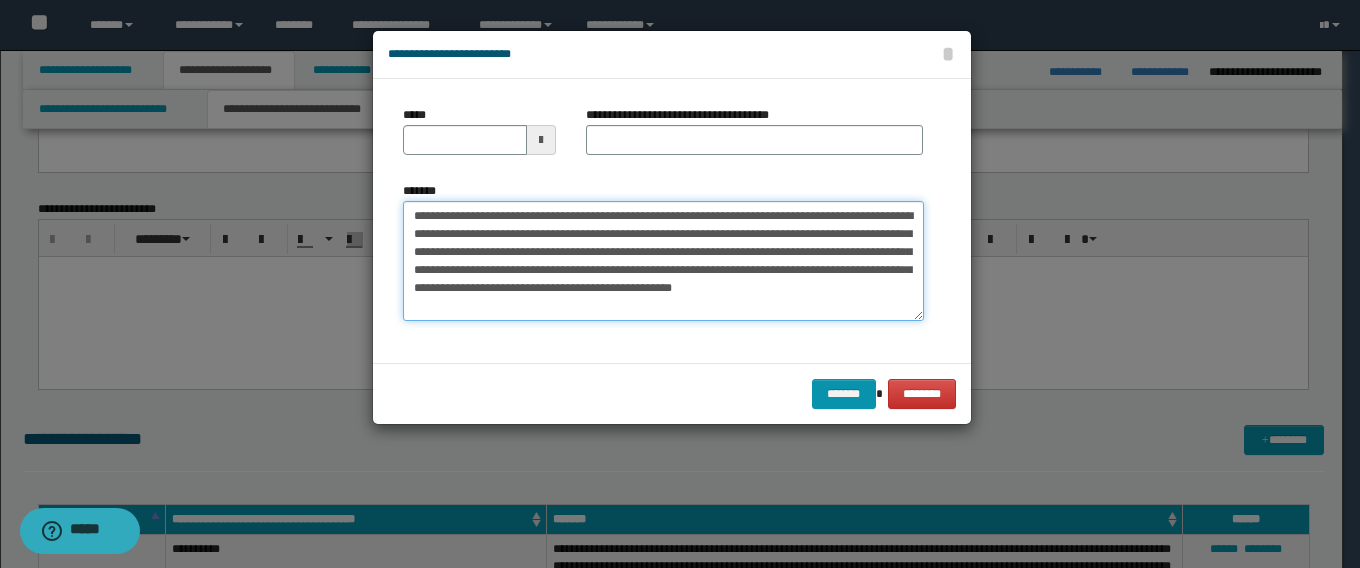 type on "**********" 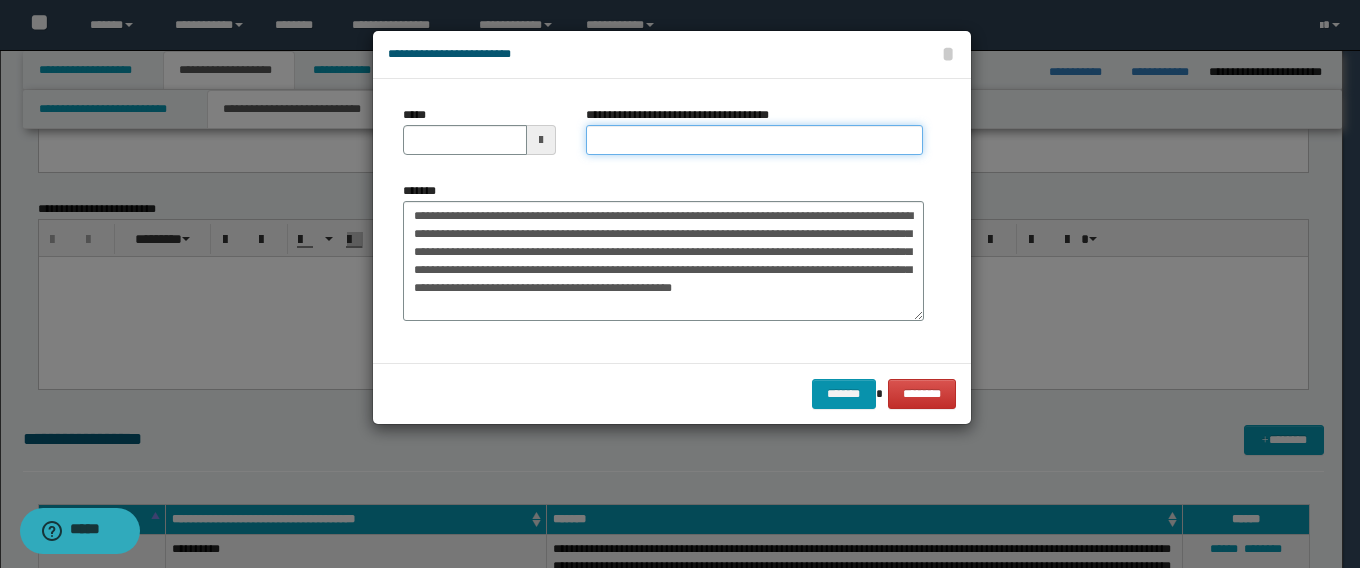 click on "**********" at bounding box center (754, 140) 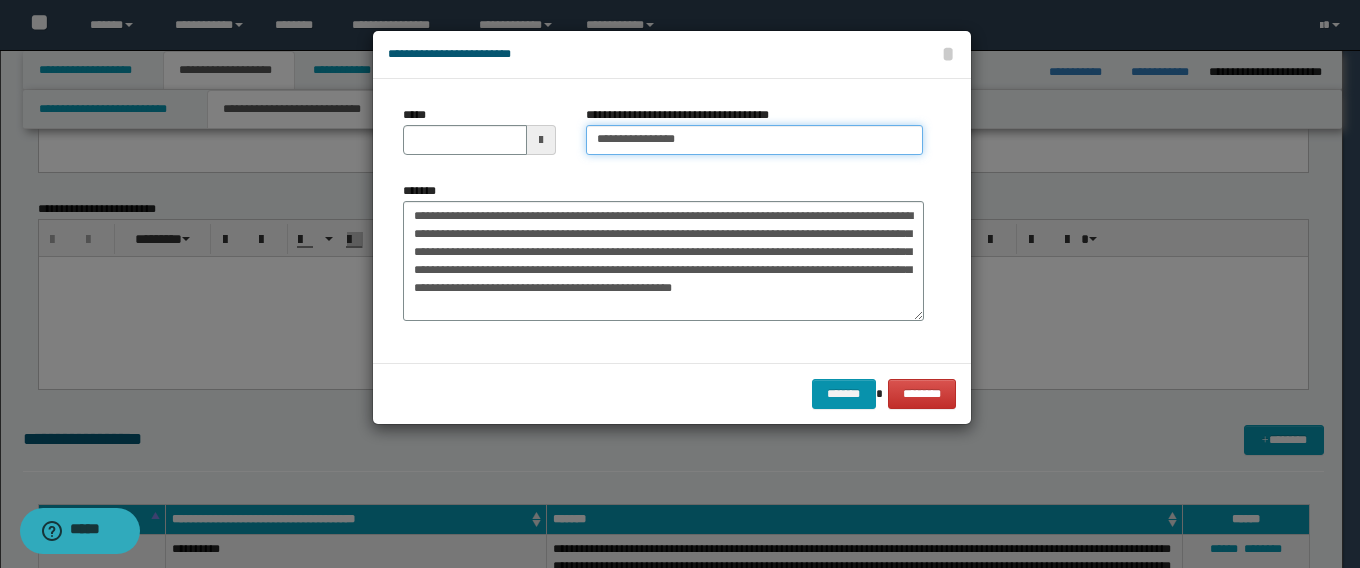 type on "**********" 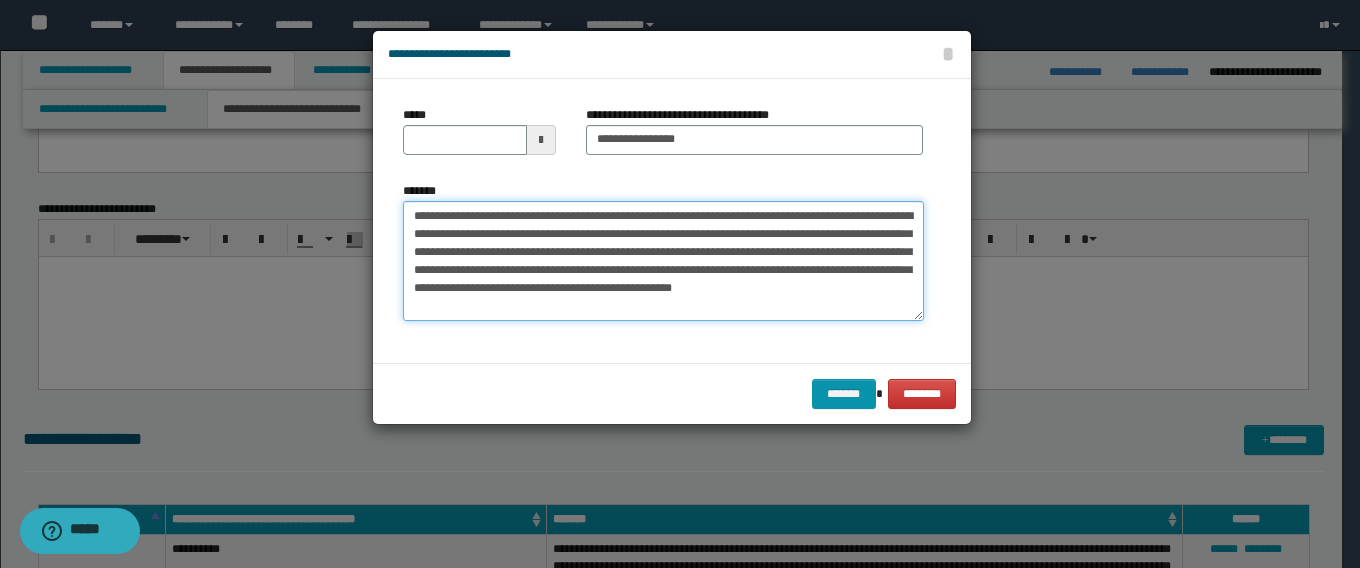 drag, startPoint x: 478, startPoint y: 219, endPoint x: 272, endPoint y: 214, distance: 206.06067 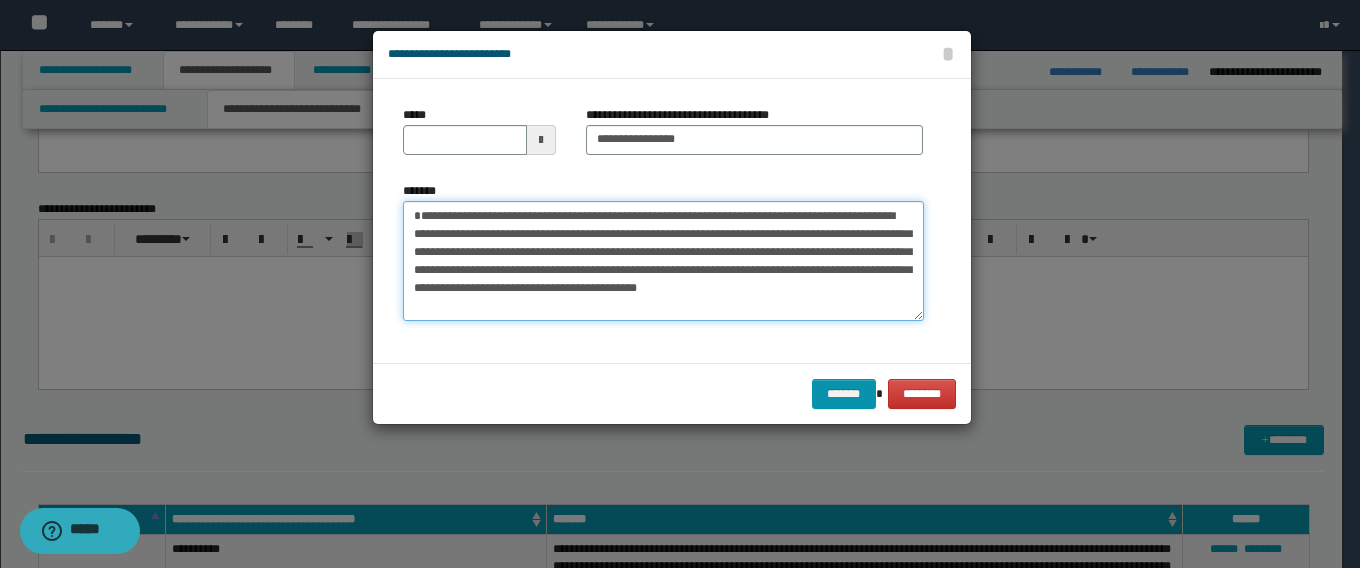 type 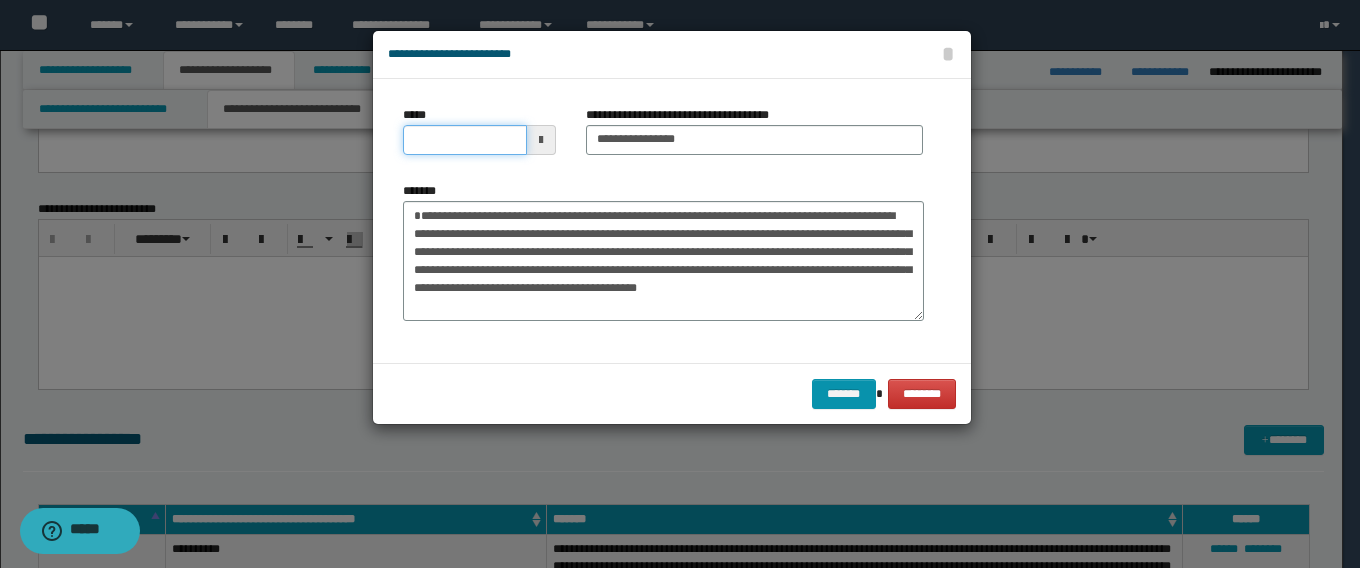 click on "*****" at bounding box center [465, 140] 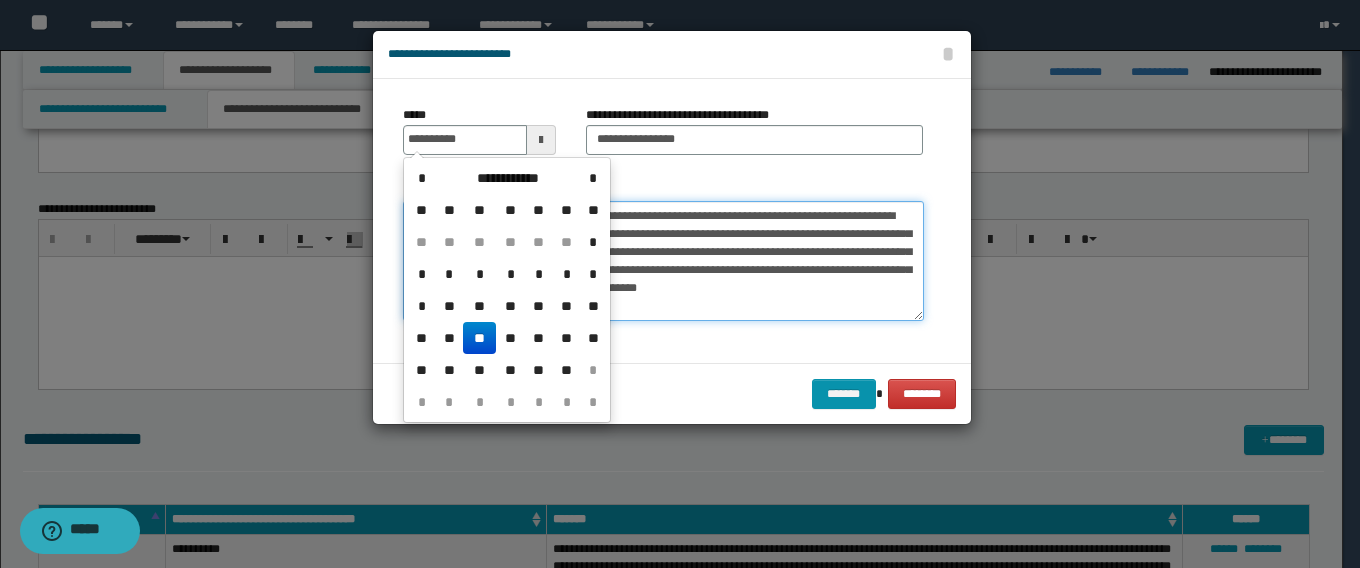 type on "**********" 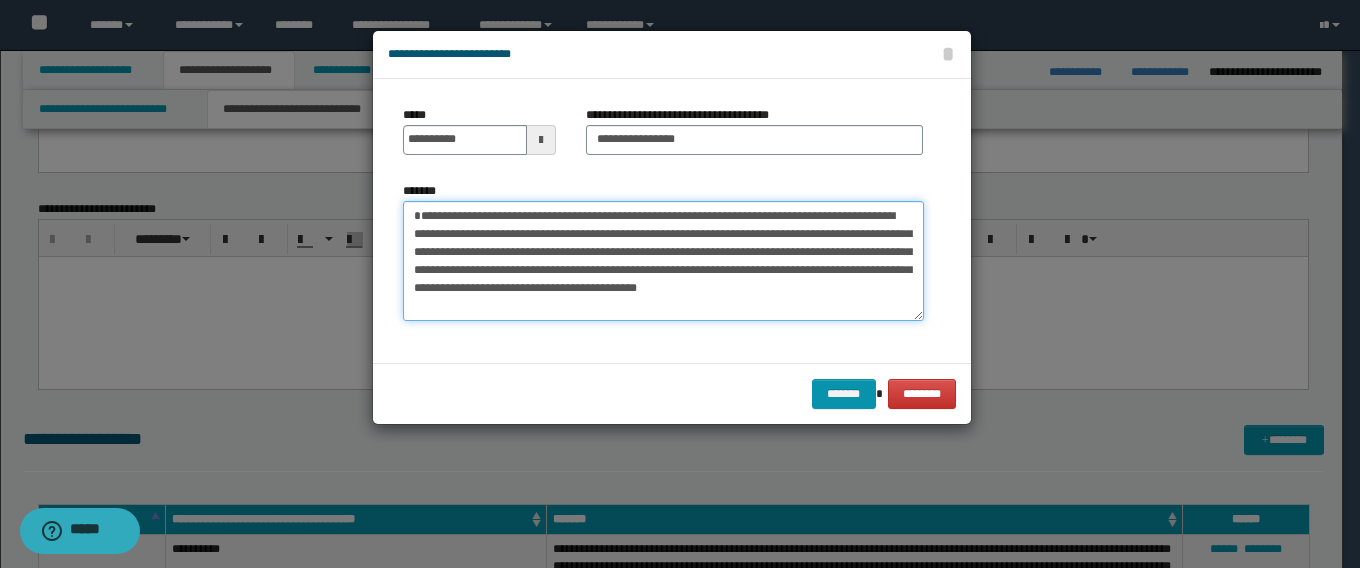 drag, startPoint x: 419, startPoint y: 215, endPoint x: 441, endPoint y: 262, distance: 51.894123 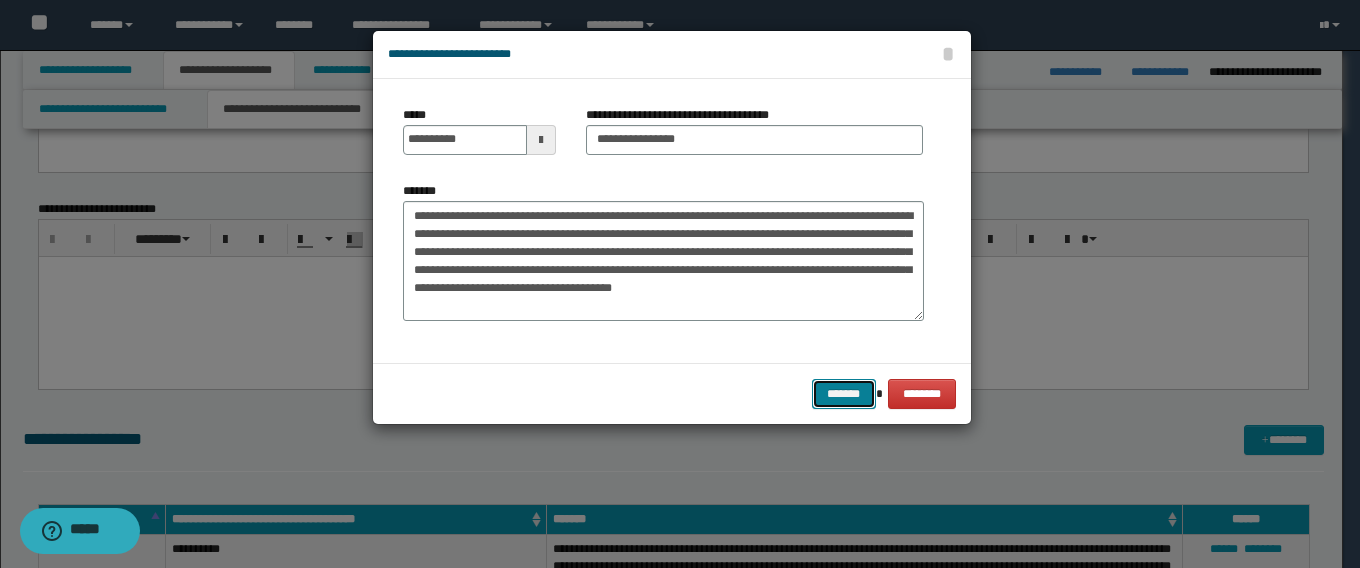 click on "*******" at bounding box center (844, 394) 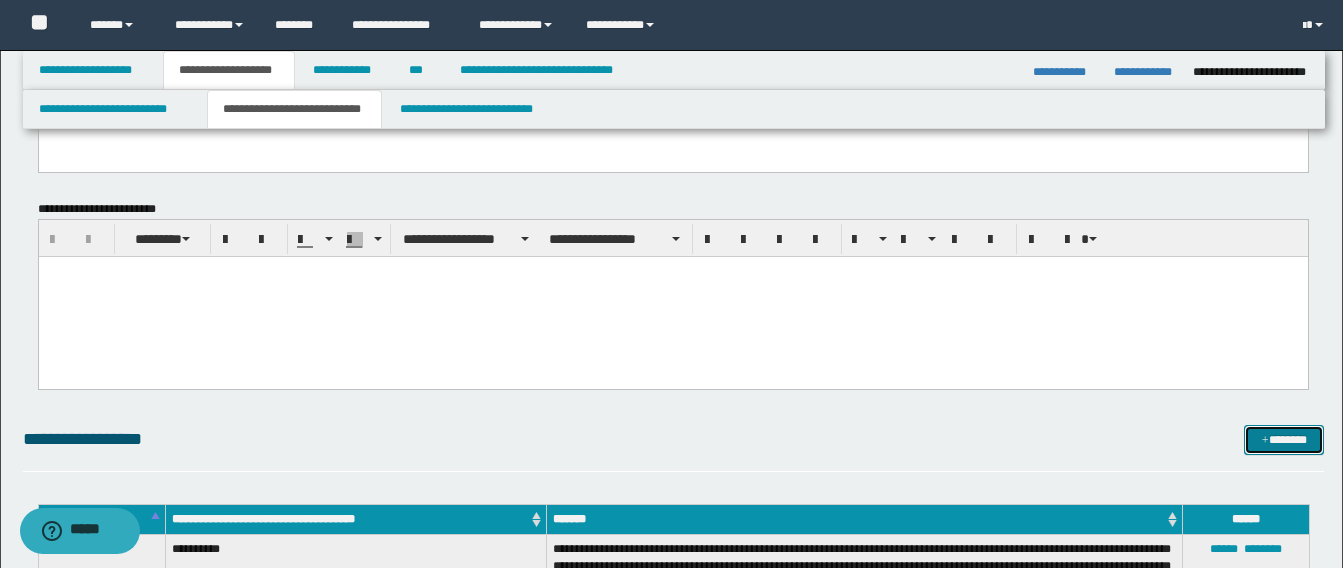 click on "*******" at bounding box center (1284, 440) 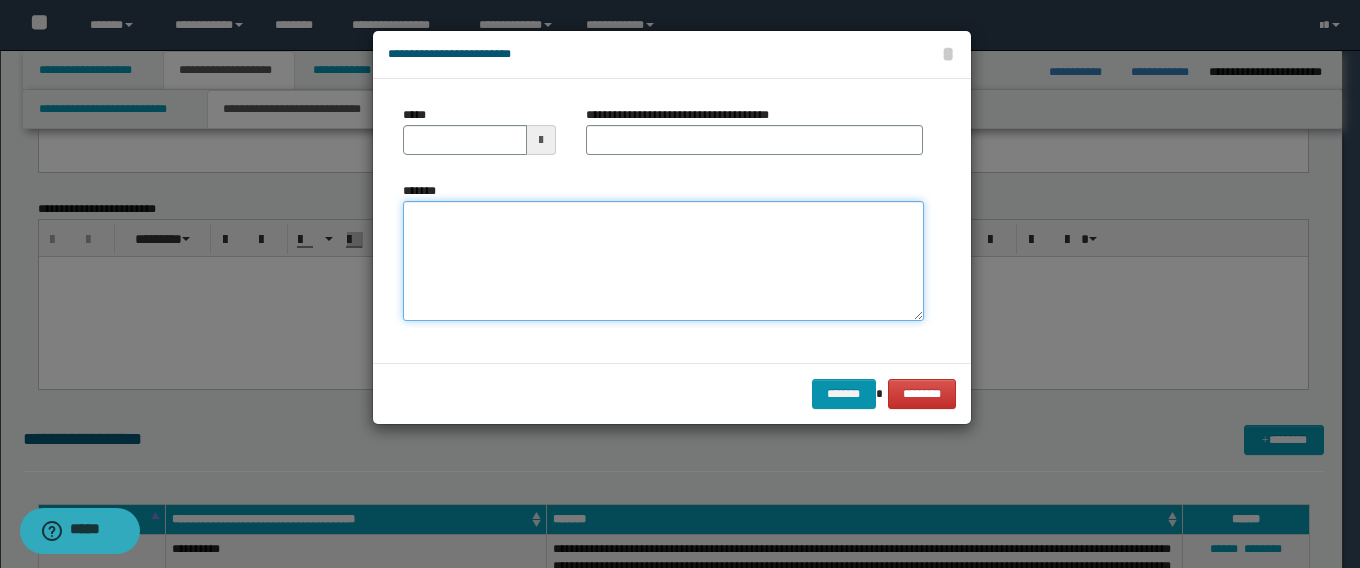 click on "*******" at bounding box center [663, 261] 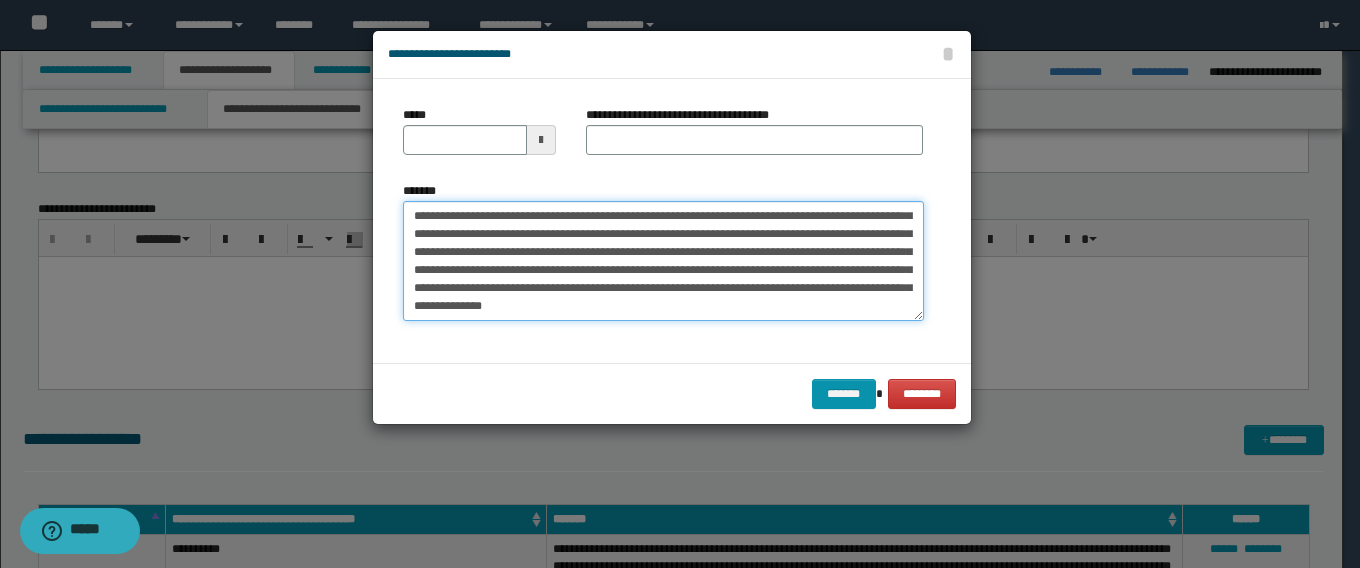 scroll, scrollTop: 80, scrollLeft: 0, axis: vertical 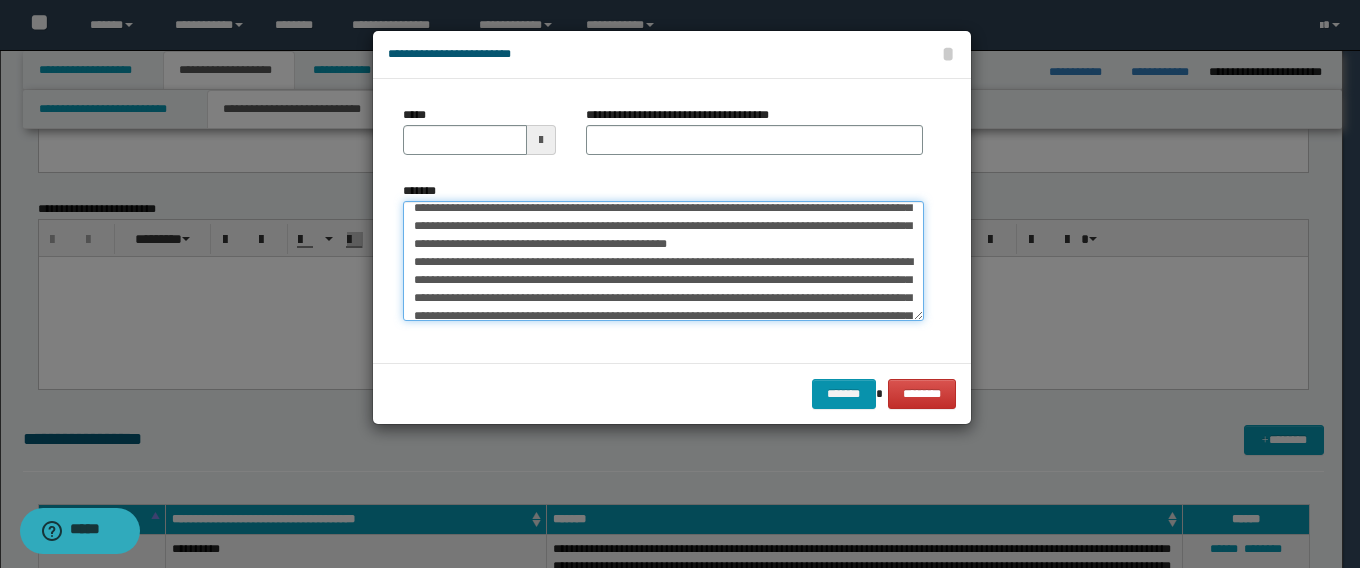 click on "*******" at bounding box center [663, 261] 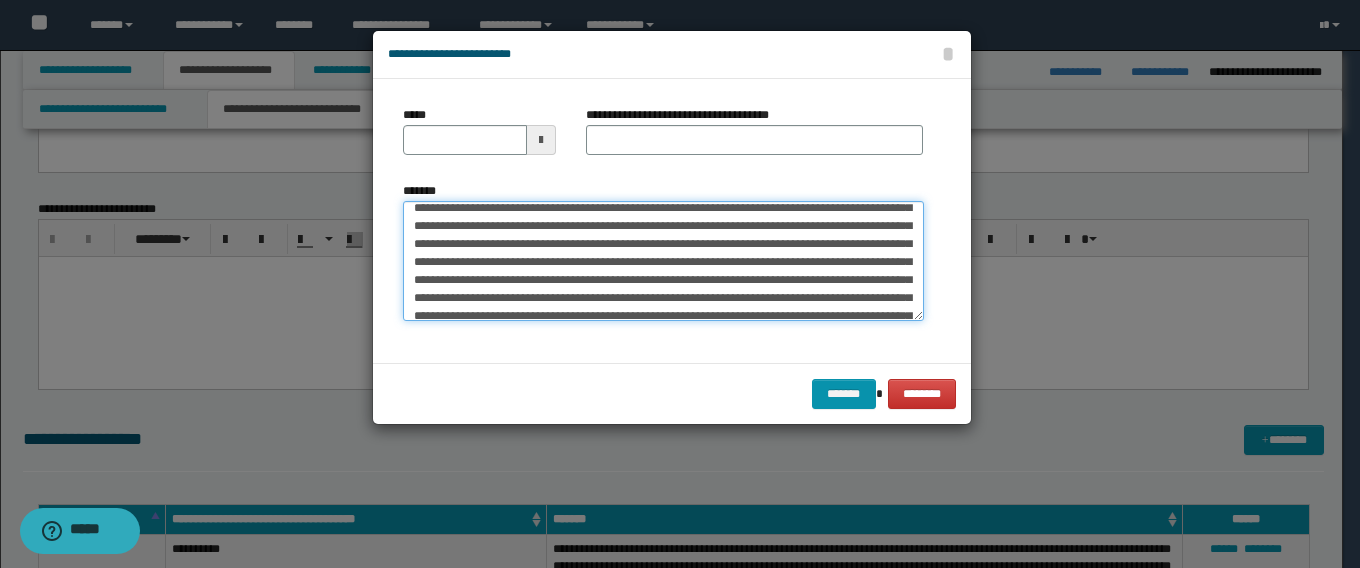 scroll, scrollTop: 0, scrollLeft: 0, axis: both 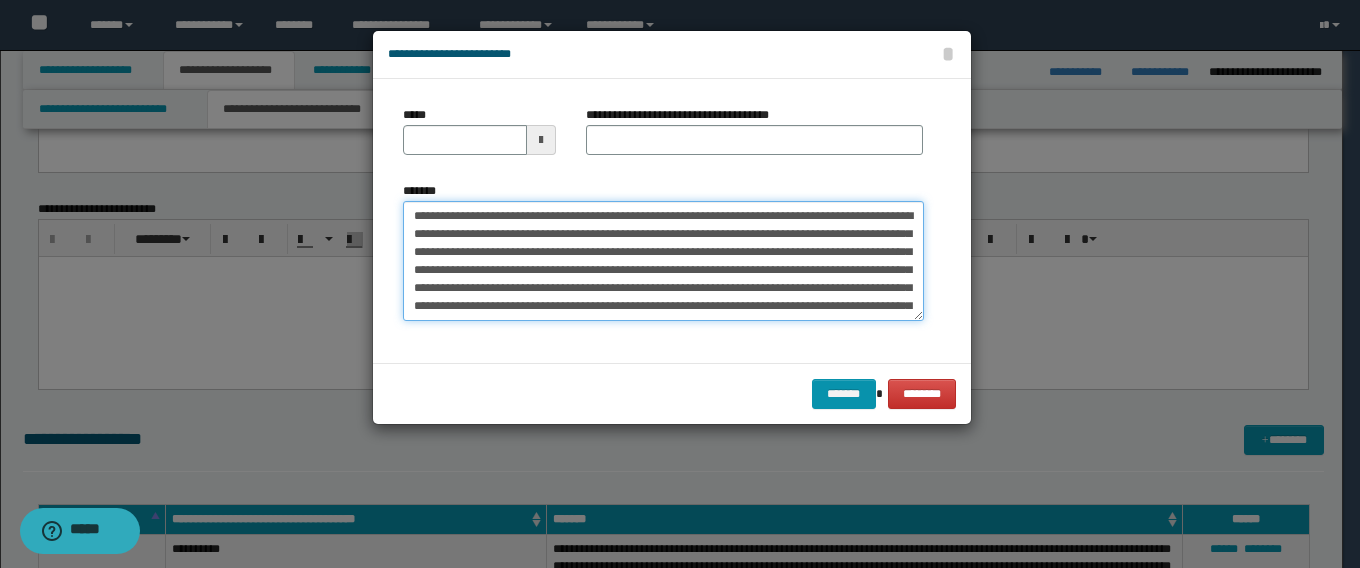 drag, startPoint x: 613, startPoint y: 217, endPoint x: 277, endPoint y: 206, distance: 336.18002 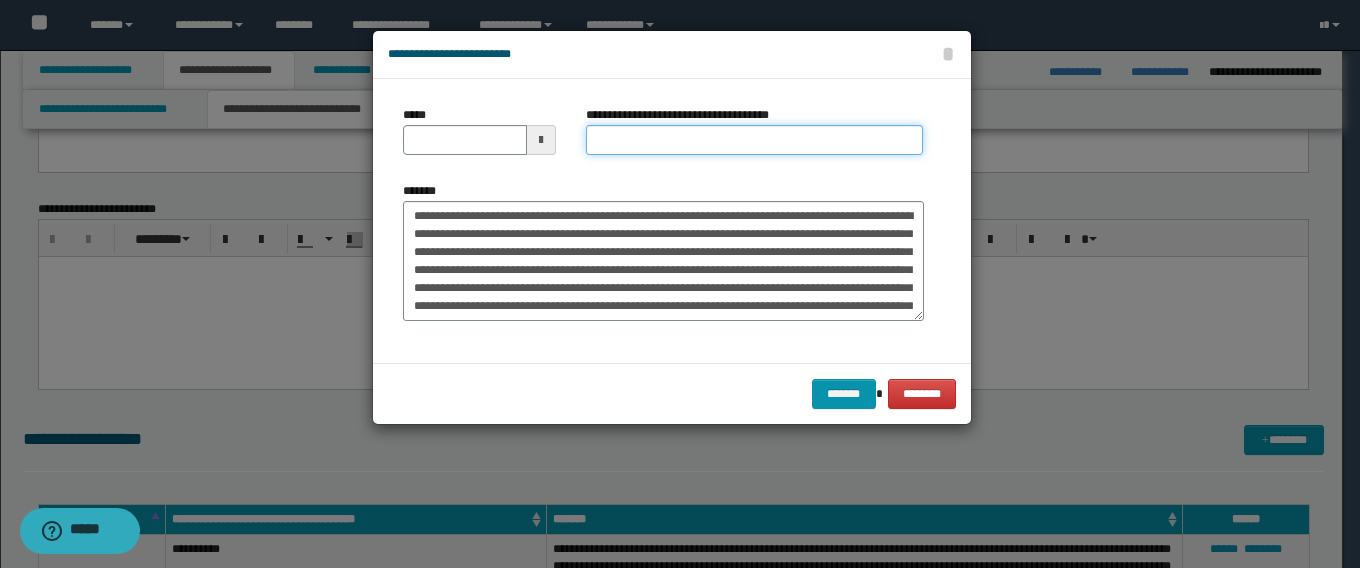 click on "**********" at bounding box center (754, 140) 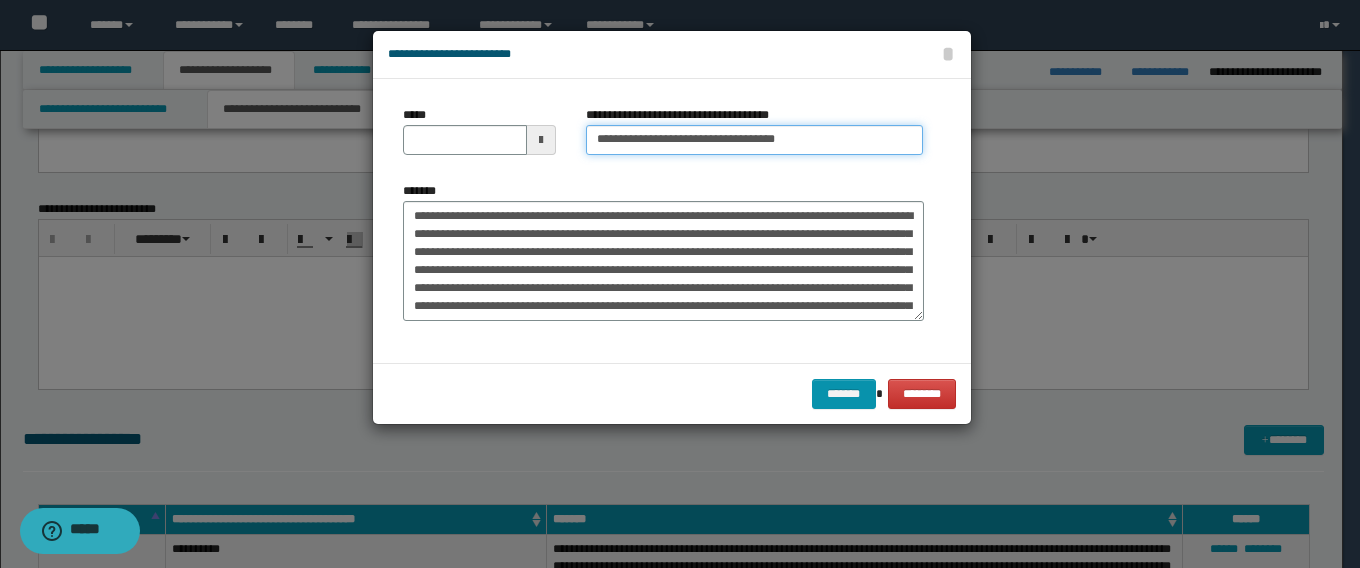 type on "**********" 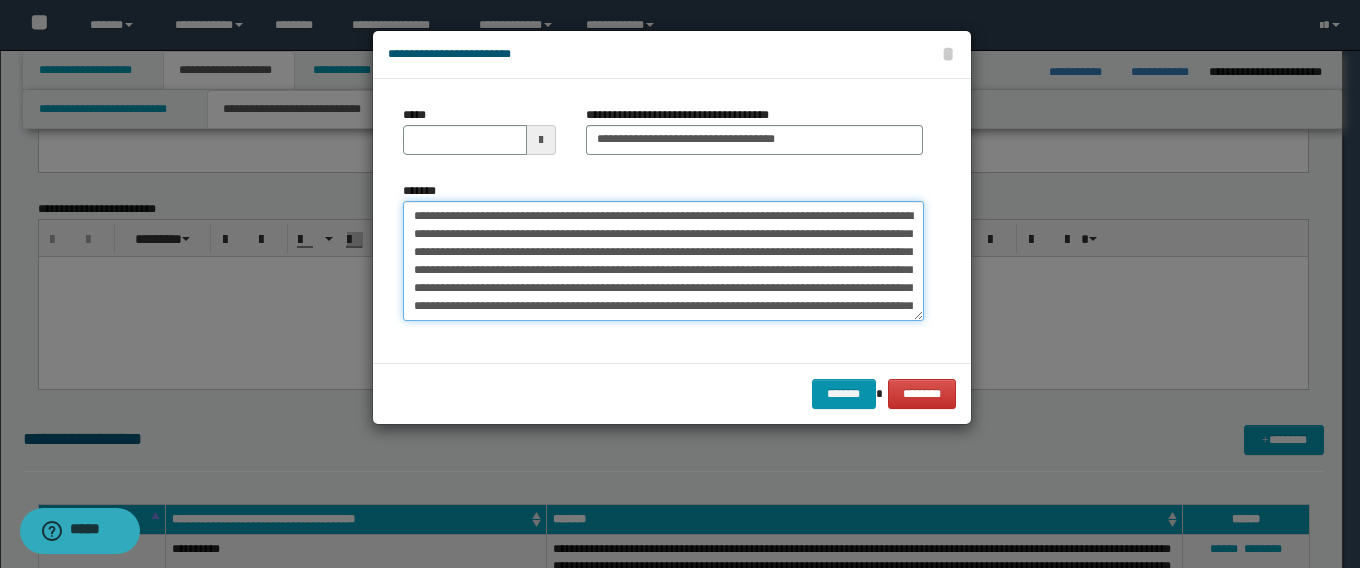 drag, startPoint x: 483, startPoint y: 216, endPoint x: 288, endPoint y: 194, distance: 196.2371 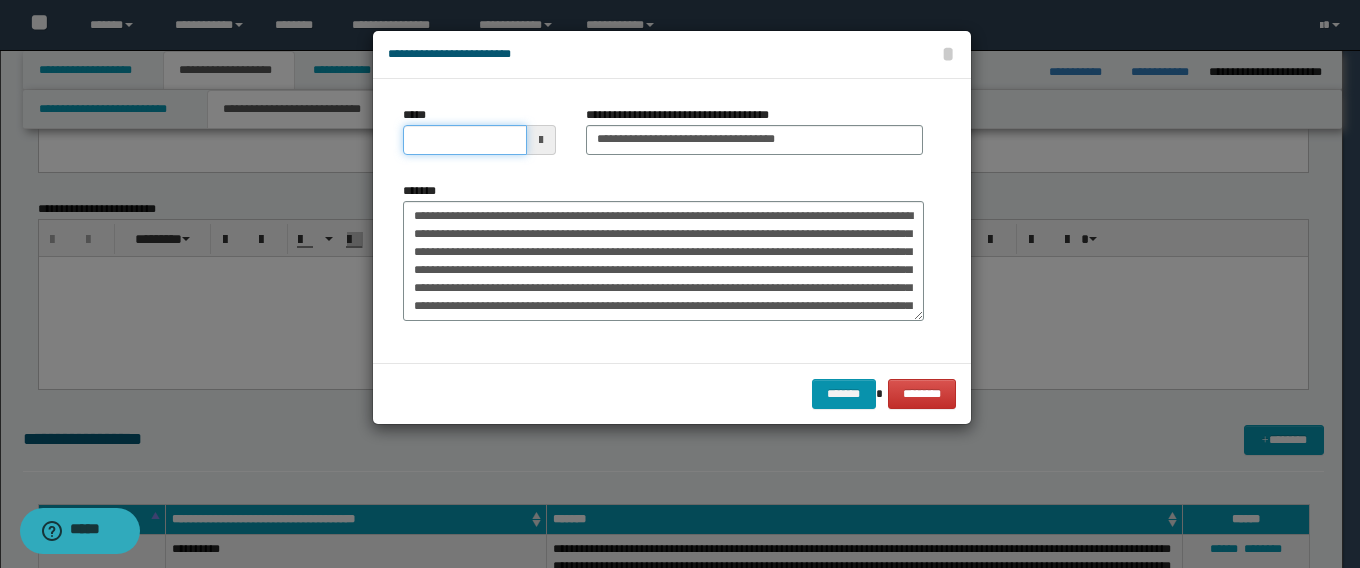 click on "*****" at bounding box center [465, 140] 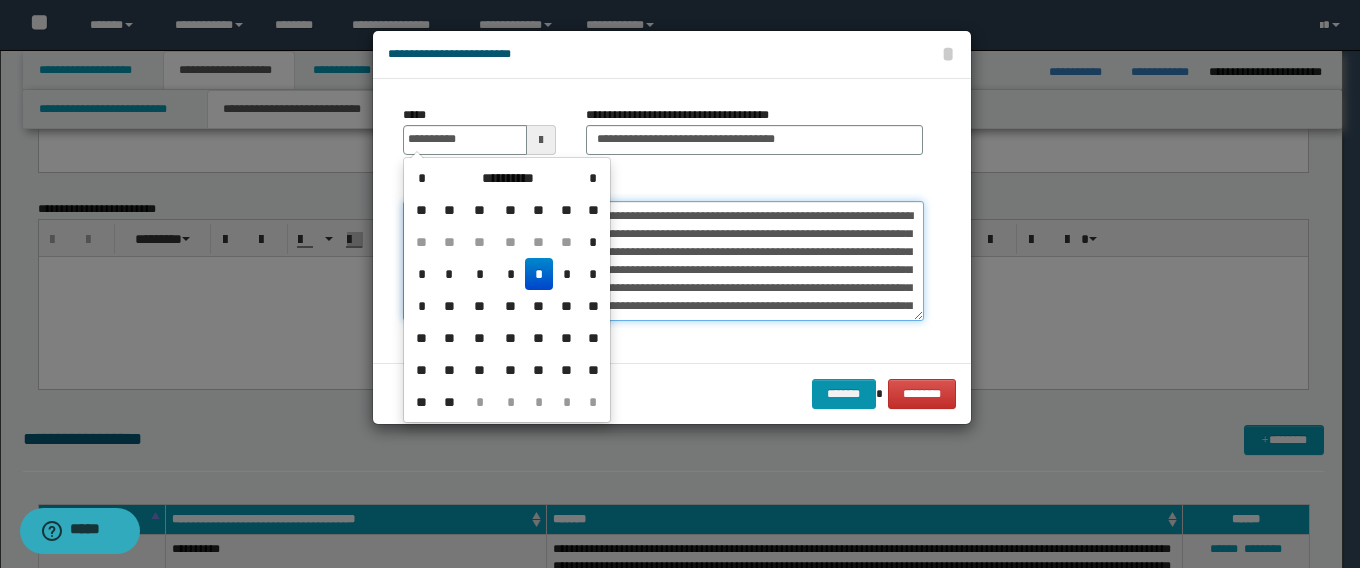 type on "**********" 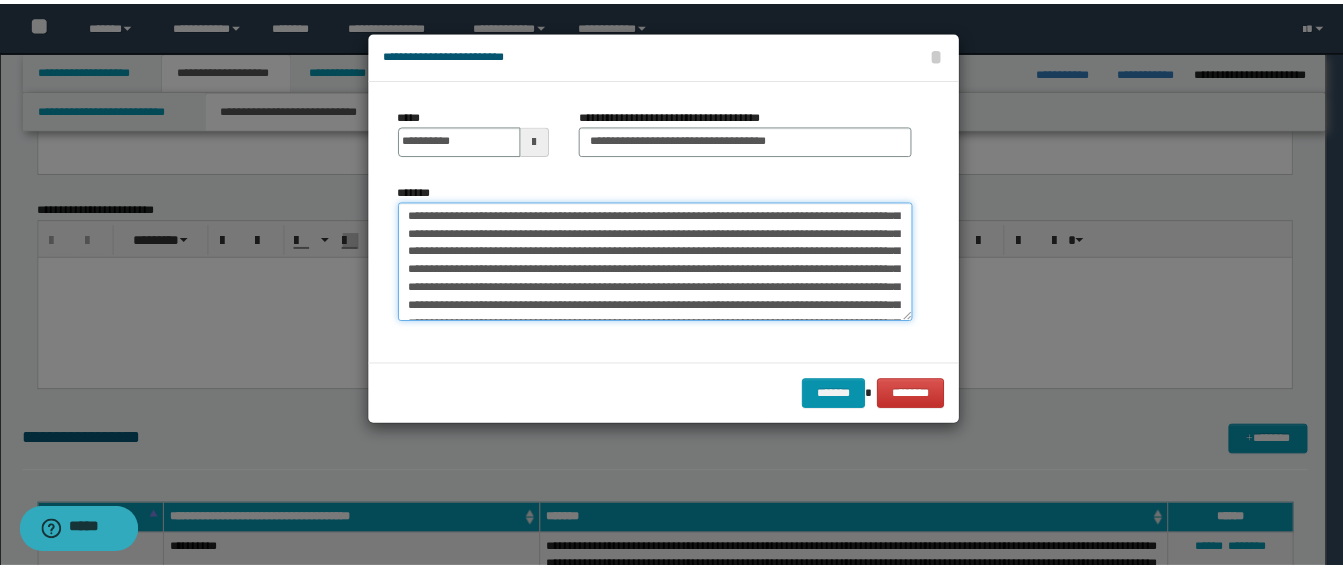 scroll, scrollTop: 144, scrollLeft: 0, axis: vertical 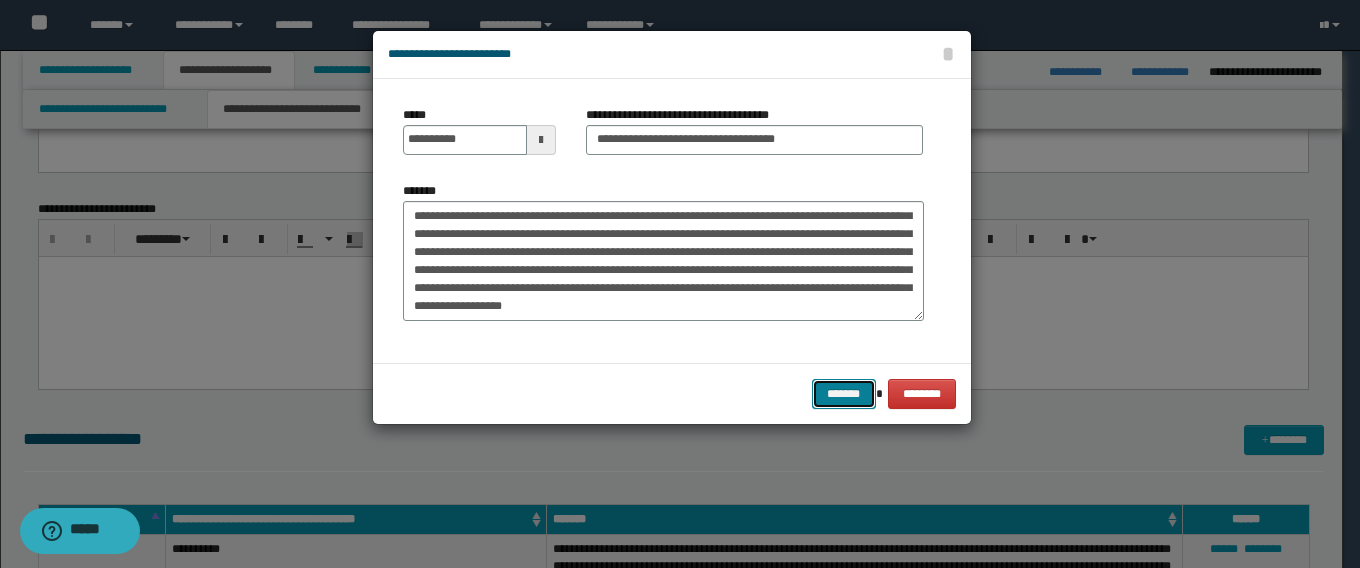 click on "*******" at bounding box center [844, 394] 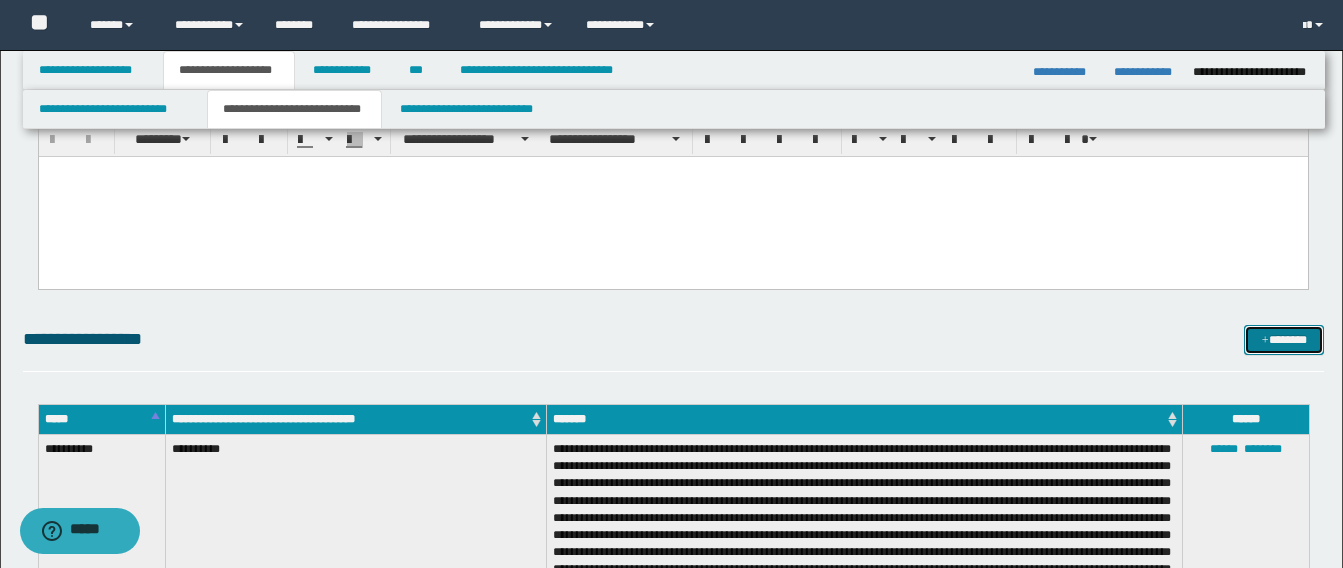 scroll, scrollTop: 0, scrollLeft: 0, axis: both 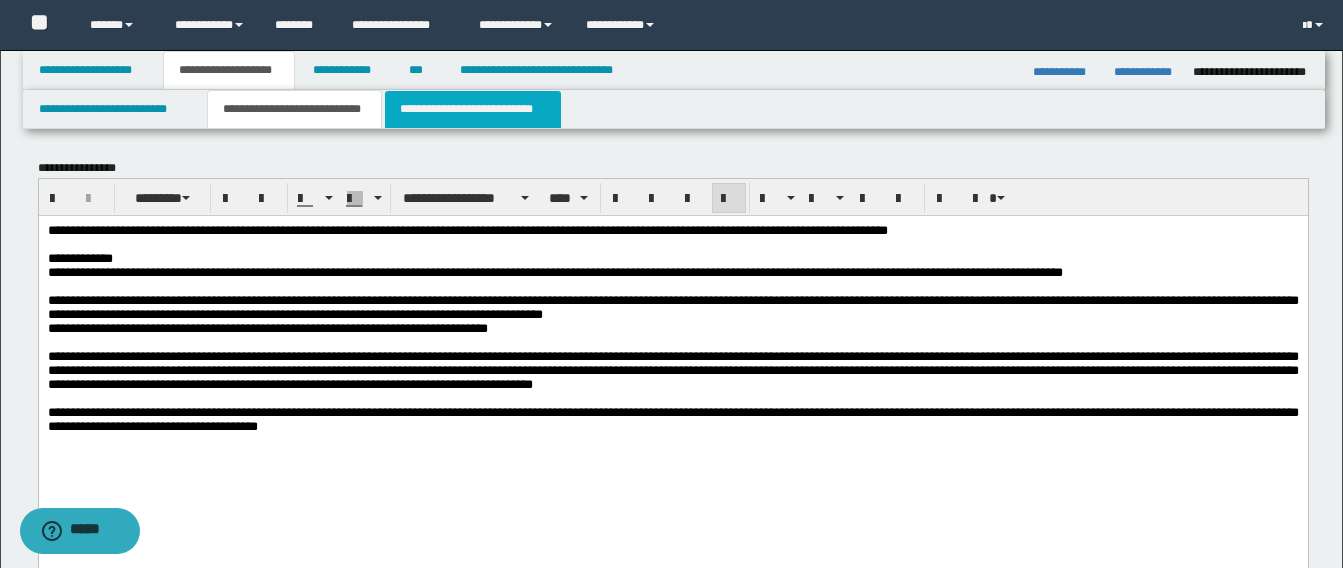 click on "**********" at bounding box center [473, 109] 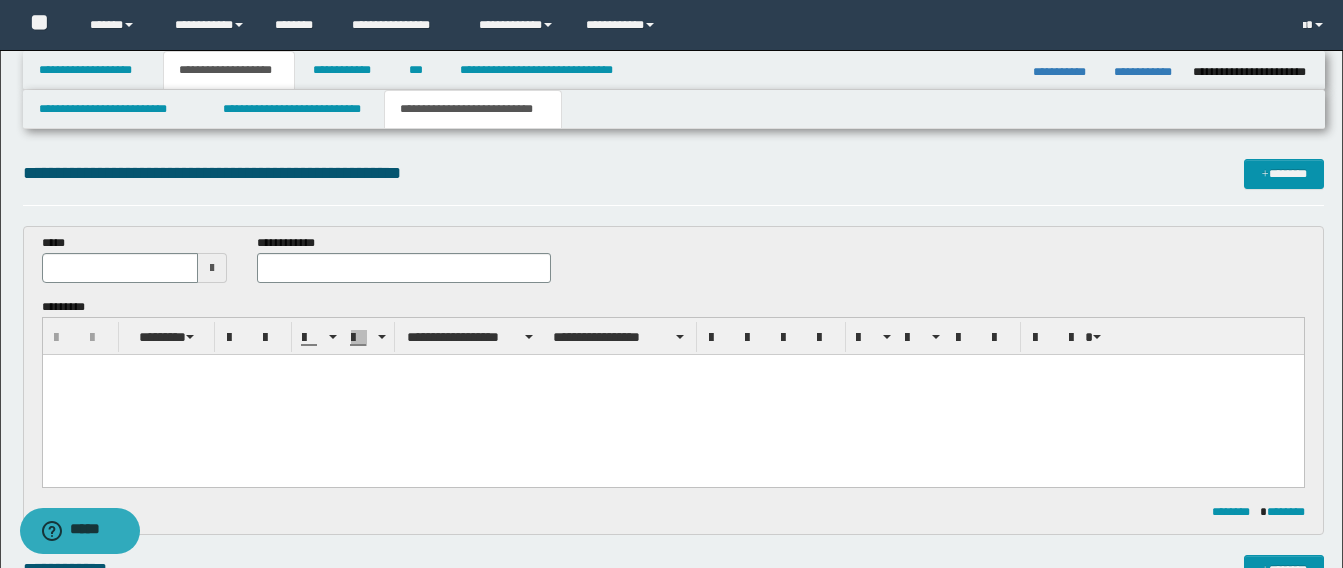 scroll, scrollTop: 0, scrollLeft: 0, axis: both 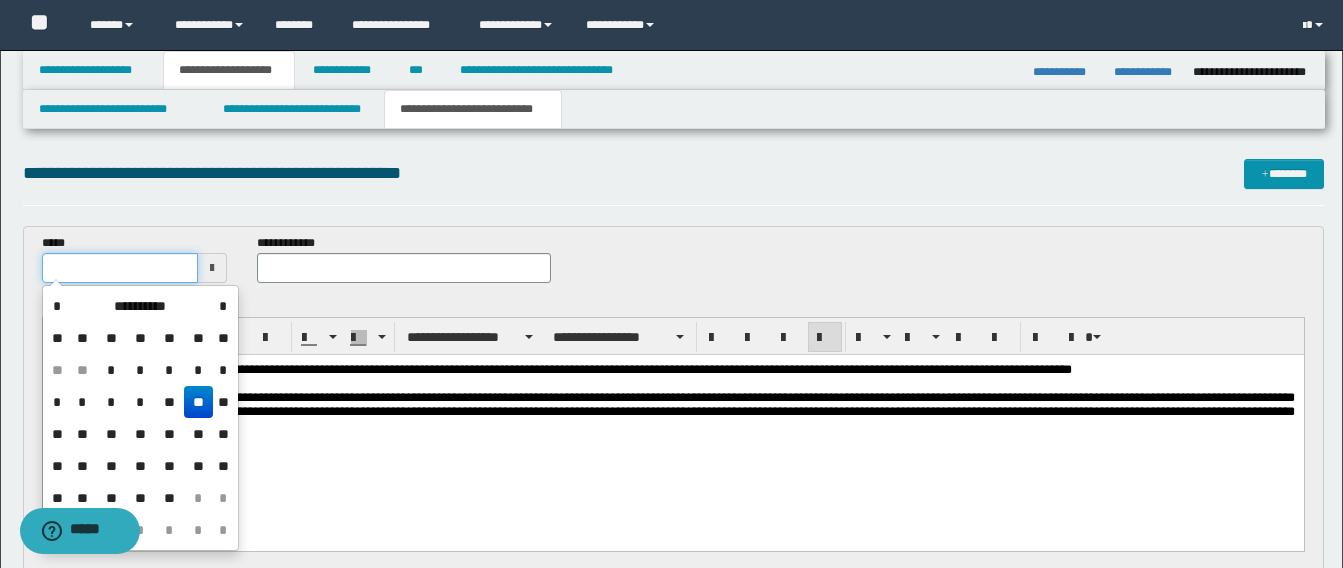 click at bounding box center [120, 268] 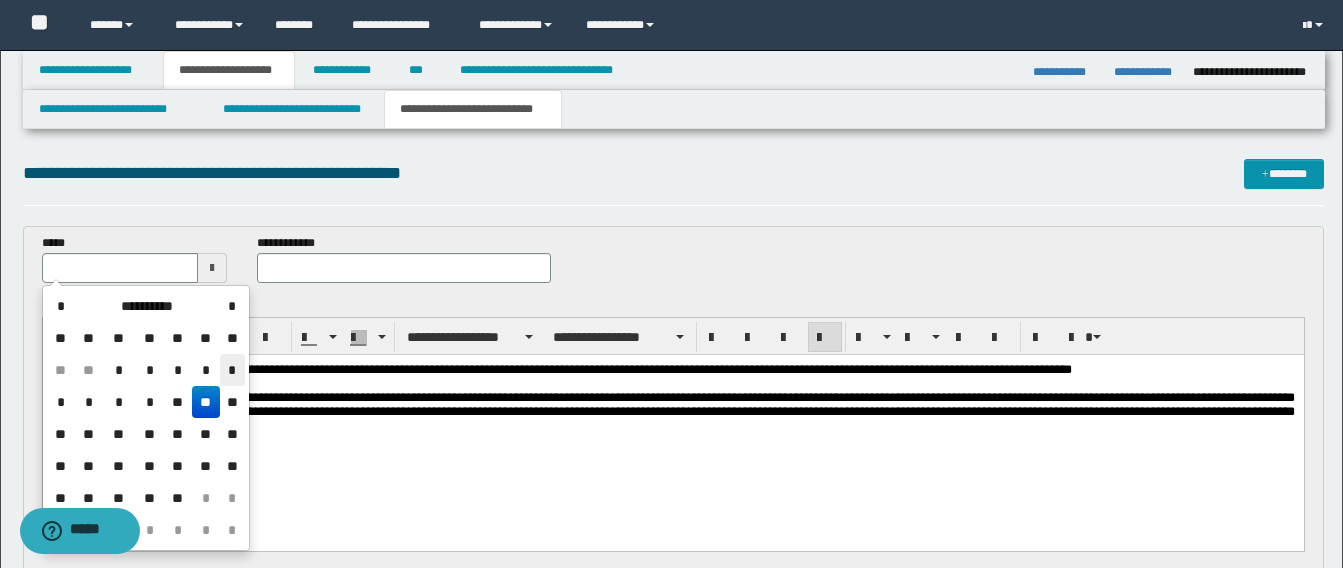 click on "*" at bounding box center [232, 370] 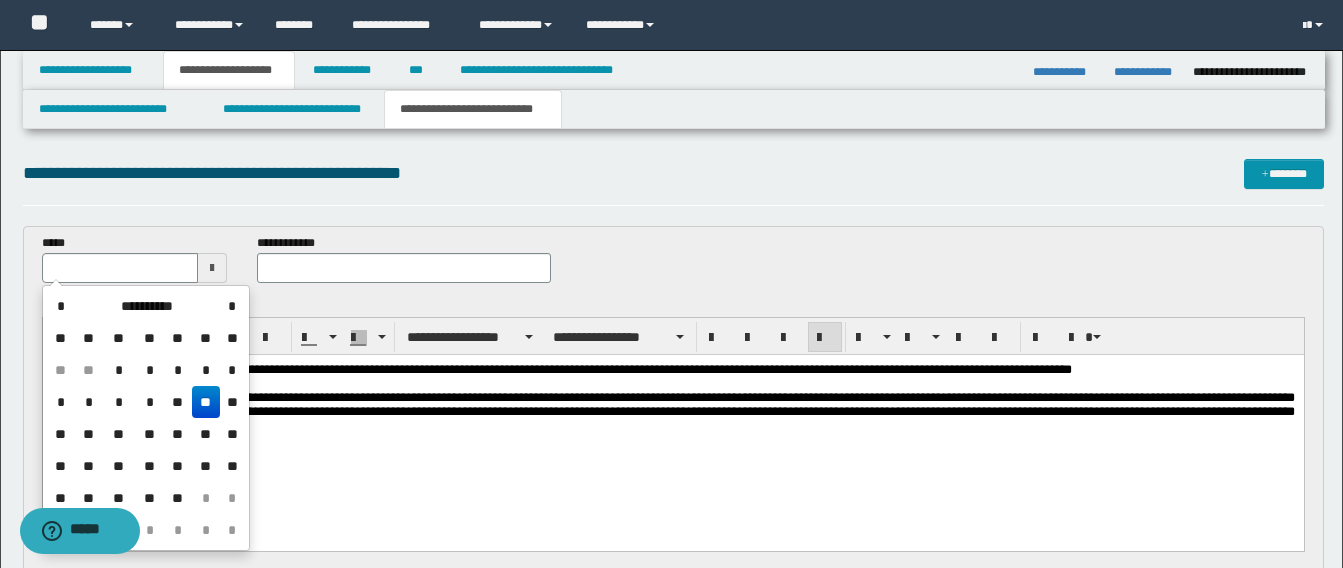 type on "**********" 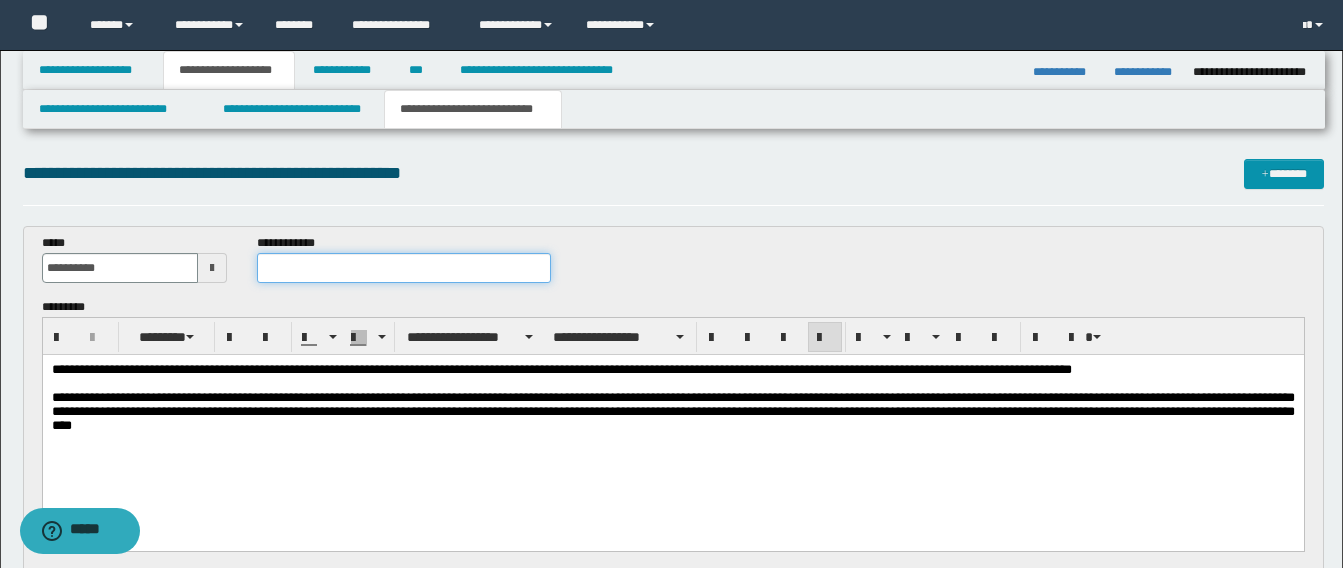 click at bounding box center (403, 268) 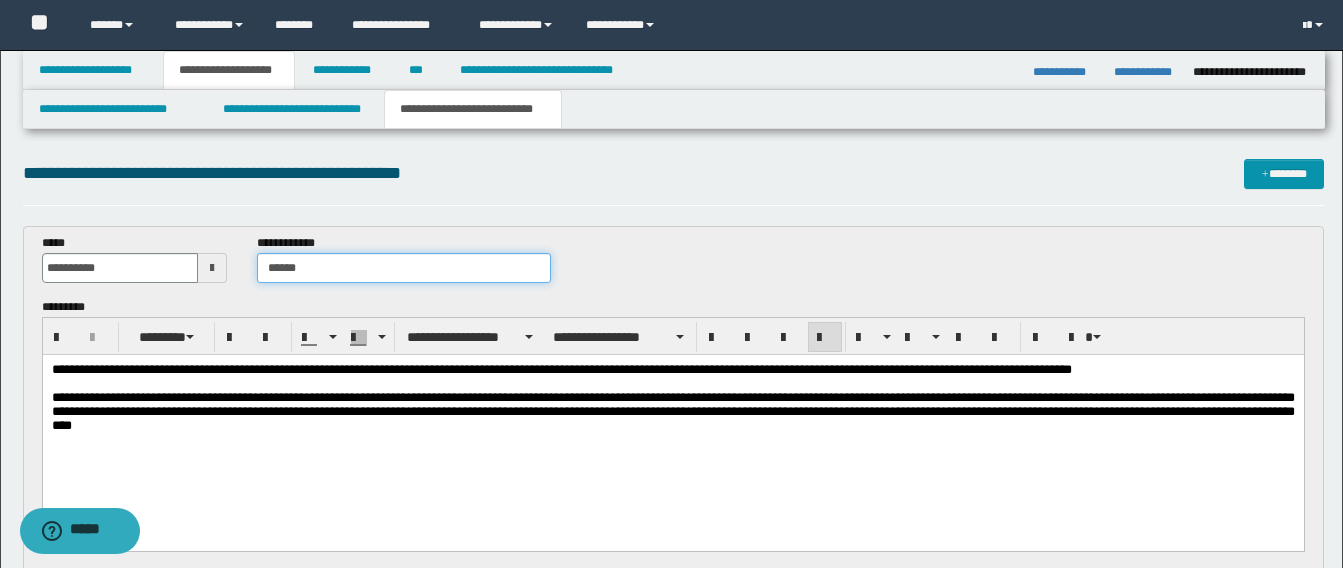 type on "******" 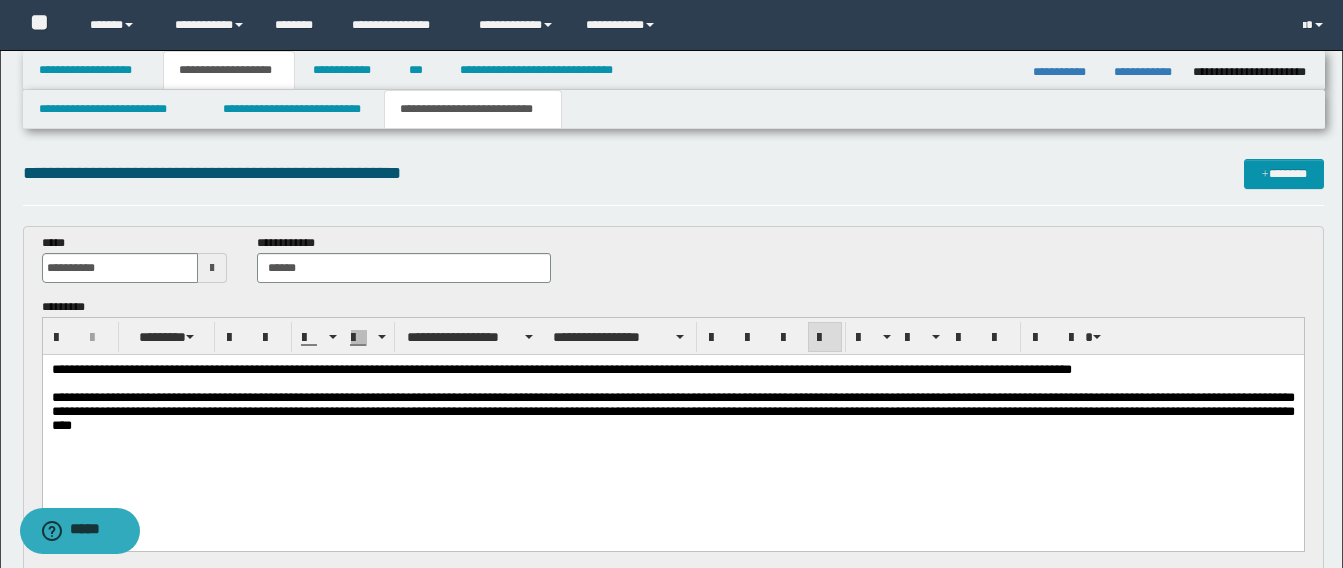 click on "**********" at bounding box center (672, 423) 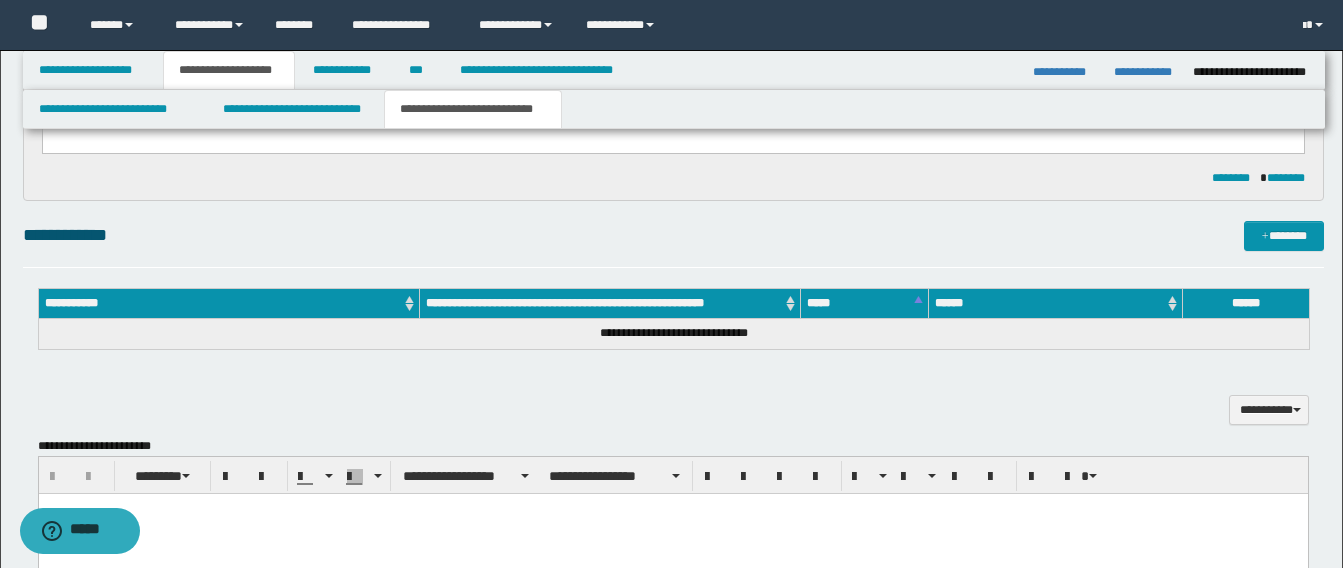 scroll, scrollTop: 400, scrollLeft: 0, axis: vertical 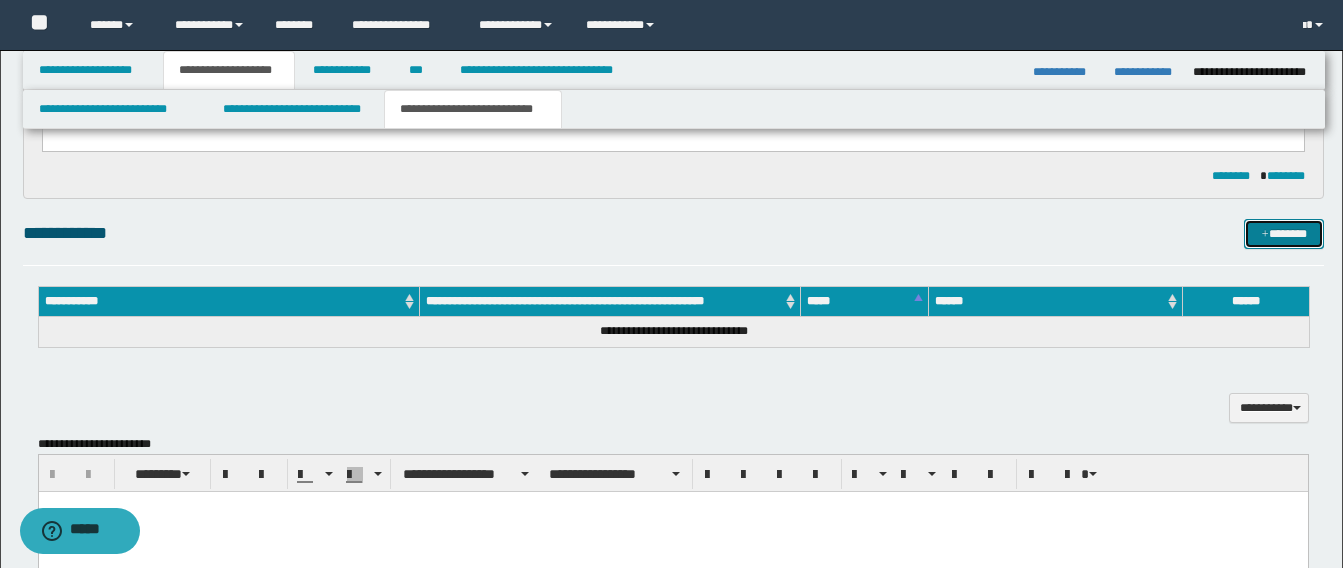 drag, startPoint x: 1304, startPoint y: 230, endPoint x: 957, endPoint y: 269, distance: 349.18475 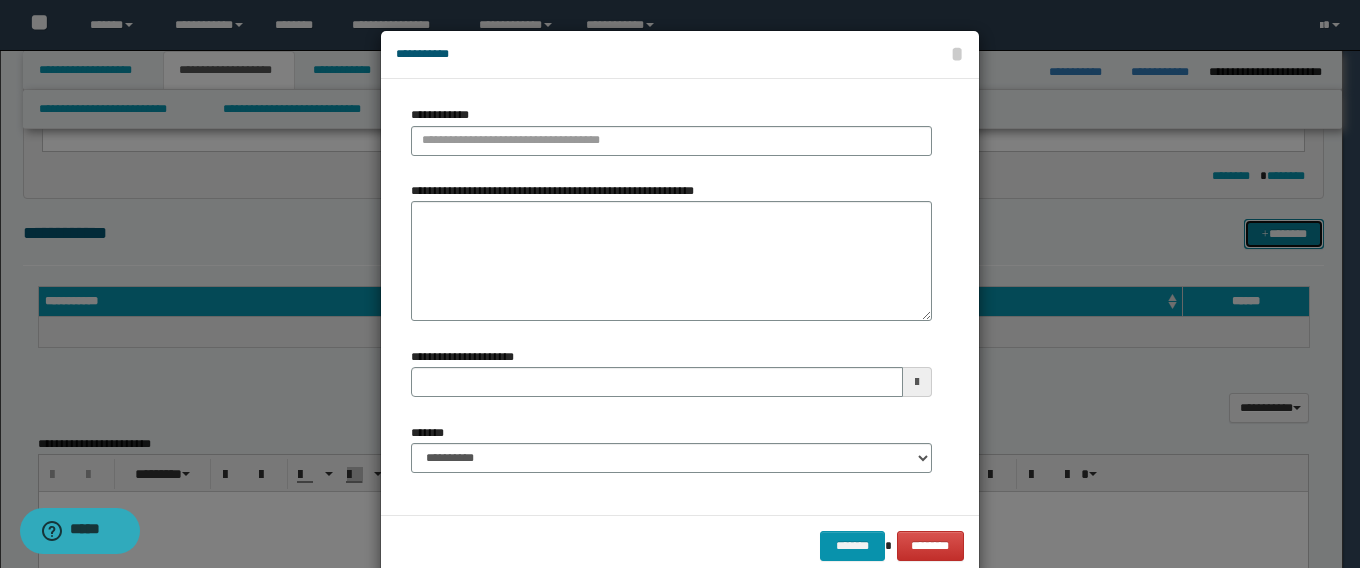 type 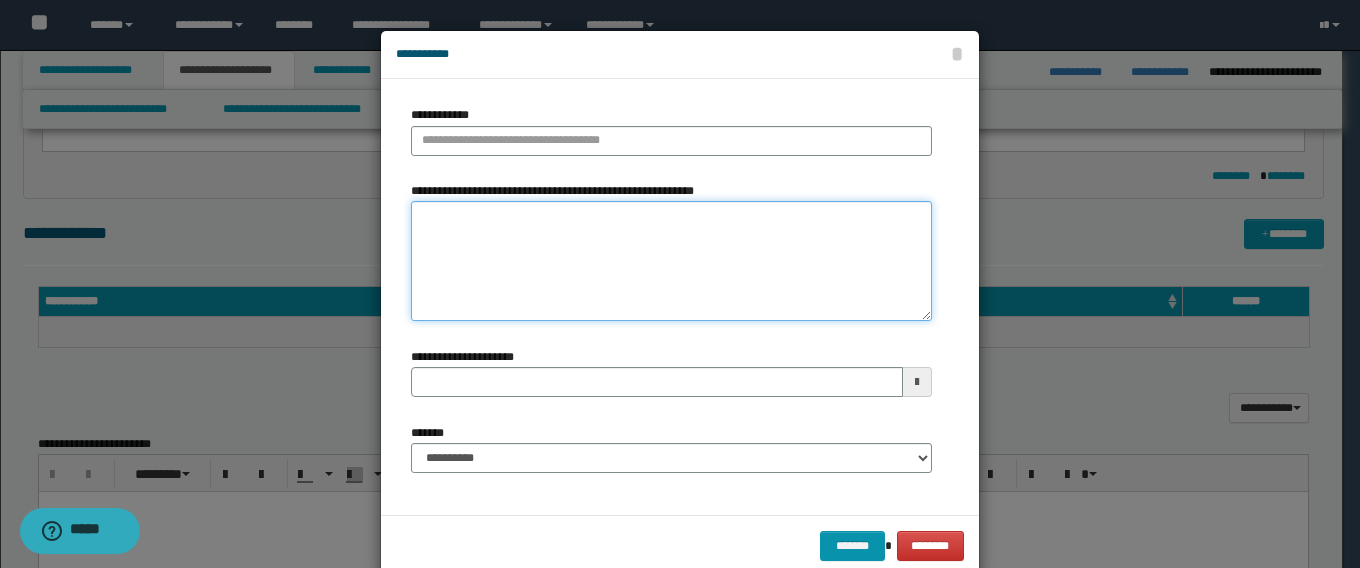 click on "**********" at bounding box center (671, 261) 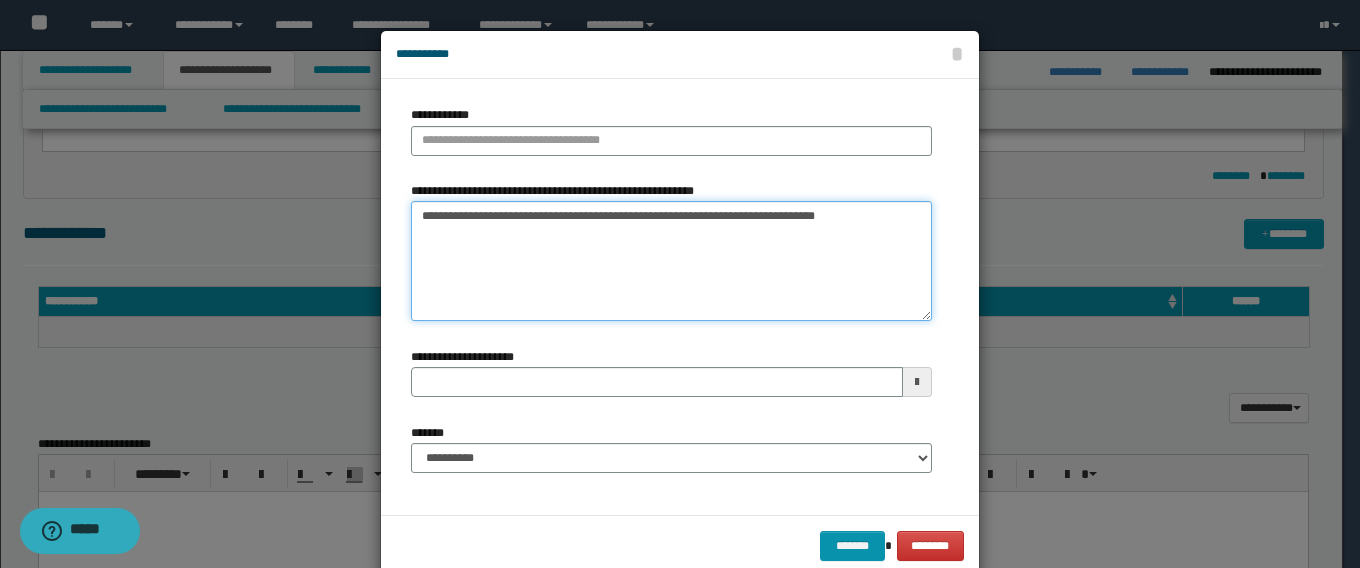 drag, startPoint x: 435, startPoint y: 213, endPoint x: 347, endPoint y: 200, distance: 88.95505 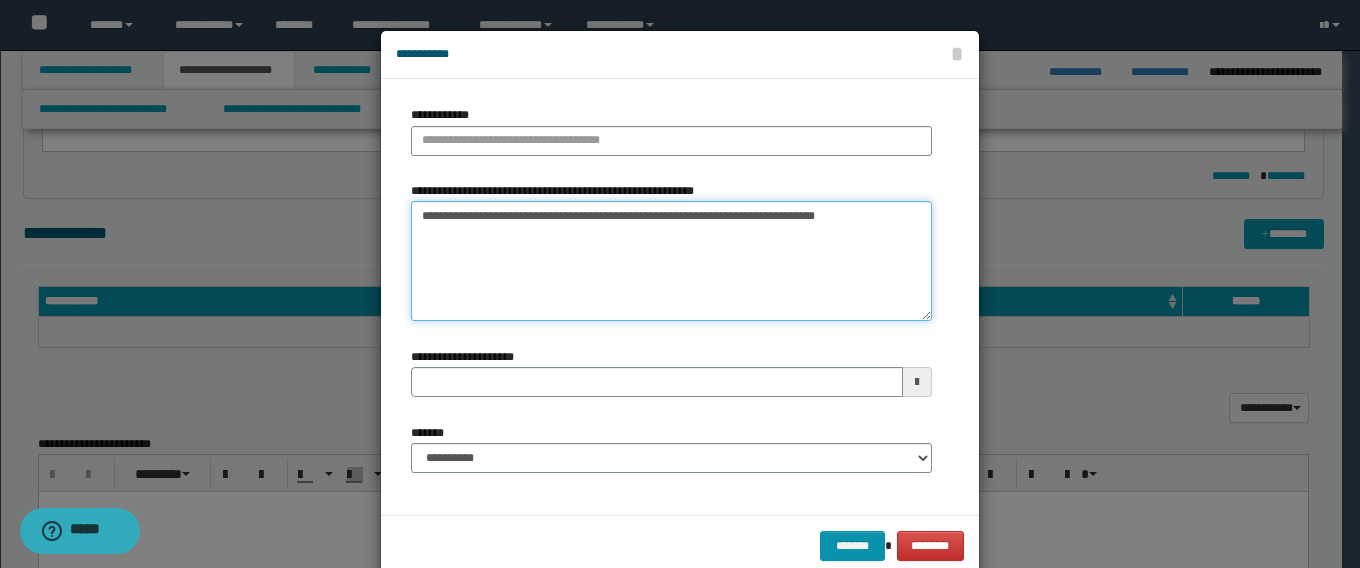 type on "**********" 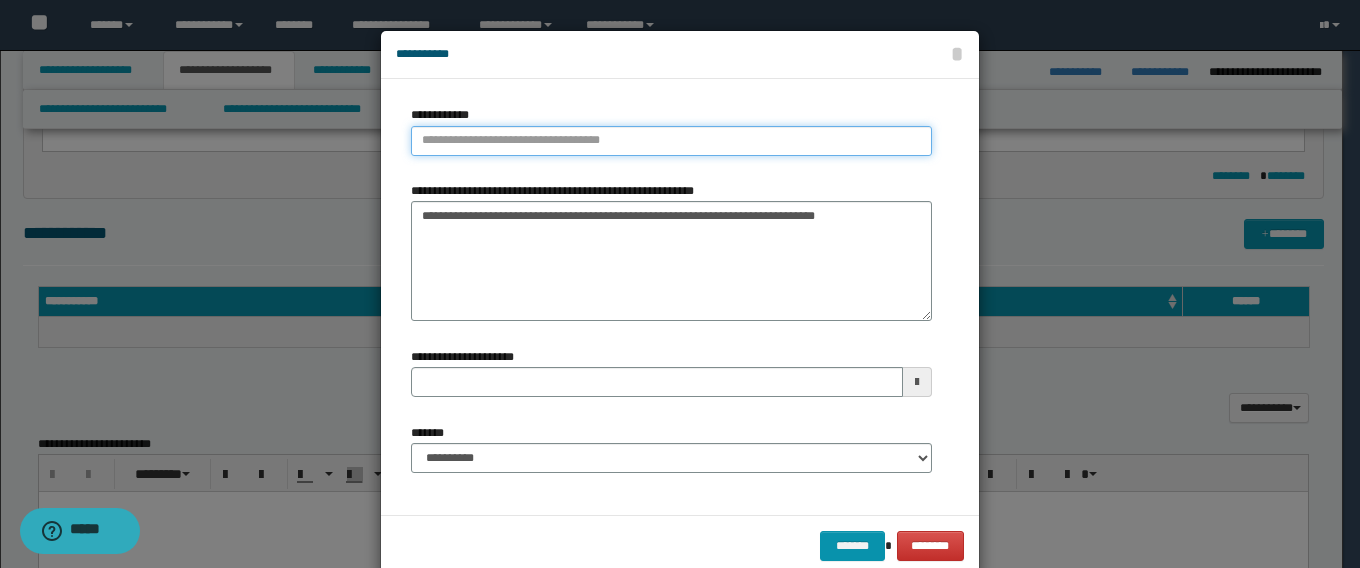 click on "**********" at bounding box center (671, 141) 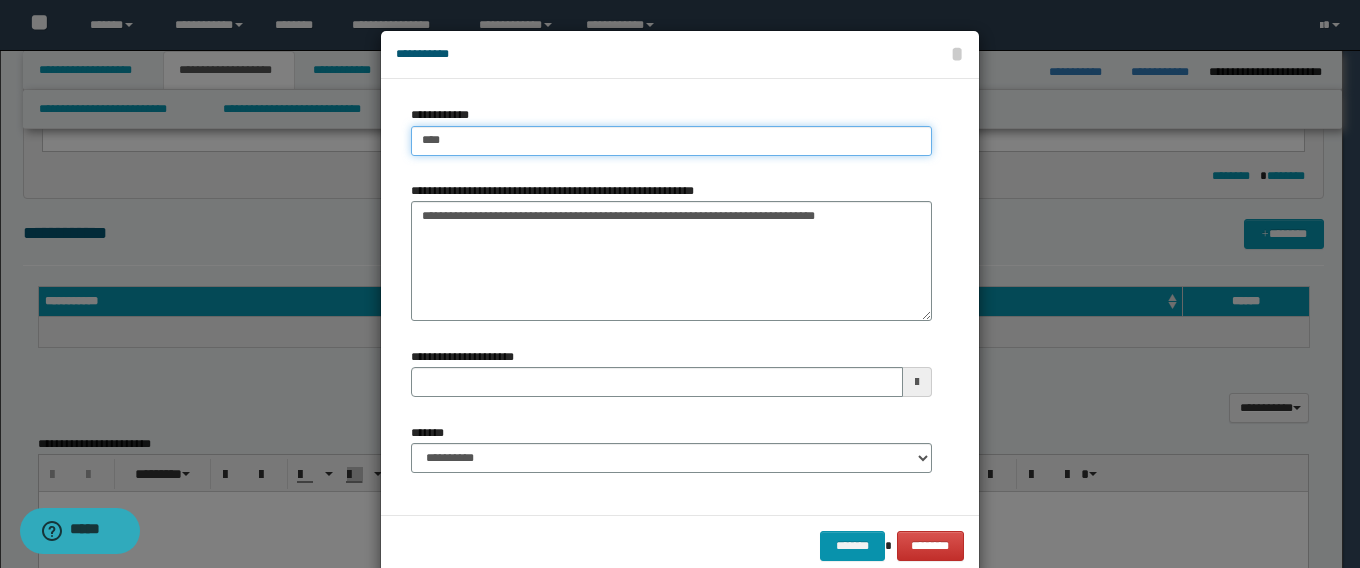 type on "****" 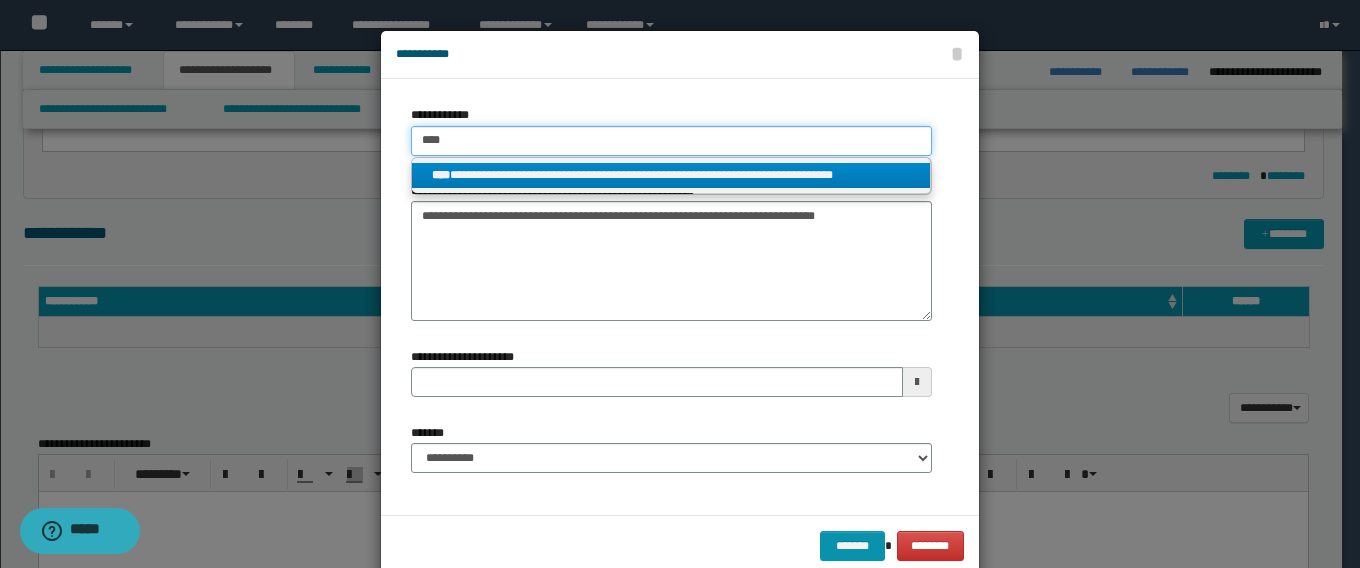 type on "****" 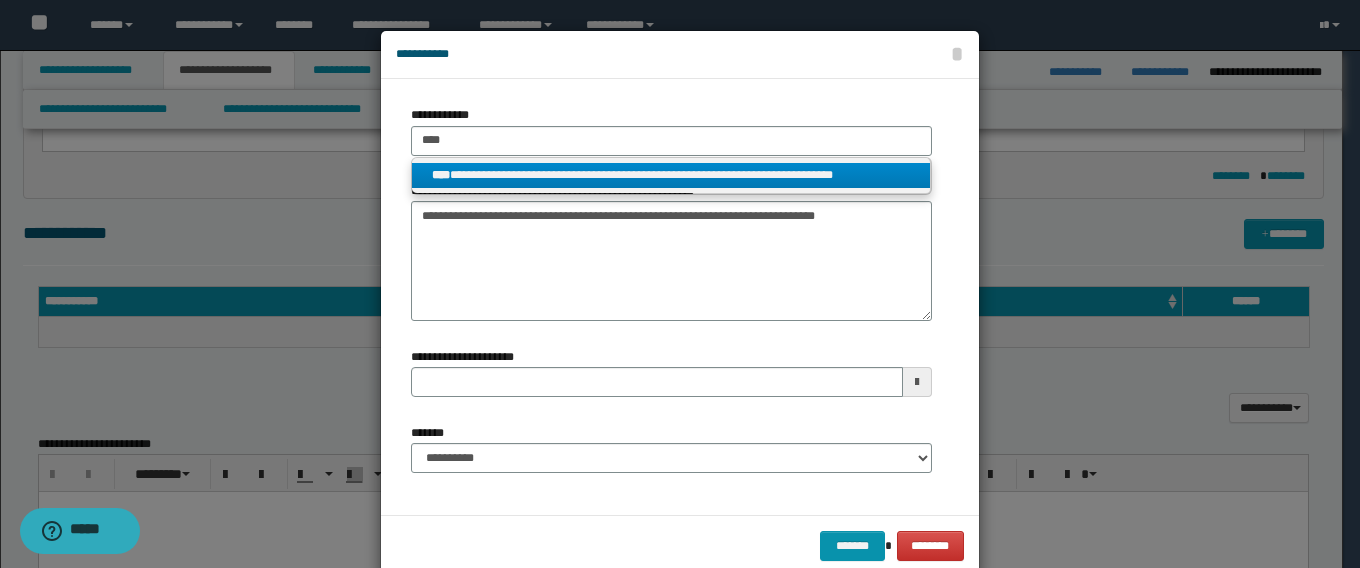 click on "**********" at bounding box center [671, 175] 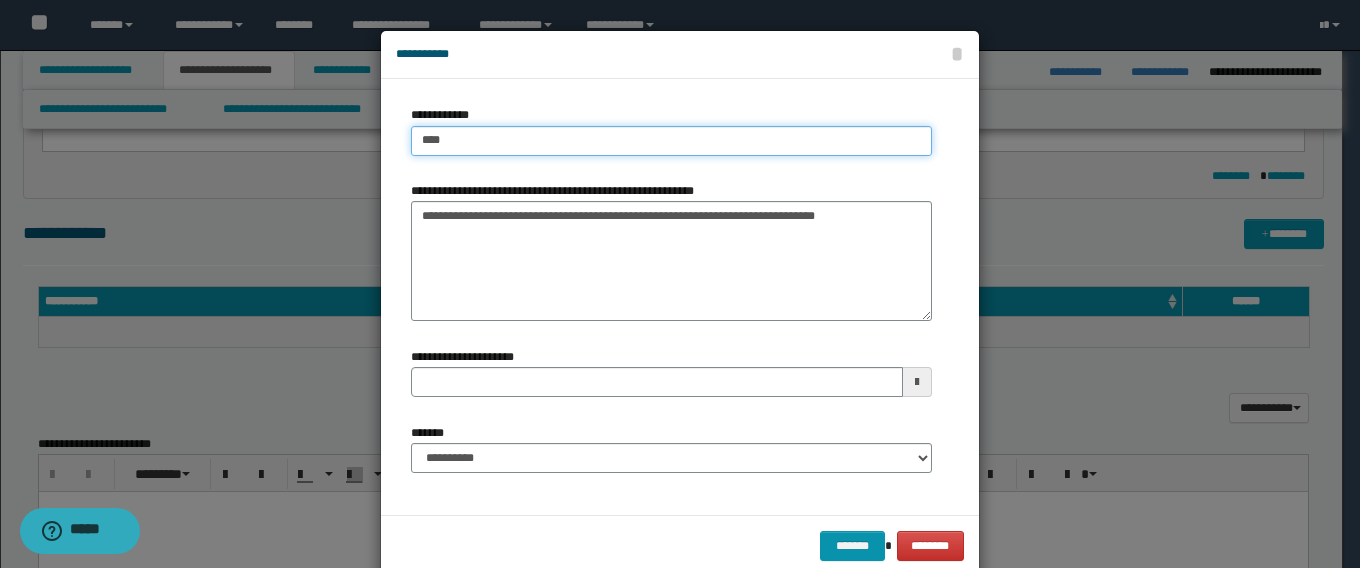 type 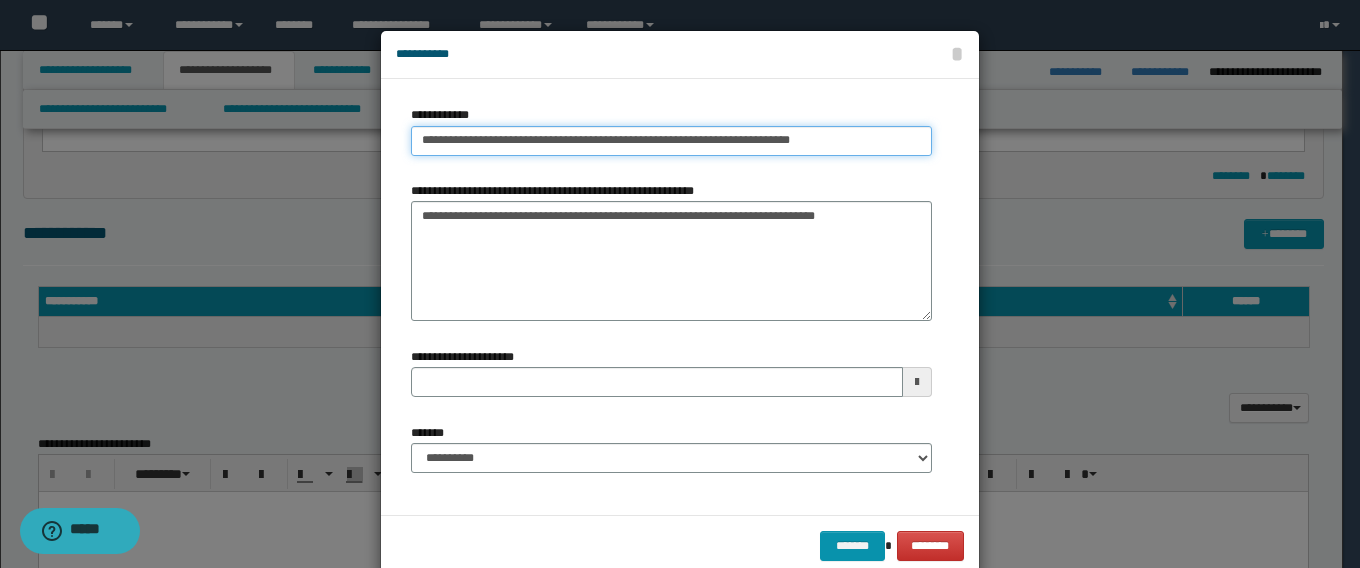 type 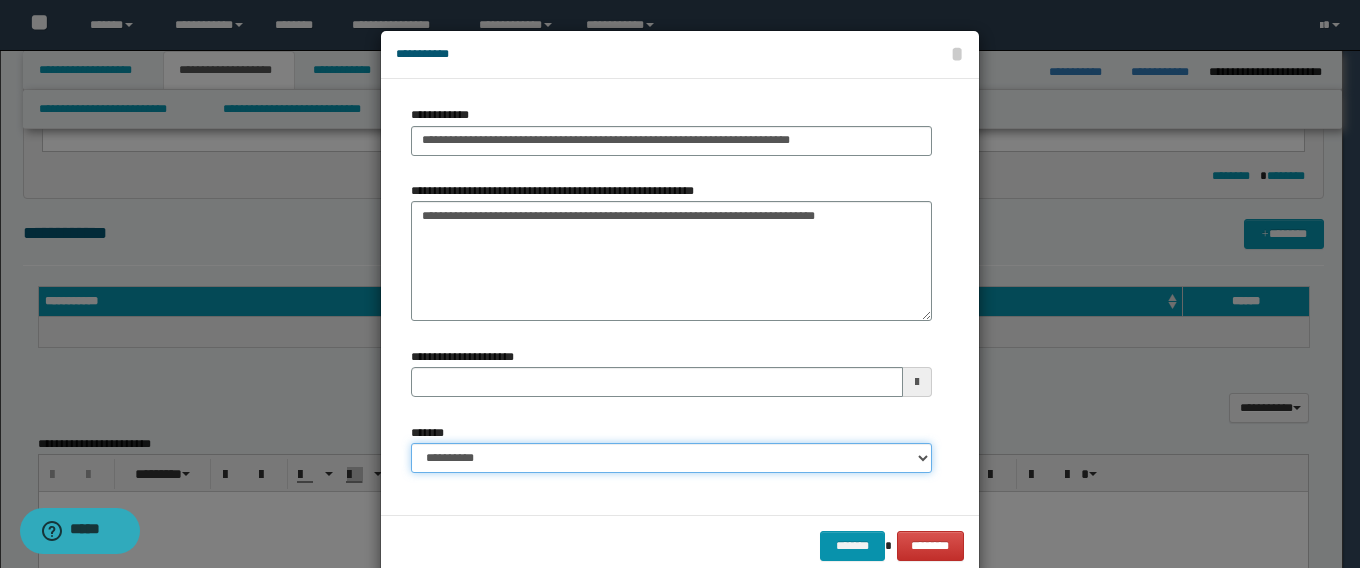click on "**********" at bounding box center (671, 458) 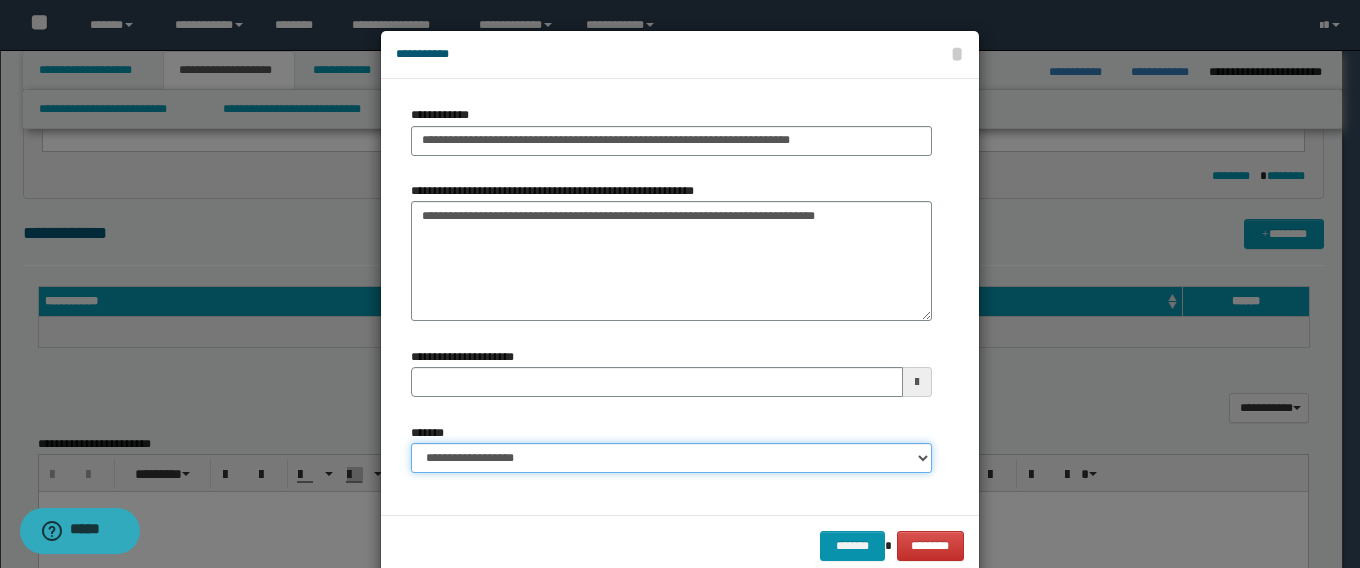 click on "**********" at bounding box center [671, 458] 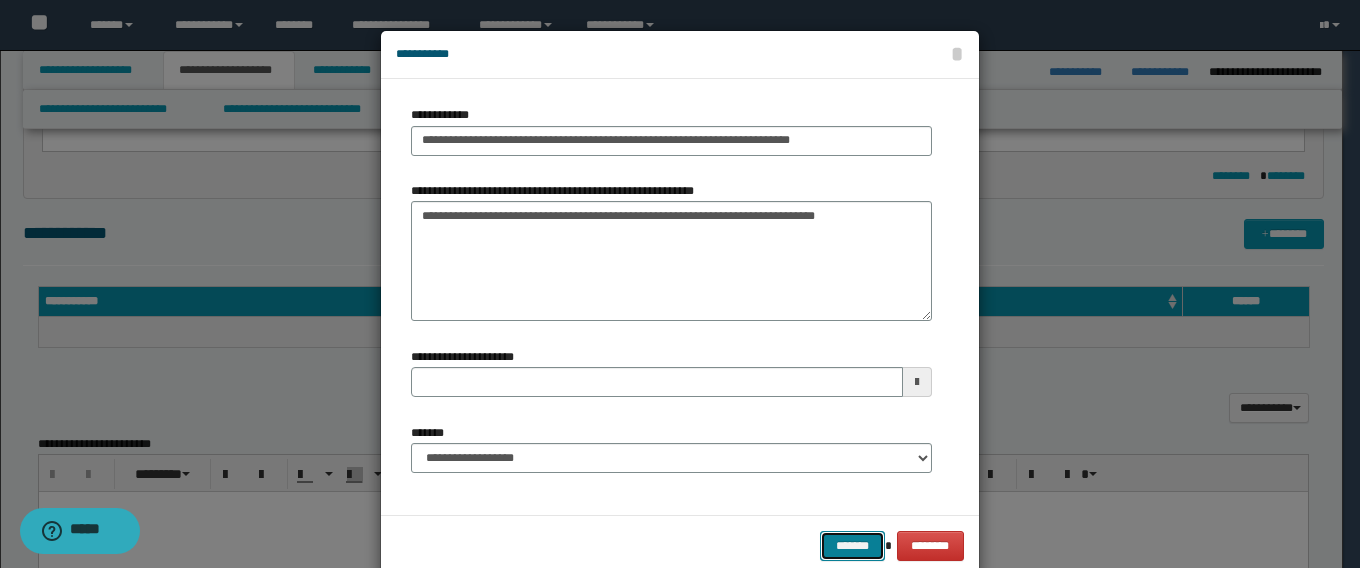 click on "*******" at bounding box center [852, 546] 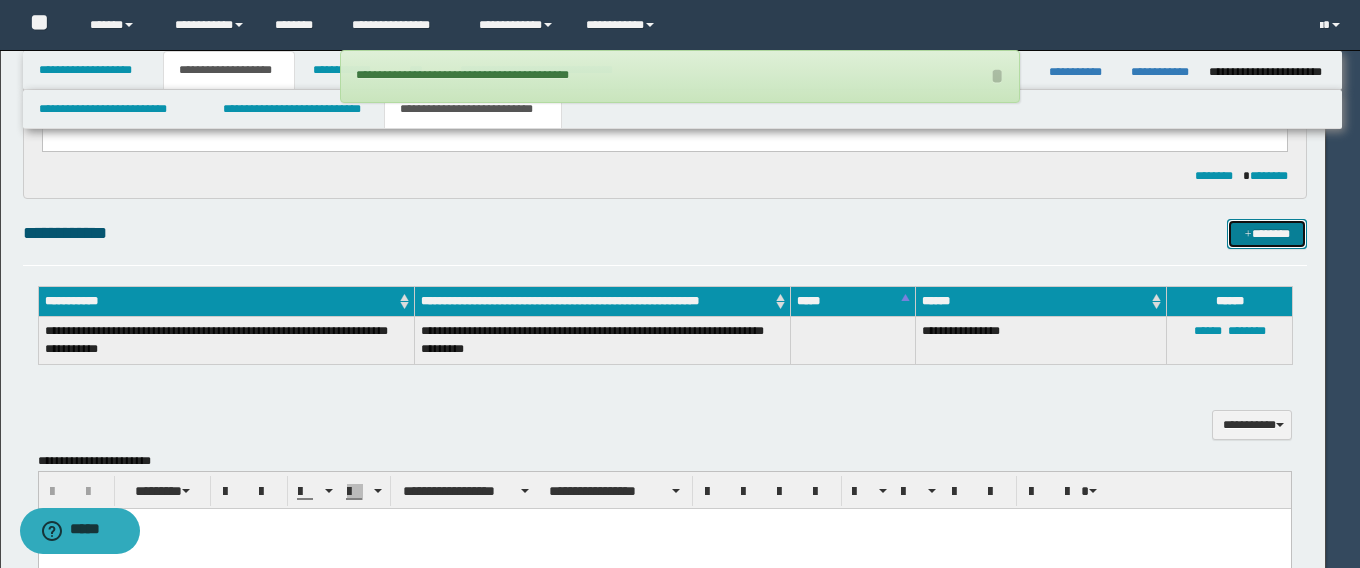 type 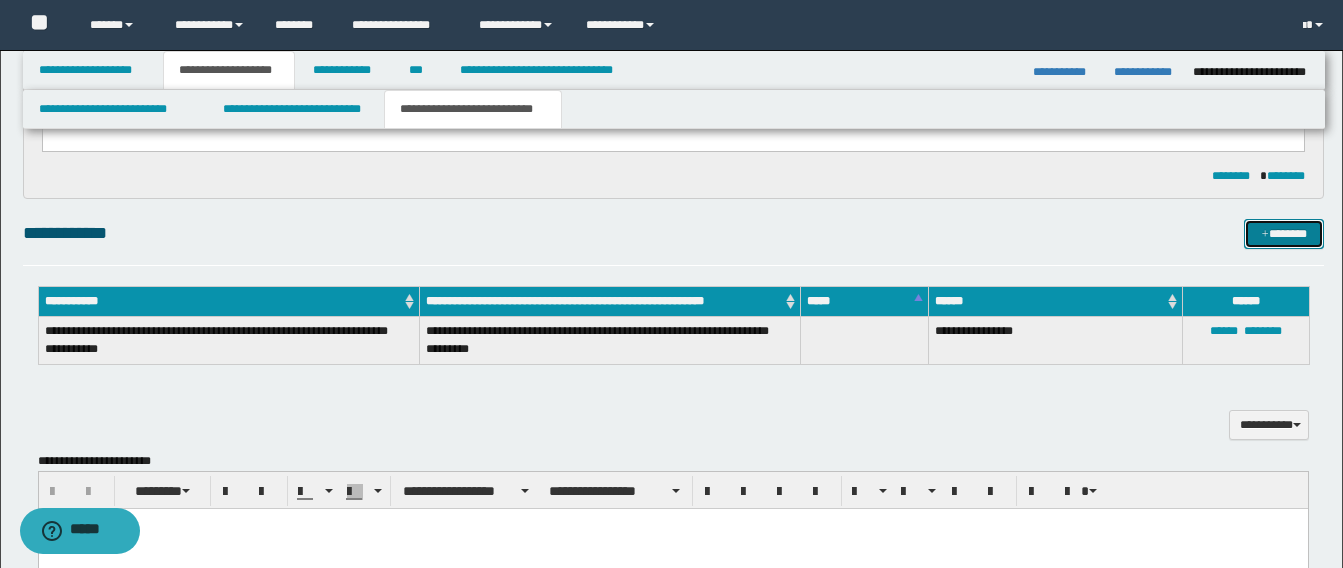 click on "*******" at bounding box center (1284, 234) 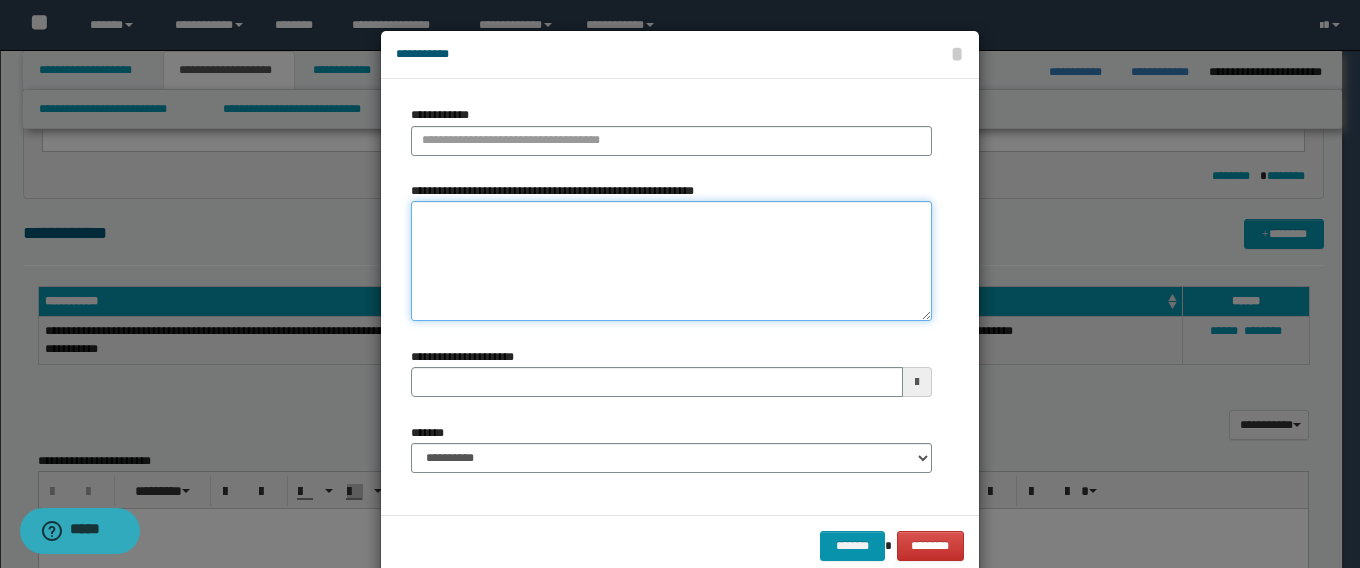 click on "**********" at bounding box center (671, 261) 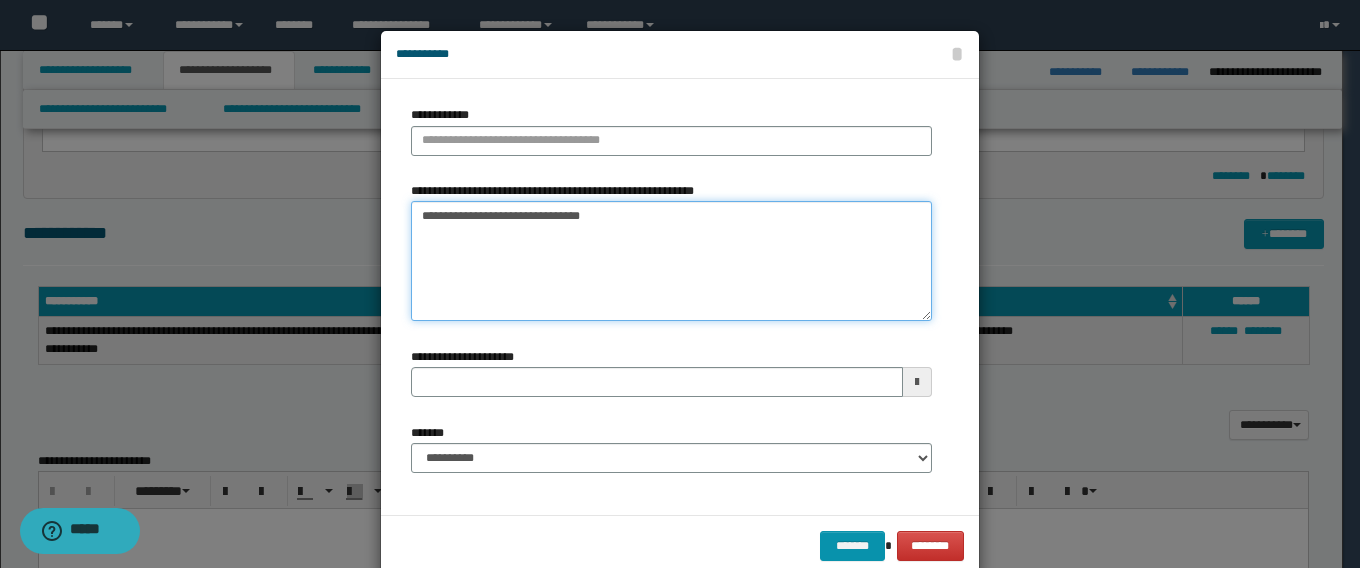 drag, startPoint x: 436, startPoint y: 212, endPoint x: 351, endPoint y: 212, distance: 85 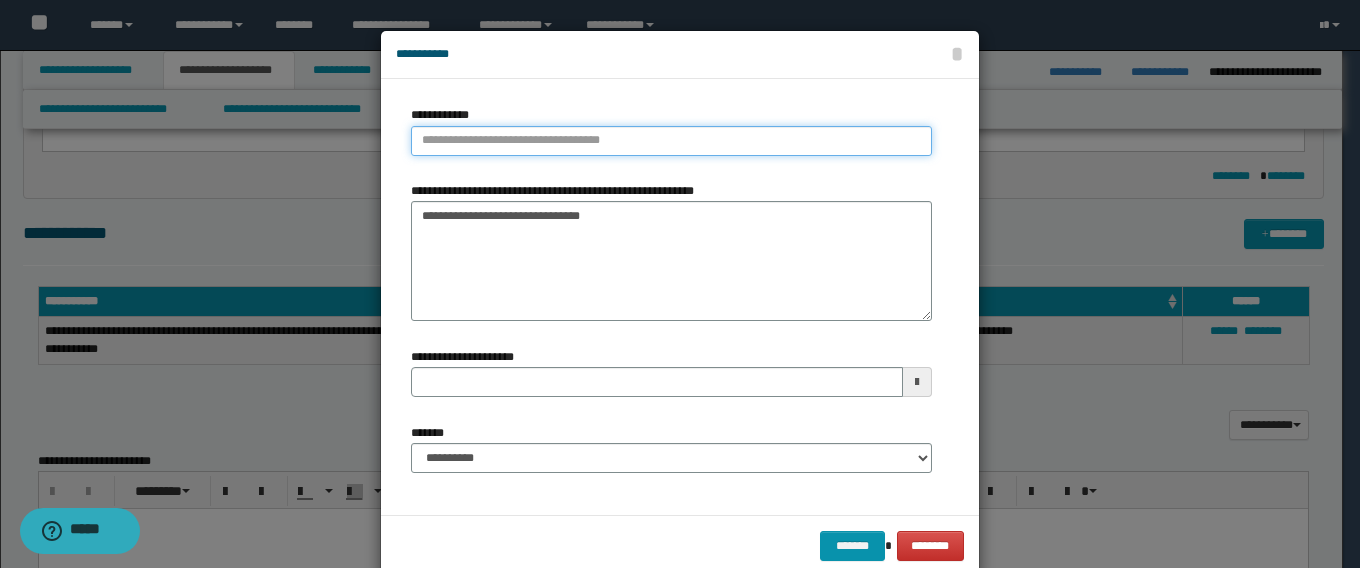 type on "**********" 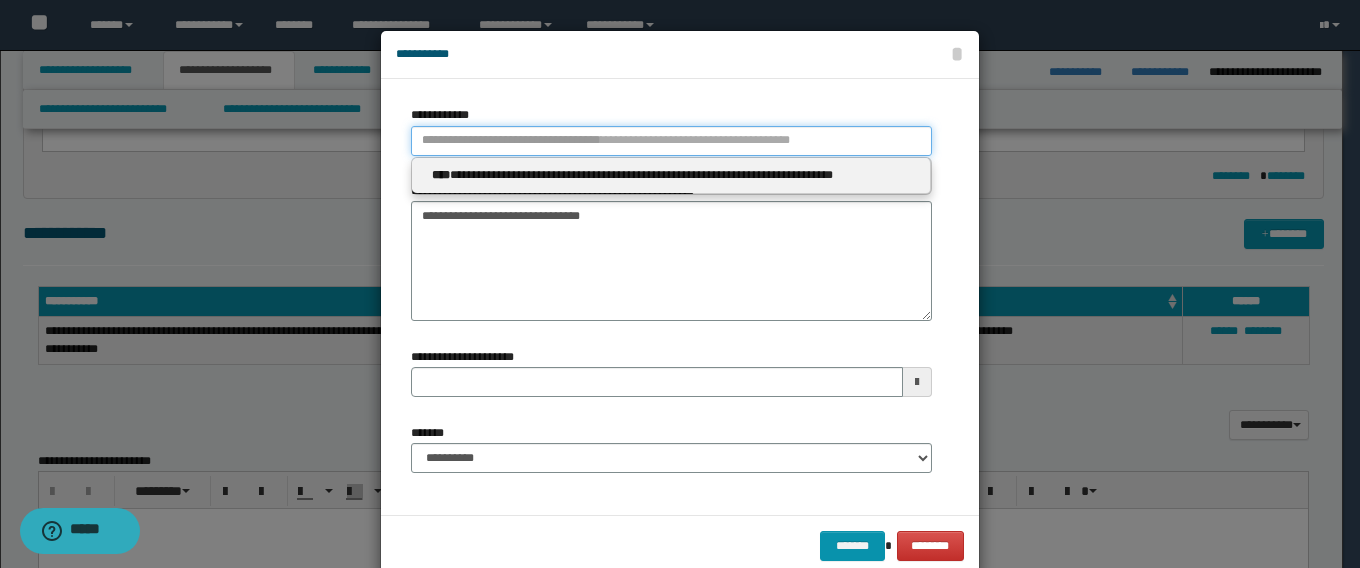 click on "**********" at bounding box center [671, 141] 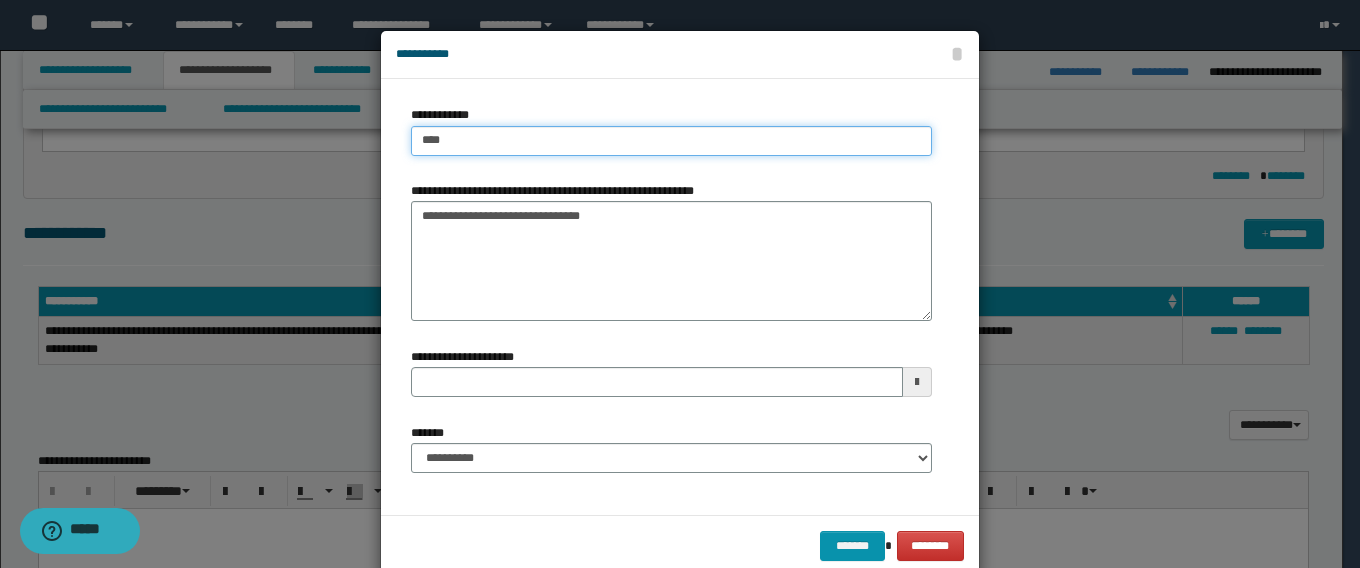 type 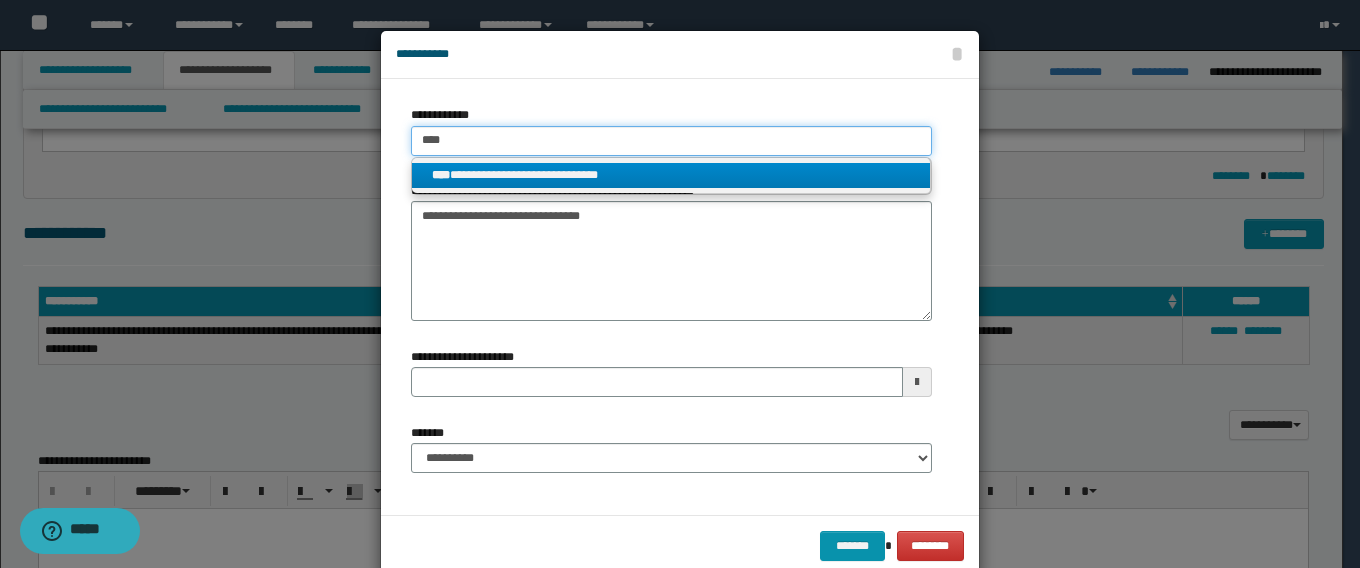 type on "****" 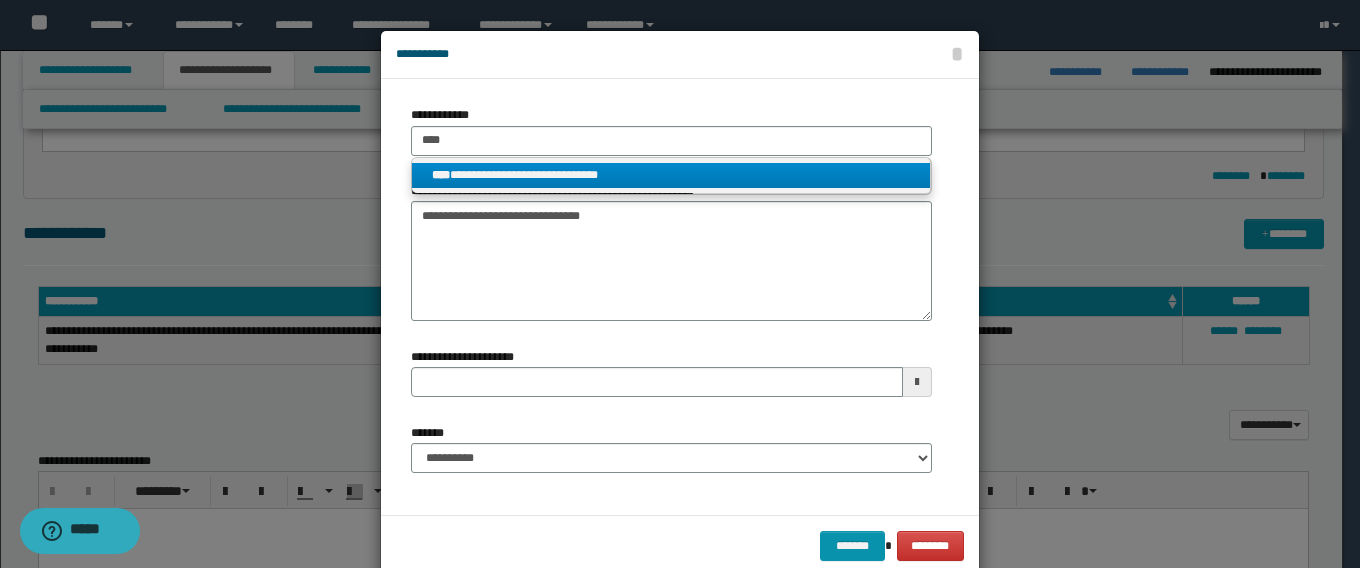 click on "**********" at bounding box center [671, 175] 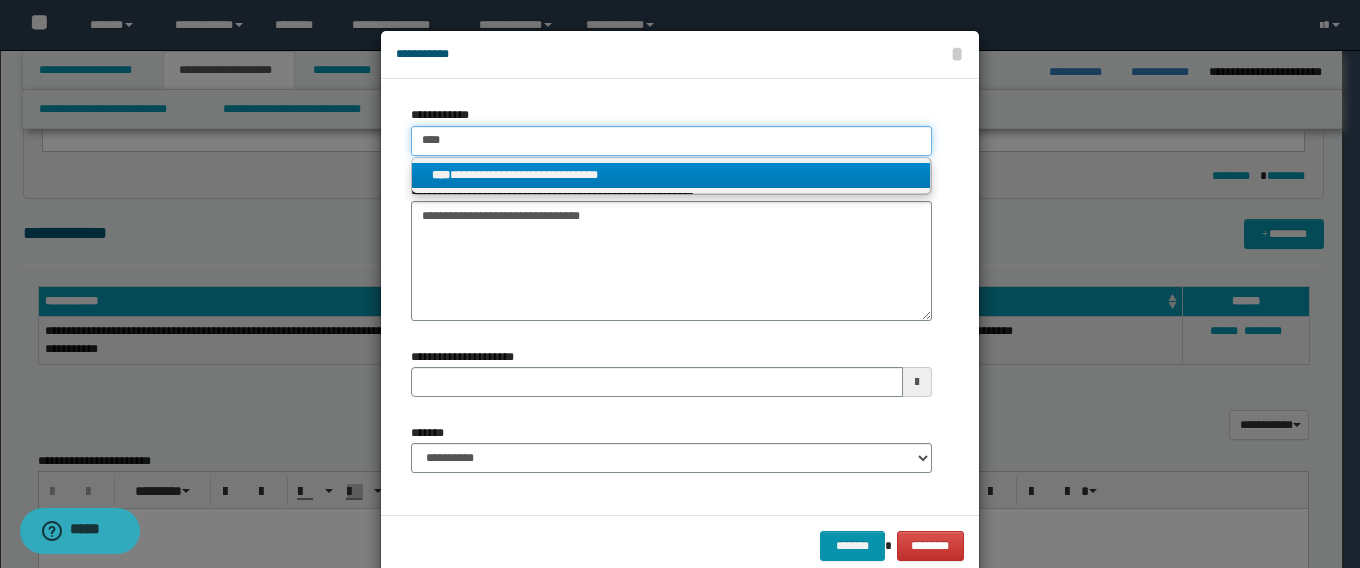 type 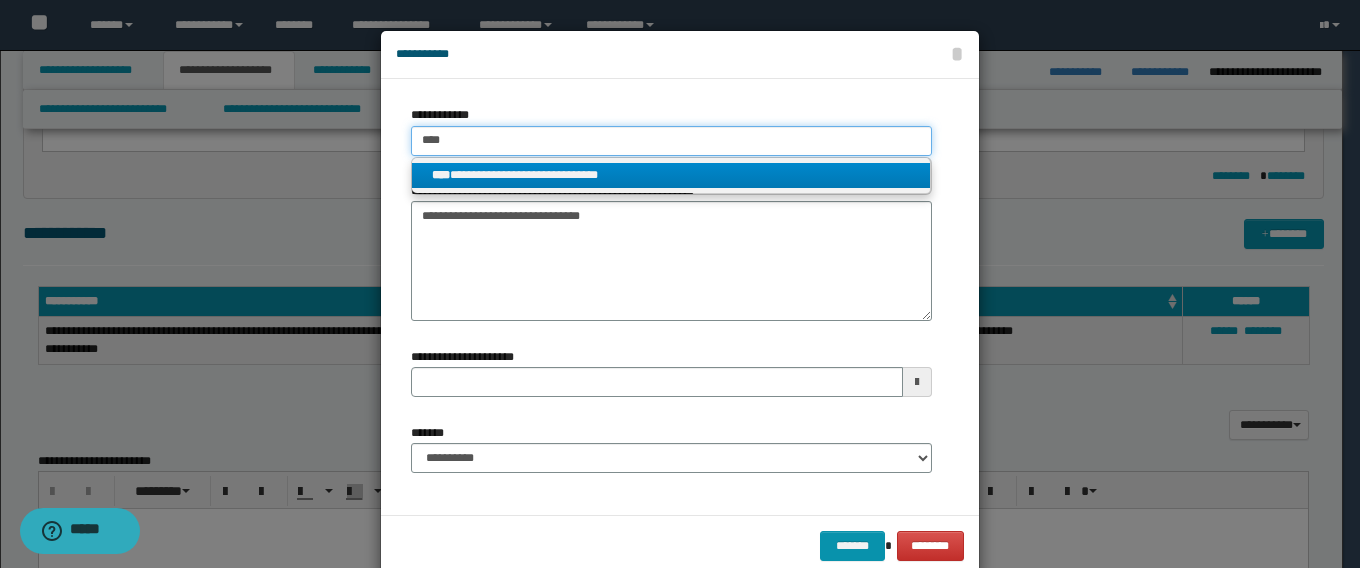 type on "**********" 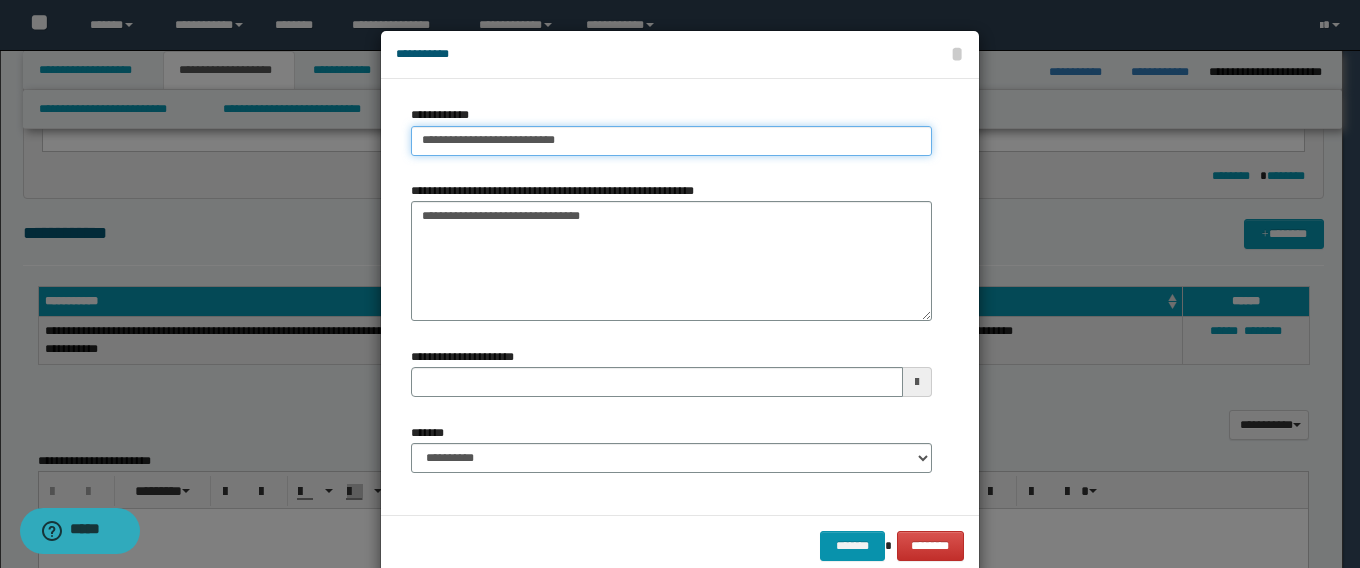 type 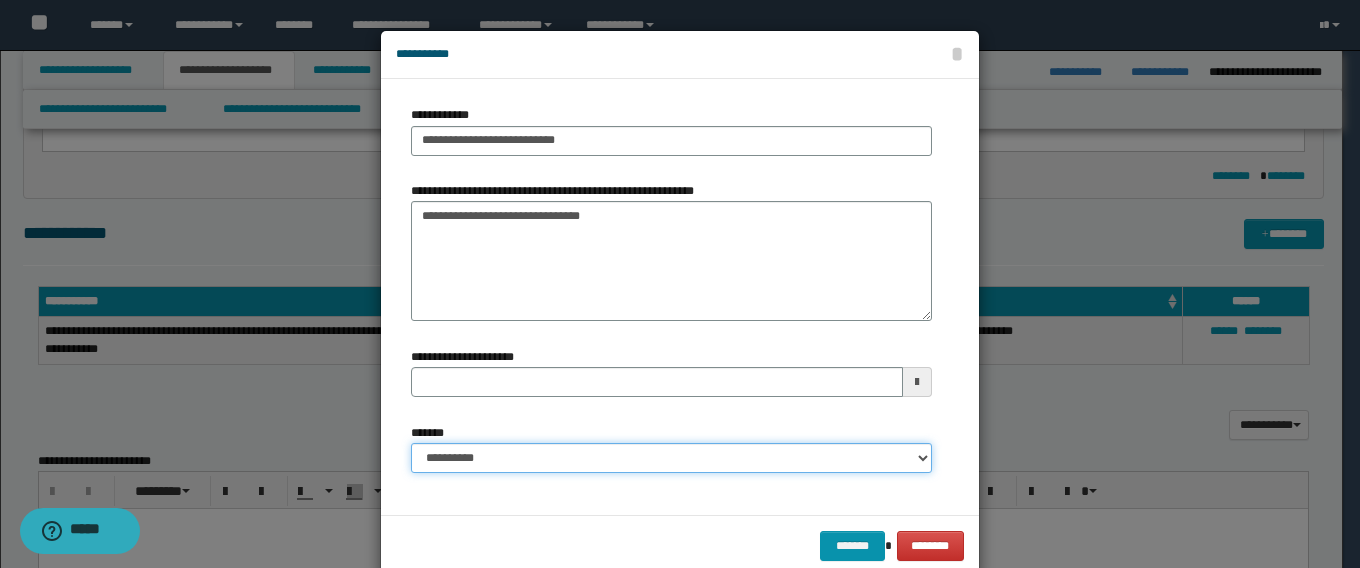 click on "**********" at bounding box center (671, 458) 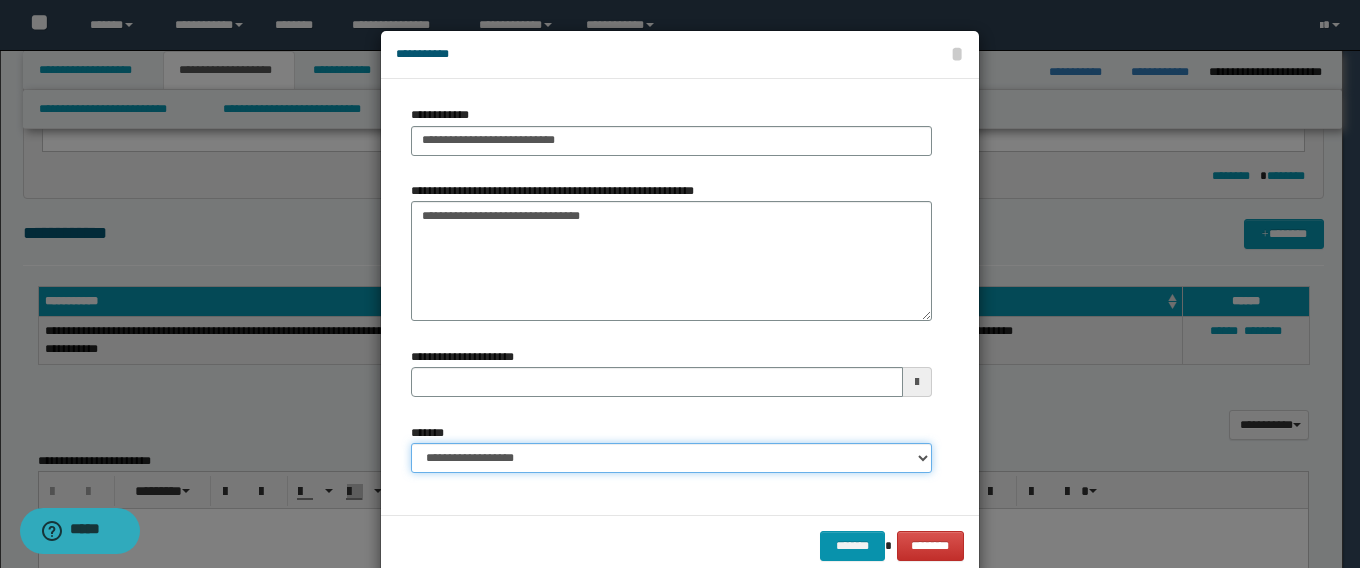 click on "**********" at bounding box center [671, 458] 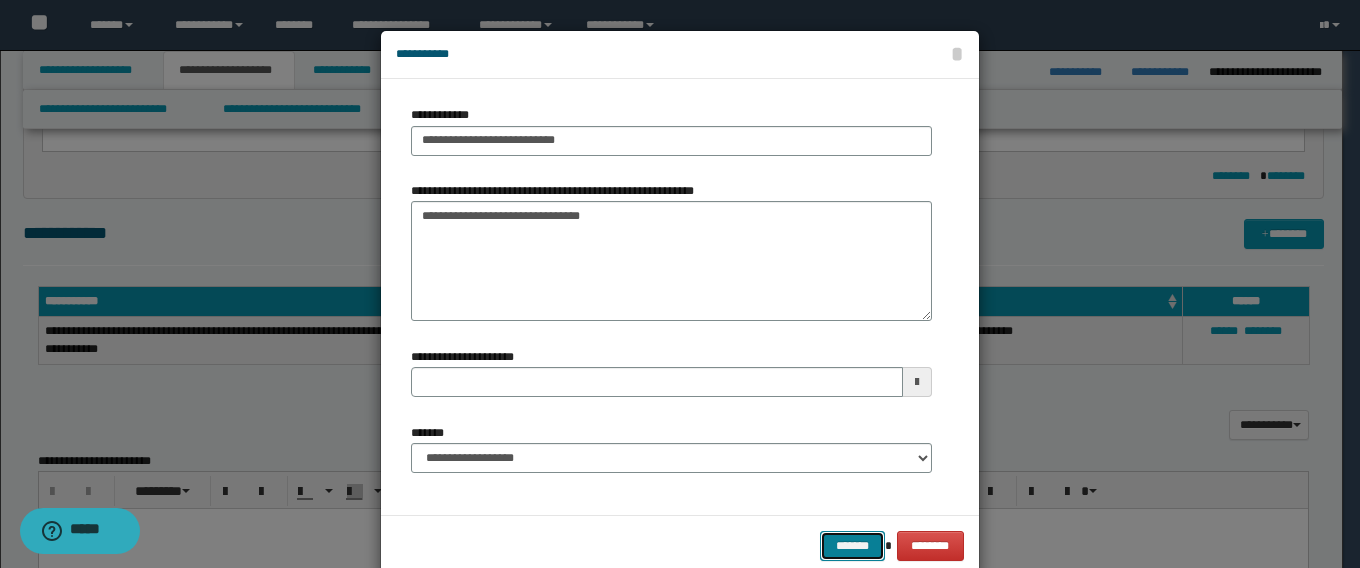 click on "*******" at bounding box center (852, 546) 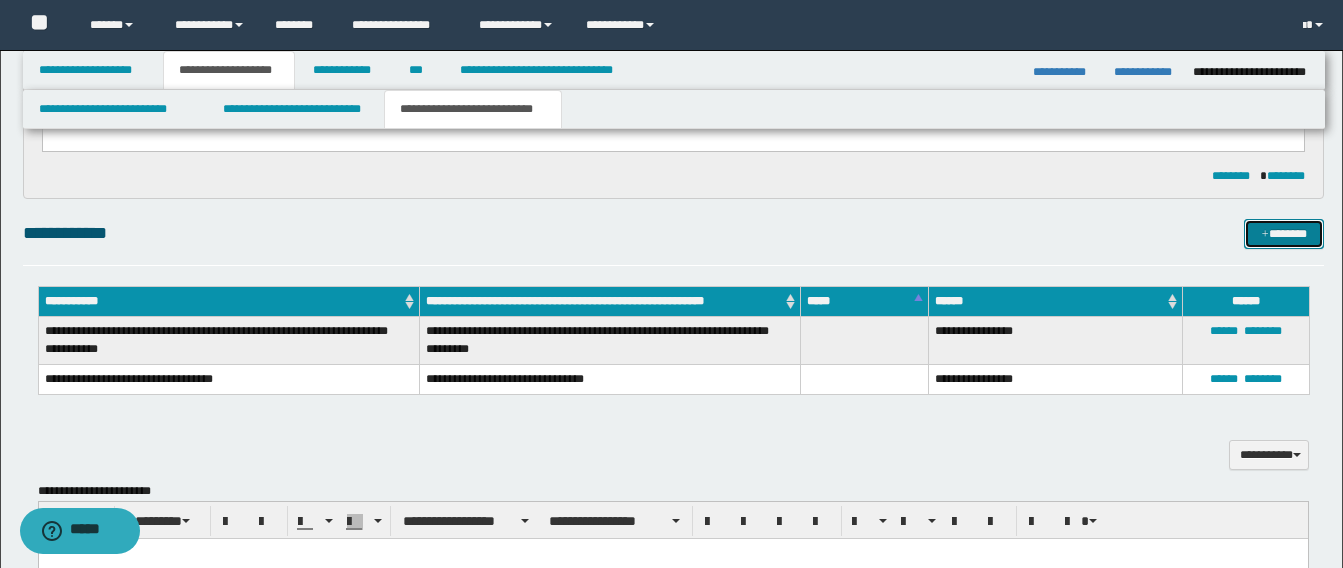 click on "*******" at bounding box center [1284, 234] 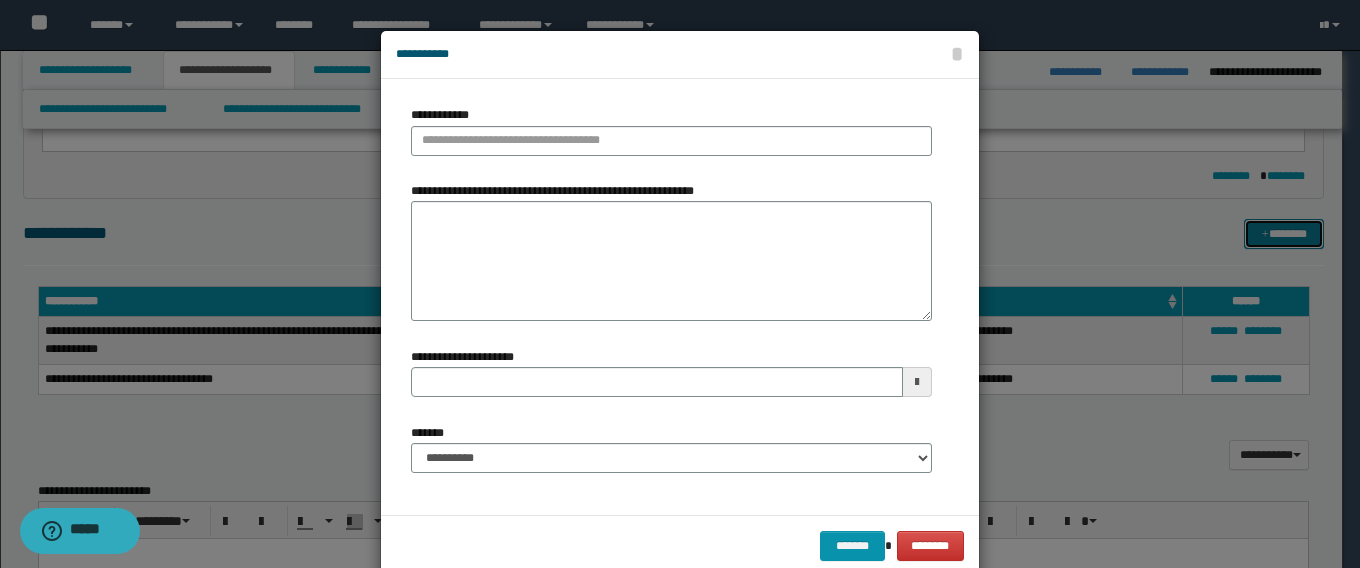 type 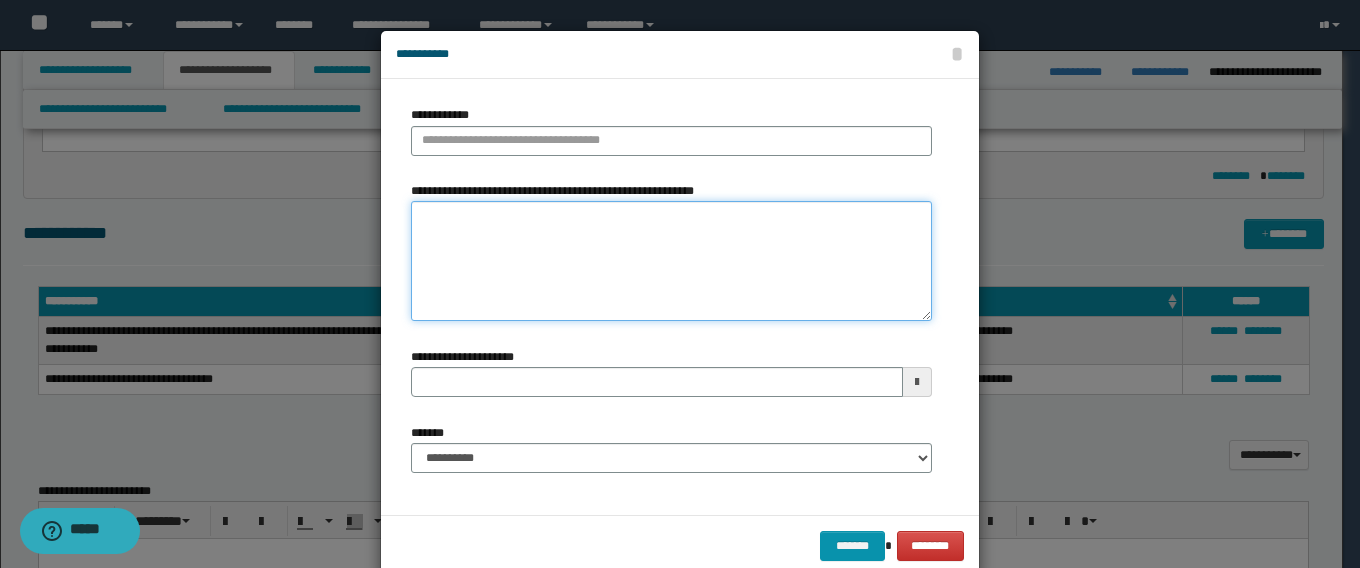 click on "**********" at bounding box center [671, 261] 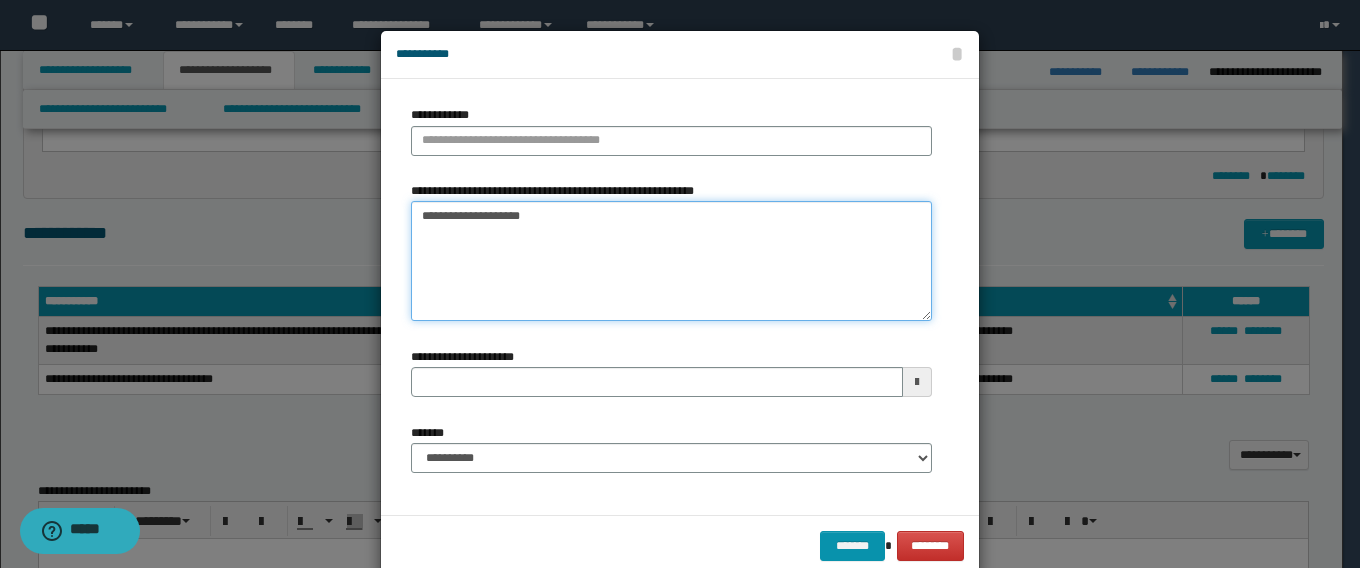 drag, startPoint x: 442, startPoint y: 209, endPoint x: 319, endPoint y: 214, distance: 123.101585 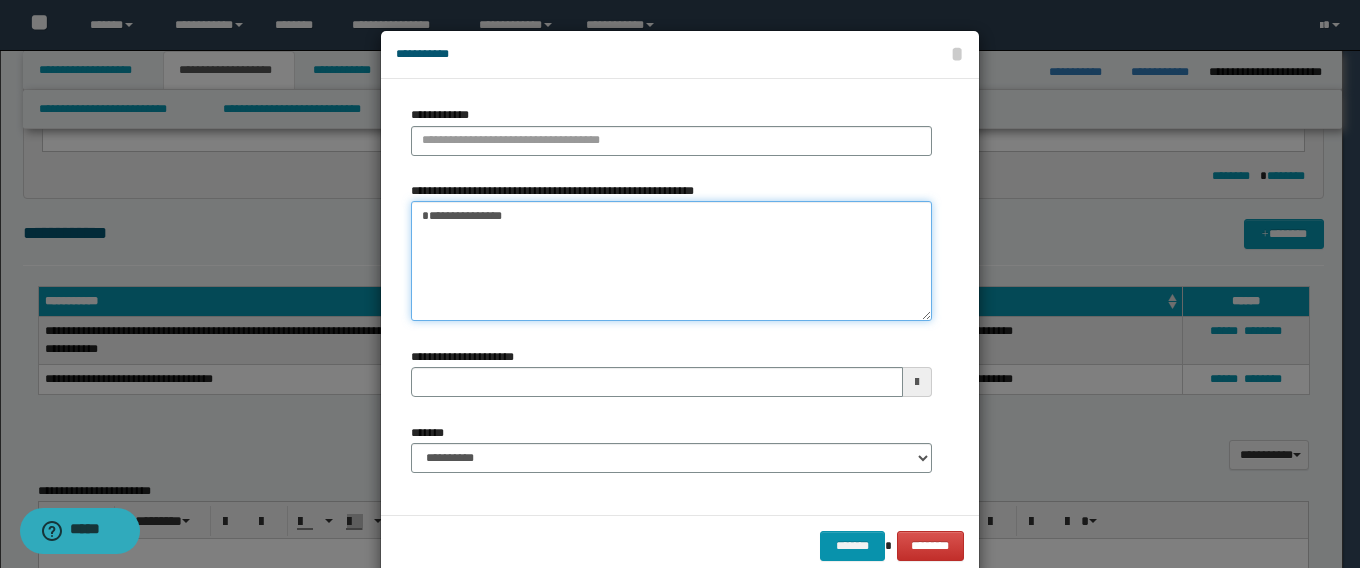 paste on "*****" 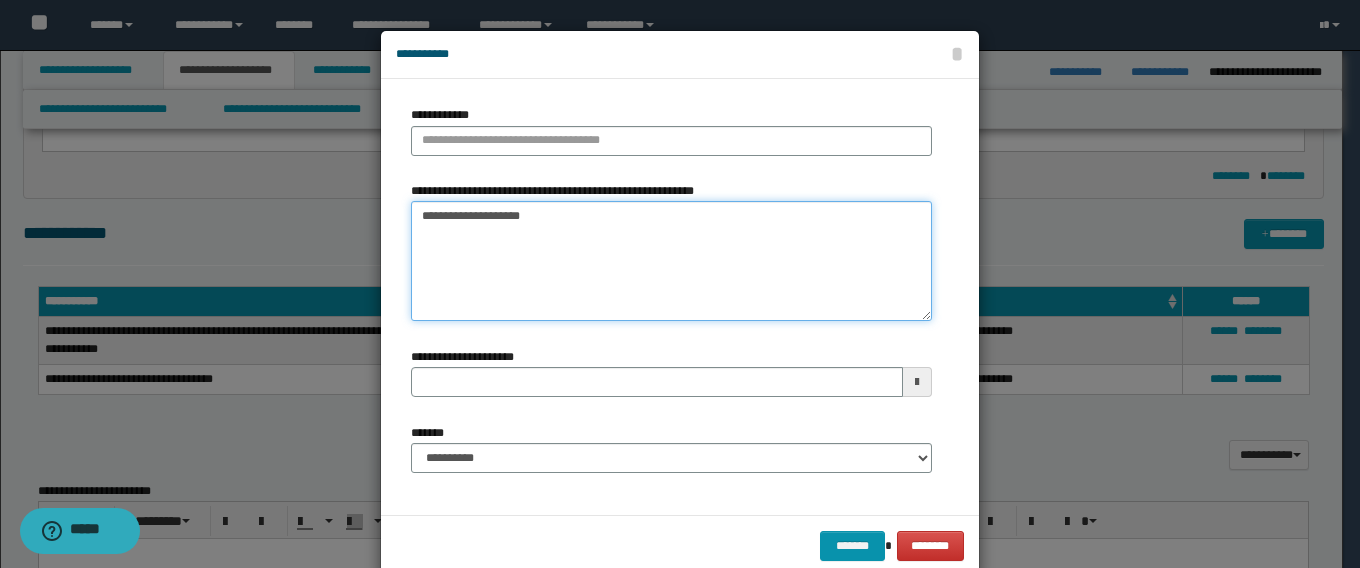 drag, startPoint x: 434, startPoint y: 219, endPoint x: 385, endPoint y: 211, distance: 49.648766 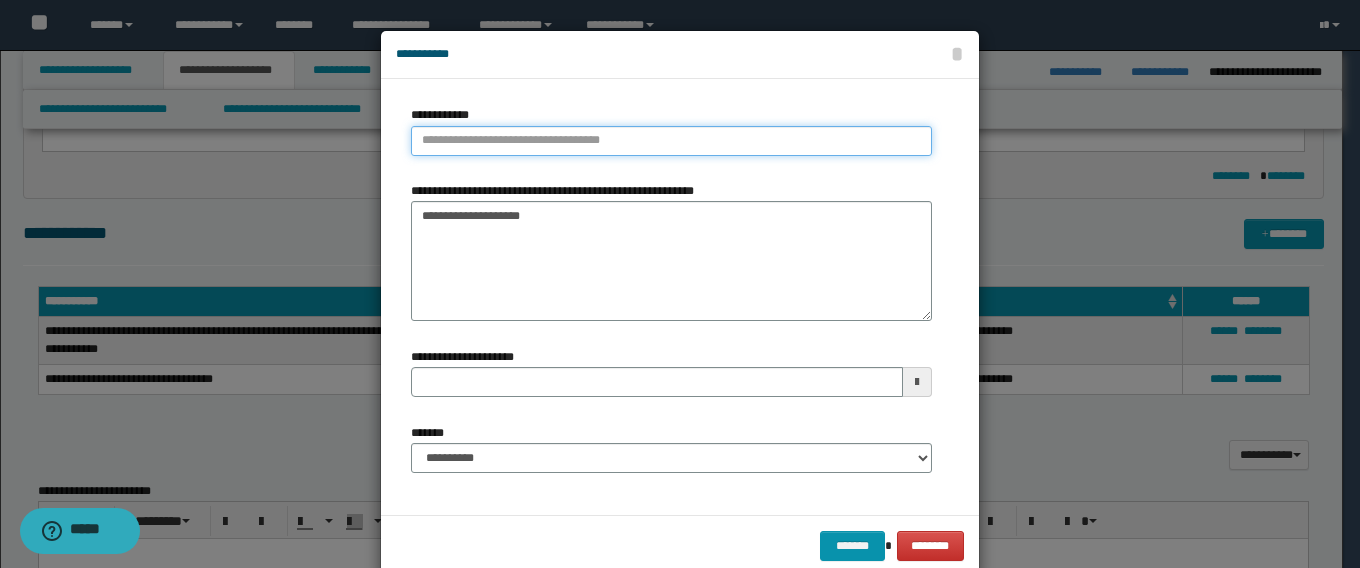 type on "**********" 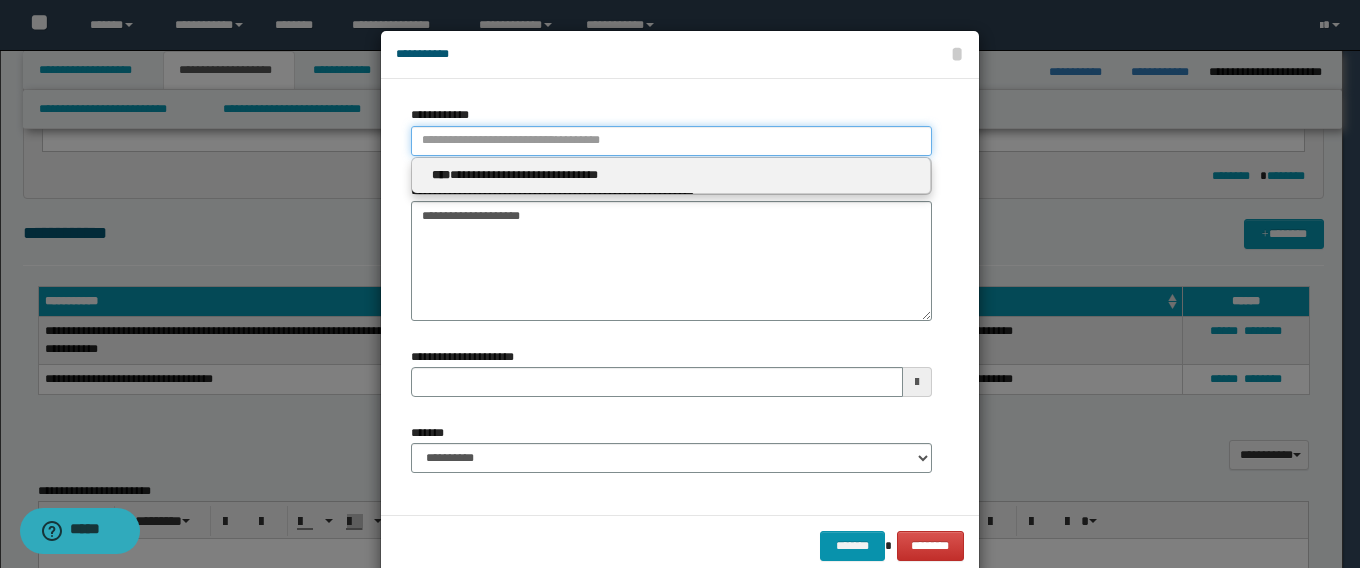click on "**********" at bounding box center (671, 141) 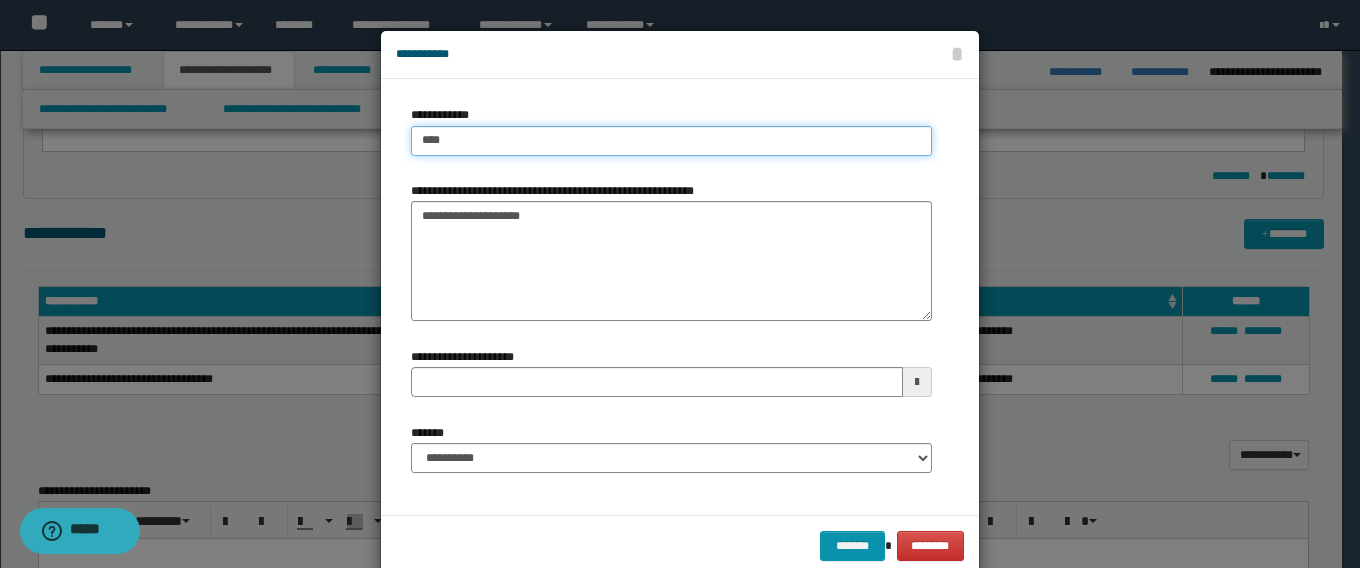type on "****" 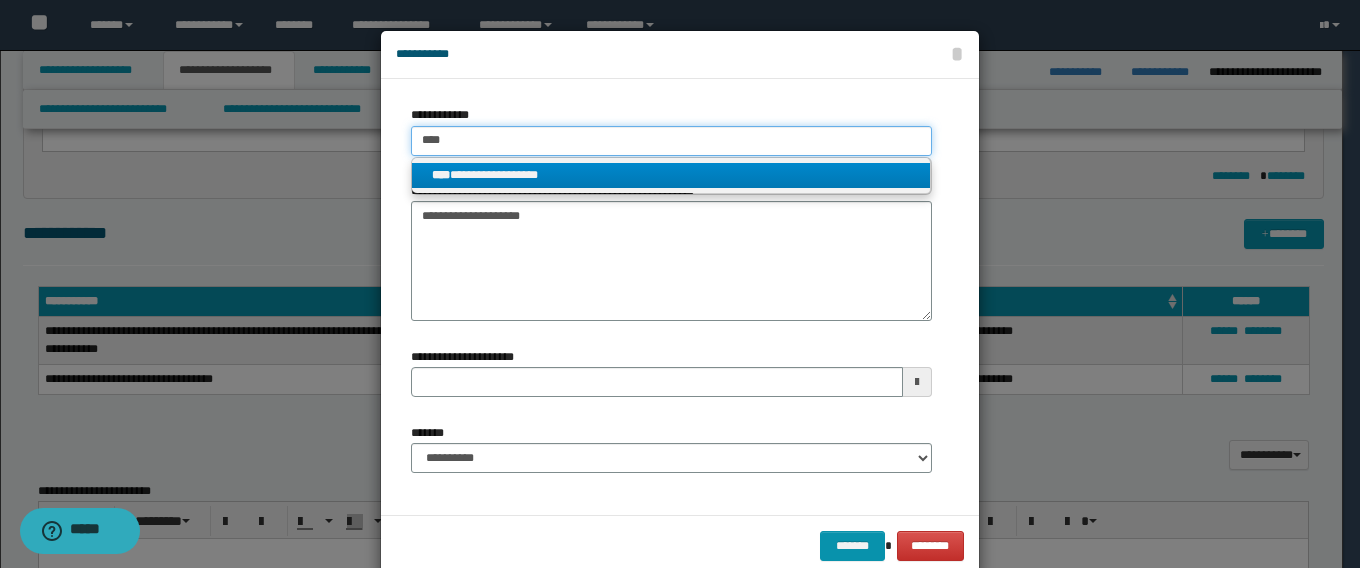 type on "****" 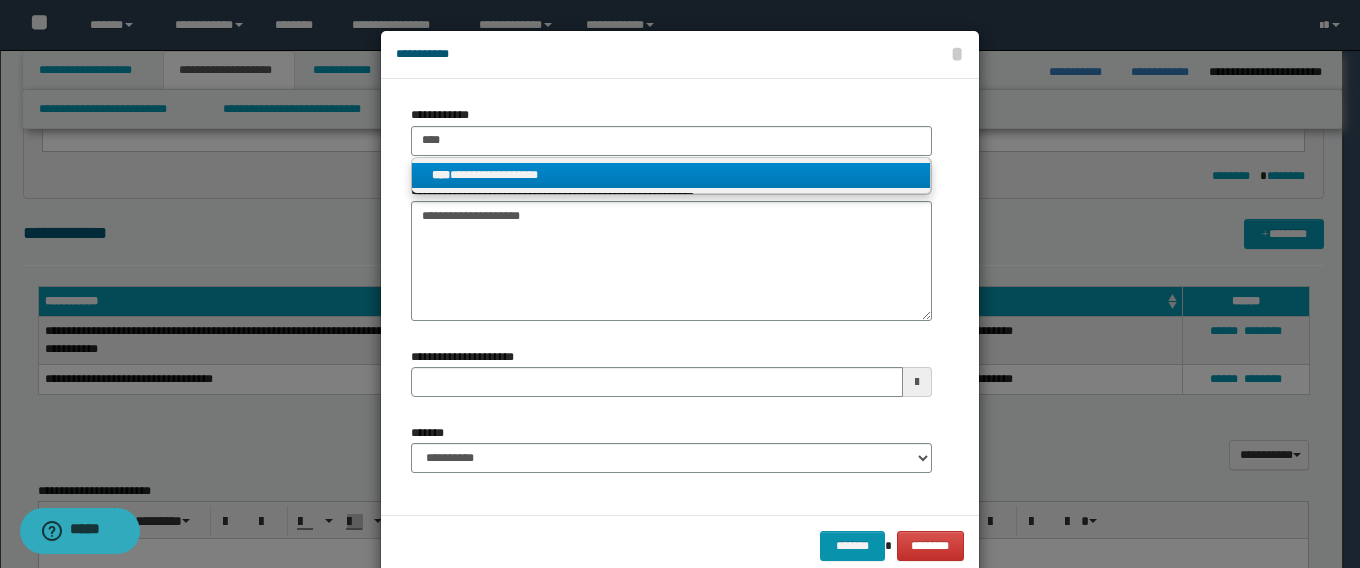 click on "**********" at bounding box center [671, 175] 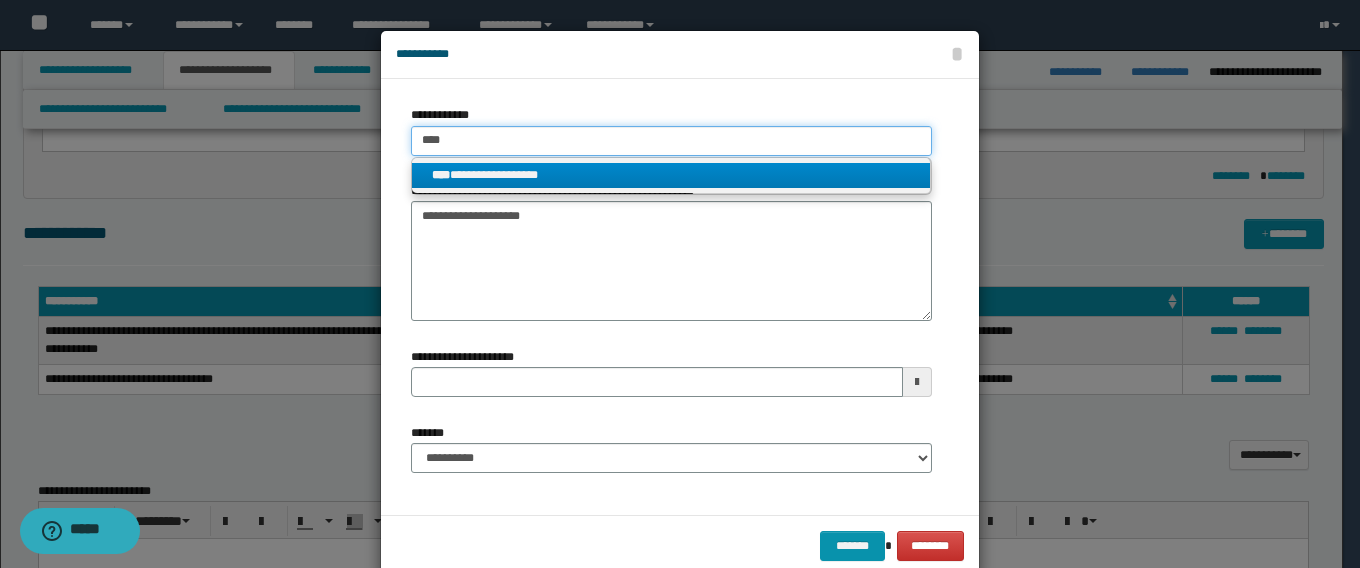 type 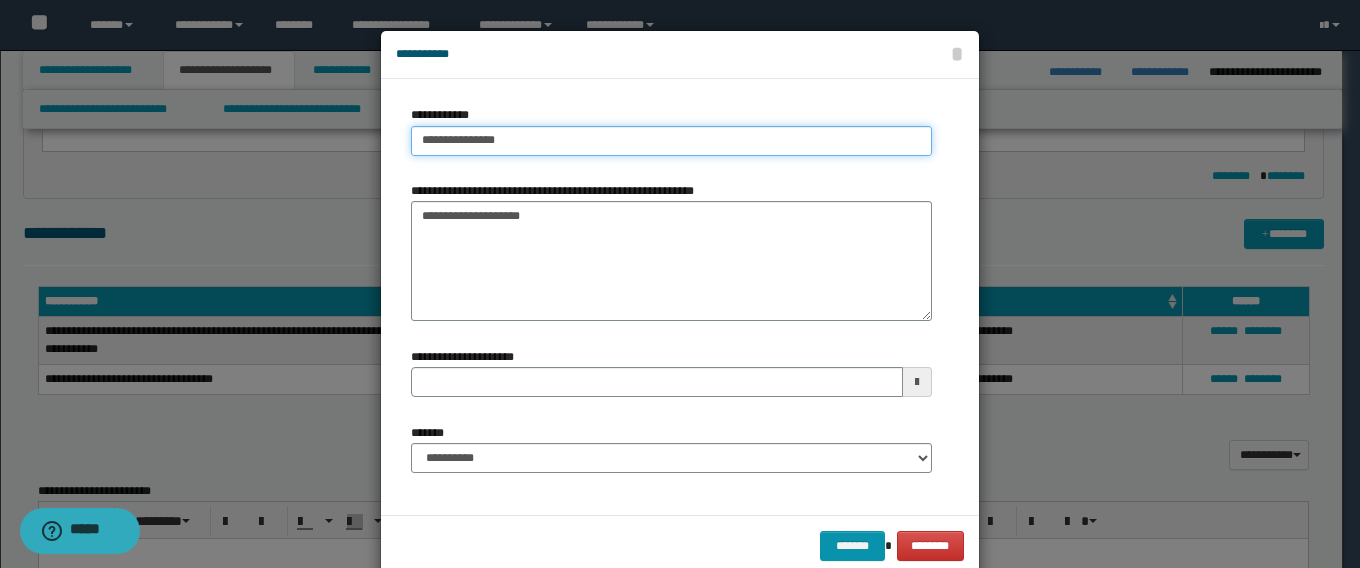 type 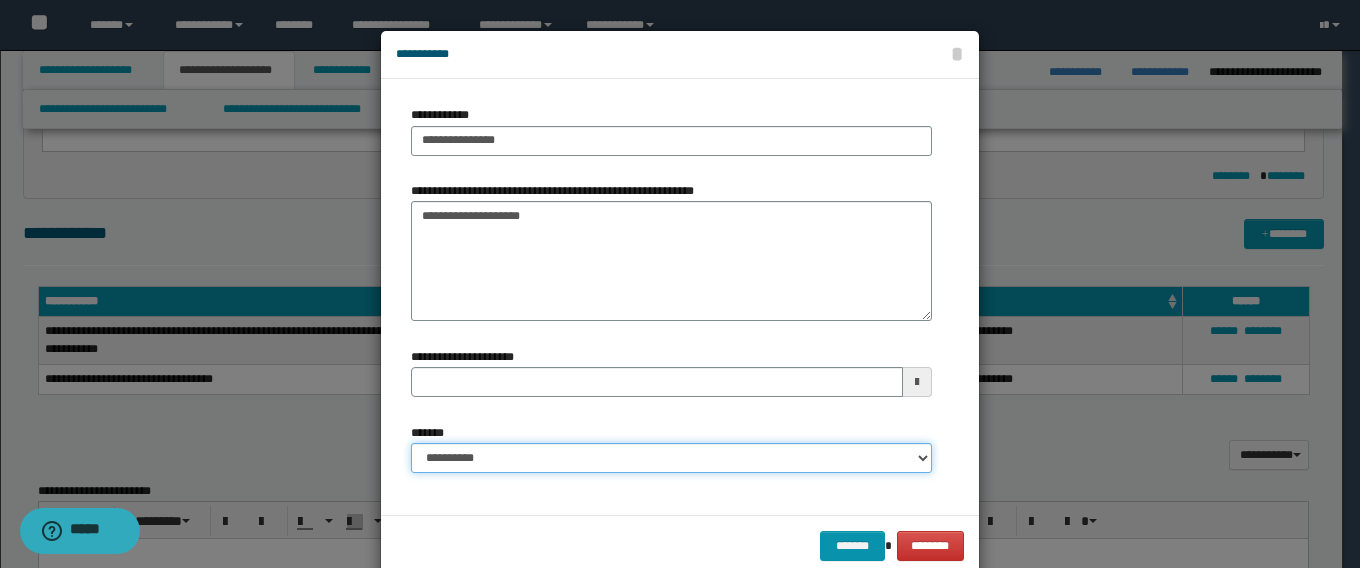 drag, startPoint x: 482, startPoint y: 457, endPoint x: 484, endPoint y: 447, distance: 10.198039 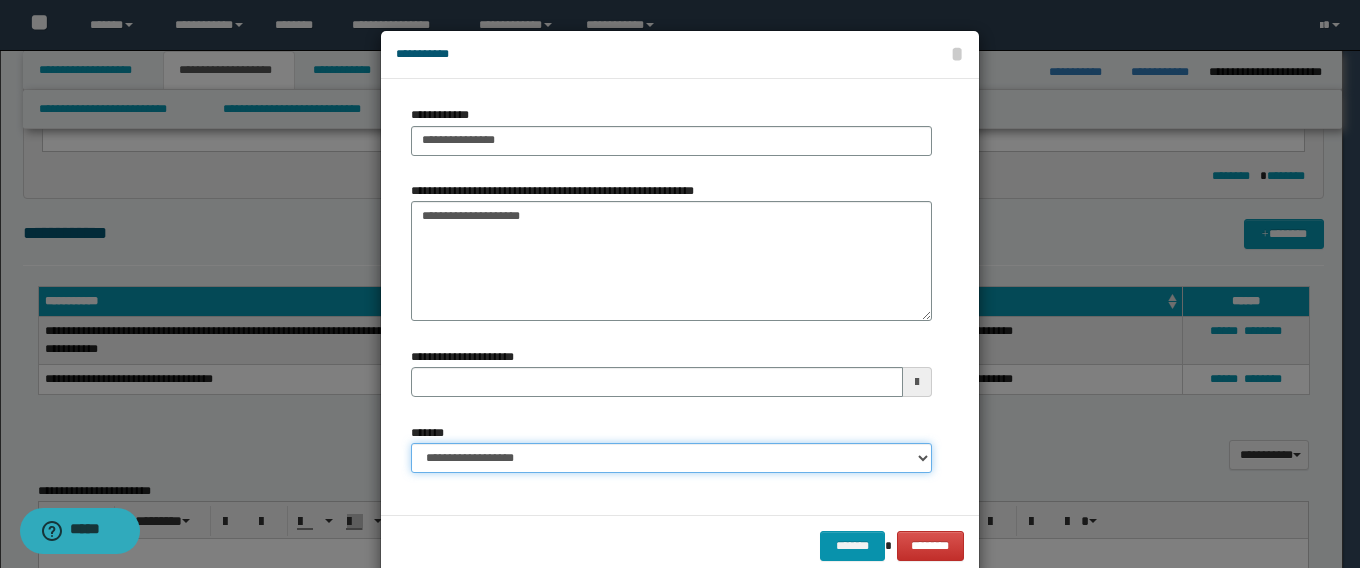click on "**********" at bounding box center [671, 458] 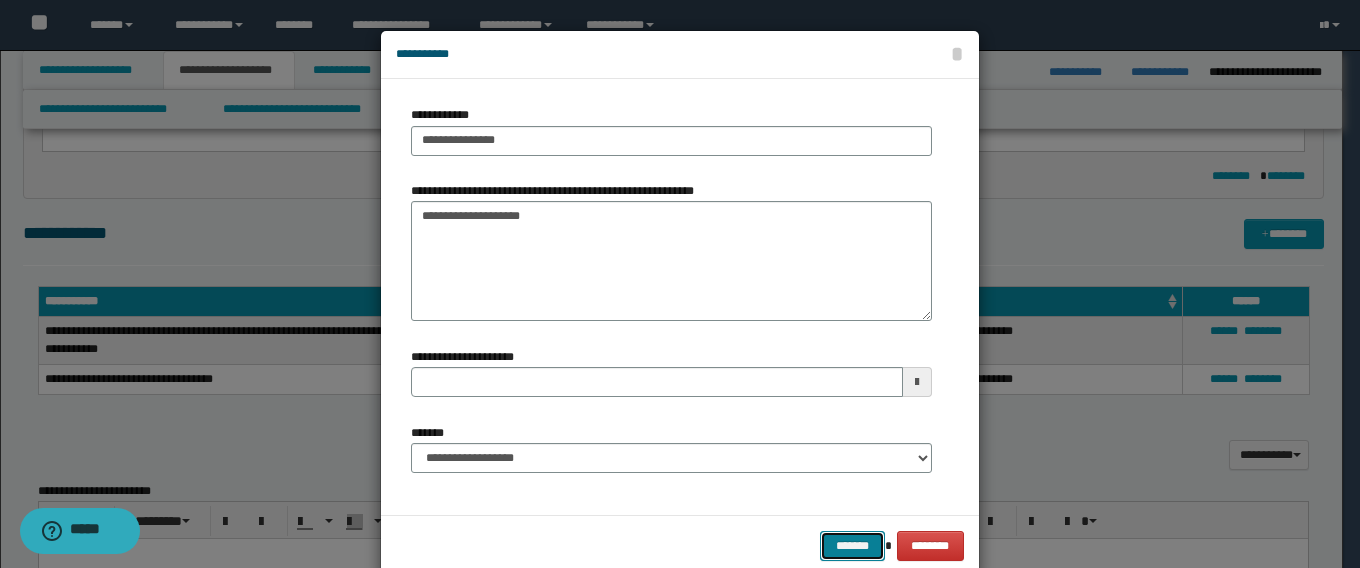 click on "*******" at bounding box center [852, 546] 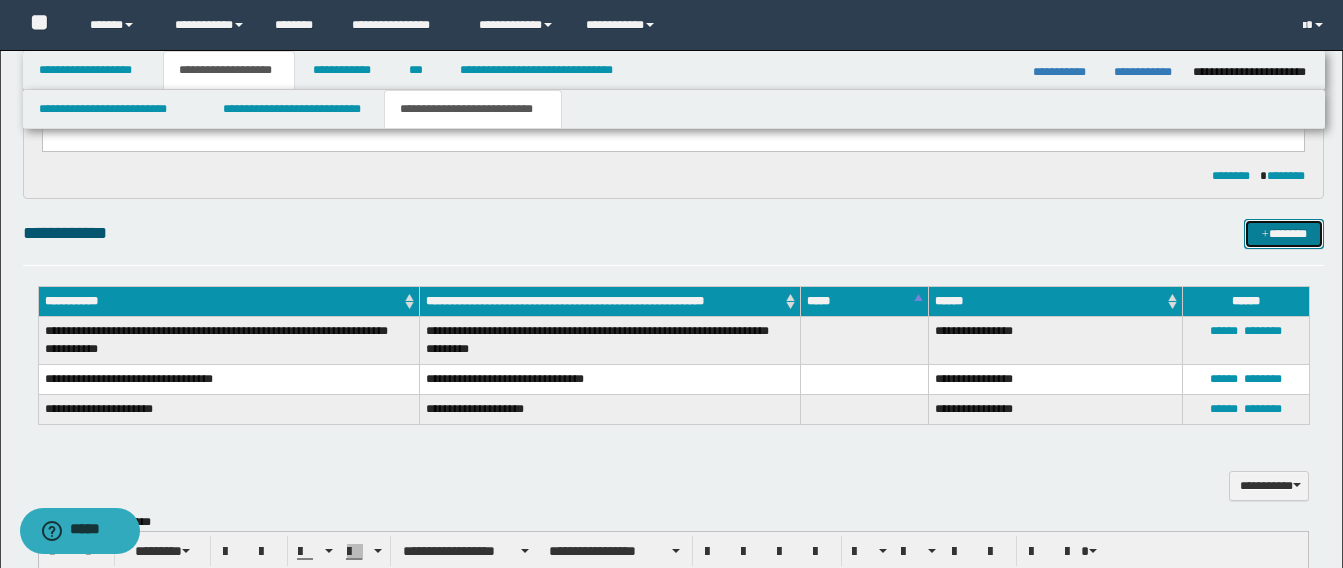 drag, startPoint x: 1296, startPoint y: 224, endPoint x: 1189, endPoint y: 234, distance: 107.46627 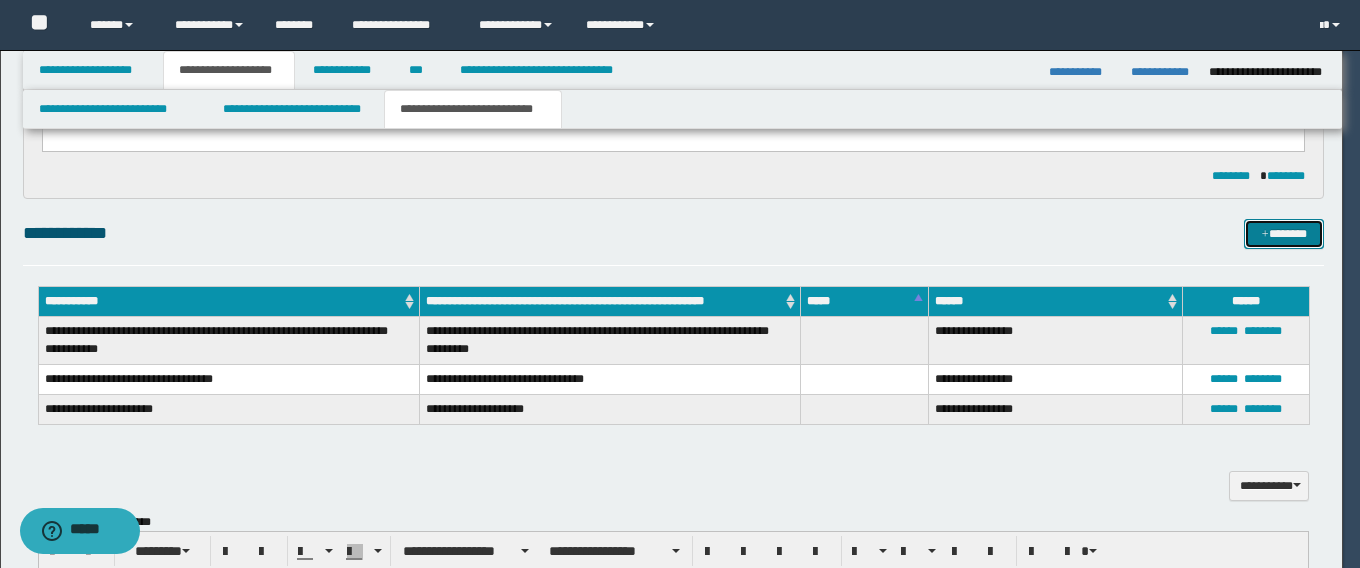 type 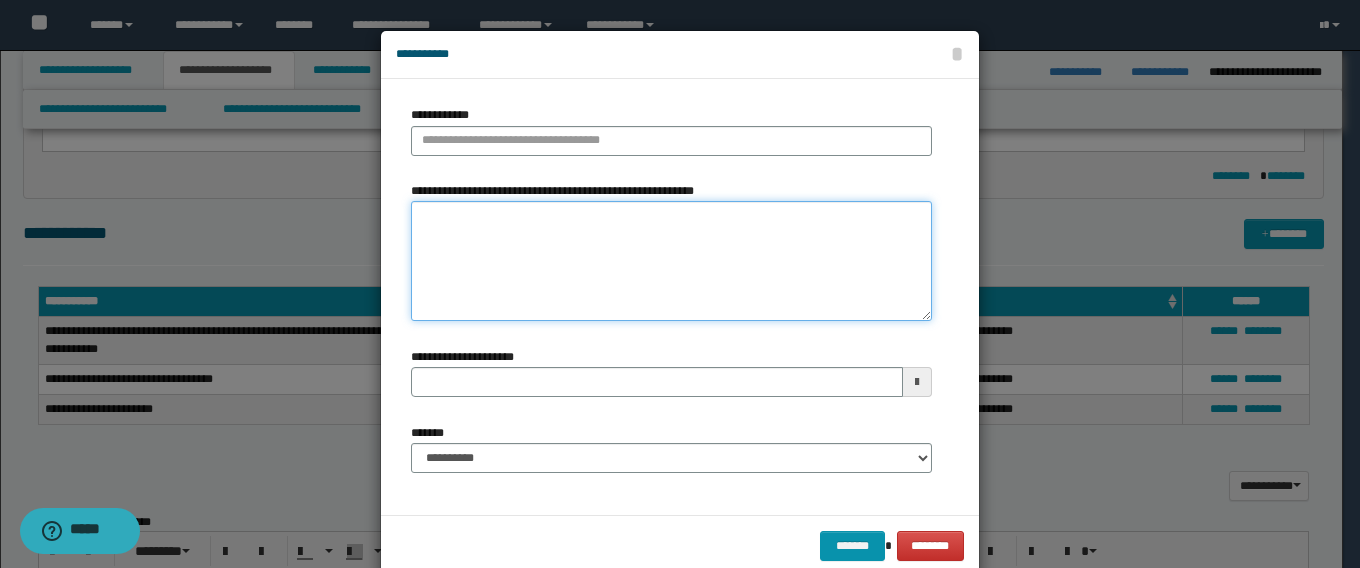 click on "**********" at bounding box center (671, 261) 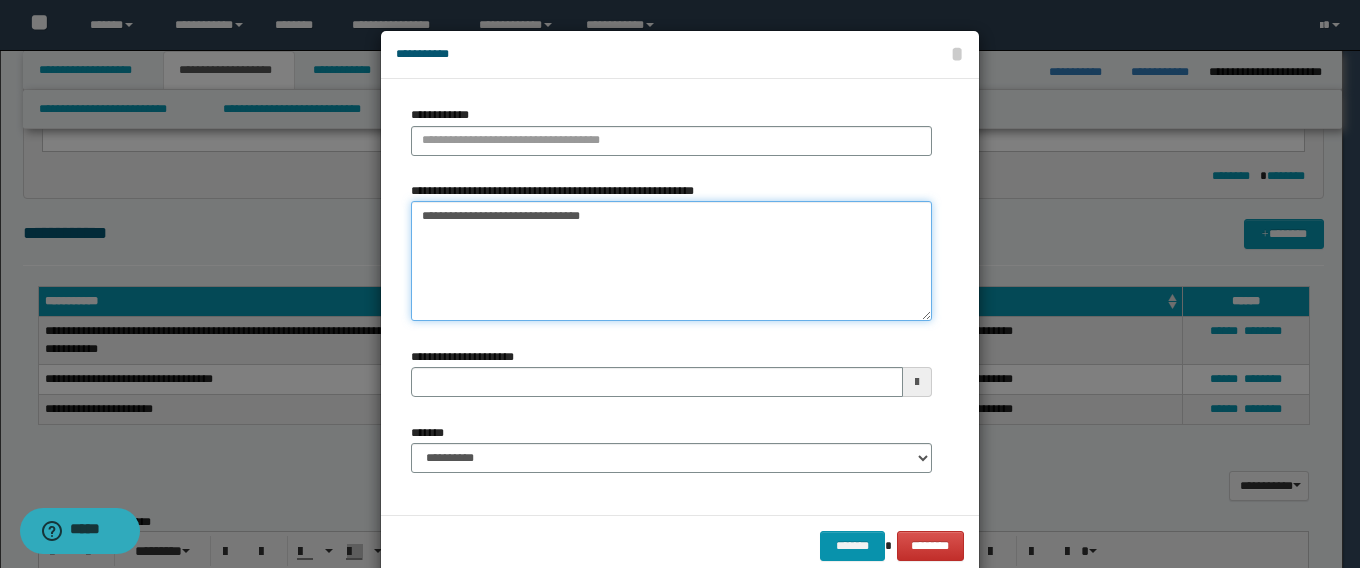 drag, startPoint x: 439, startPoint y: 215, endPoint x: 309, endPoint y: 214, distance: 130.00385 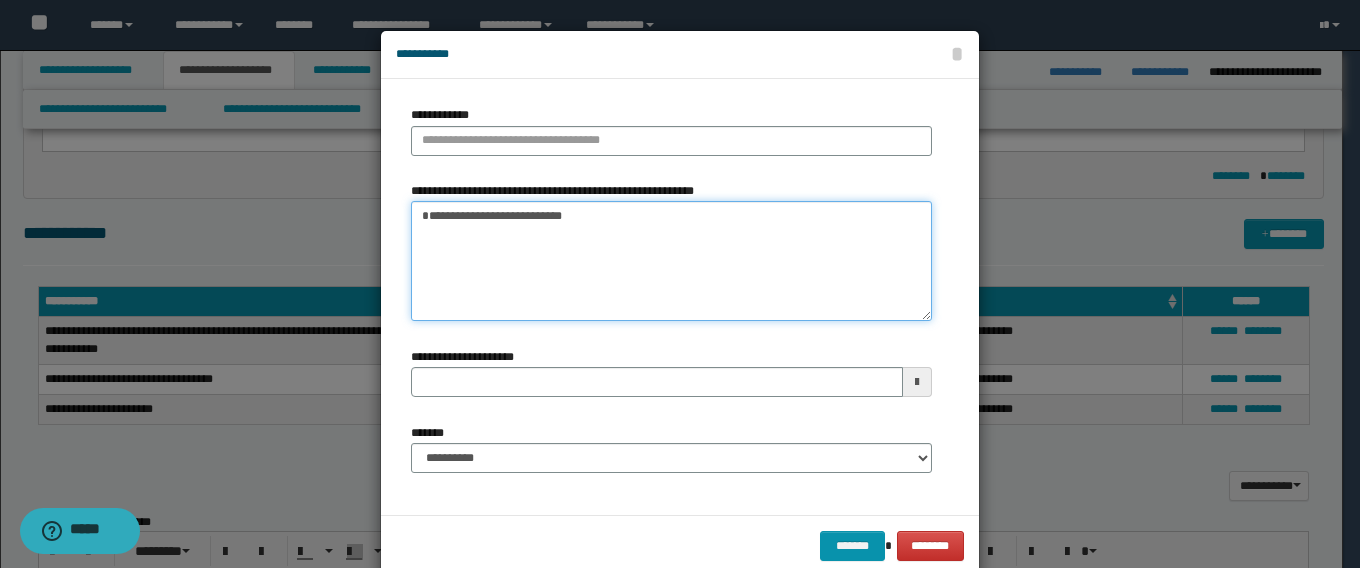 paste on "*****" 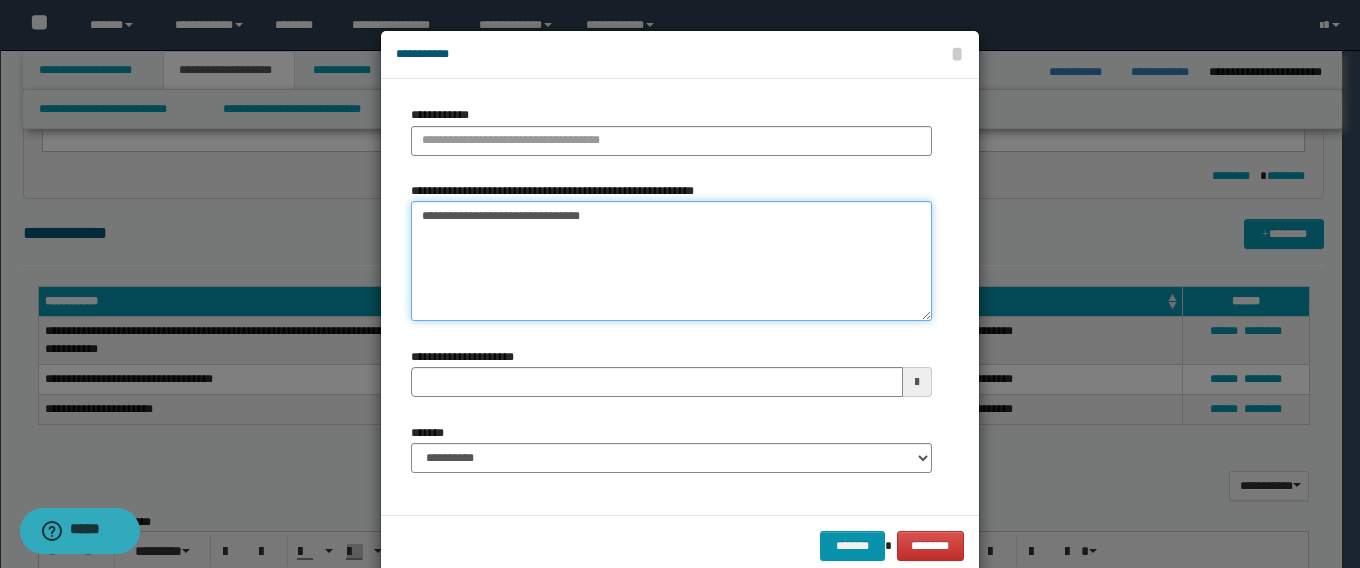 drag, startPoint x: 438, startPoint y: 208, endPoint x: 395, endPoint y: 210, distance: 43.046486 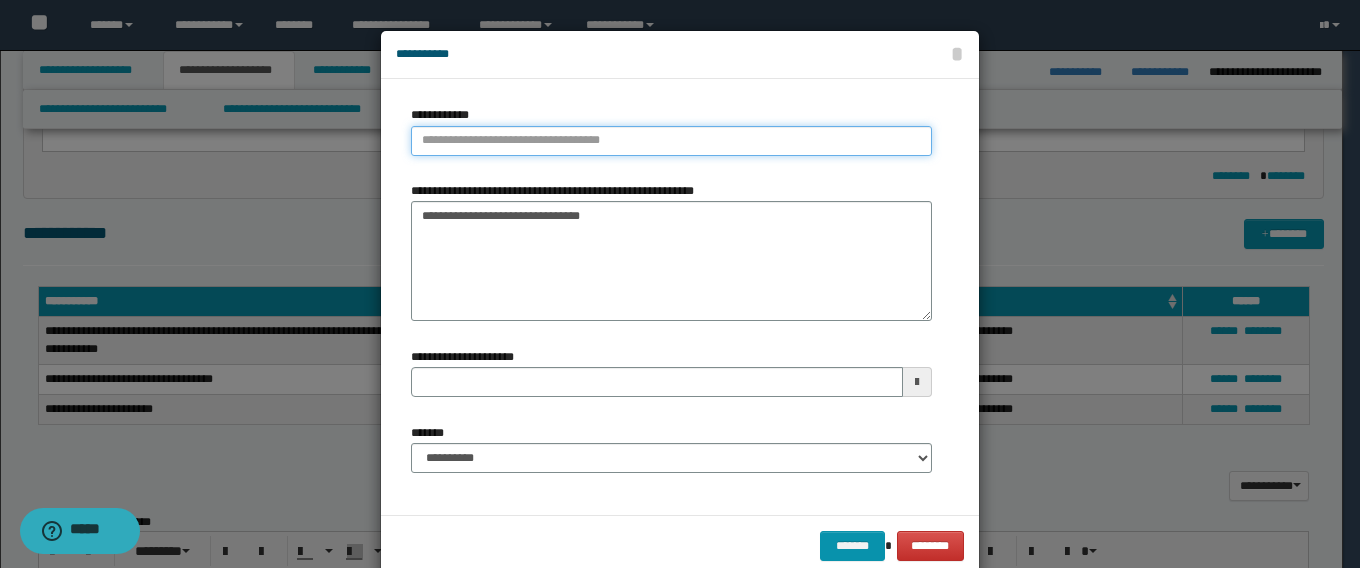 type on "**********" 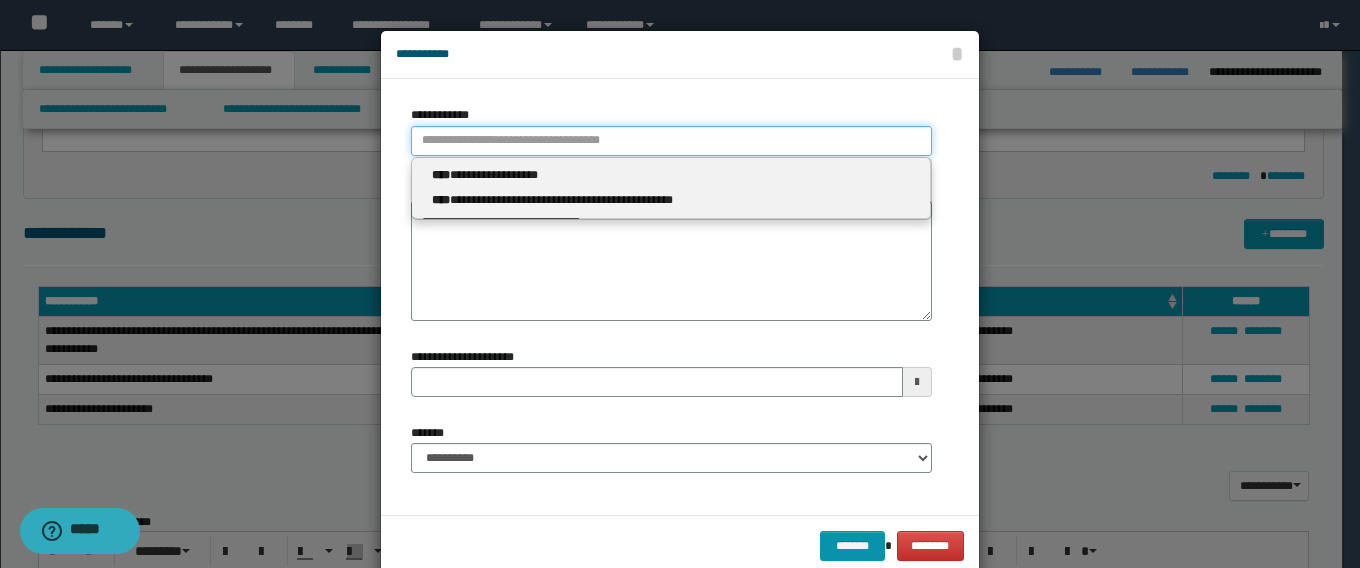 click on "**********" at bounding box center [671, 141] 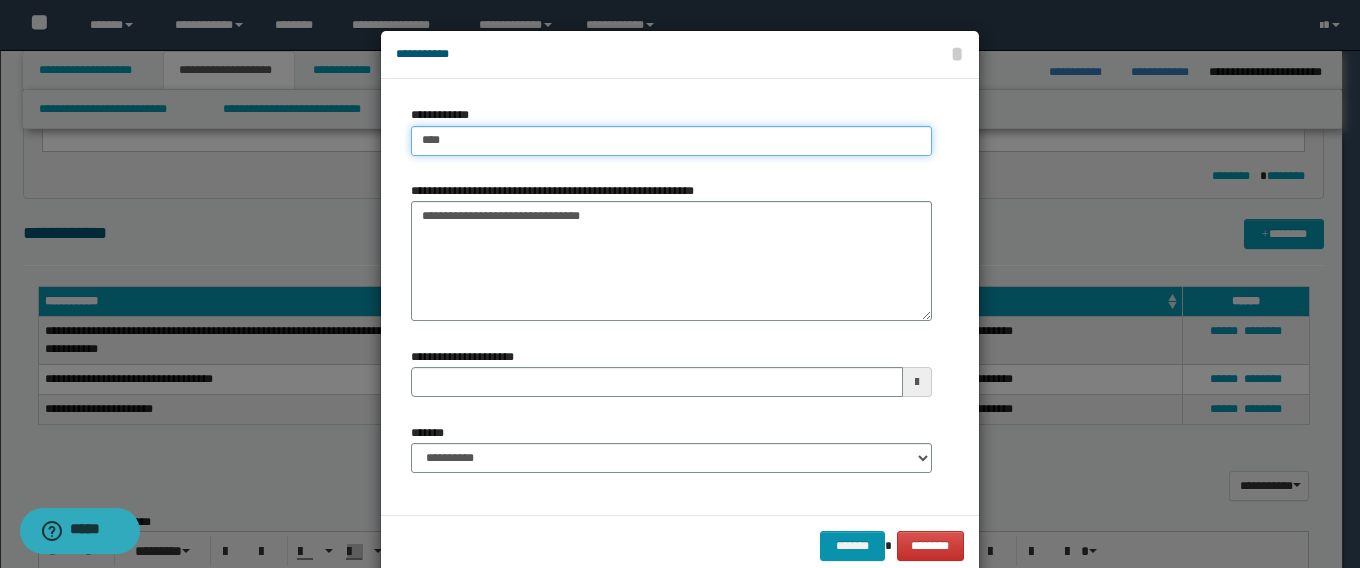 type on "****" 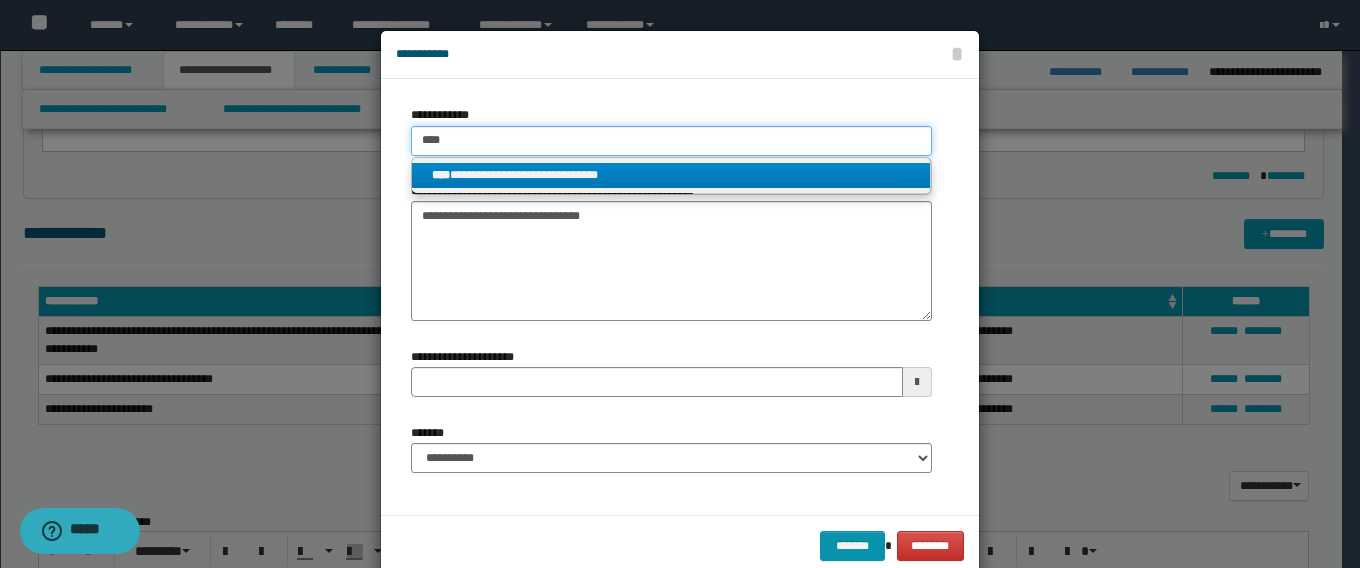 type on "****" 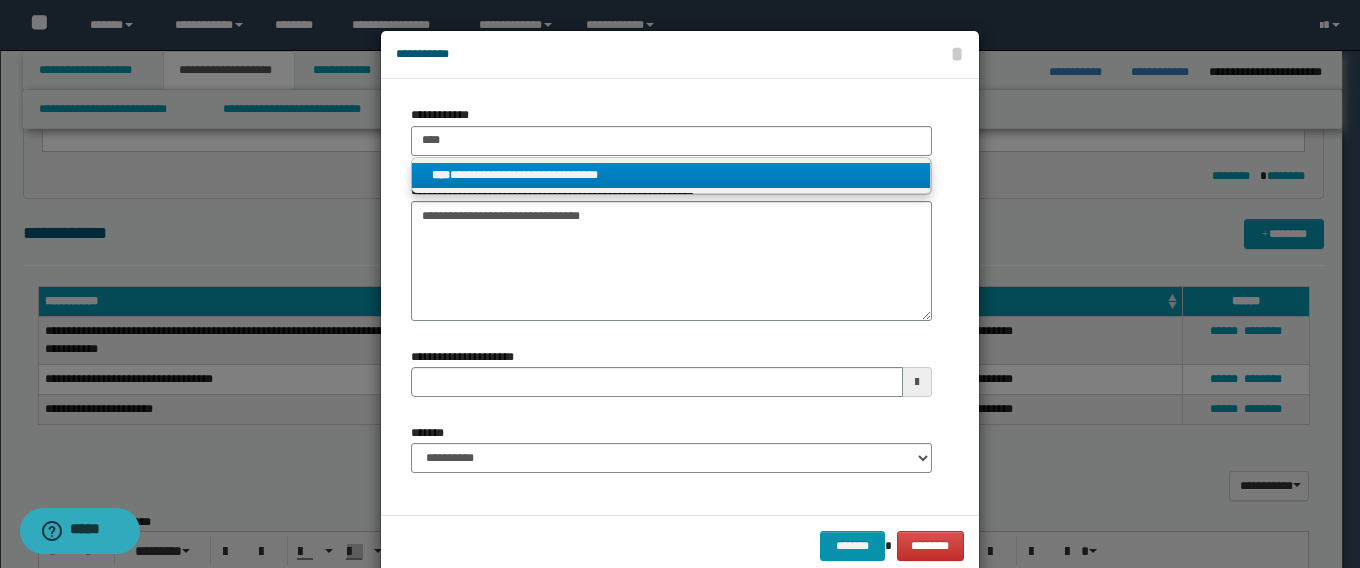 drag, startPoint x: 469, startPoint y: 171, endPoint x: 492, endPoint y: 211, distance: 46.141087 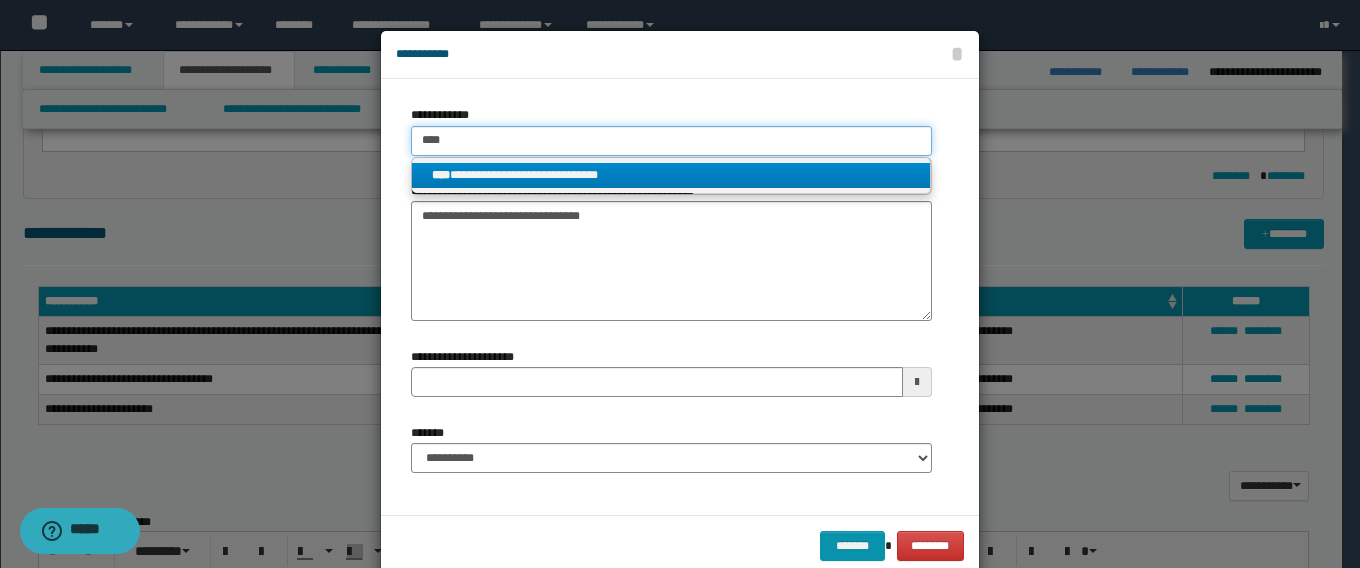 type 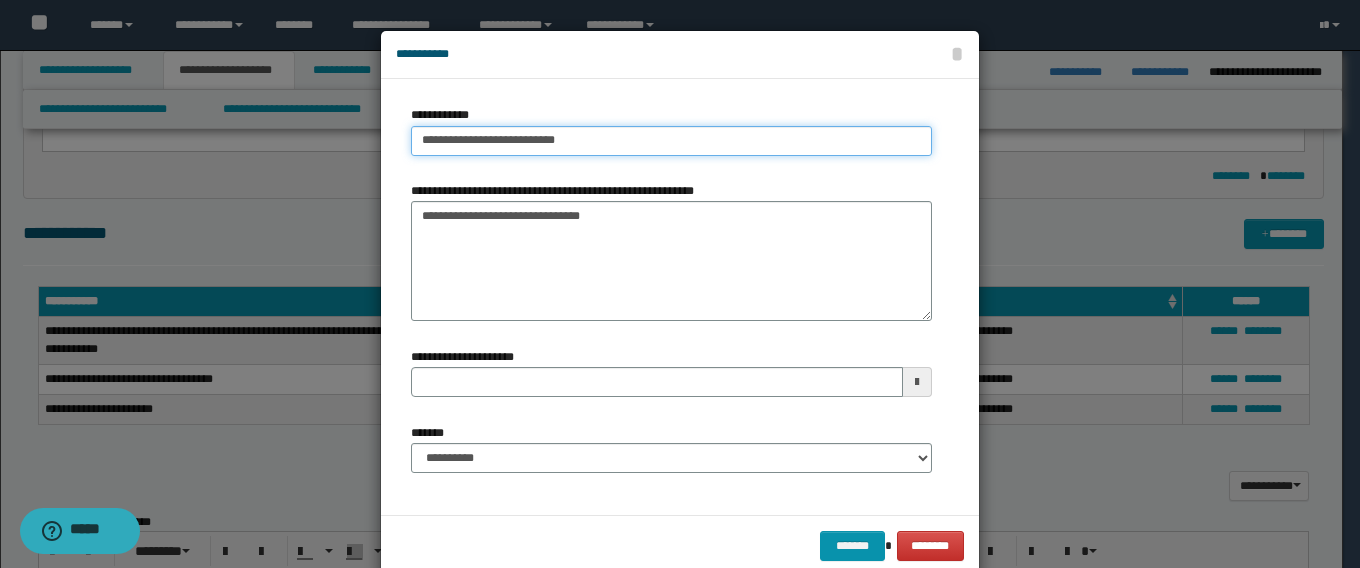 type 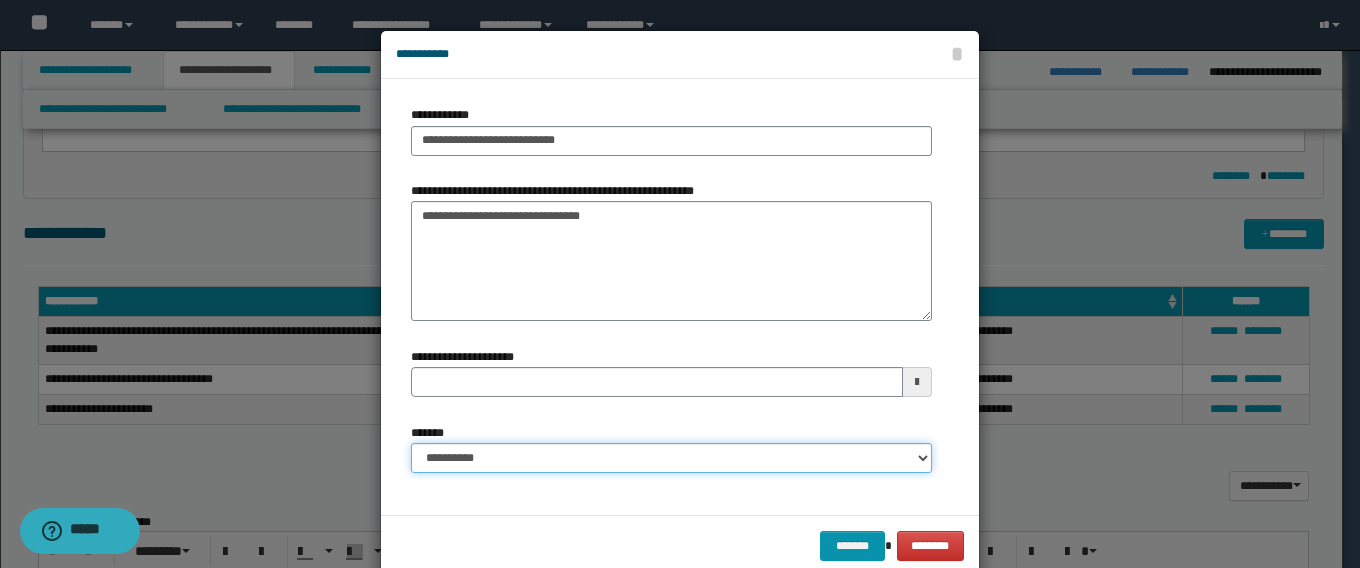 click on "**********" at bounding box center [671, 458] 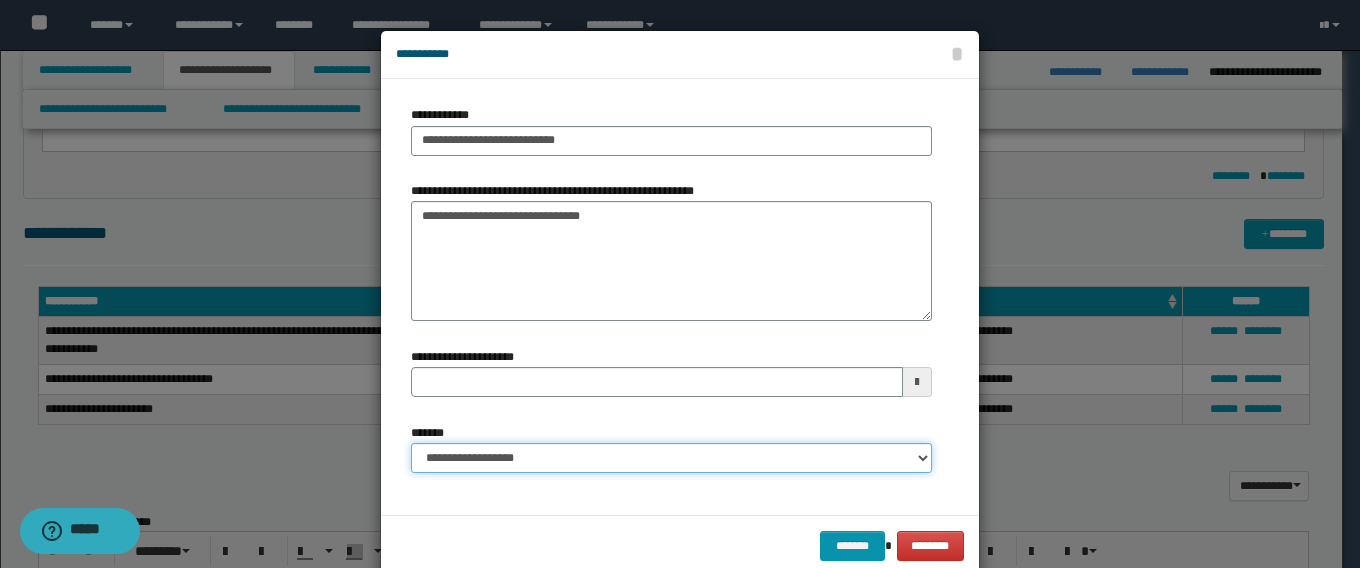 click on "**********" at bounding box center [671, 458] 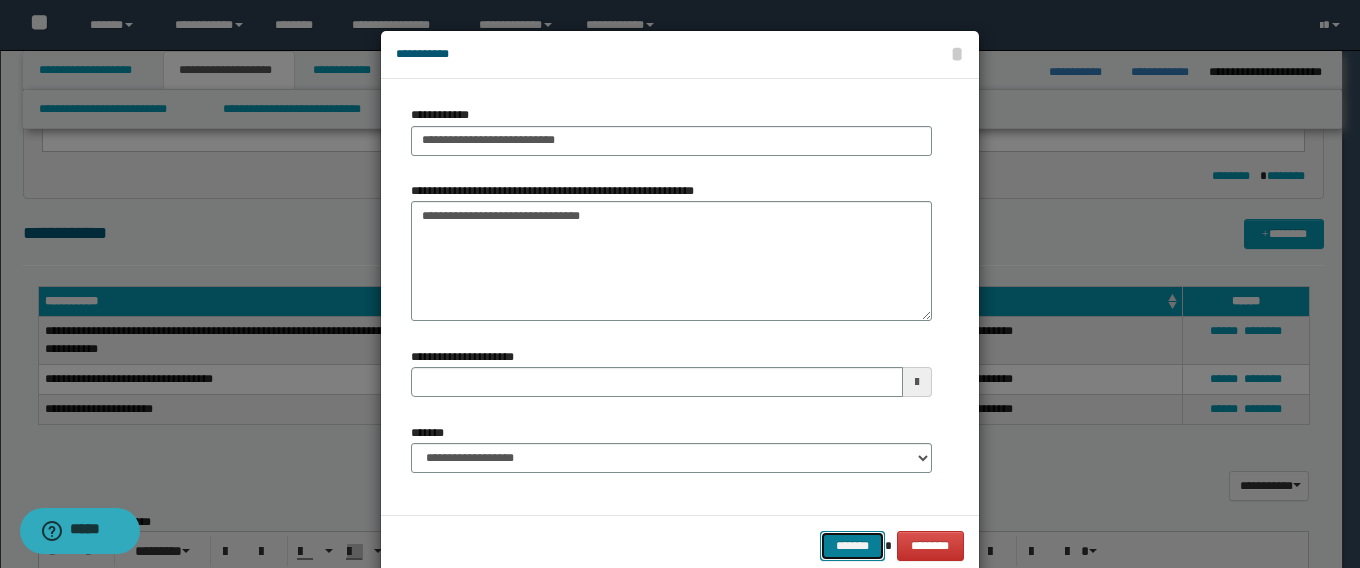 click on "*******" at bounding box center (852, 546) 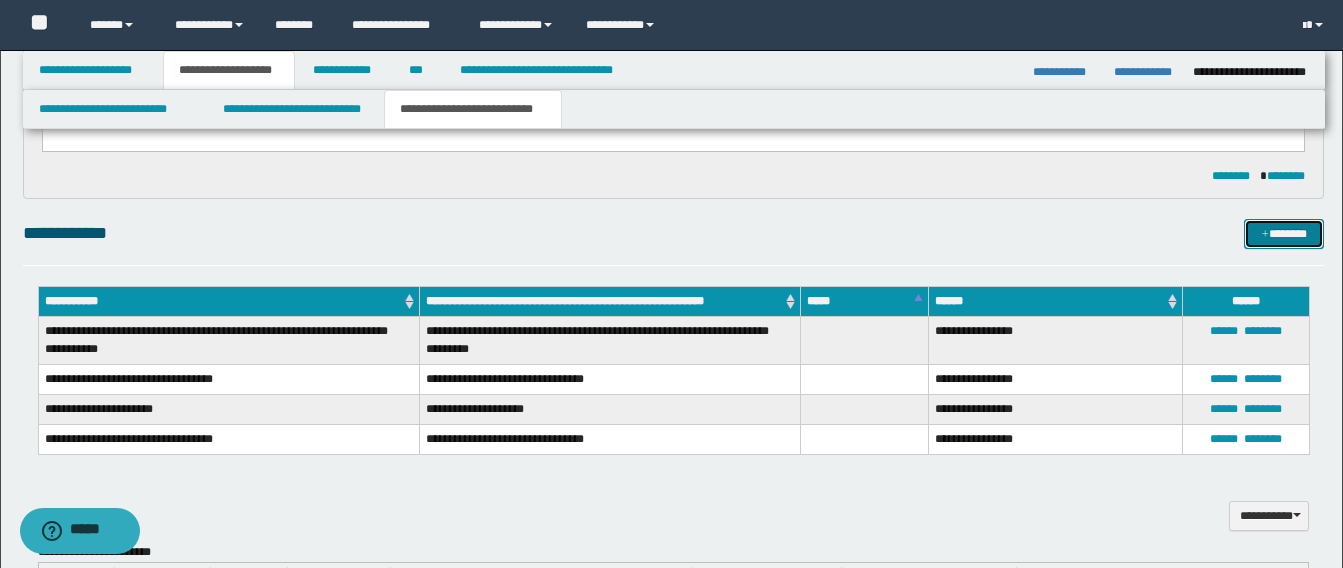 drag, startPoint x: 1281, startPoint y: 234, endPoint x: 1163, endPoint y: 252, distance: 119.36499 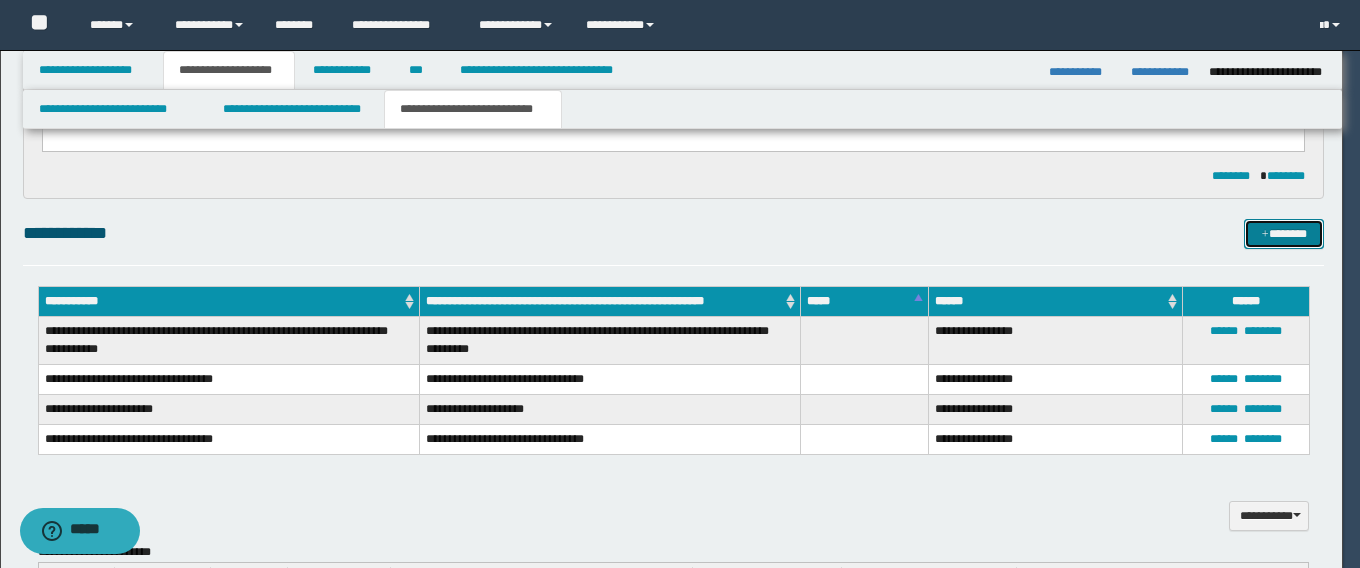 type 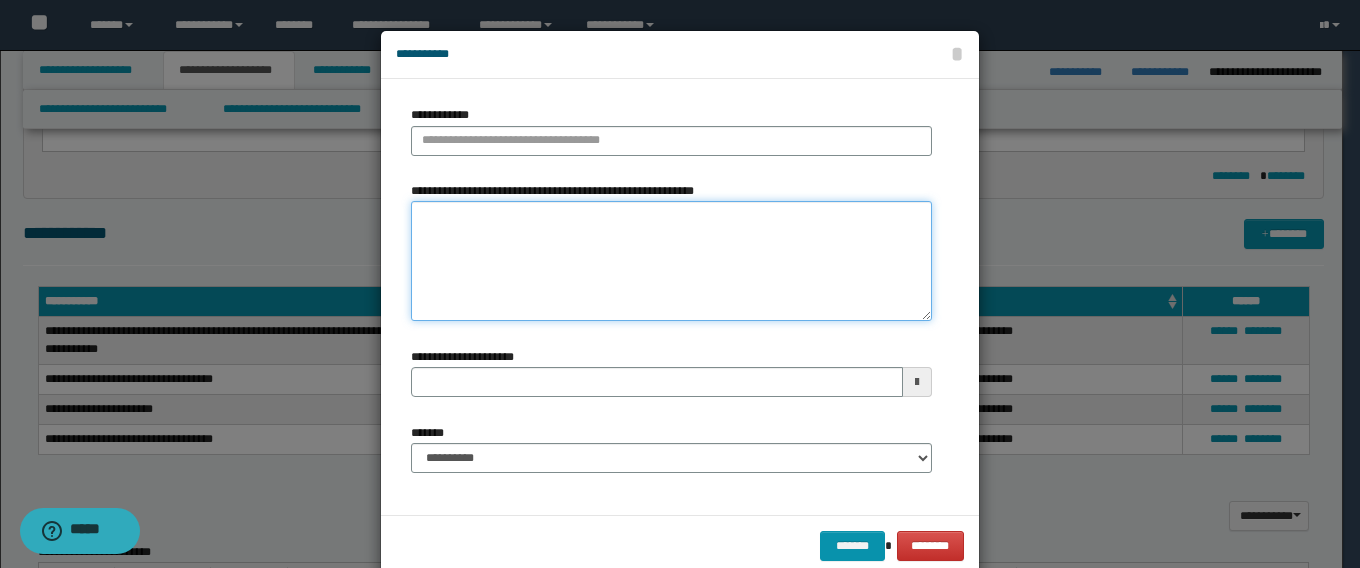 click on "**********" at bounding box center (671, 261) 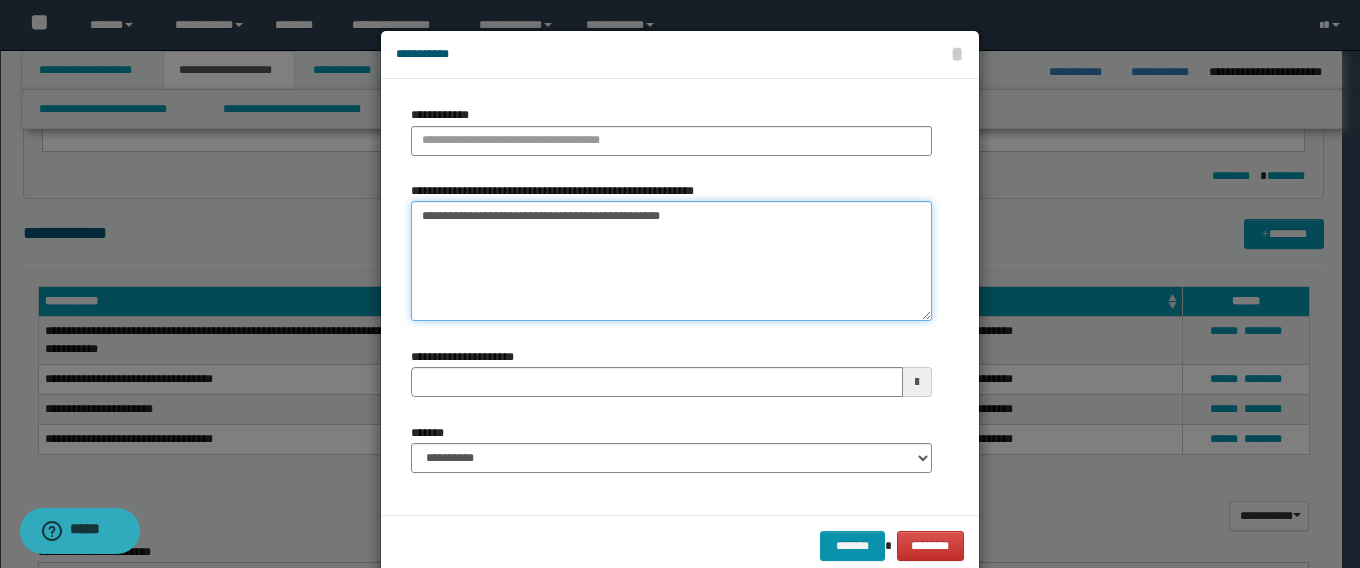 drag, startPoint x: 435, startPoint y: 218, endPoint x: 343, endPoint y: 213, distance: 92.13577 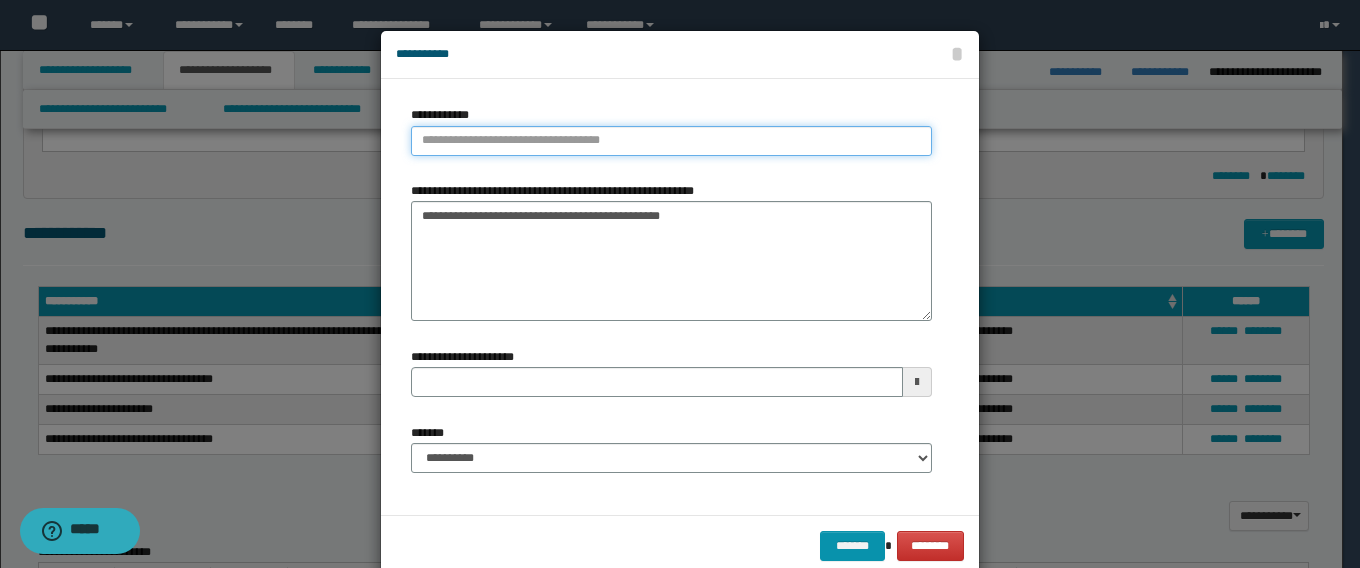 type on "**********" 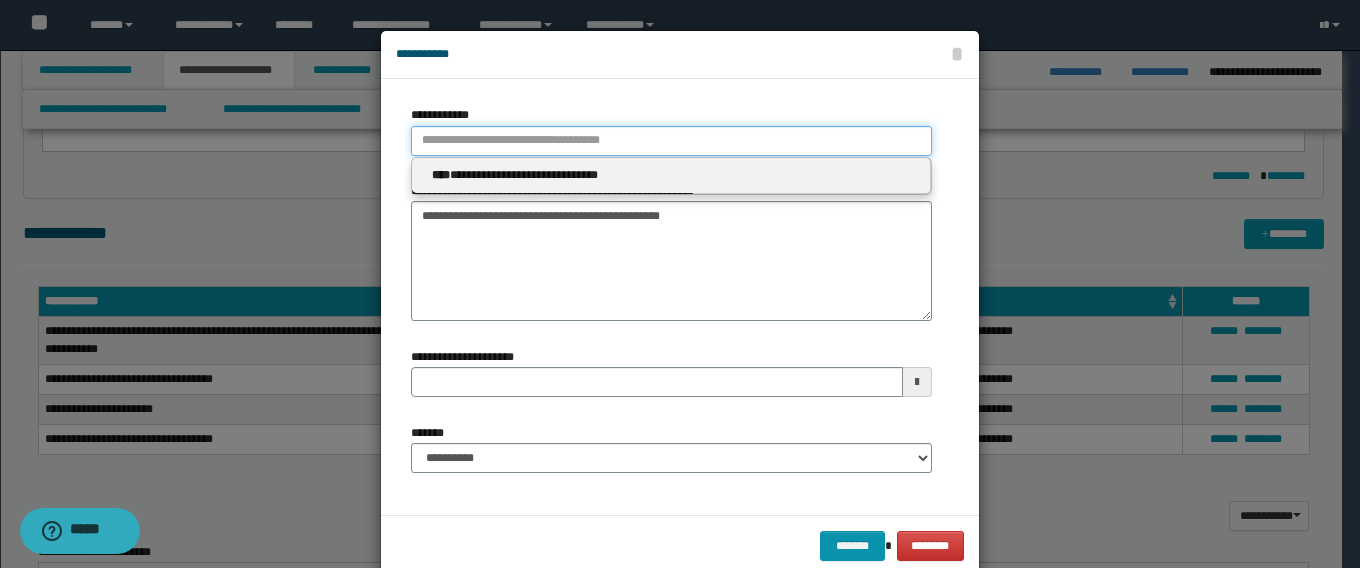 click on "**********" at bounding box center [671, 141] 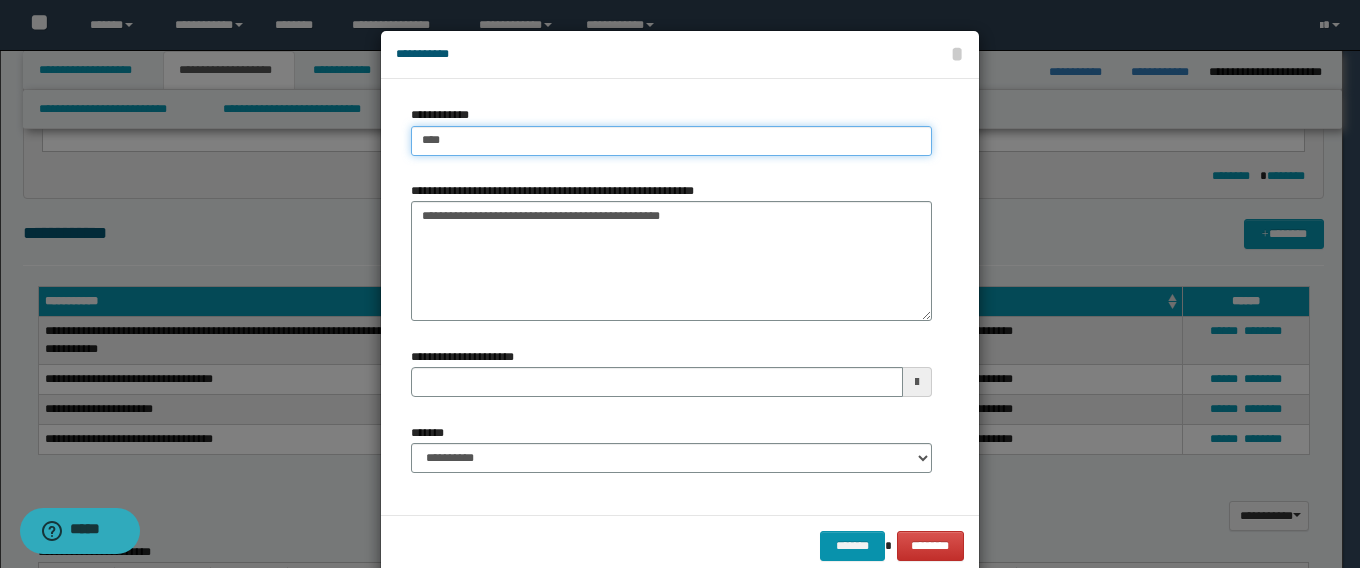 type on "****" 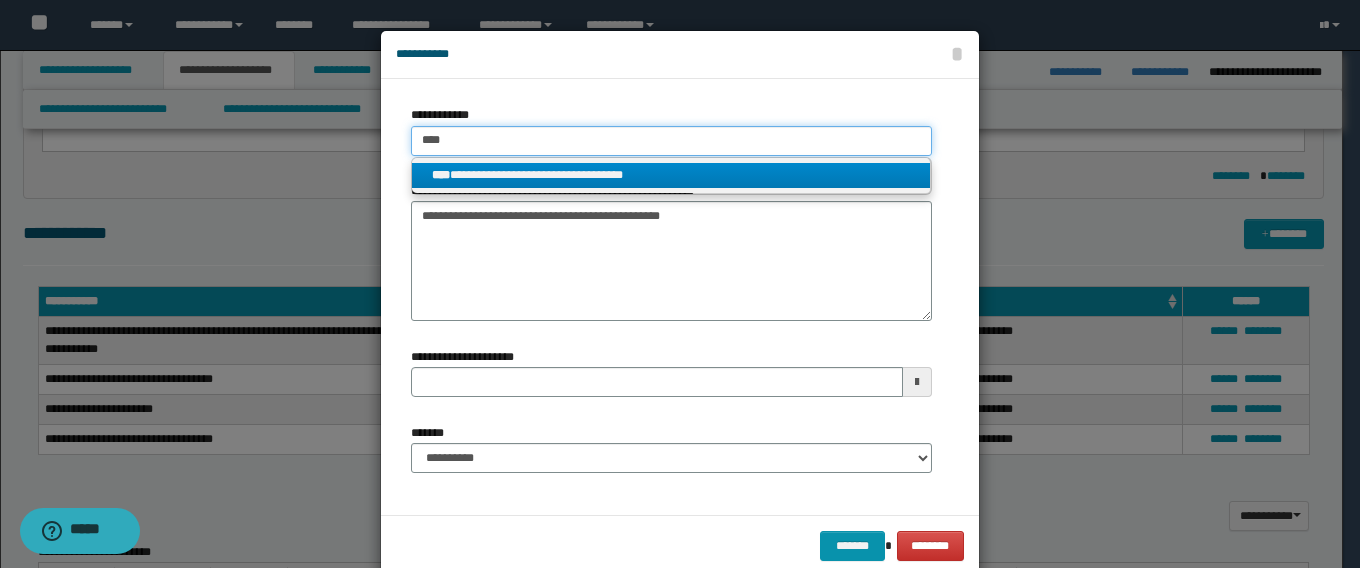 type on "****" 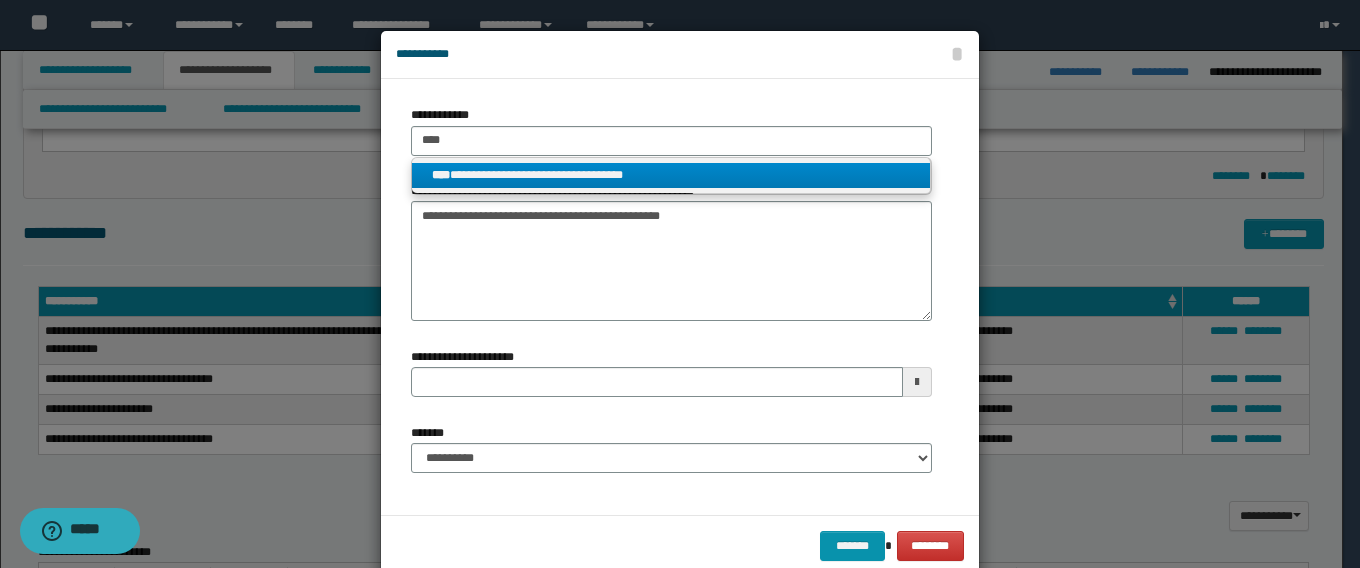 click on "**********" at bounding box center [671, 175] 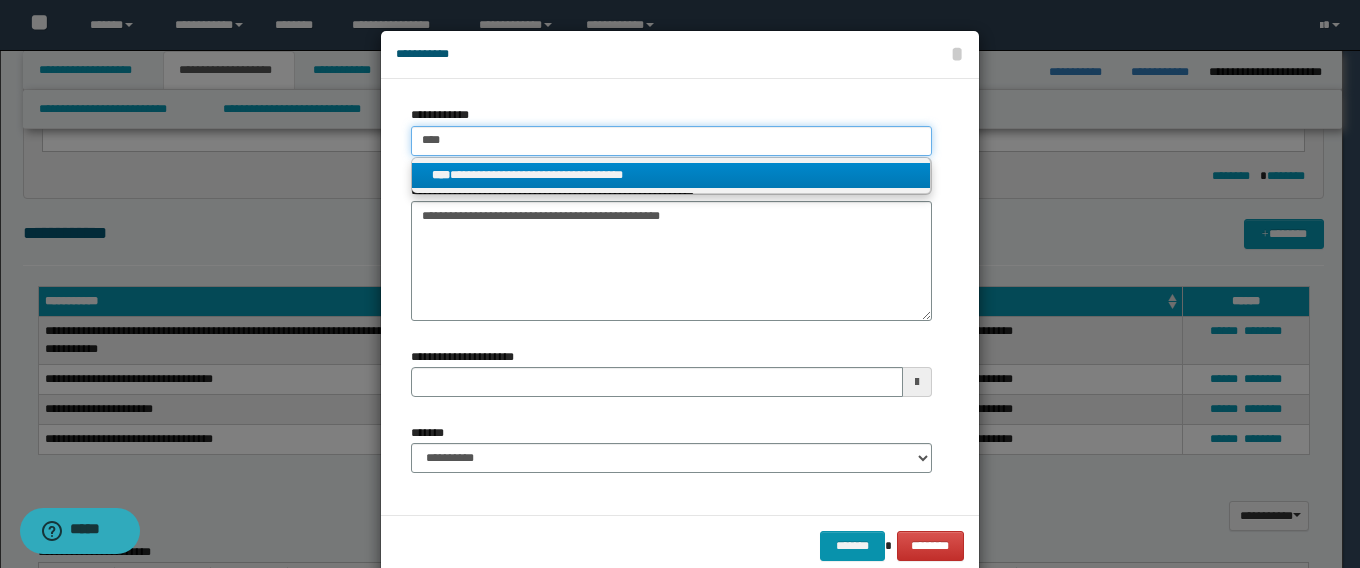 type 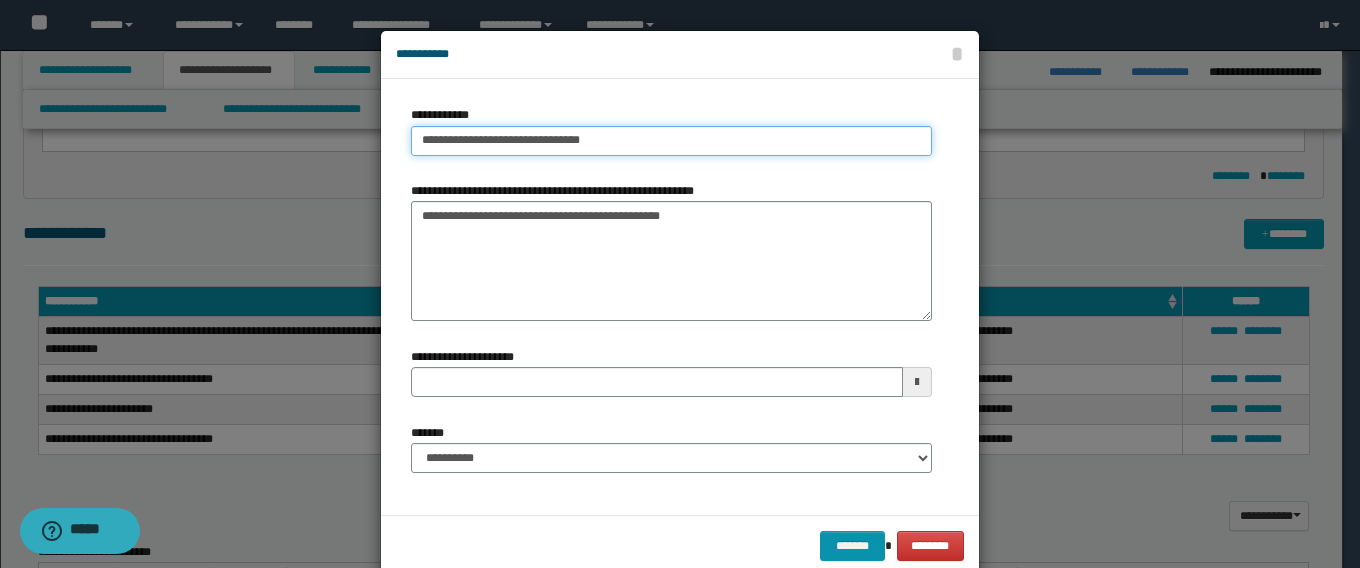 type 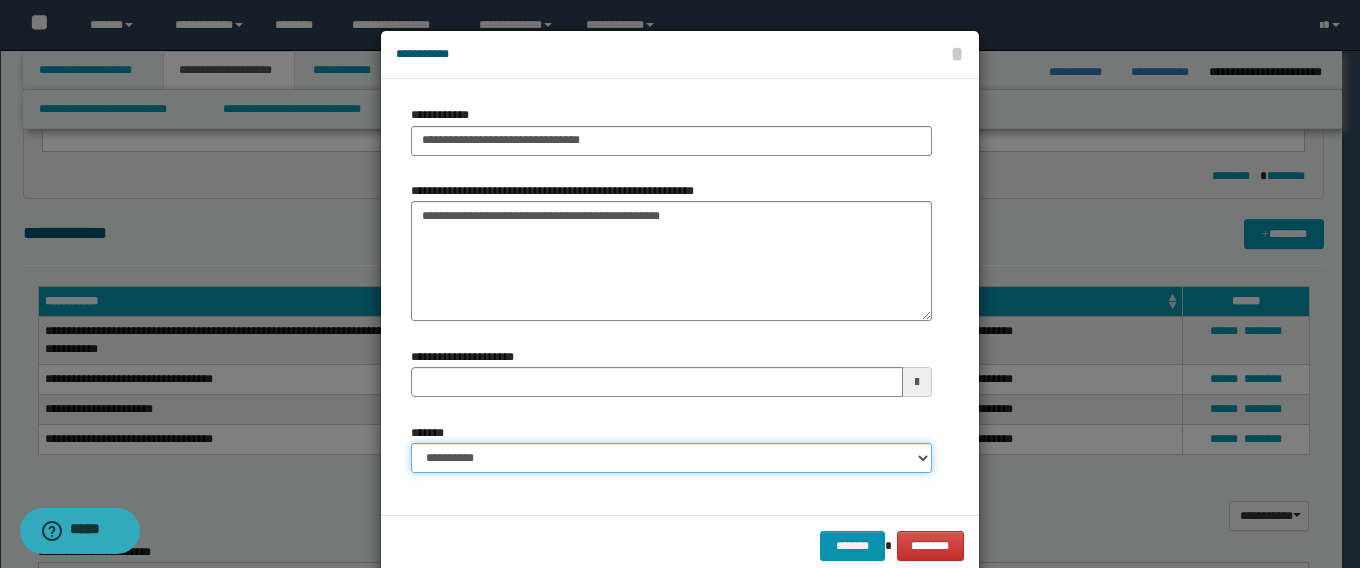 click on "**********" at bounding box center (671, 458) 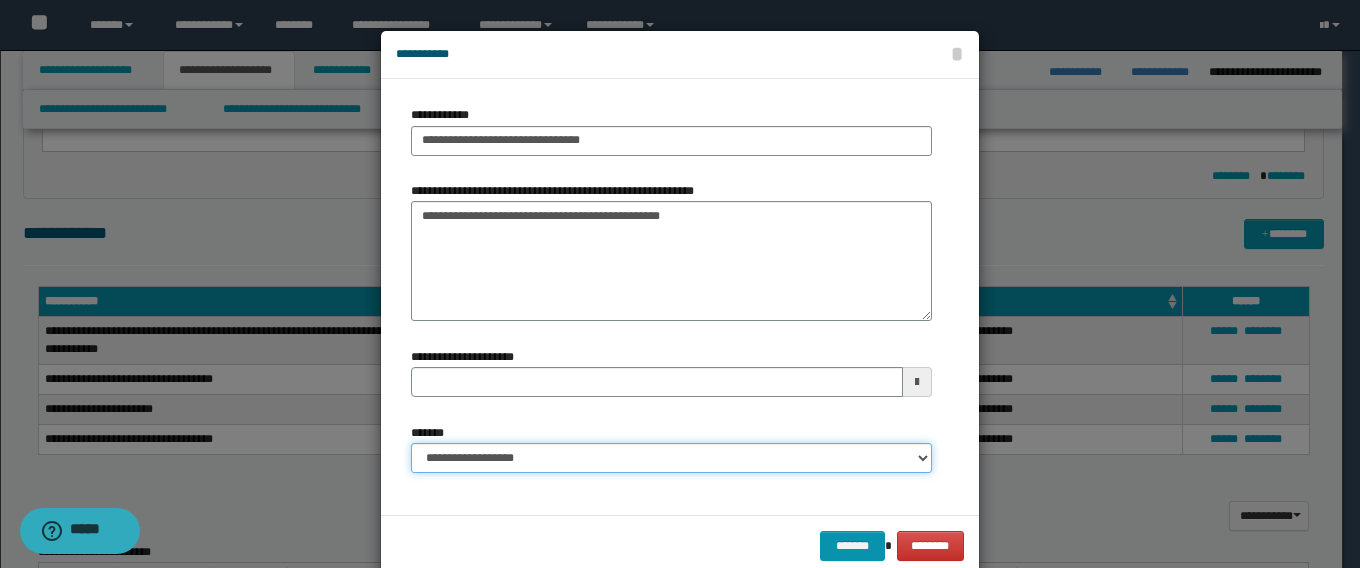 click on "**********" at bounding box center (671, 458) 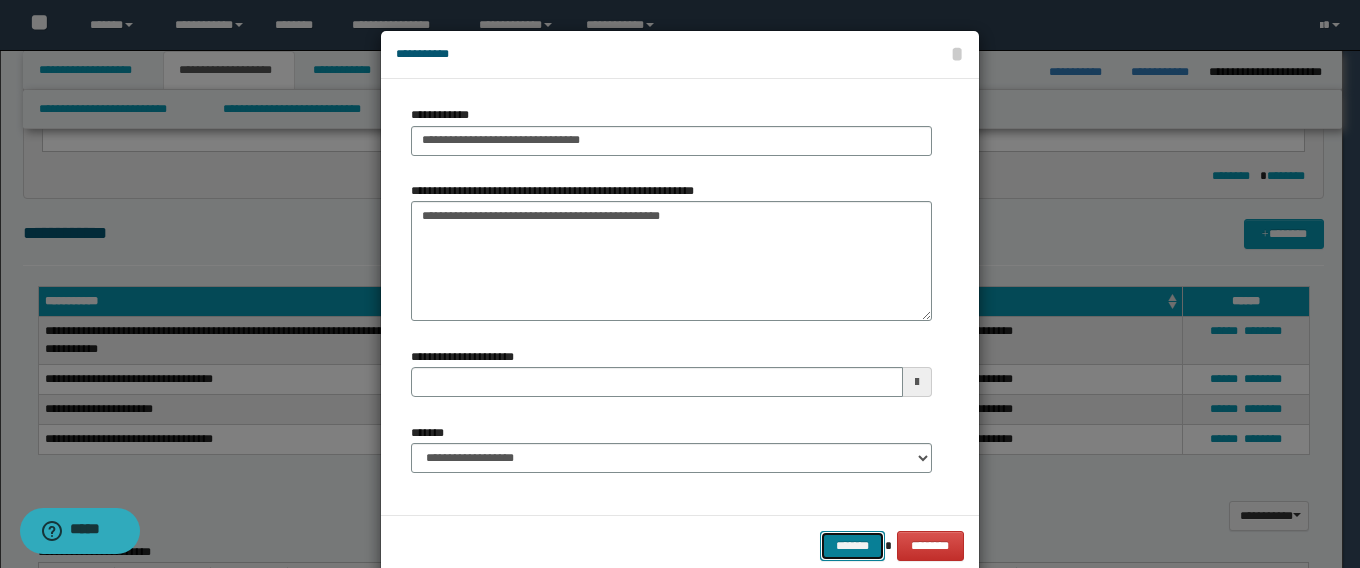 click on "*******" at bounding box center [852, 546] 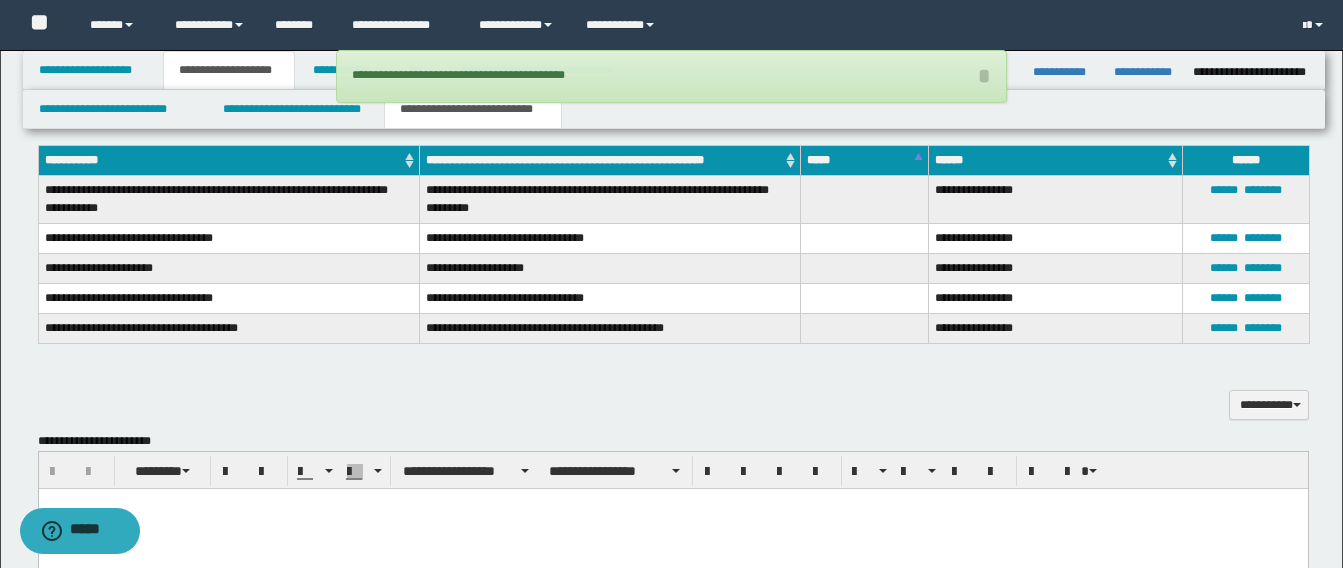 scroll, scrollTop: 700, scrollLeft: 0, axis: vertical 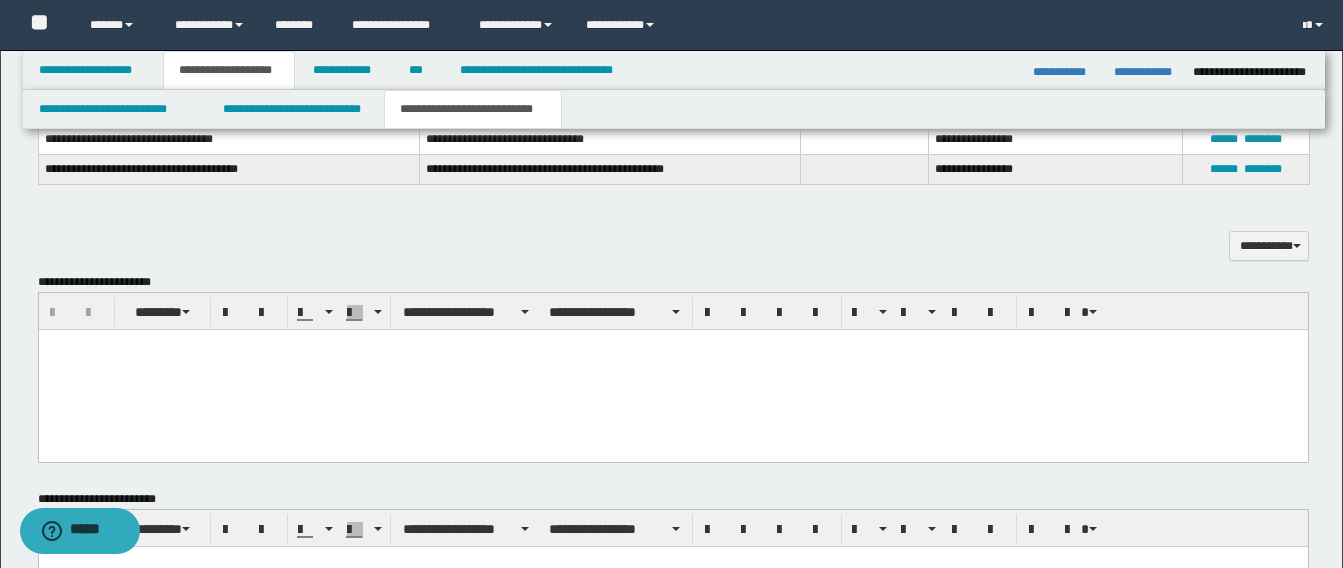 click at bounding box center (672, 369) 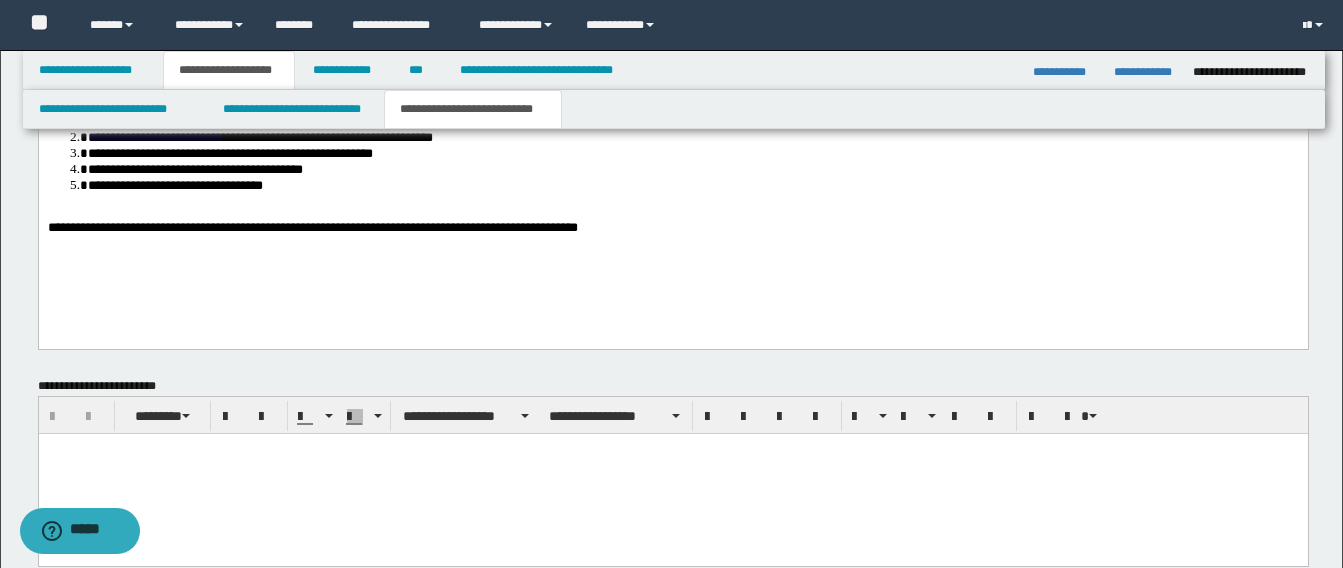 scroll, scrollTop: 1000, scrollLeft: 0, axis: vertical 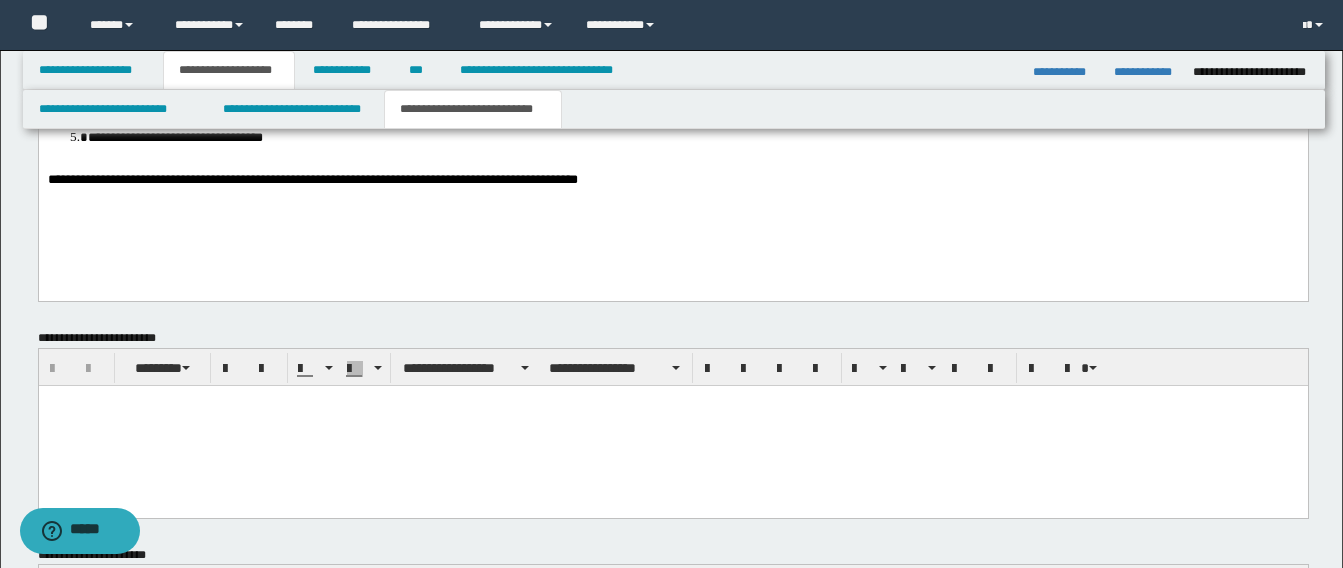click on "**********" at bounding box center (672, 136) 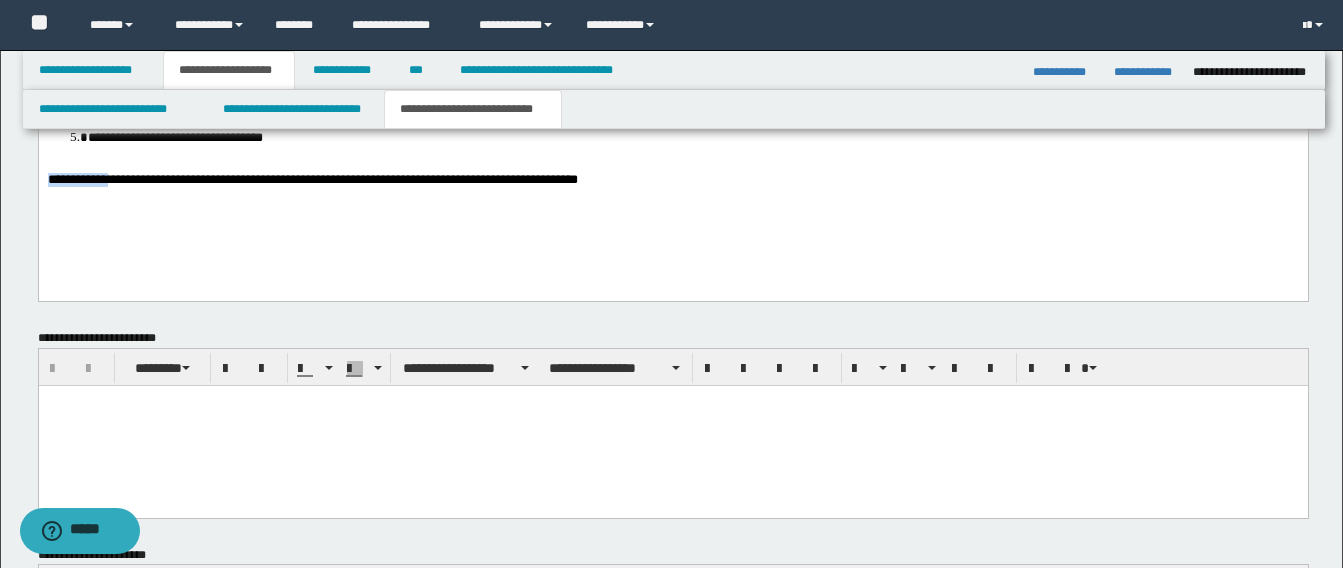 click at bounding box center [672, 165] 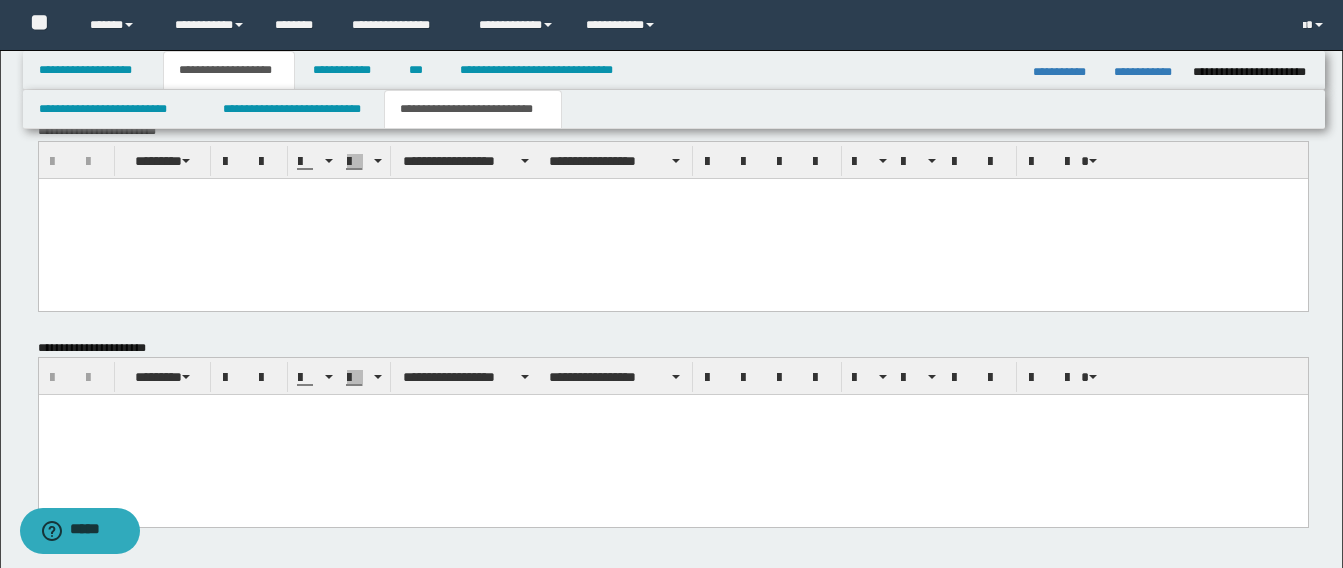 scroll, scrollTop: 1275, scrollLeft: 0, axis: vertical 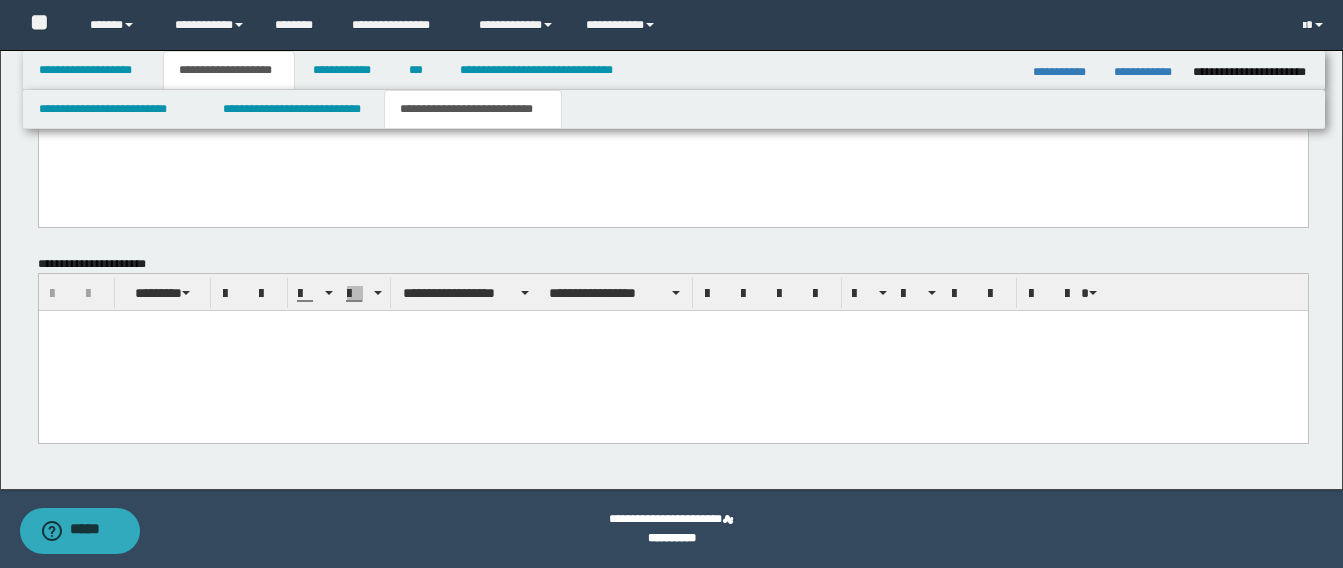 click at bounding box center [672, 351] 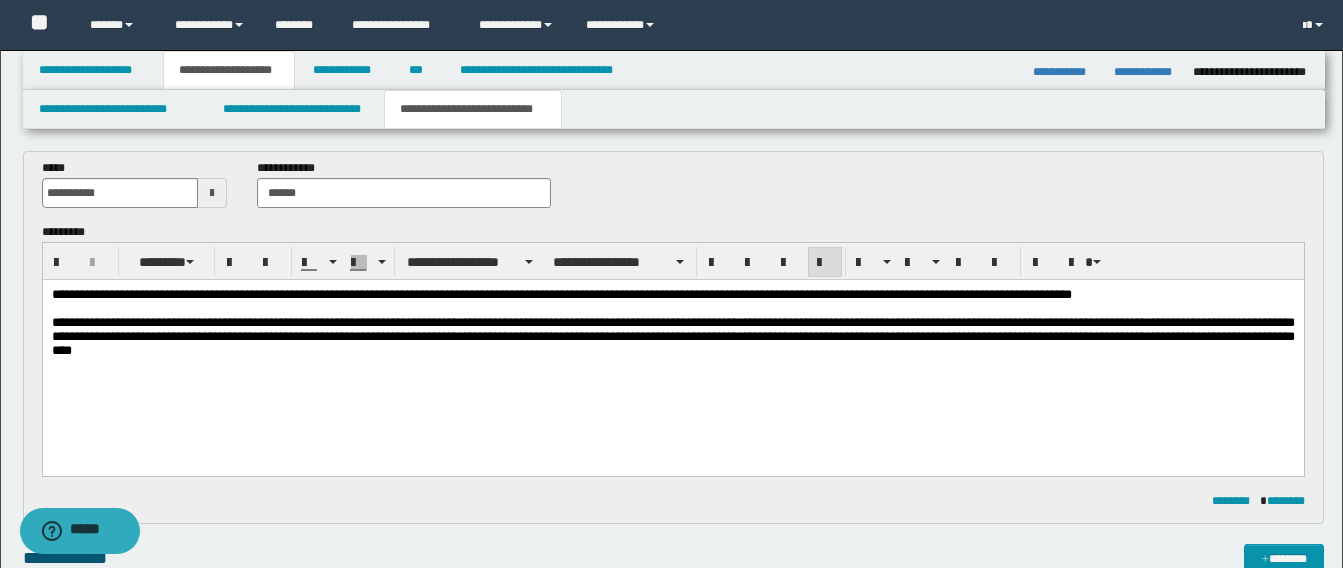 scroll, scrollTop: 0, scrollLeft: 0, axis: both 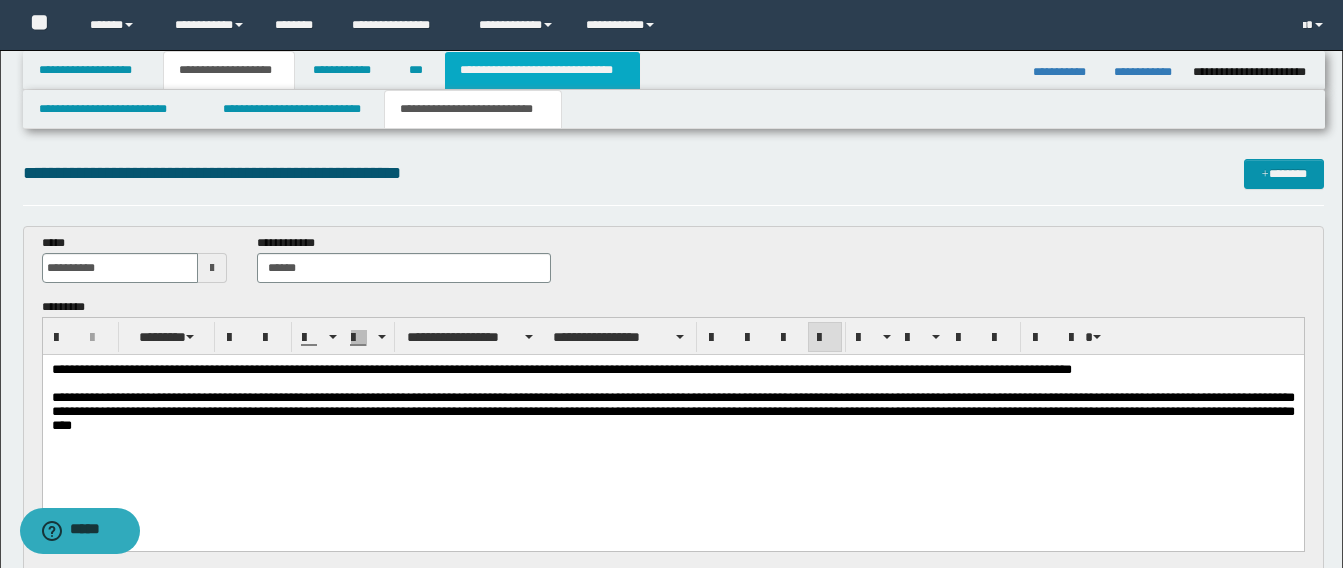 click on "**********" at bounding box center [542, 70] 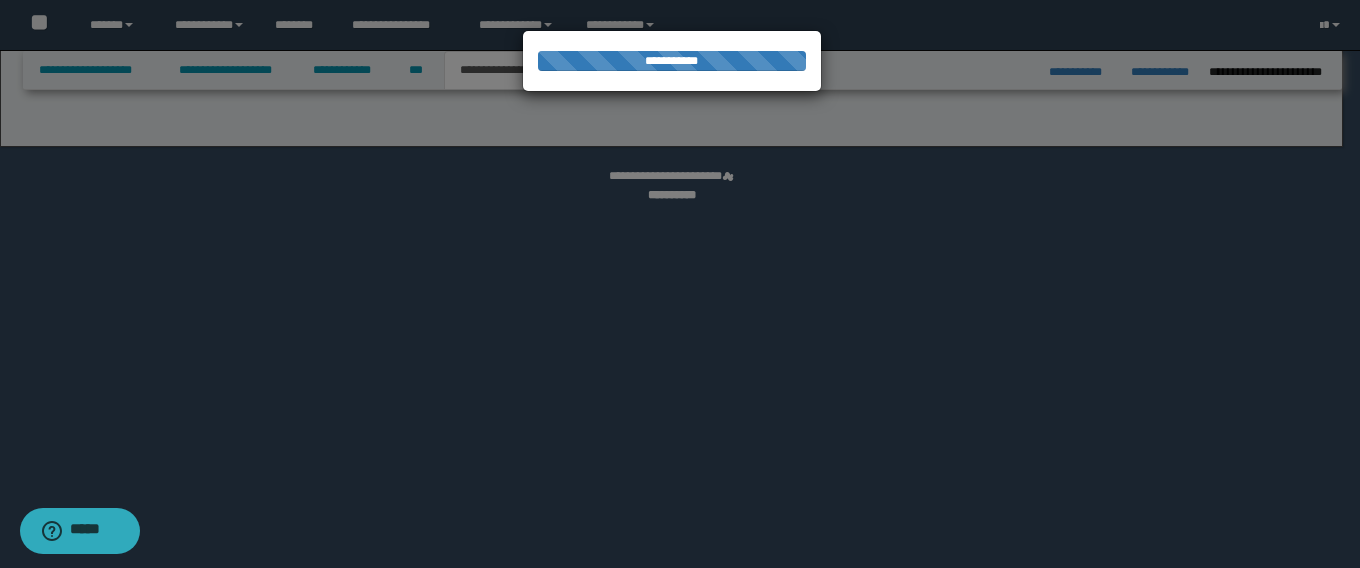 select on "*" 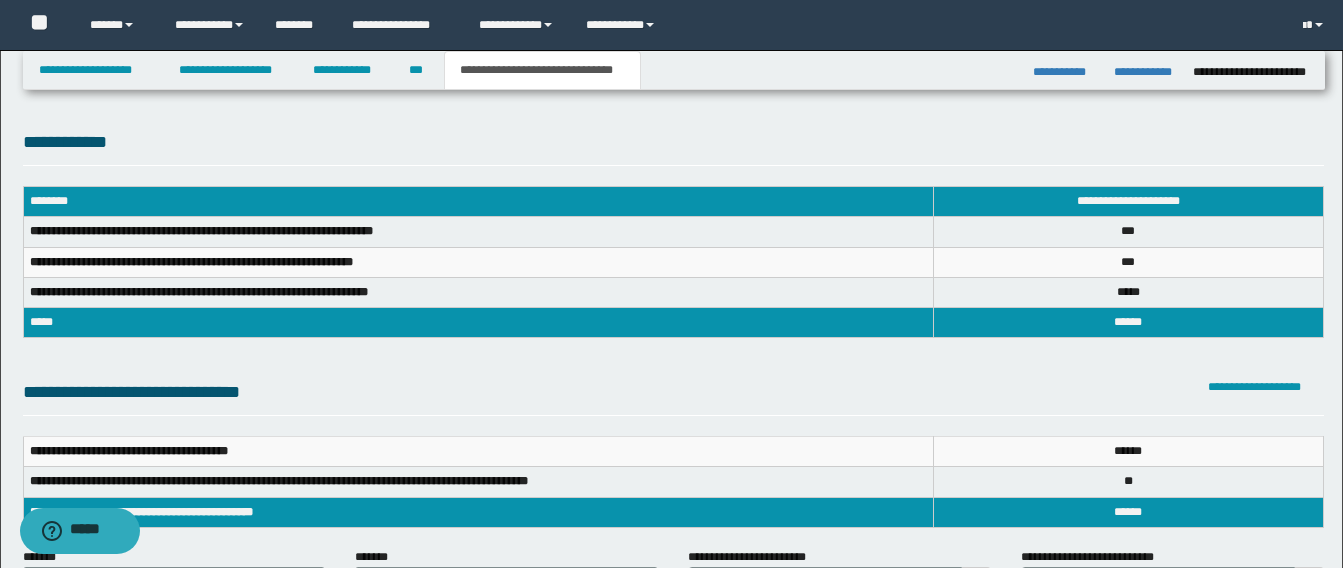 scroll, scrollTop: 0, scrollLeft: 0, axis: both 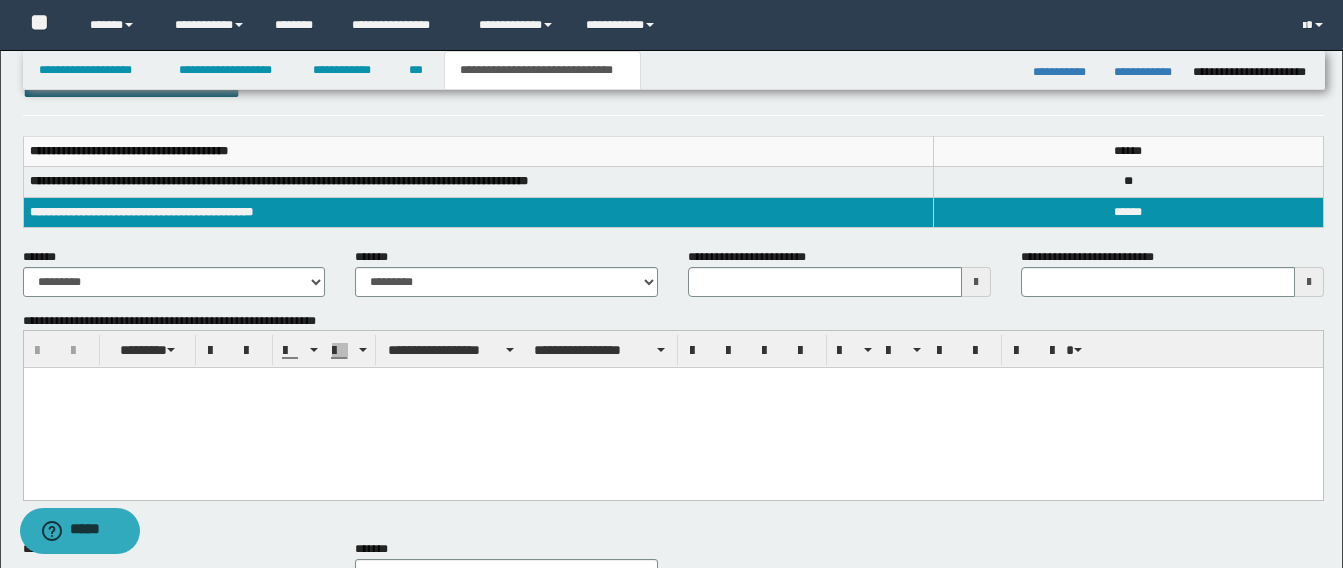 click at bounding box center [672, 408] 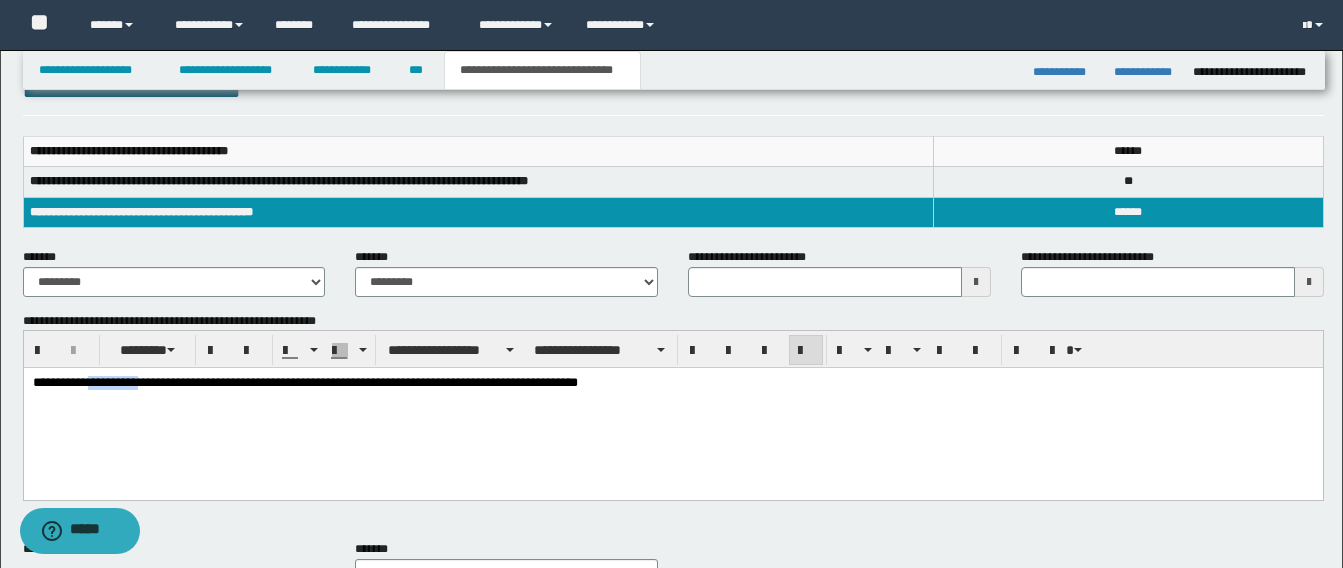 drag, startPoint x: 102, startPoint y: 378, endPoint x: 163, endPoint y: 381, distance: 61.073727 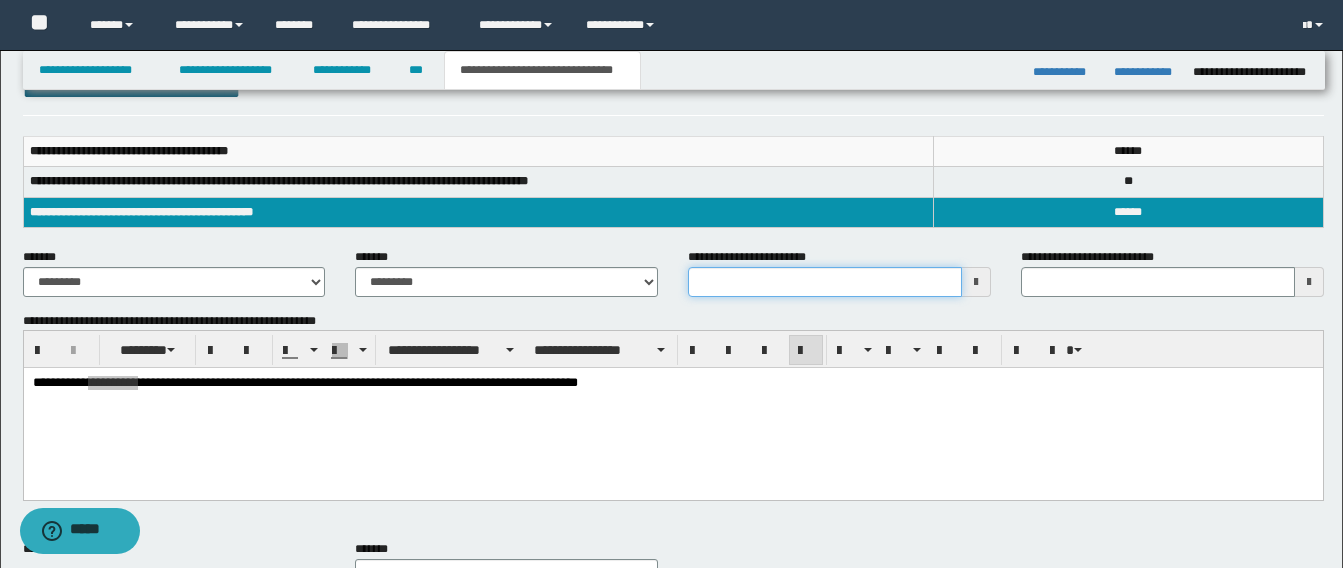 click on "**********" at bounding box center (825, 282) 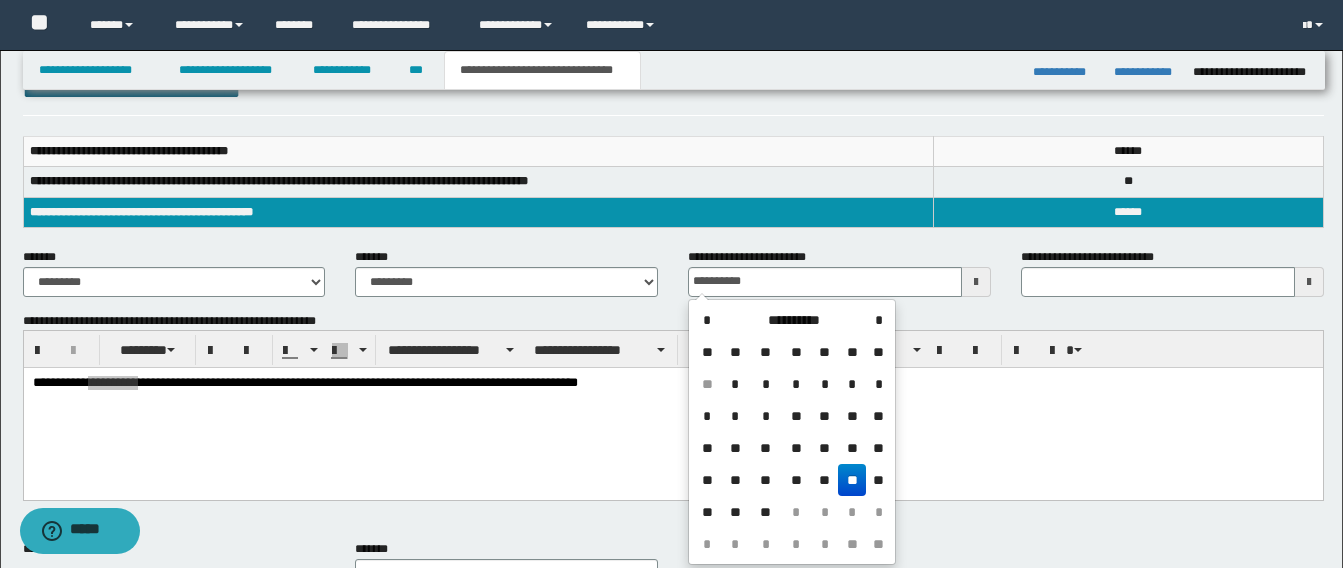 click on "**" at bounding box center (852, 480) 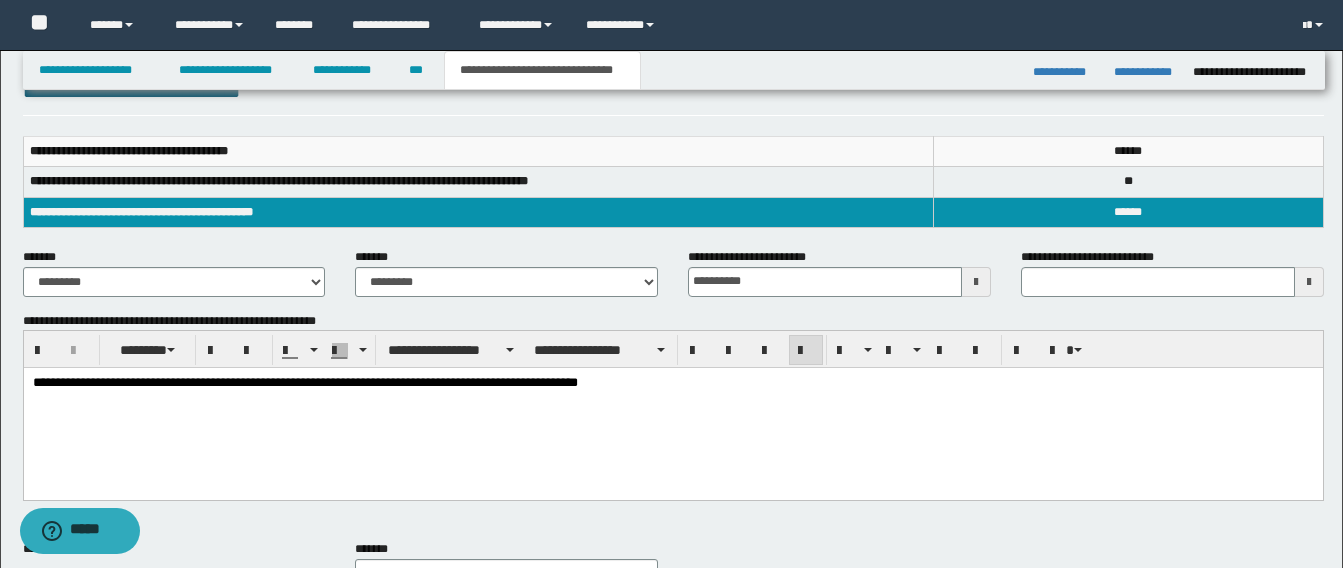 click on "**********" at bounding box center (672, 408) 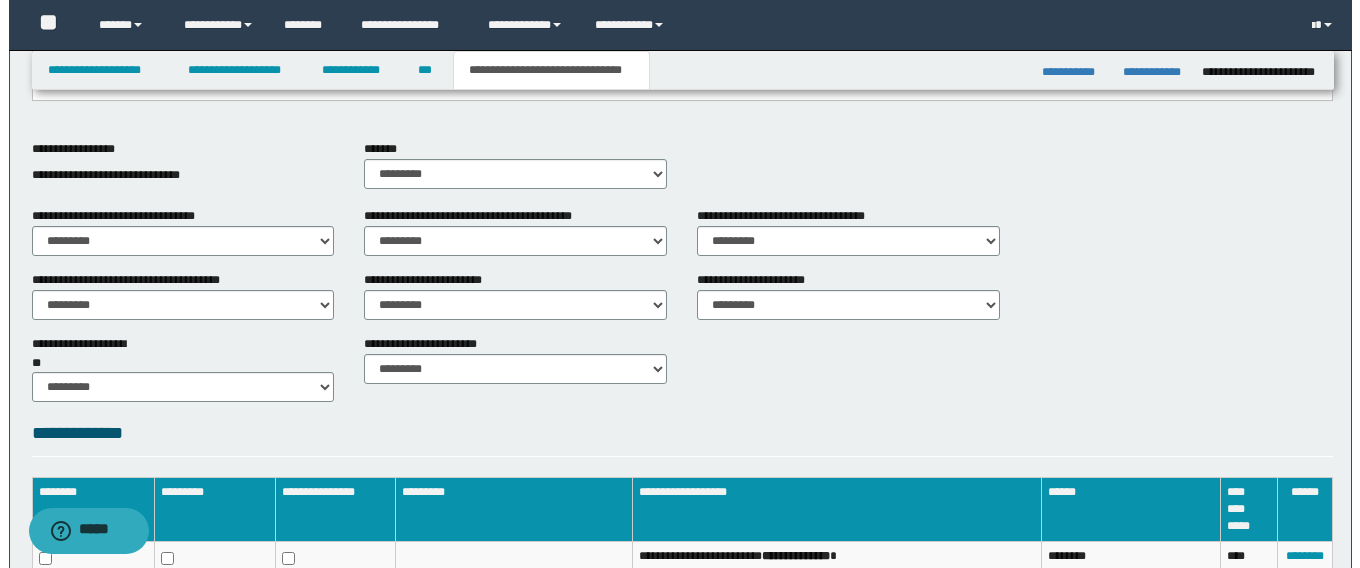 scroll, scrollTop: 1066, scrollLeft: 0, axis: vertical 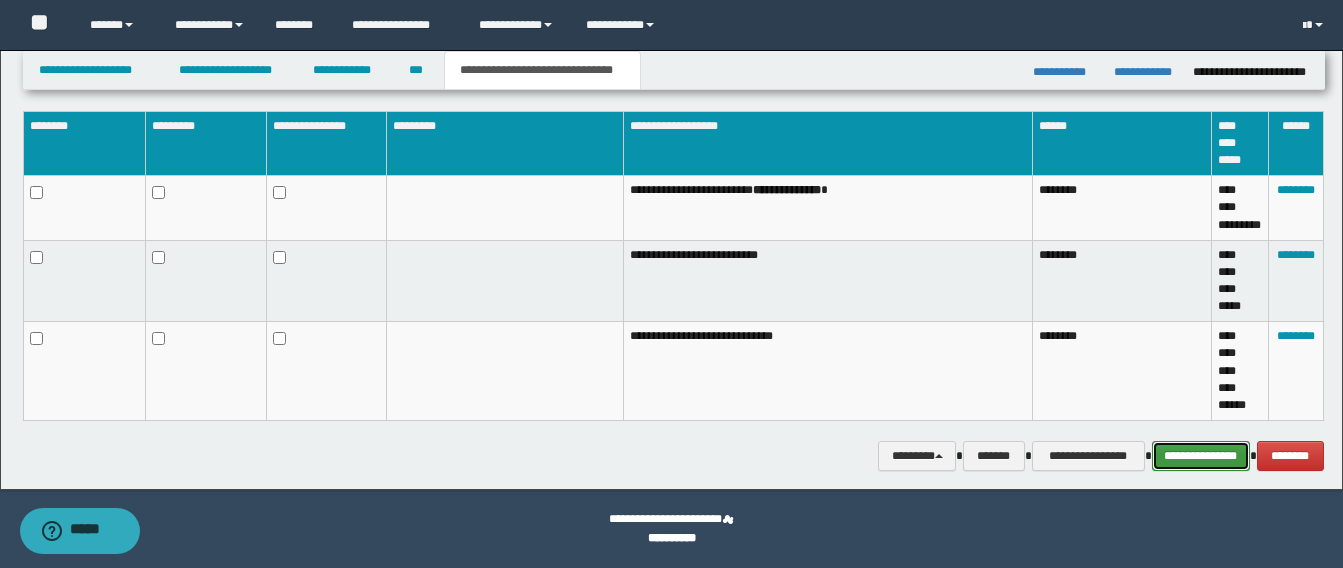 click on "**********" at bounding box center (1201, 456) 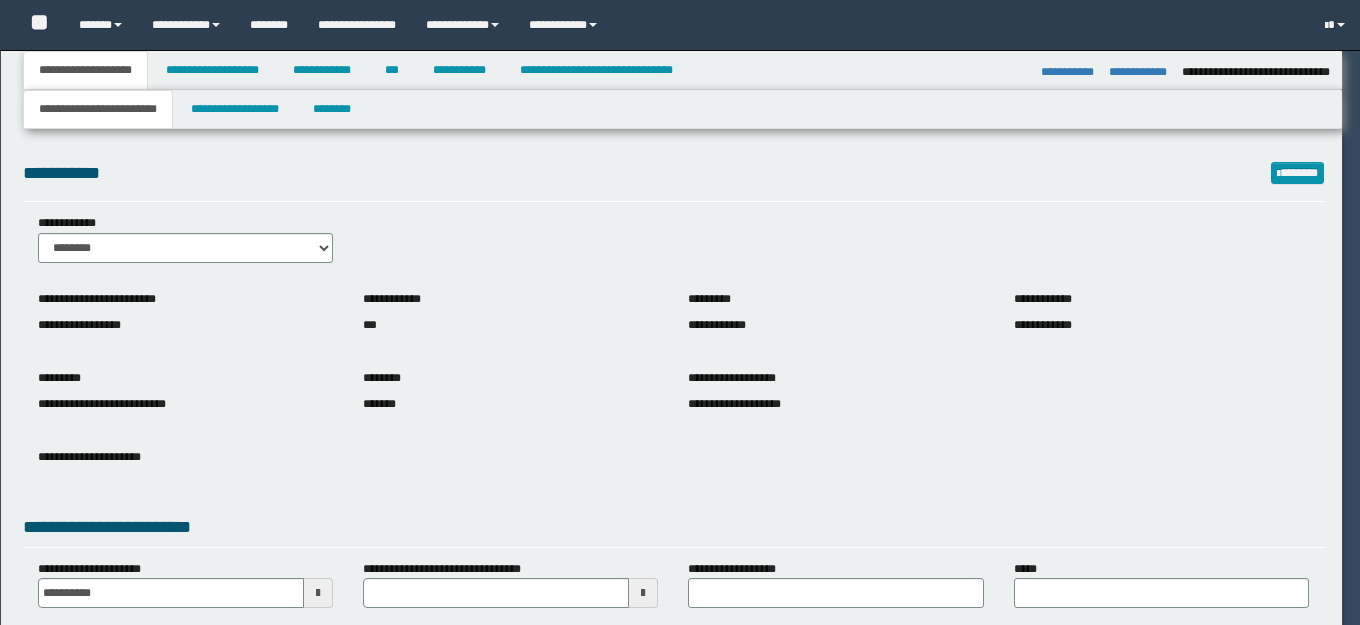 select on "*" 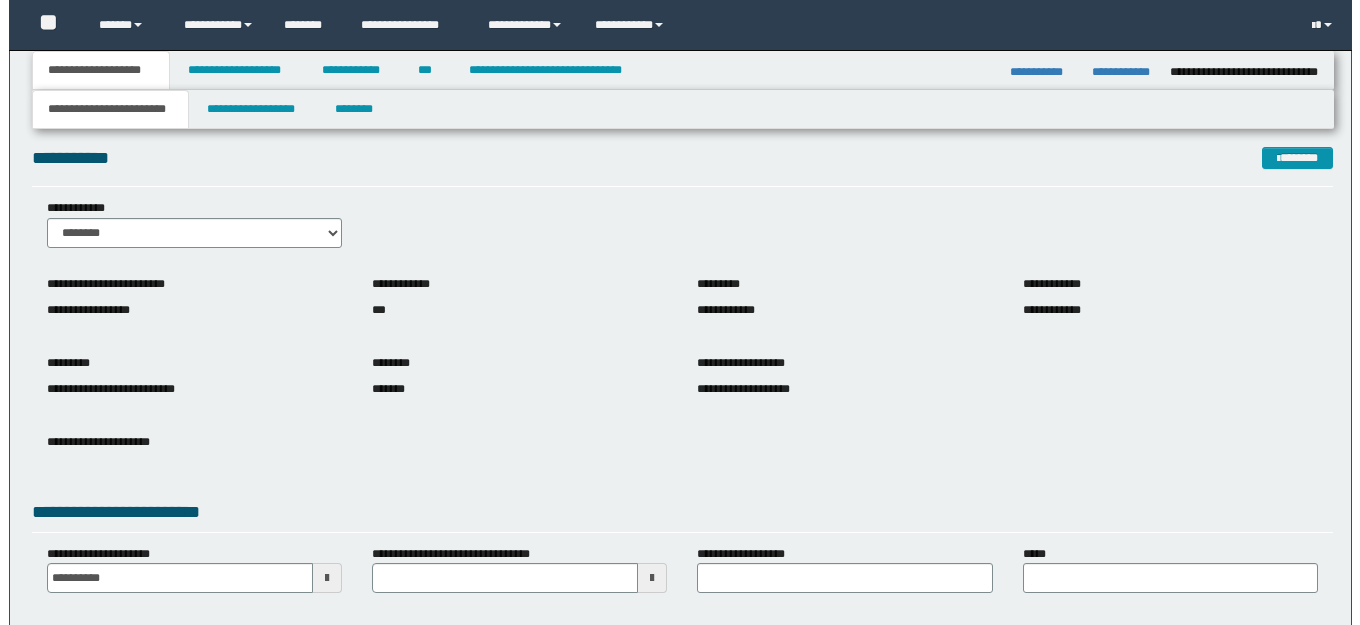 scroll, scrollTop: 0, scrollLeft: 0, axis: both 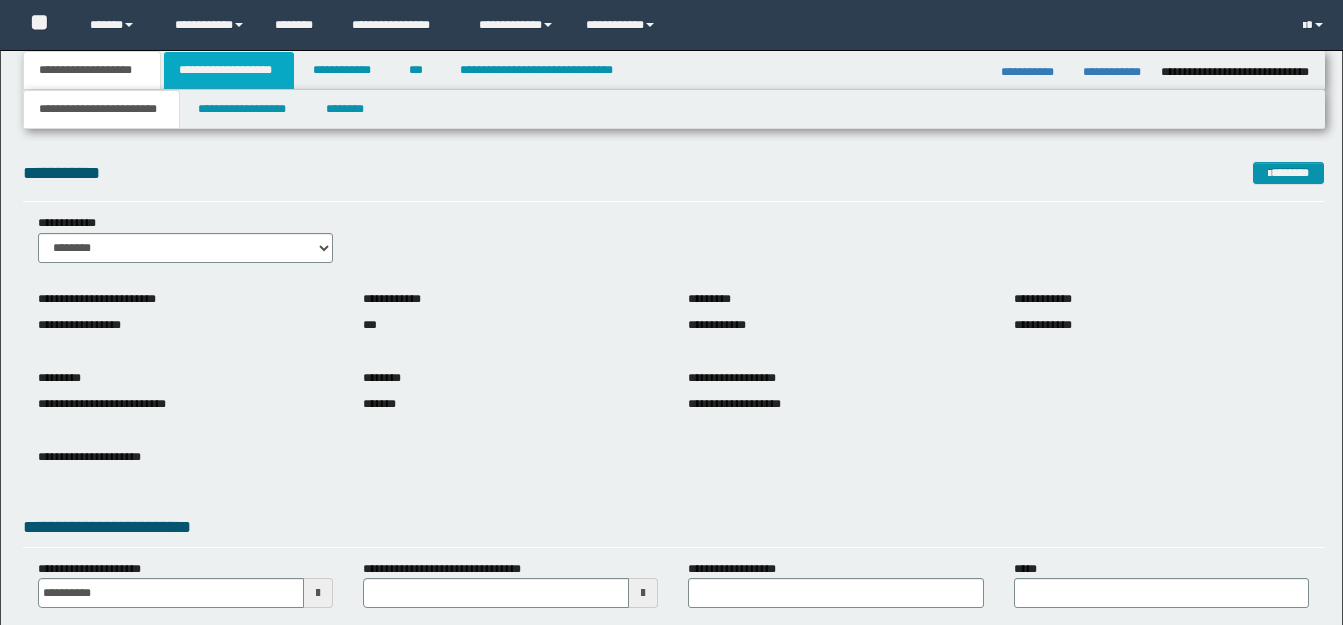 click on "**********" at bounding box center (229, 70) 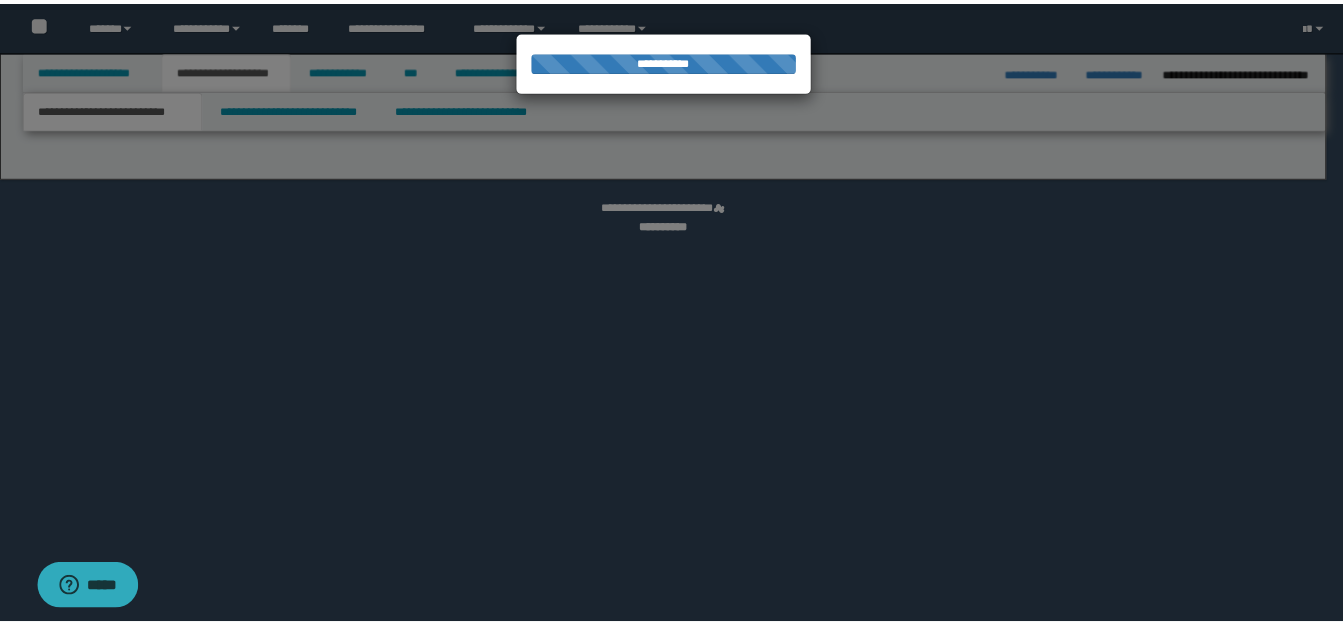 scroll, scrollTop: 0, scrollLeft: 0, axis: both 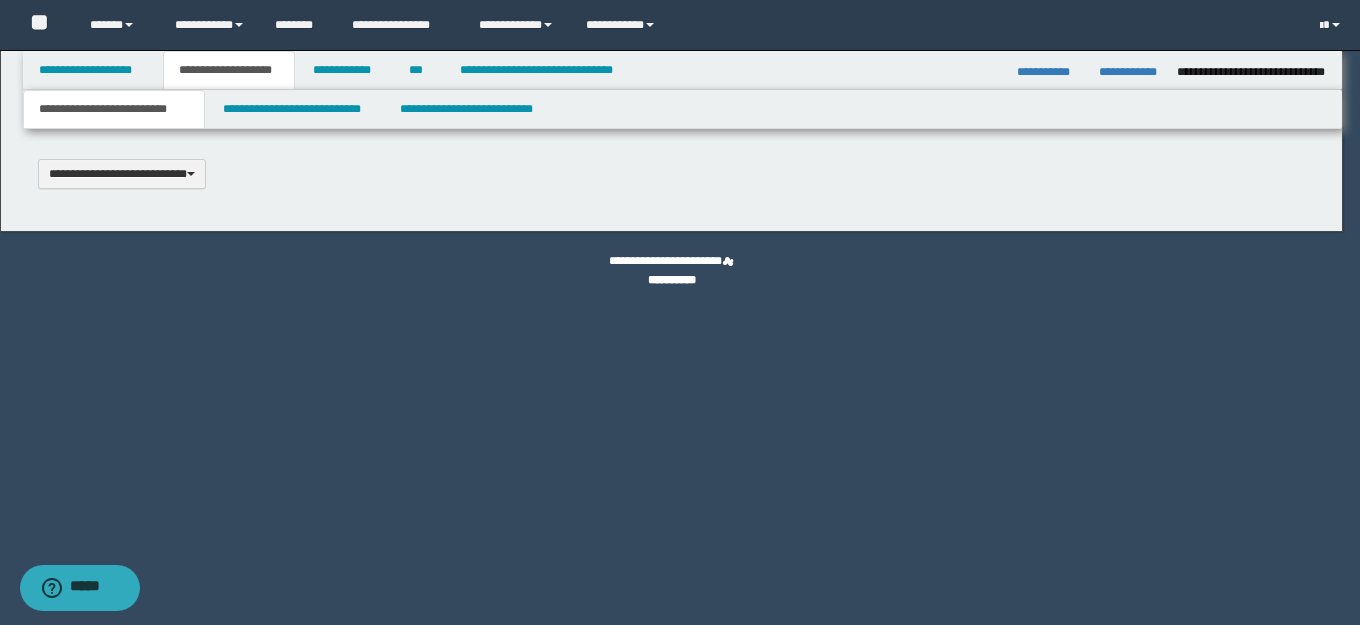 type 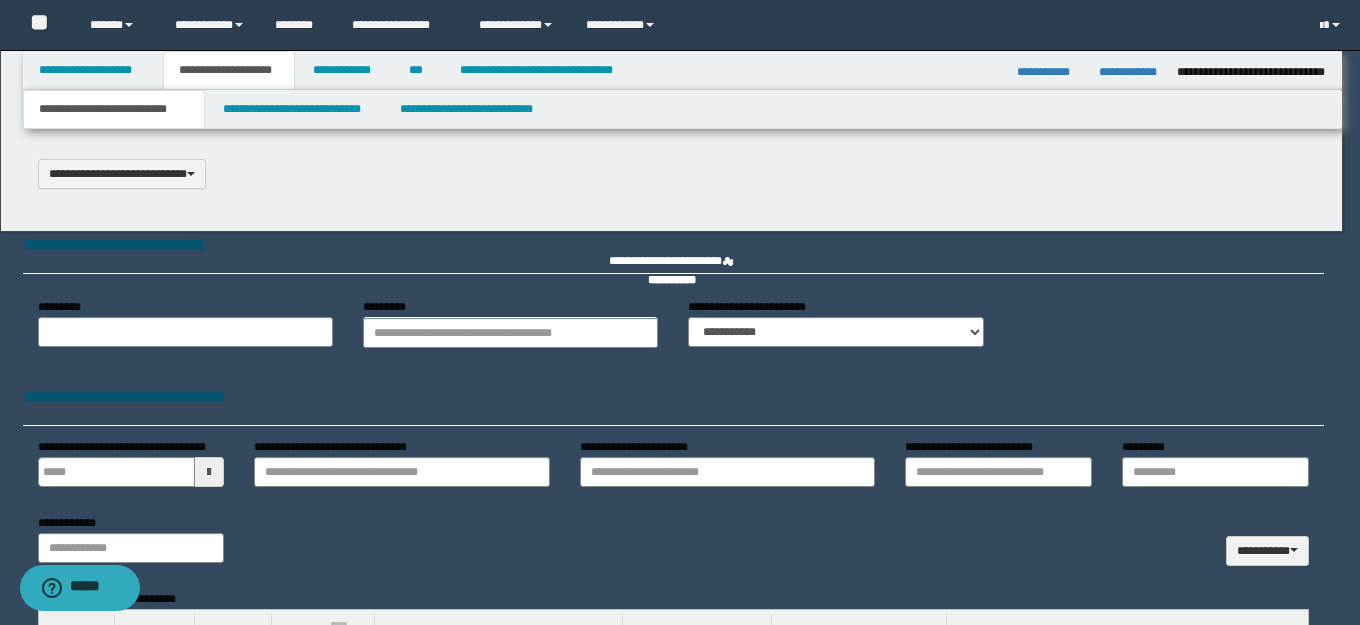 select on "*" 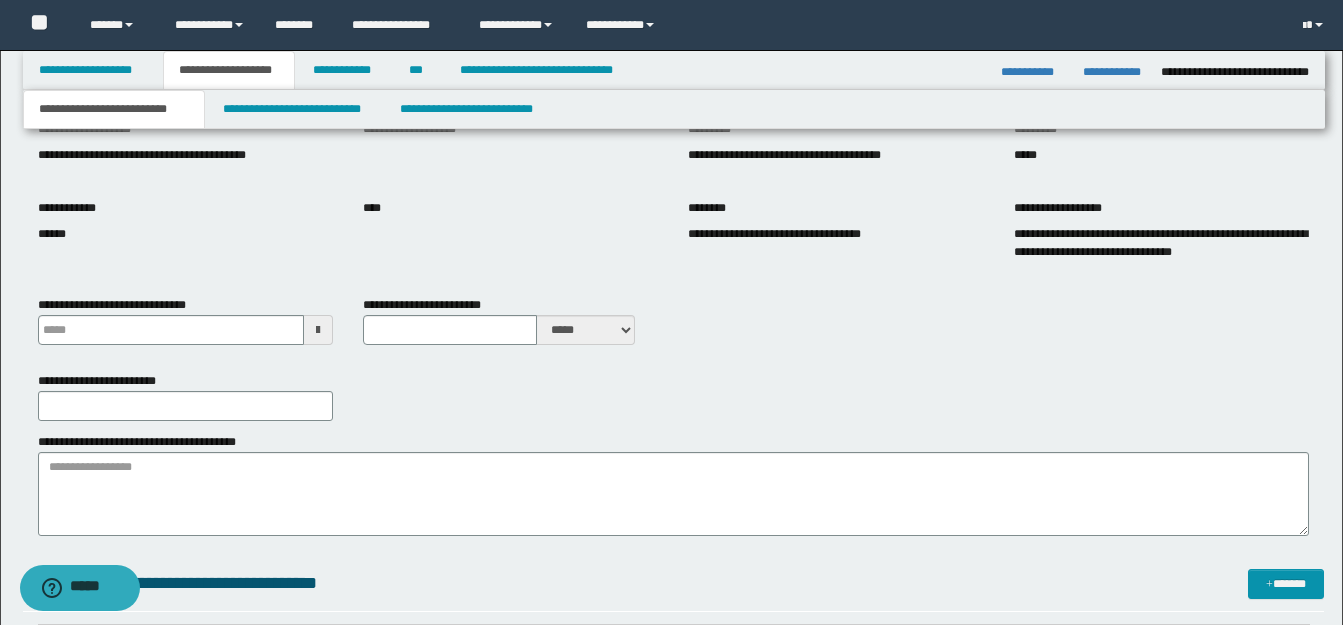 scroll, scrollTop: 0, scrollLeft: 0, axis: both 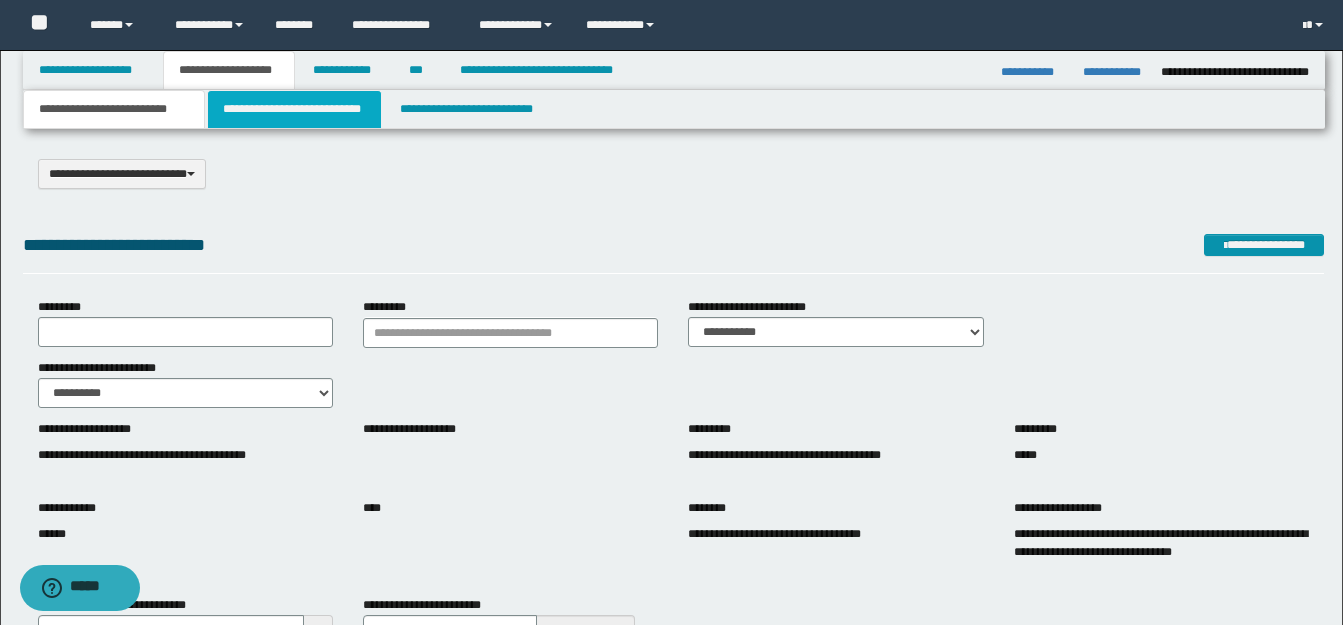 click on "**********" at bounding box center (294, 109) 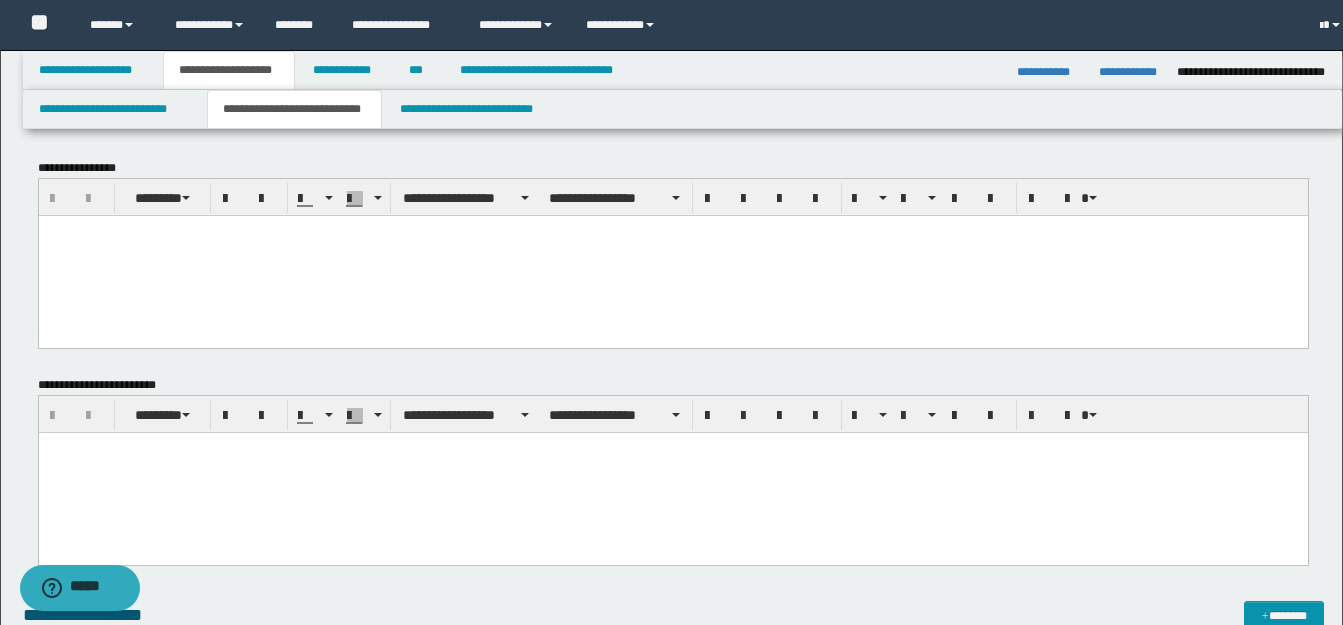 scroll, scrollTop: 0, scrollLeft: 0, axis: both 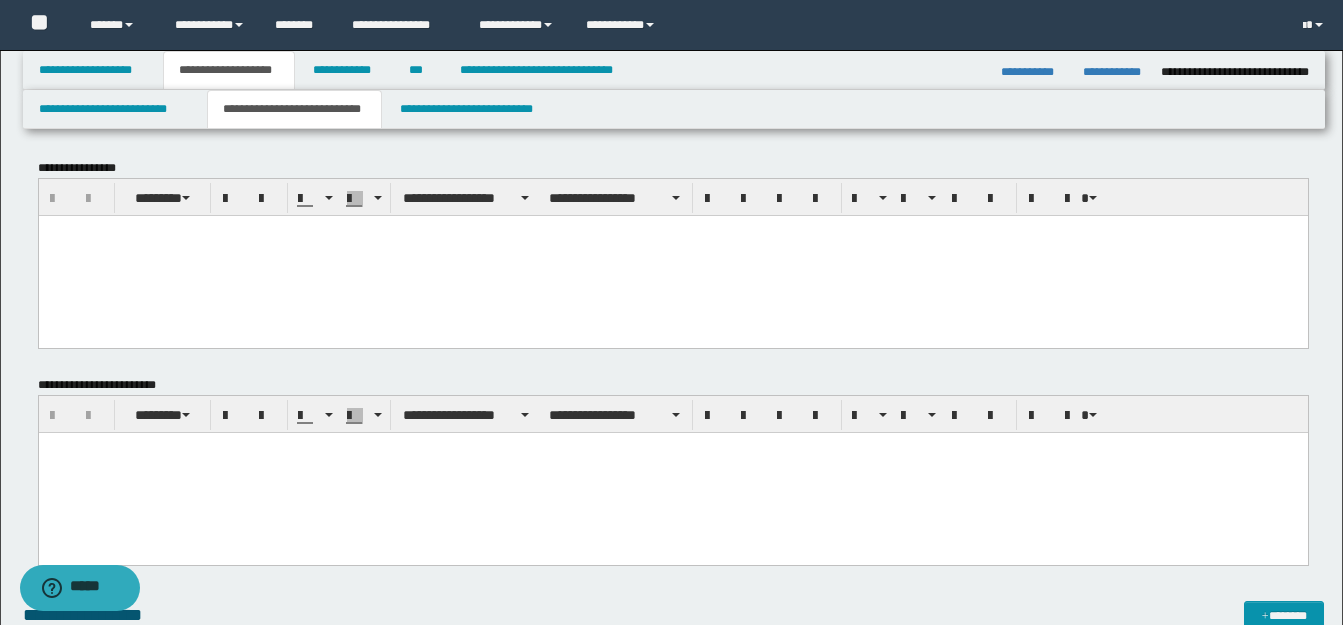 click at bounding box center (672, 255) 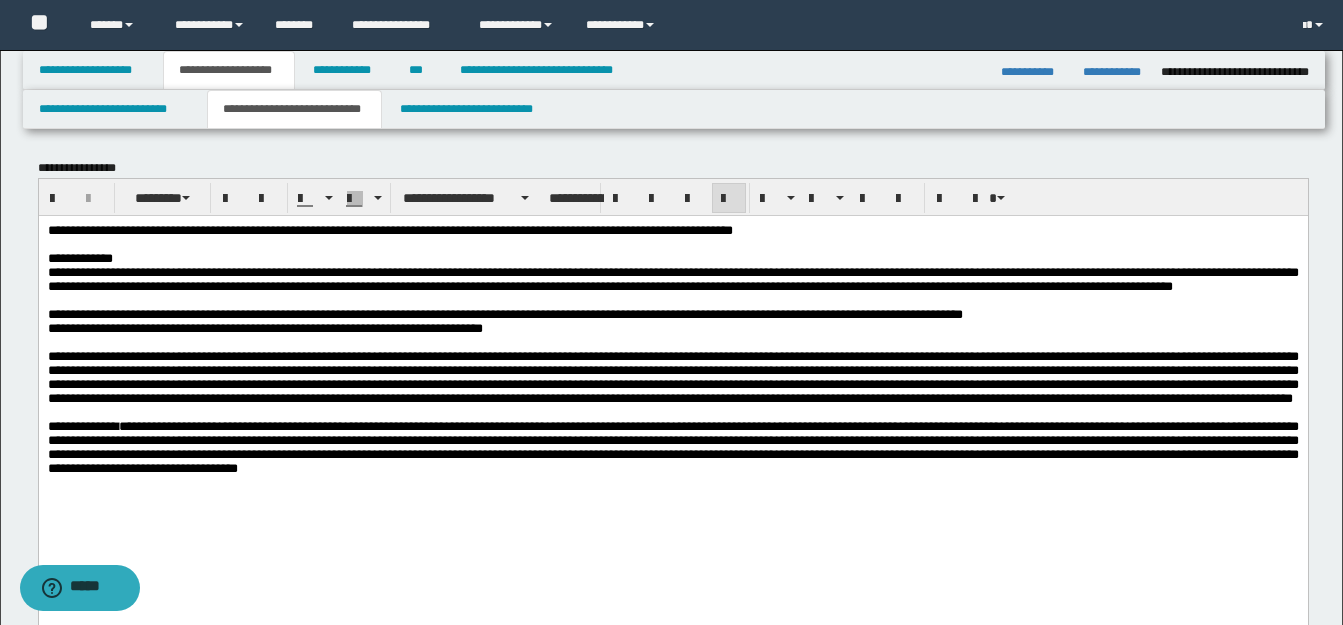 drag, startPoint x: 978, startPoint y: 293, endPoint x: 809, endPoint y: 352, distance: 179.00279 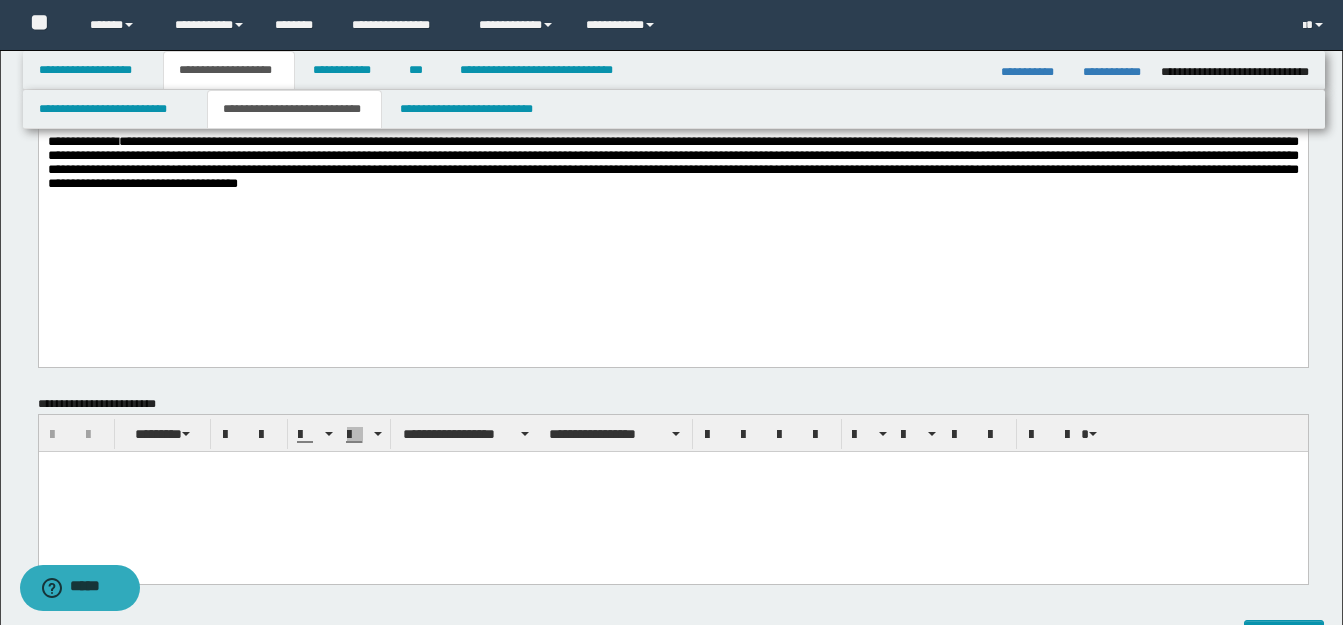 scroll, scrollTop: 300, scrollLeft: 0, axis: vertical 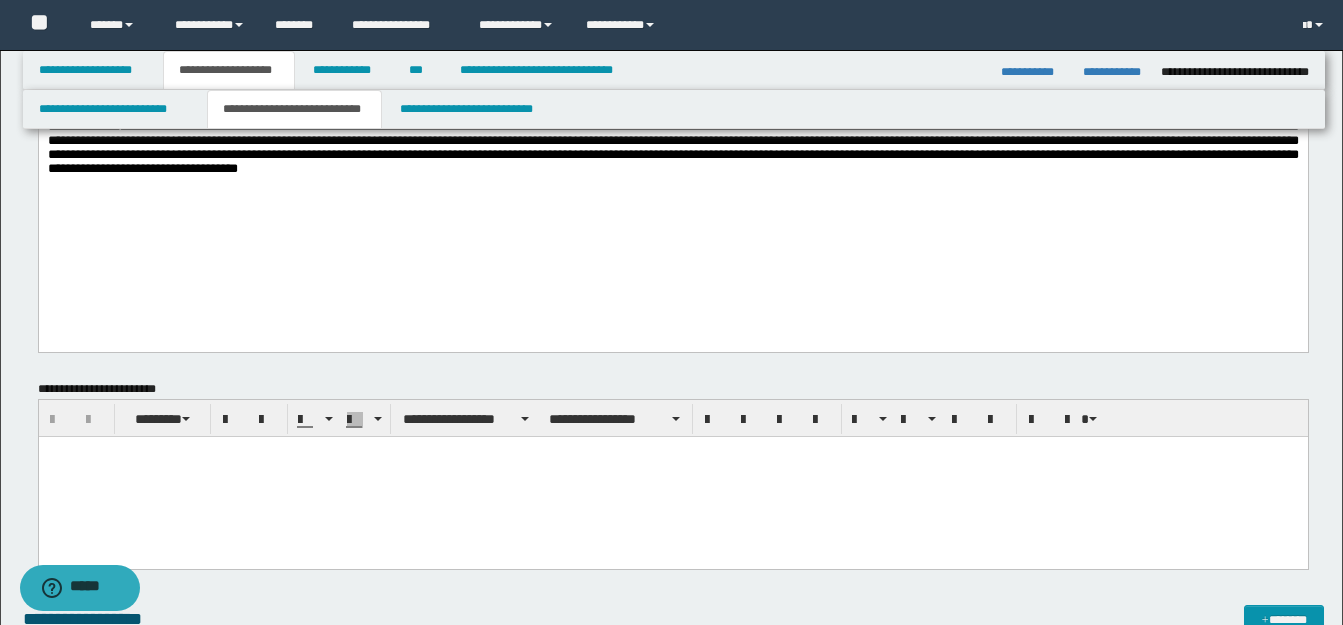 click on "**********" at bounding box center [672, 75] 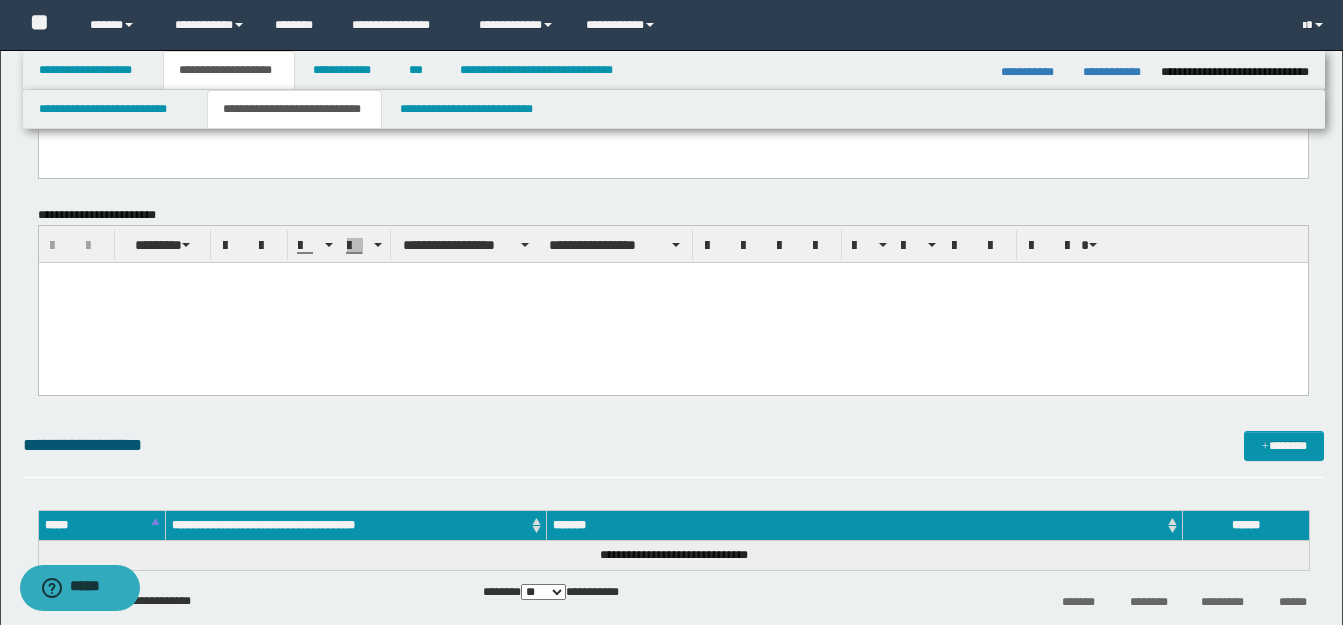 scroll, scrollTop: 500, scrollLeft: 0, axis: vertical 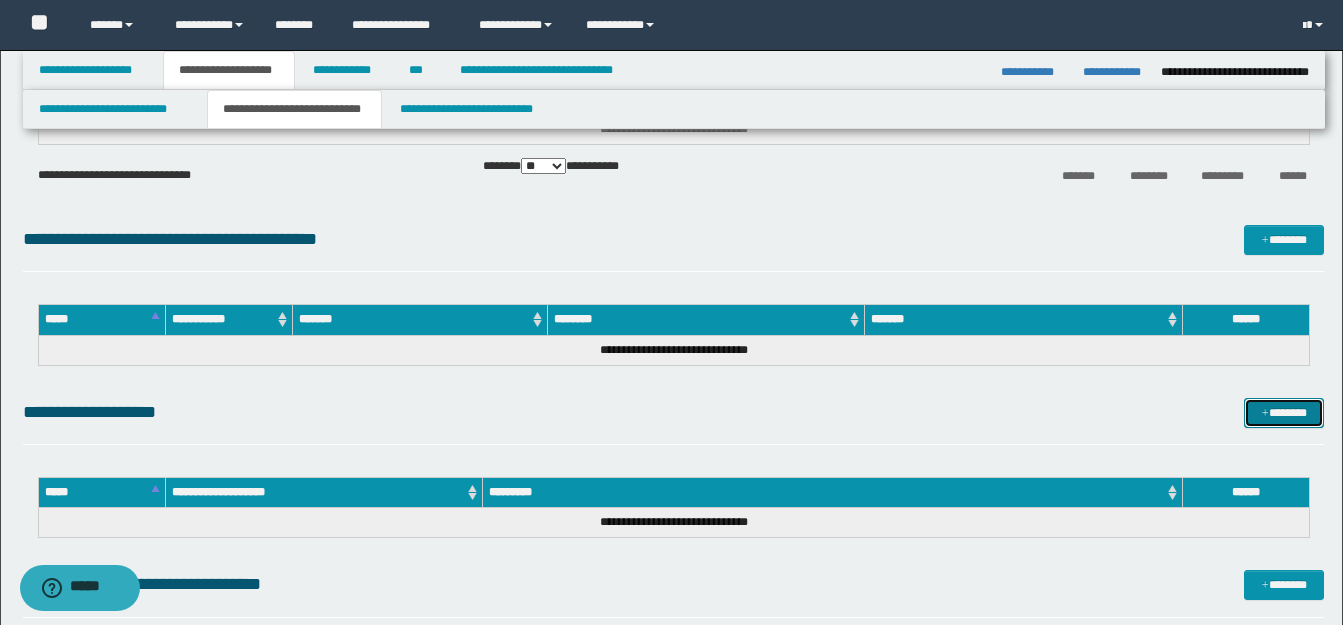 click on "*******" at bounding box center [1284, 413] 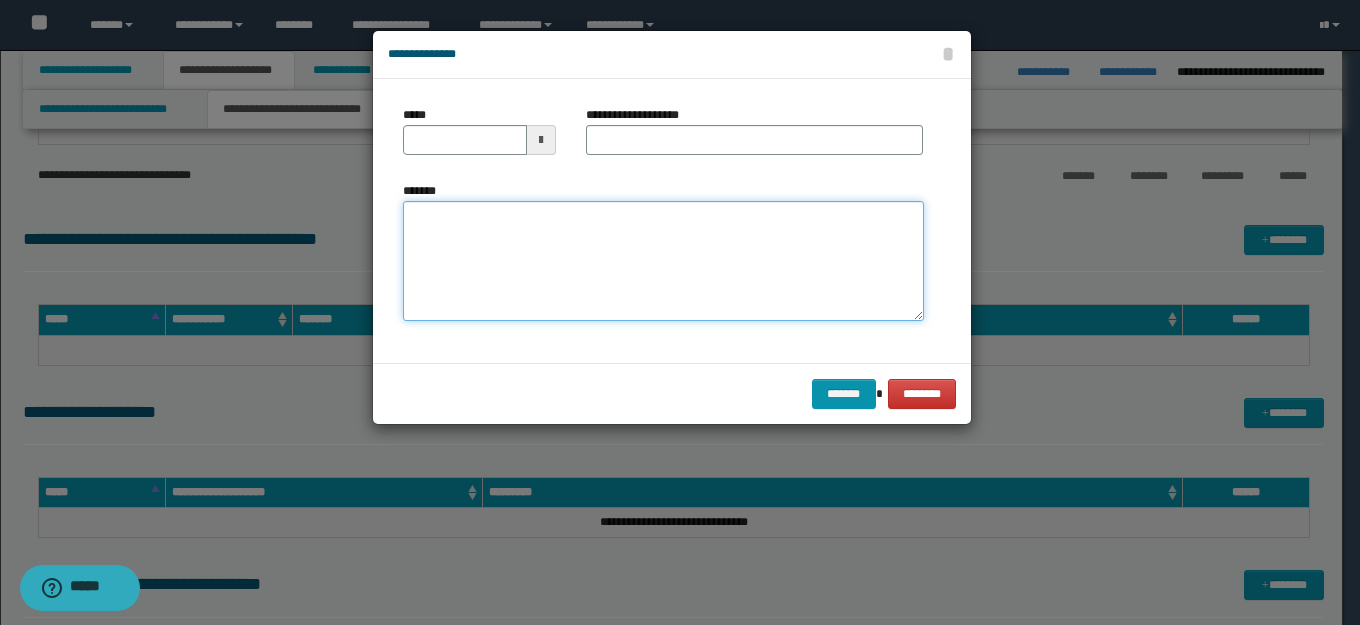 click on "*******" at bounding box center (663, 261) 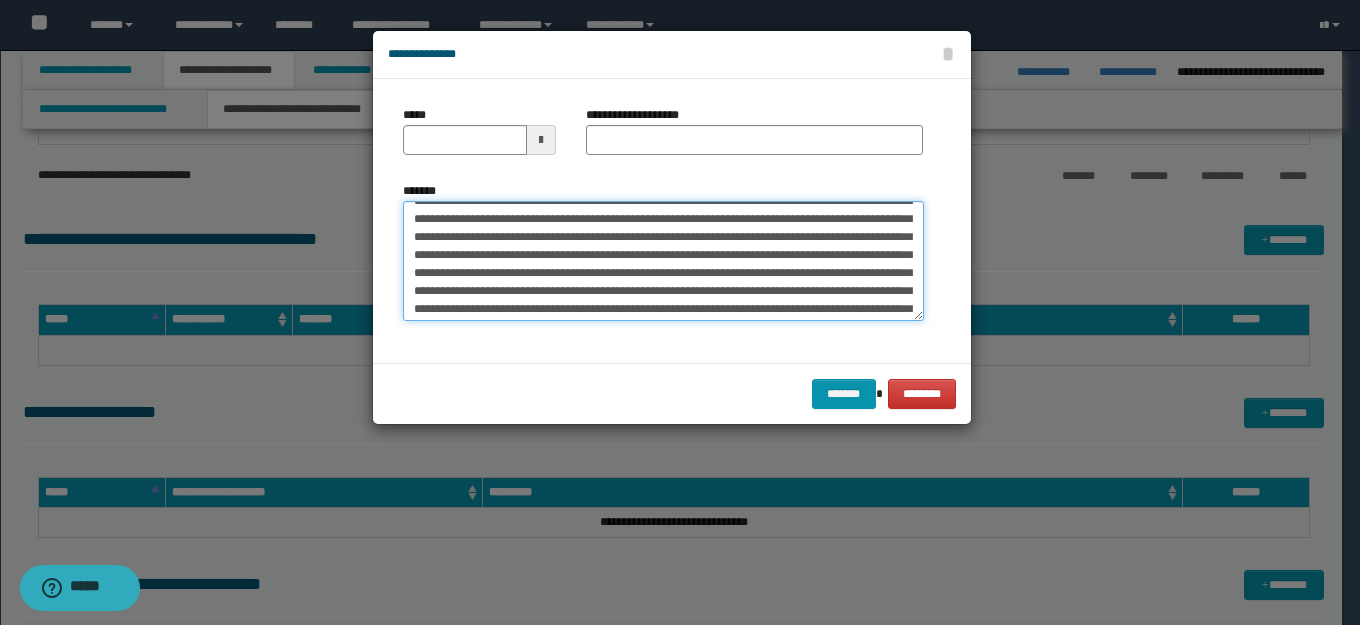 scroll, scrollTop: 0, scrollLeft: 0, axis: both 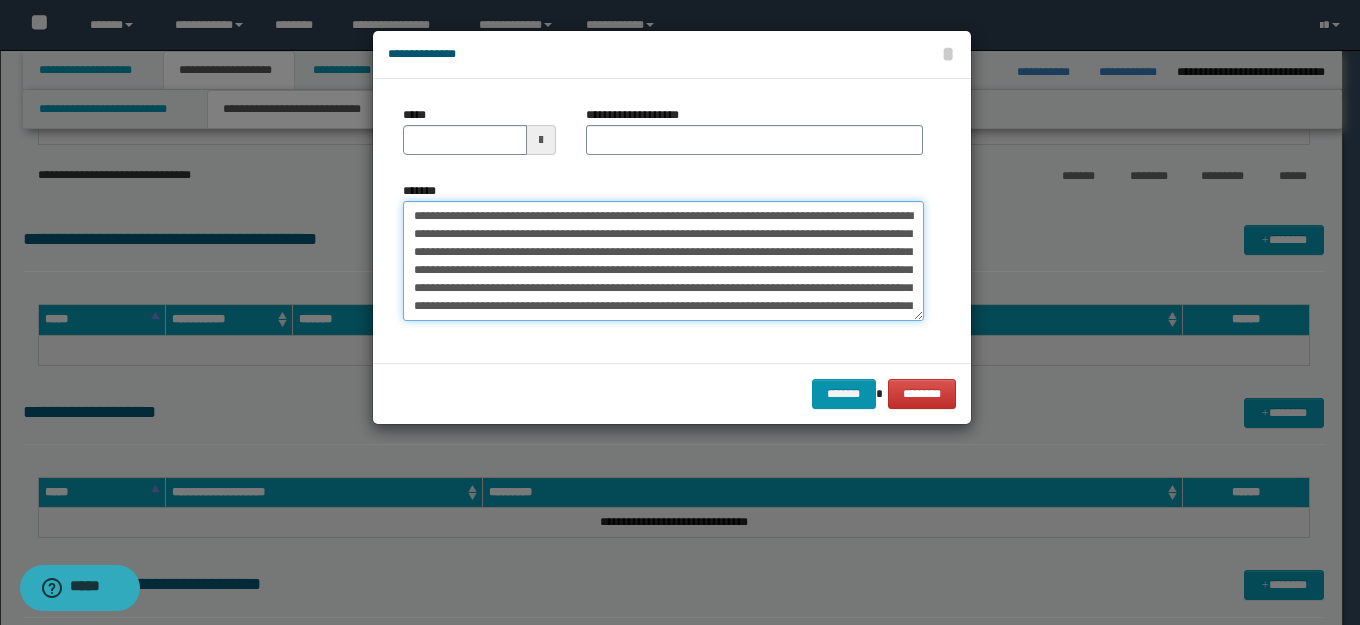 drag, startPoint x: 690, startPoint y: 214, endPoint x: 237, endPoint y: 214, distance: 453 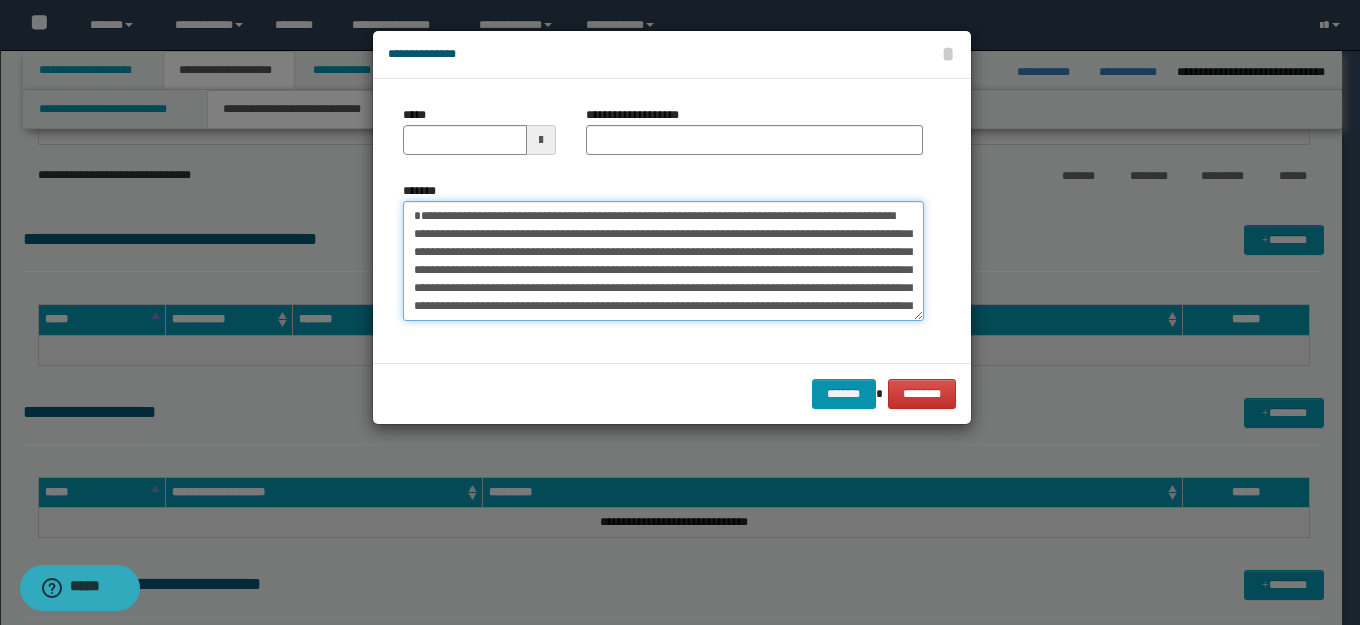 type on "**********" 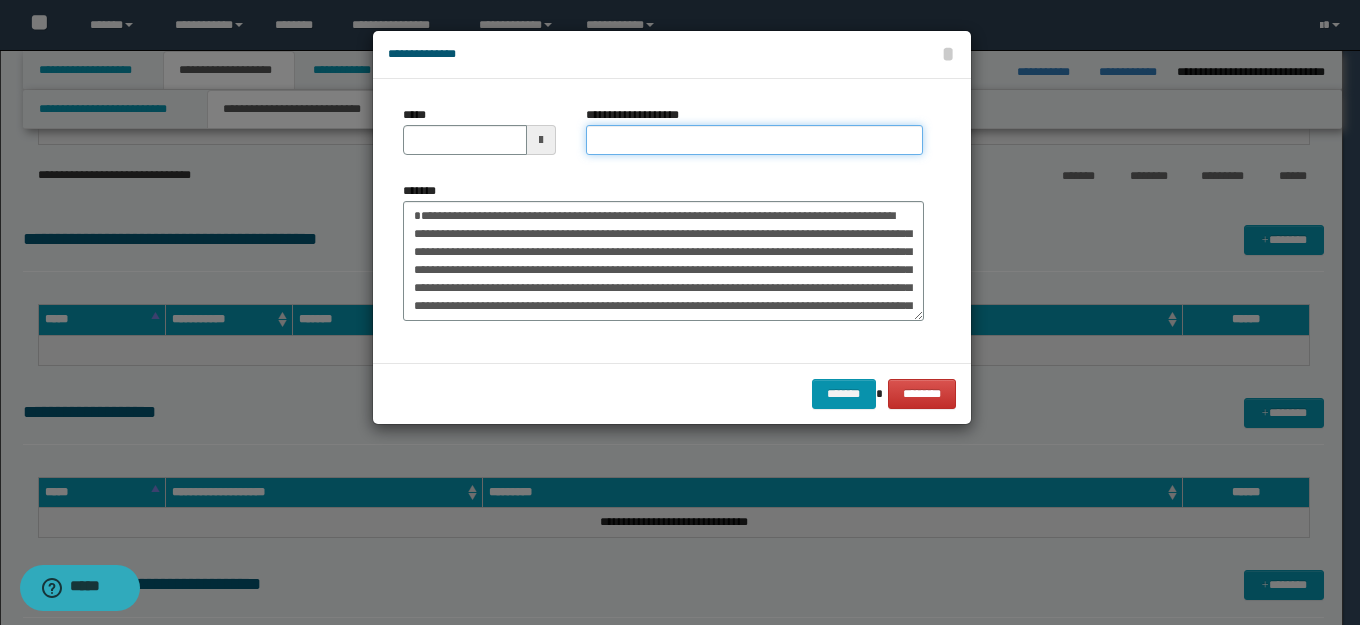 click on "**********" at bounding box center (754, 140) 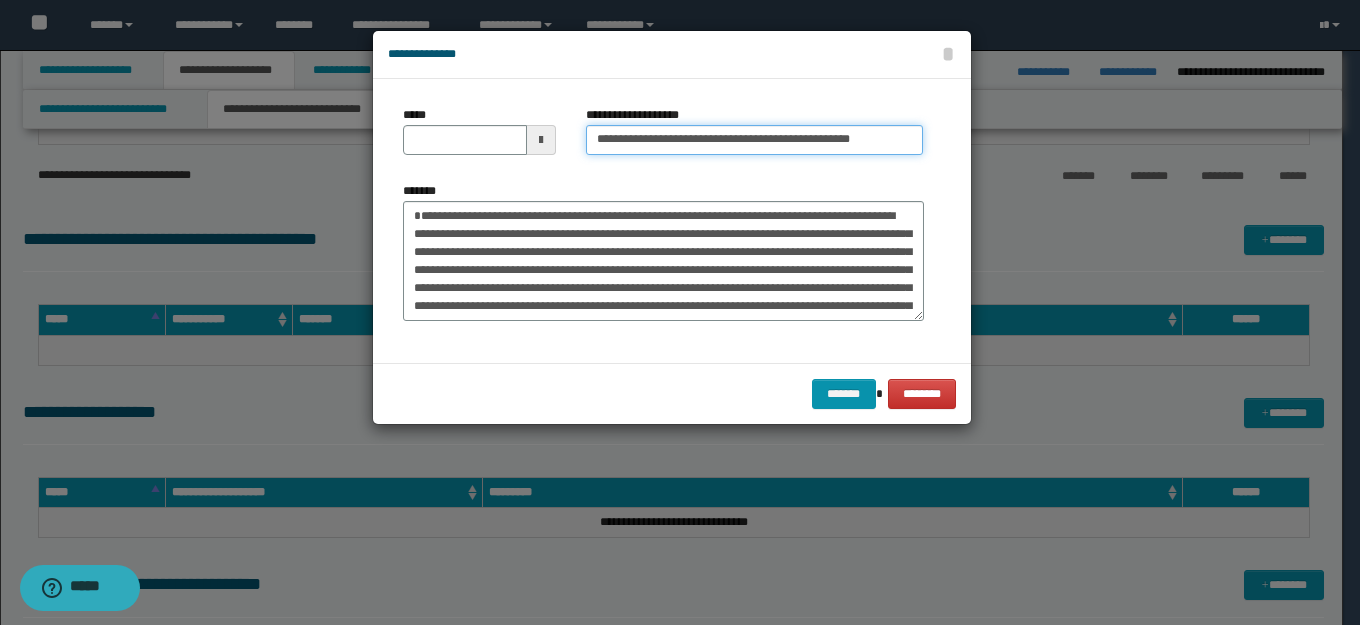 type on "**********" 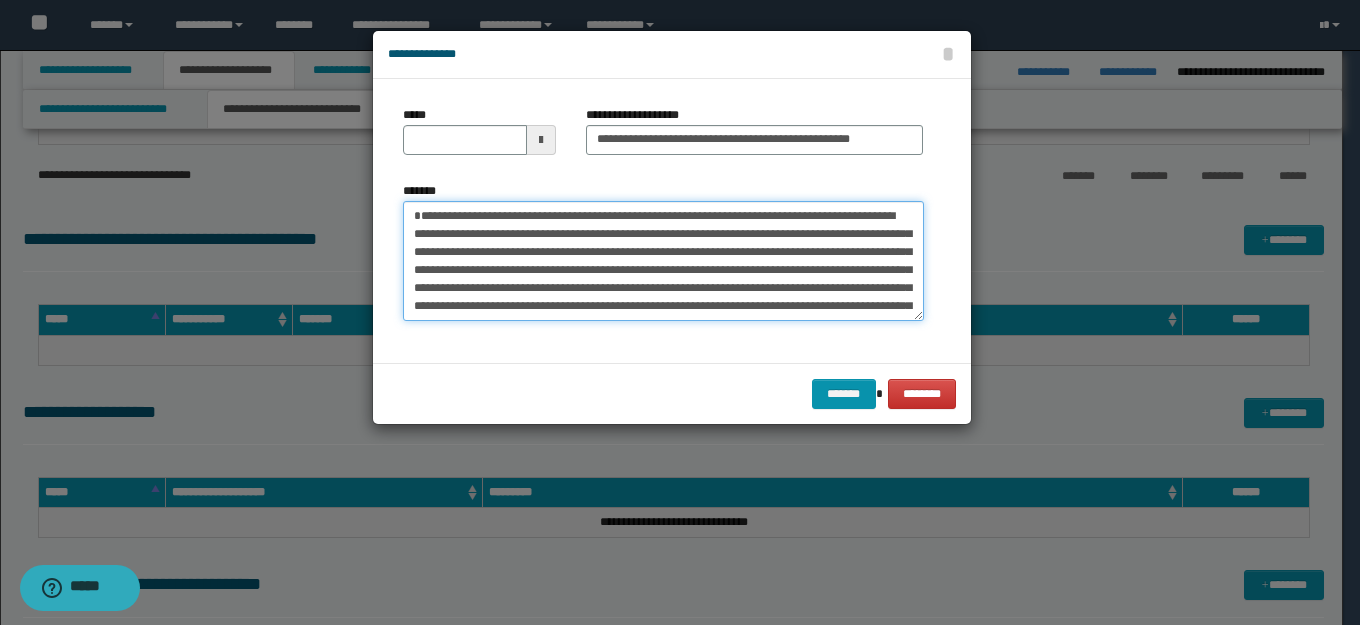 drag, startPoint x: 487, startPoint y: 218, endPoint x: 318, endPoint y: 215, distance: 169.02663 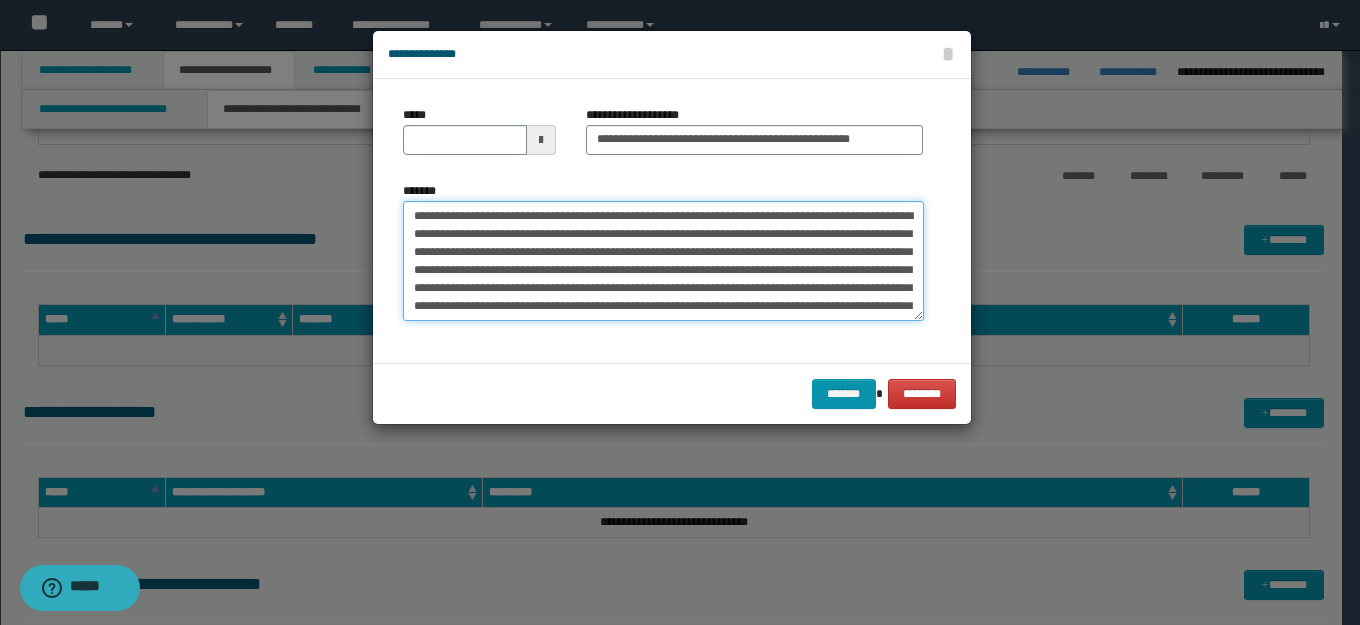 type 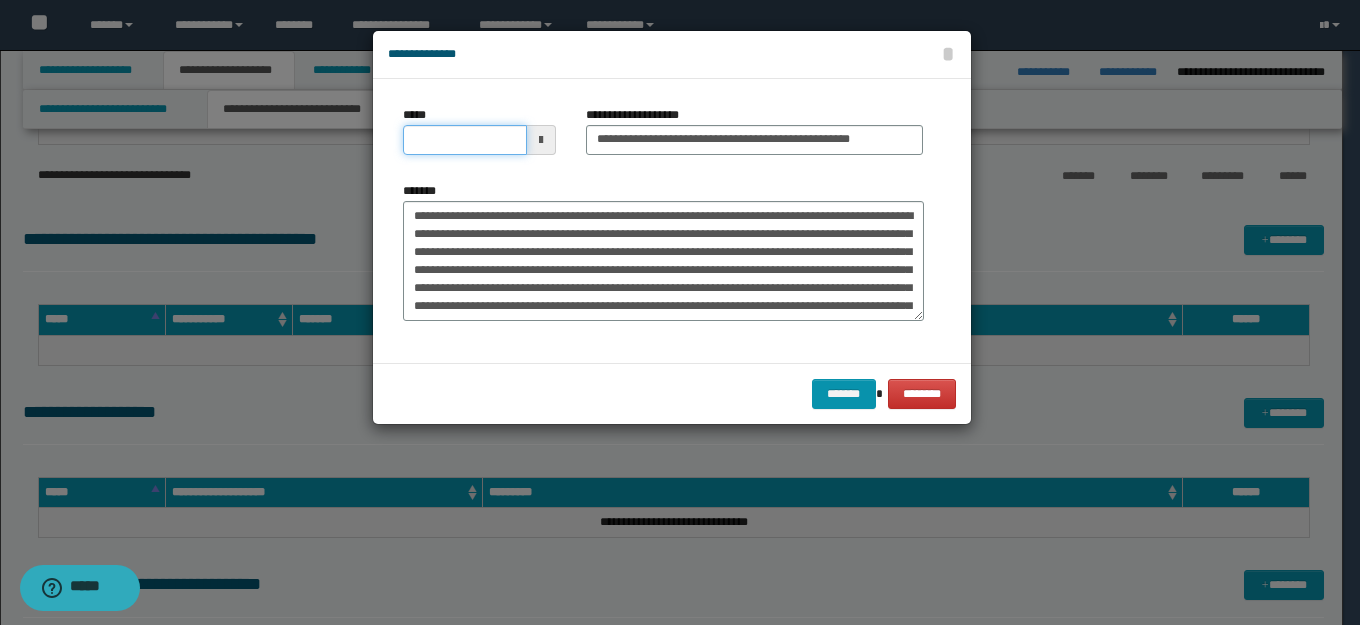 click on "*****" at bounding box center [465, 140] 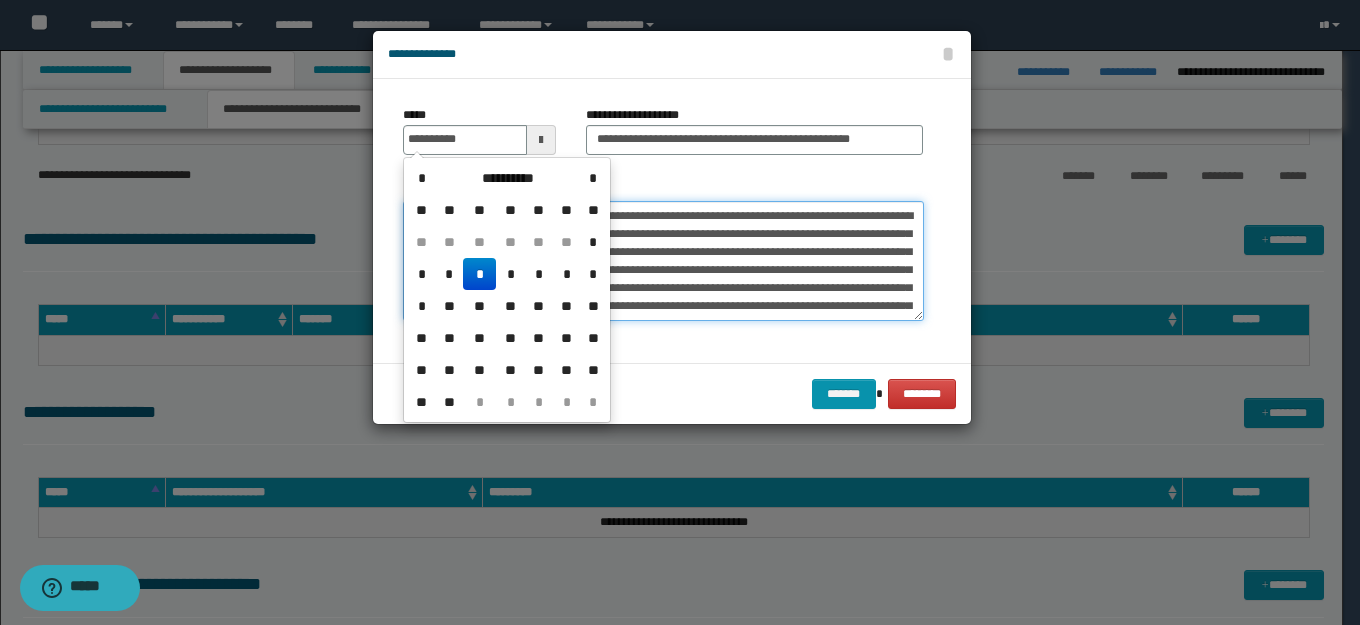 type on "**********" 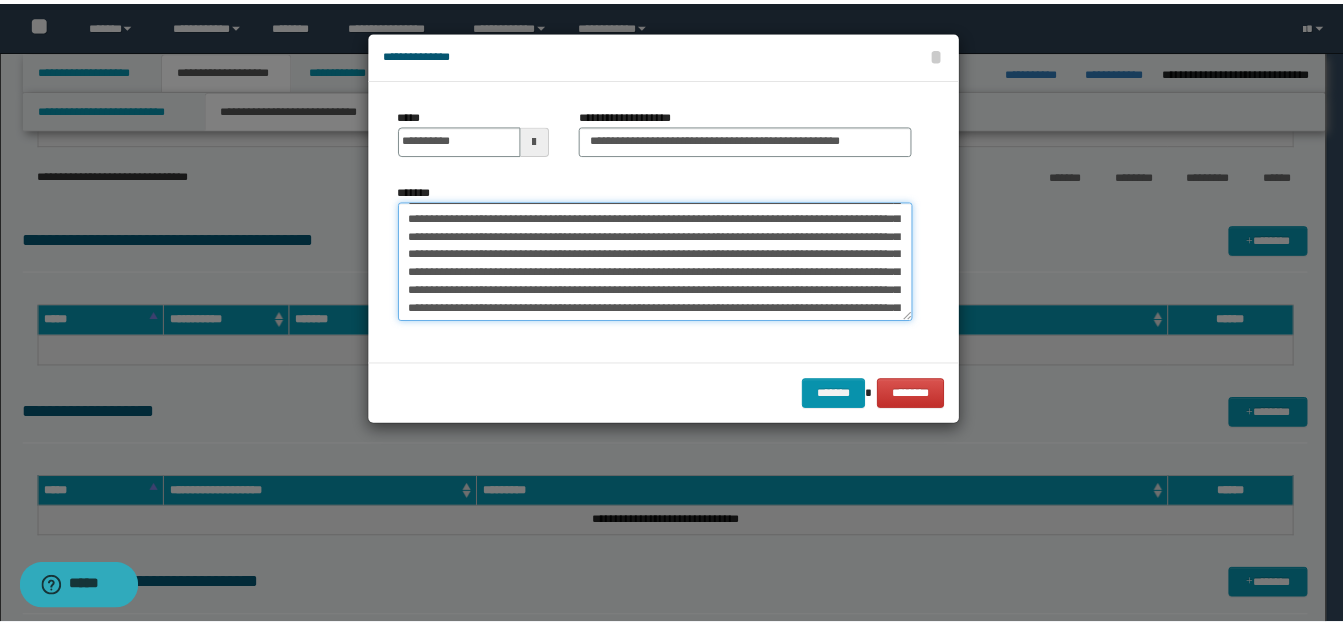 scroll, scrollTop: 180, scrollLeft: 0, axis: vertical 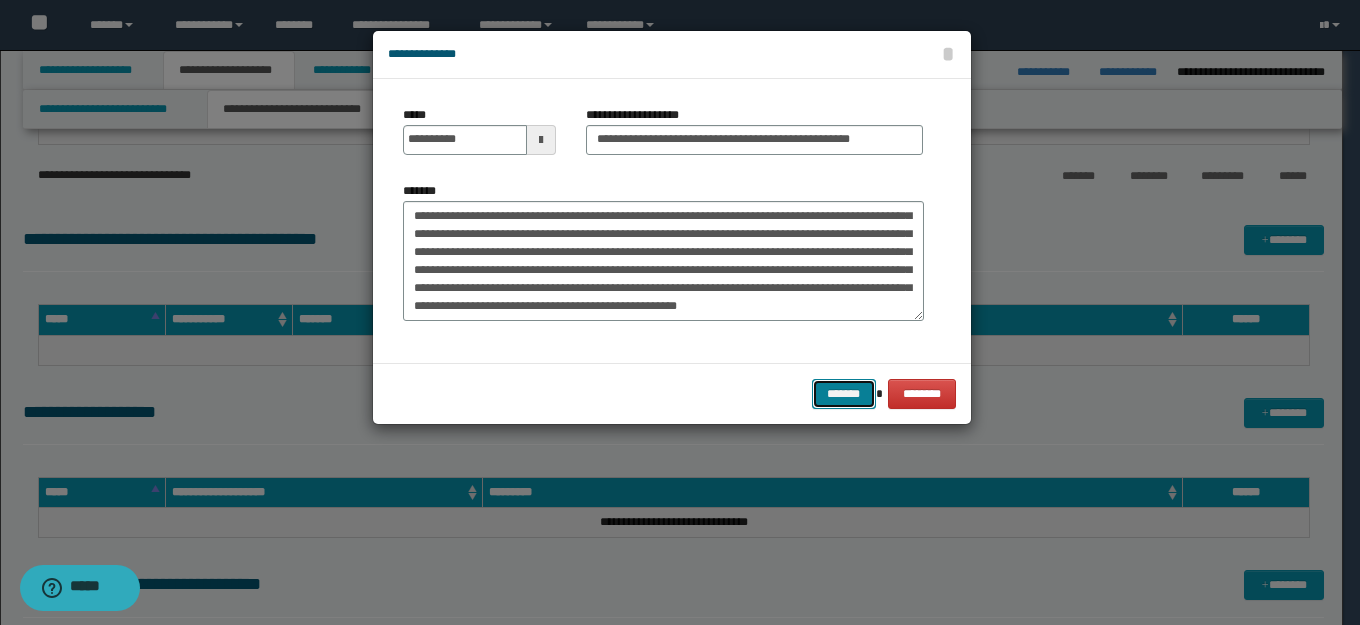 click on "*******" at bounding box center [844, 394] 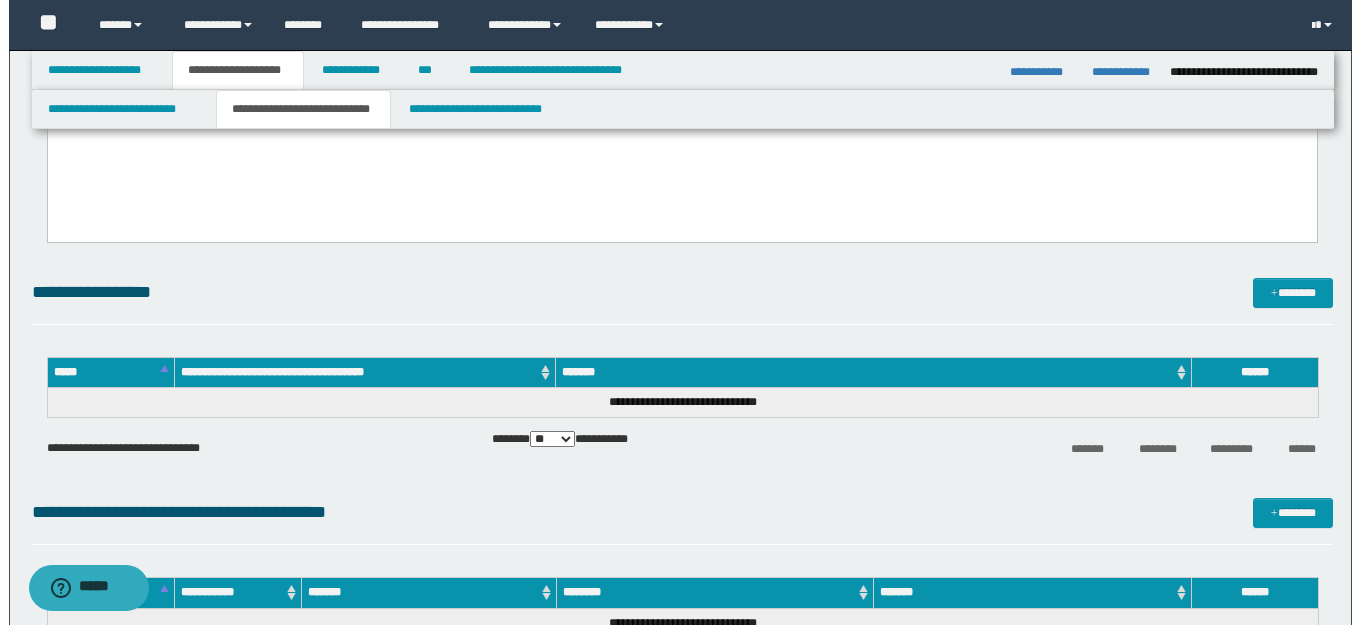 scroll, scrollTop: 600, scrollLeft: 0, axis: vertical 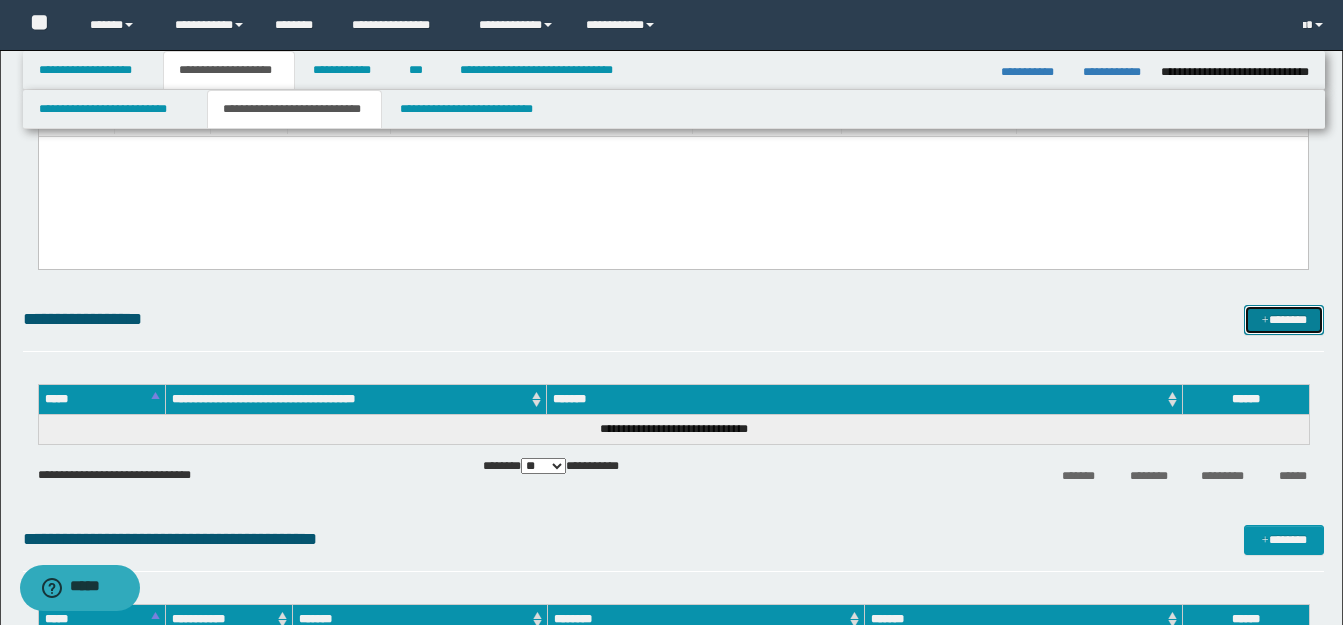 click on "*******" at bounding box center [1284, 320] 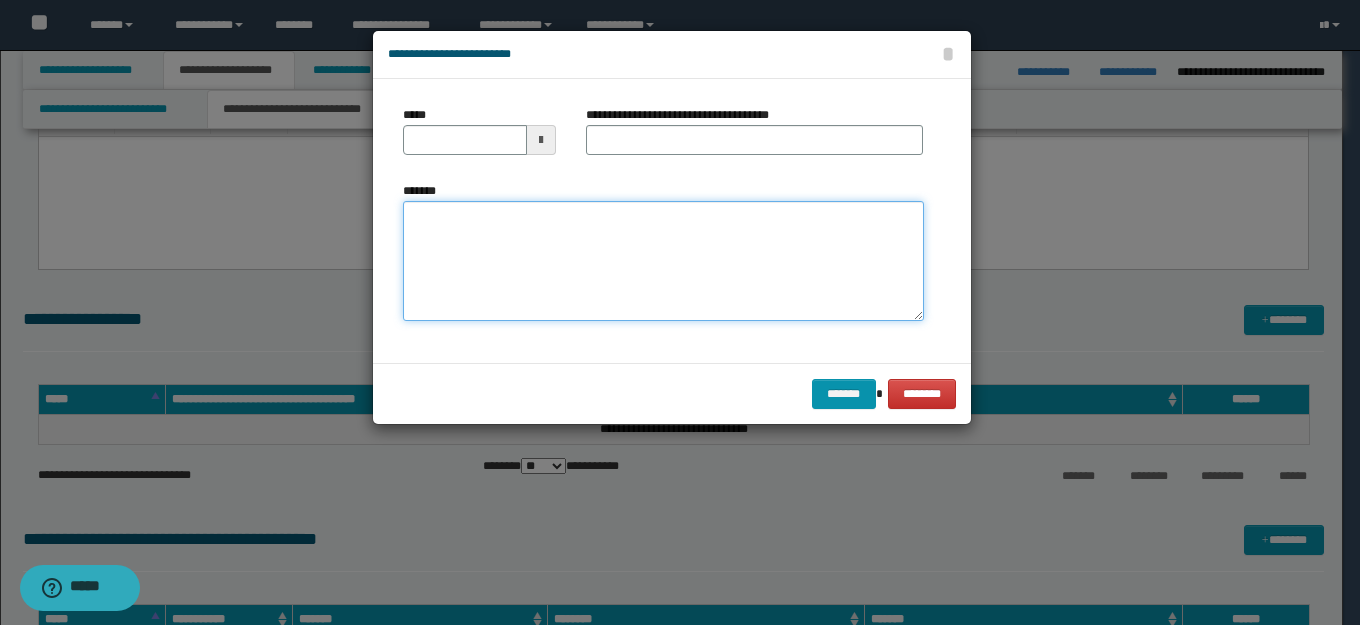 click on "*******" at bounding box center [663, 261] 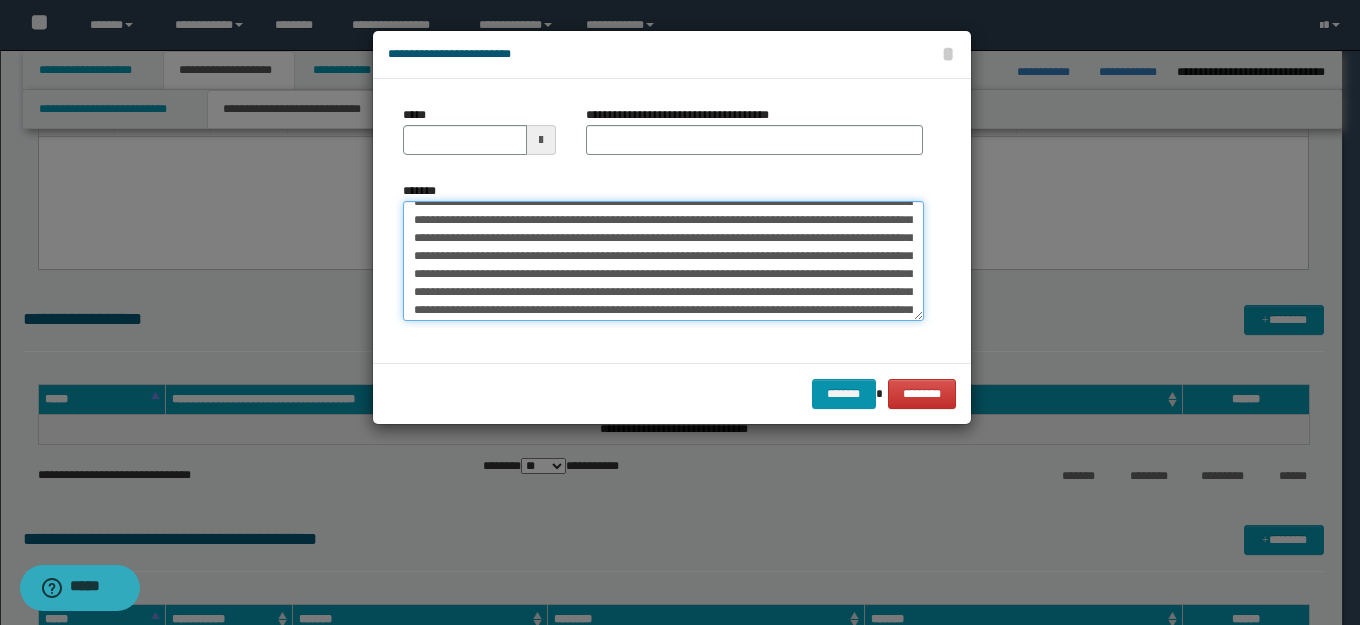 scroll, scrollTop: 0, scrollLeft: 0, axis: both 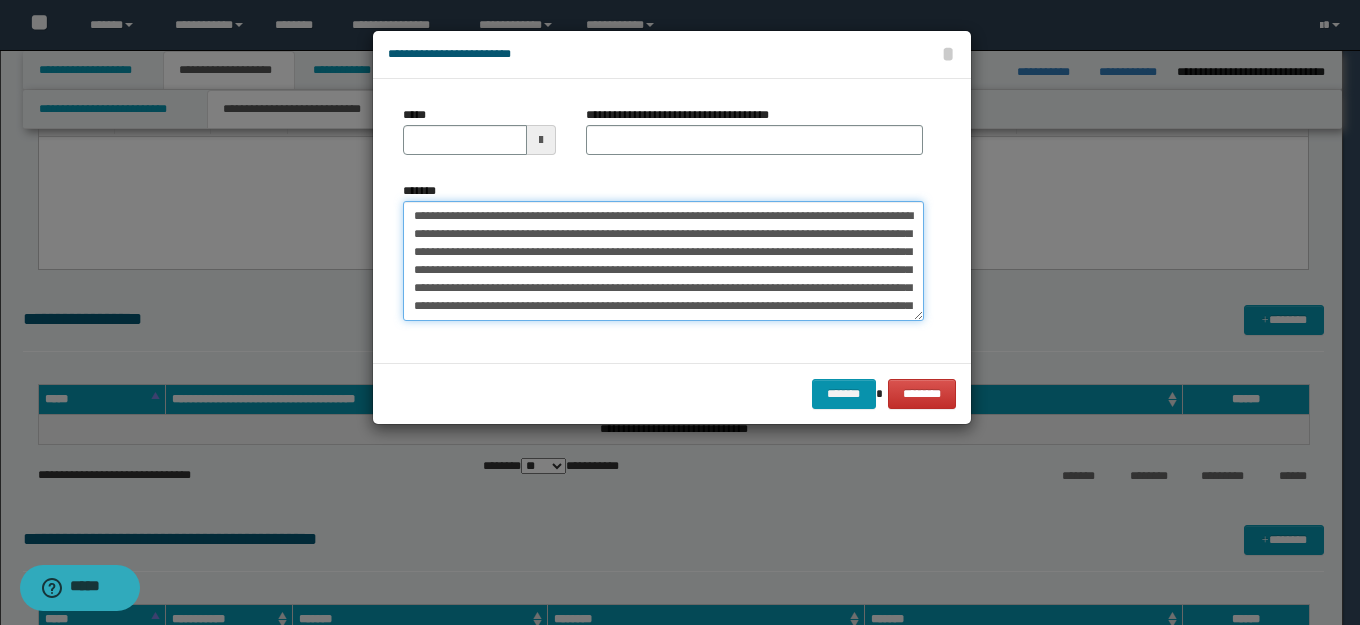 drag, startPoint x: 455, startPoint y: 218, endPoint x: 192, endPoint y: 223, distance: 263.04752 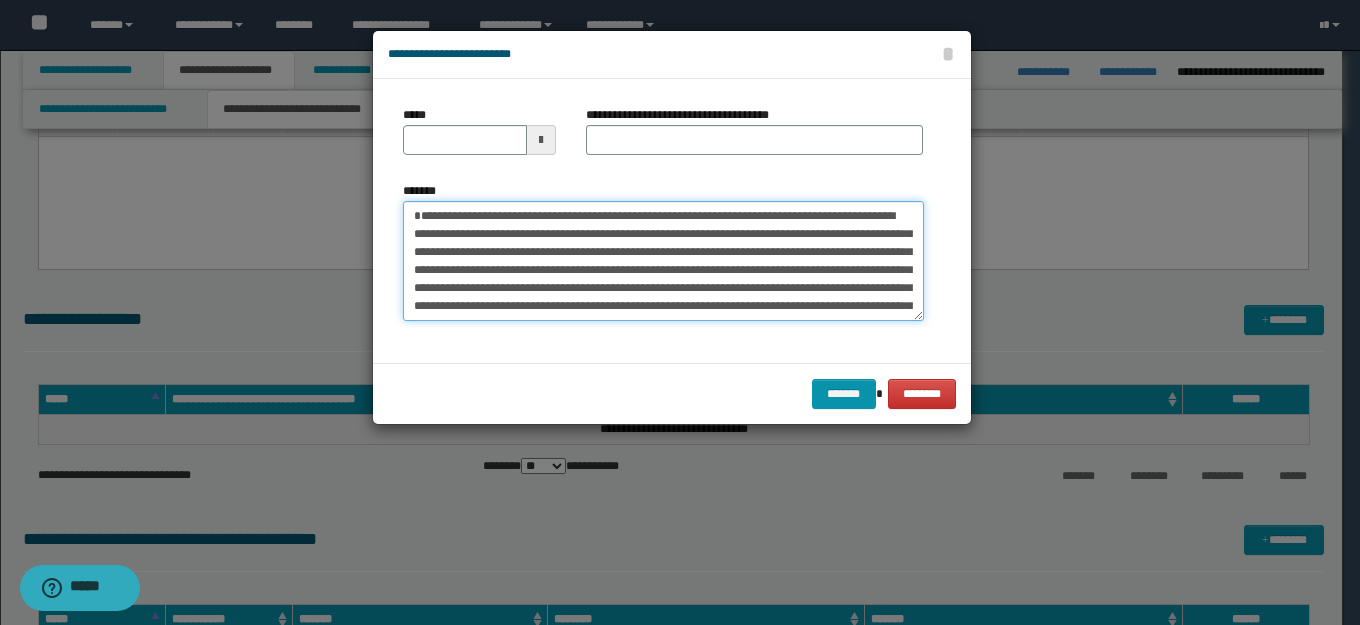 type on "**********" 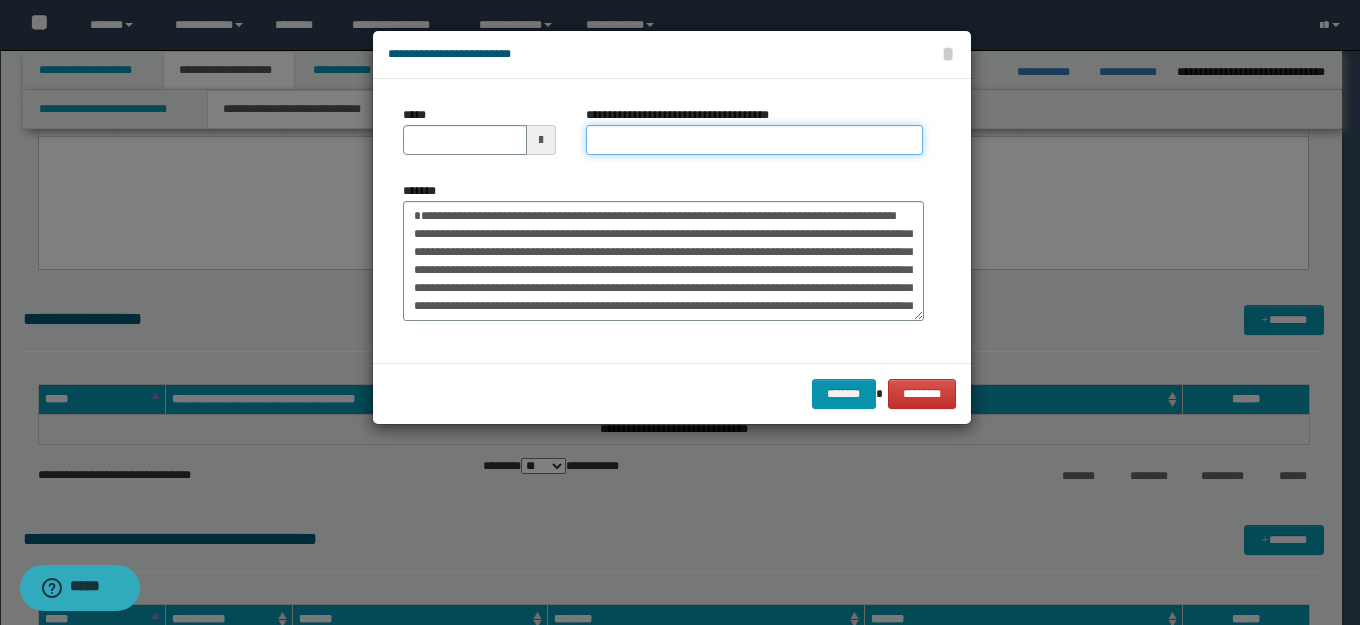 drag, startPoint x: 695, startPoint y: 147, endPoint x: 534, endPoint y: 186, distance: 165.65627 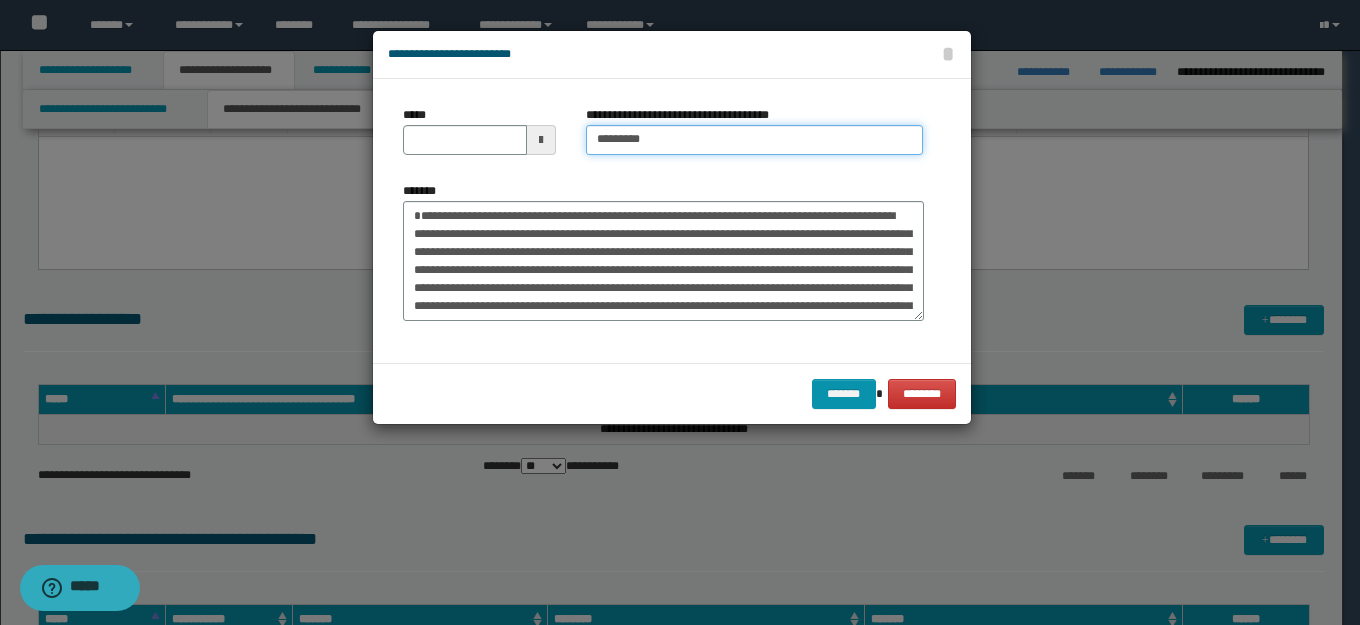 type on "*********" 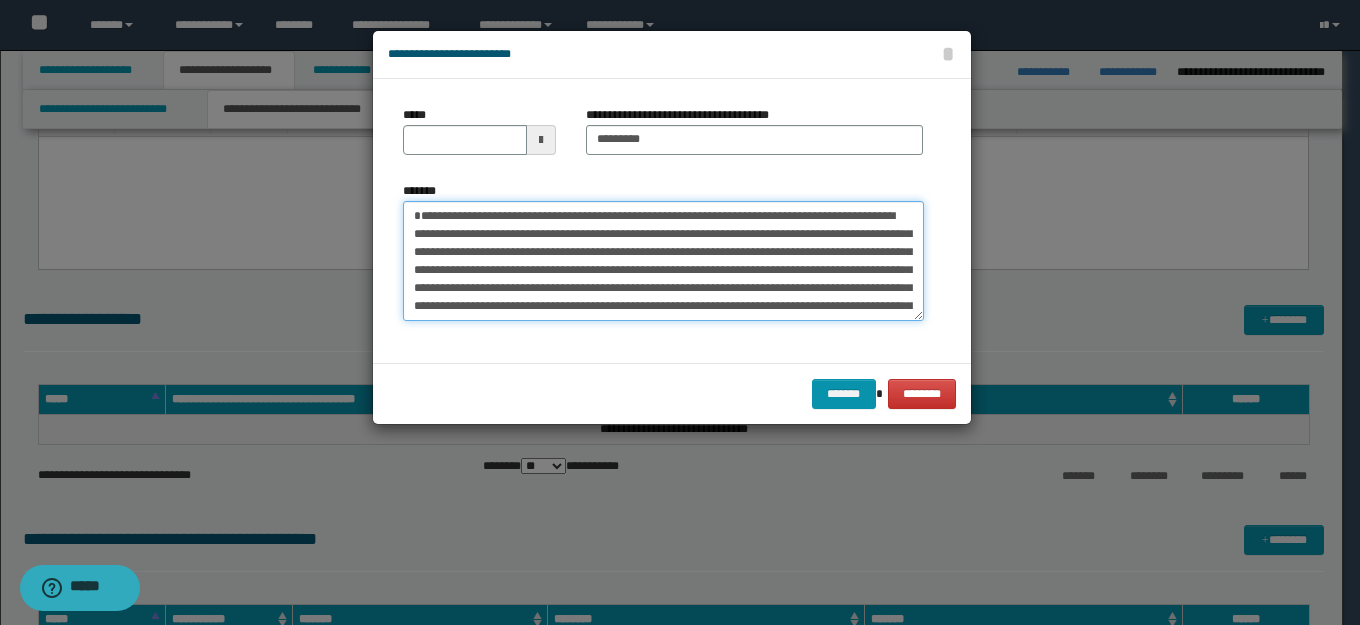 drag, startPoint x: 483, startPoint y: 216, endPoint x: 300, endPoint y: 203, distance: 183.46117 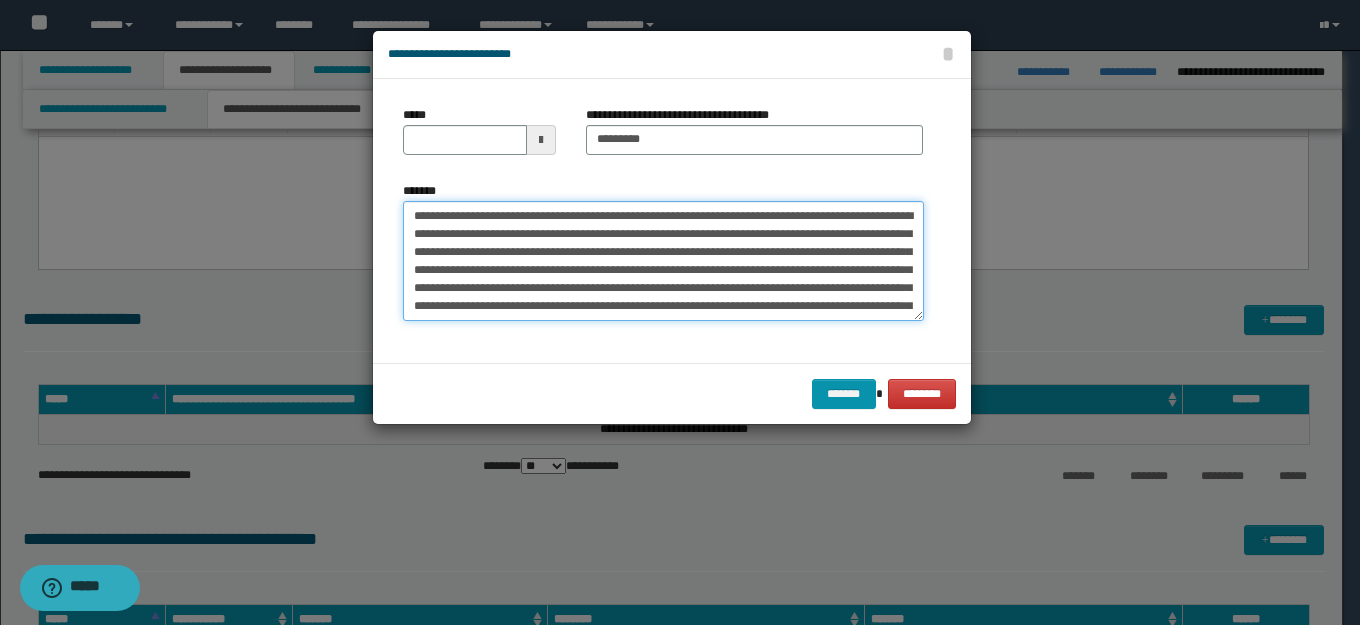 type 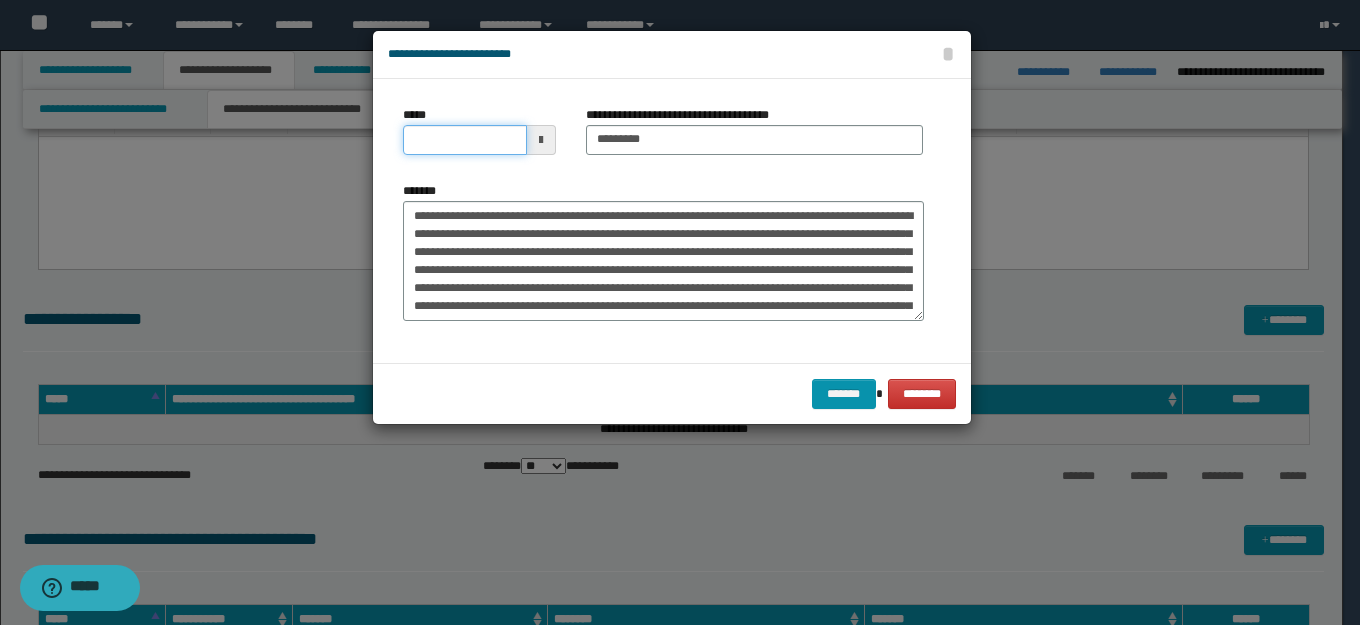 click on "*****" at bounding box center [465, 140] 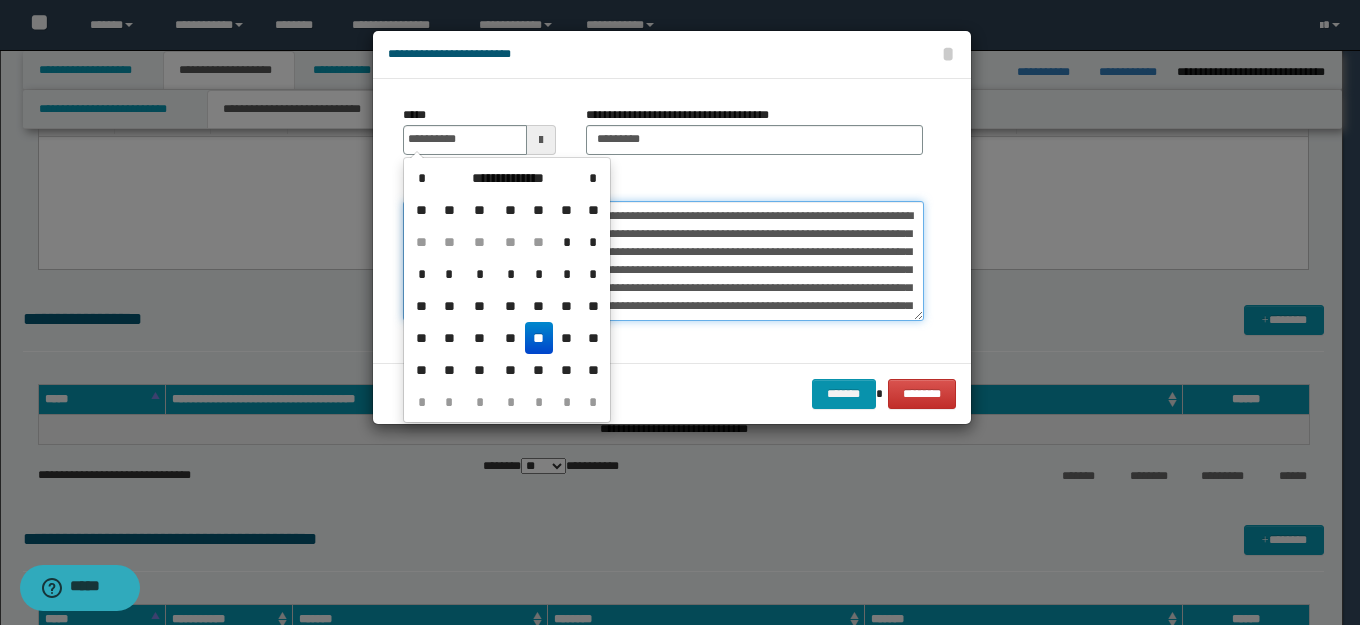 type on "**********" 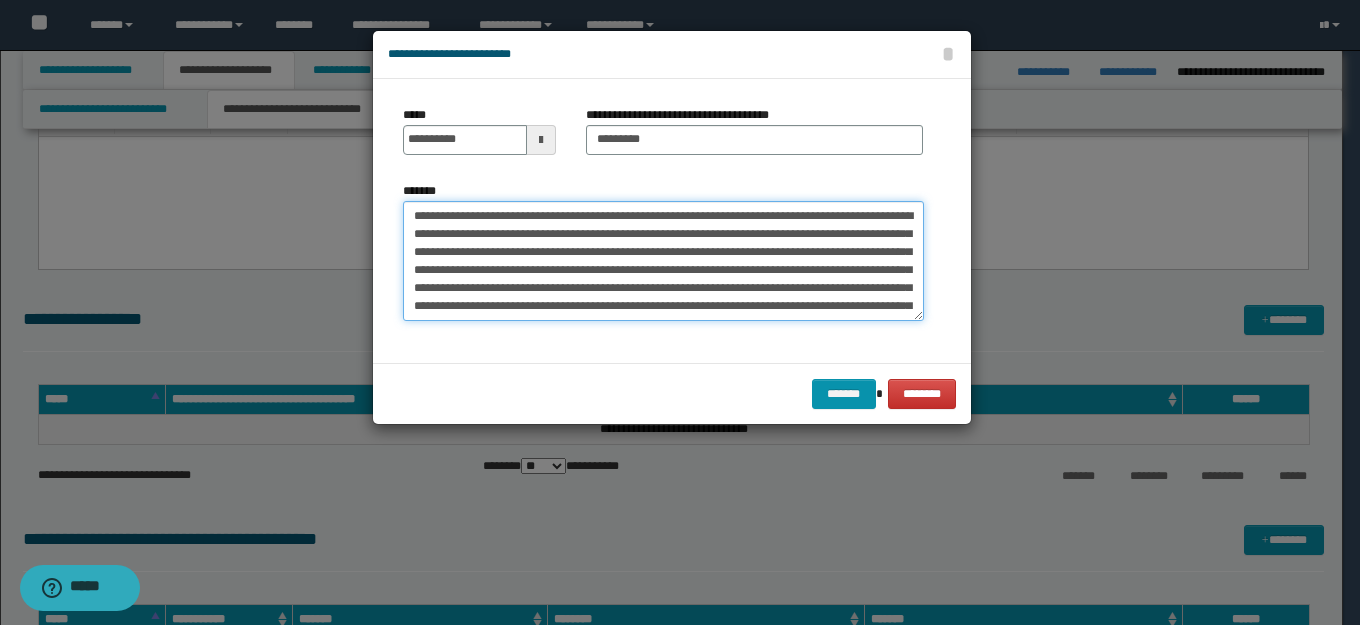 click on "*******" at bounding box center [663, 261] 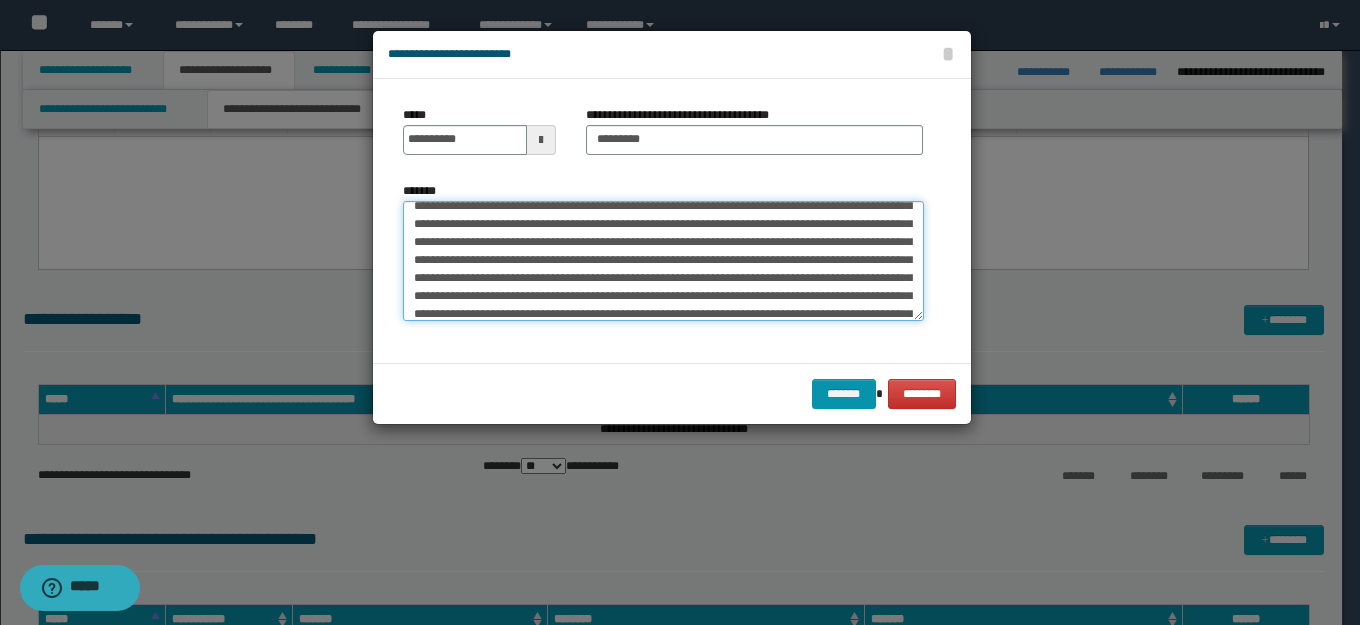 scroll, scrollTop: 198, scrollLeft: 0, axis: vertical 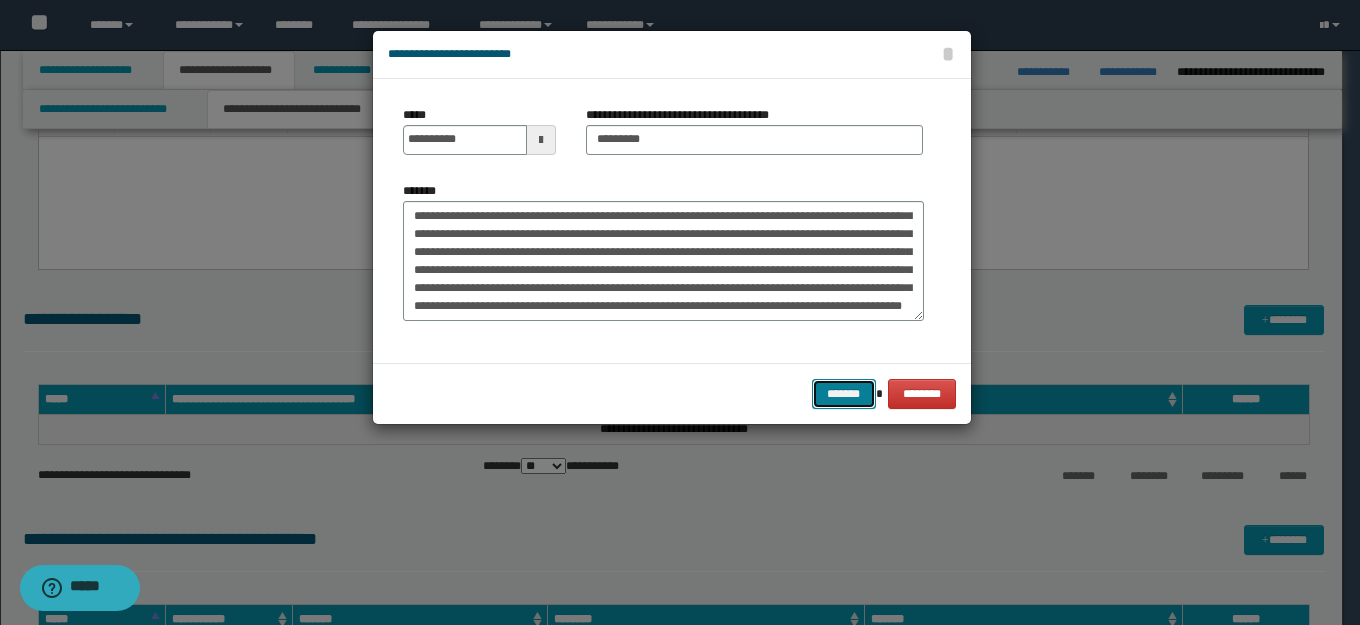 click on "*******" at bounding box center [844, 394] 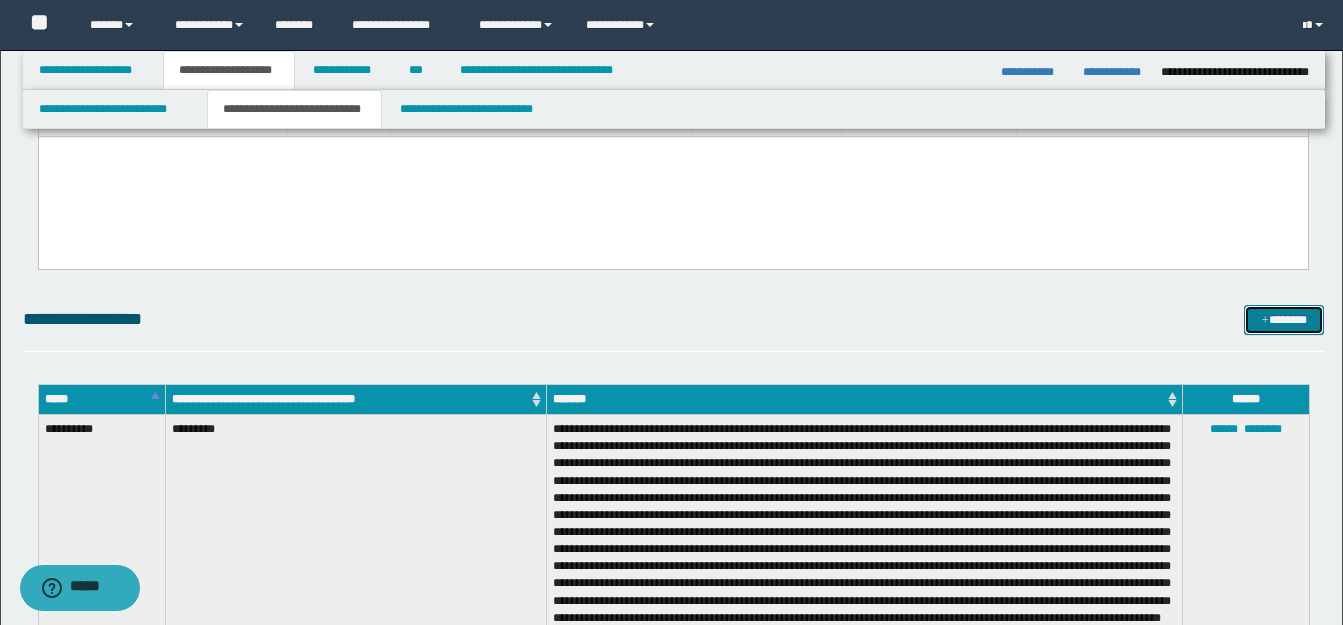 click on "*******" at bounding box center (1284, 320) 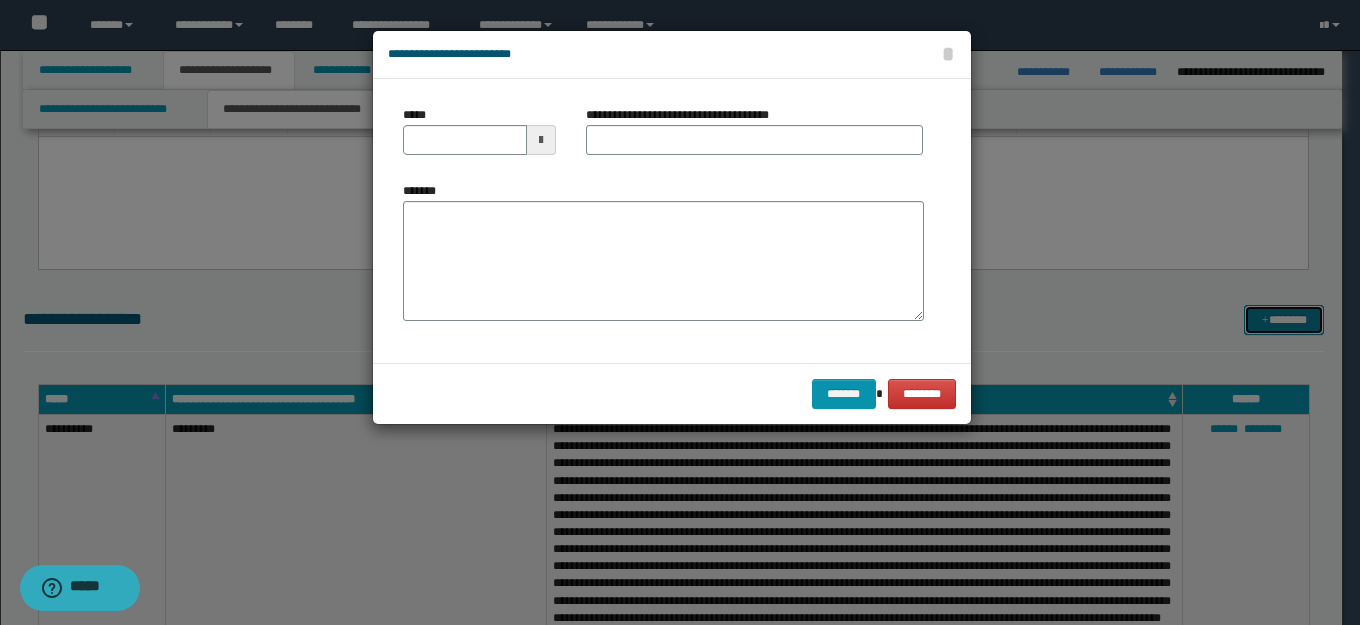 scroll, scrollTop: 0, scrollLeft: 0, axis: both 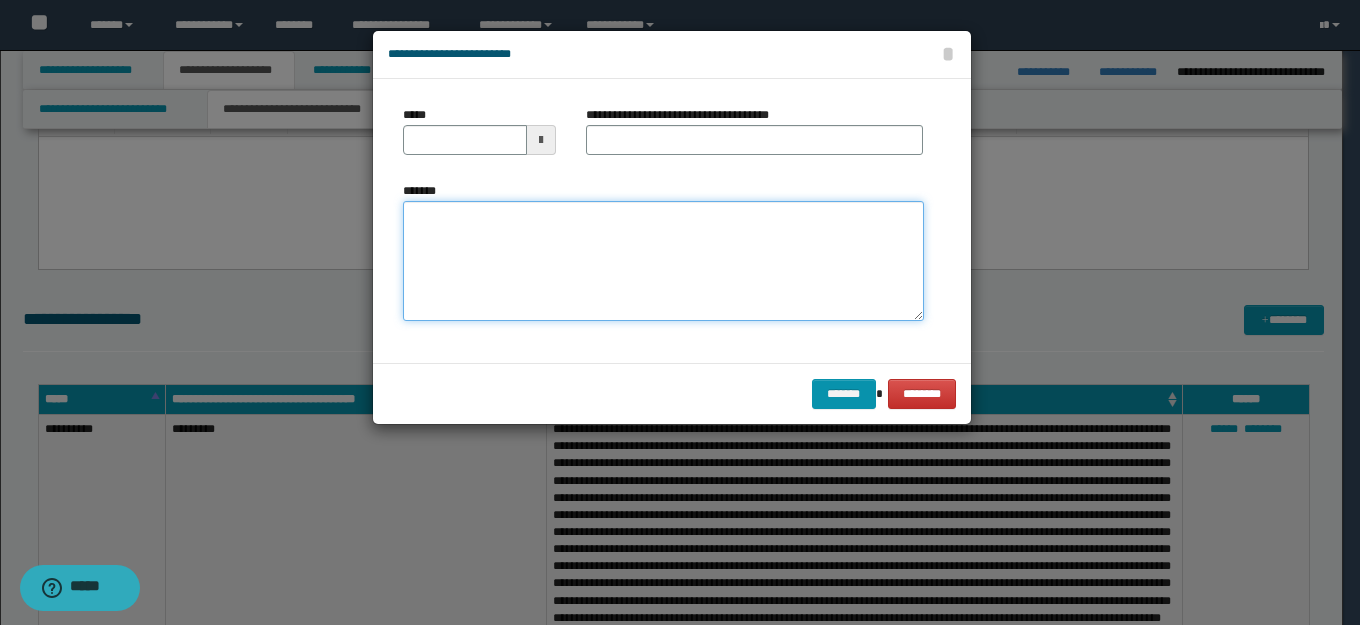 click on "*******" at bounding box center [663, 261] 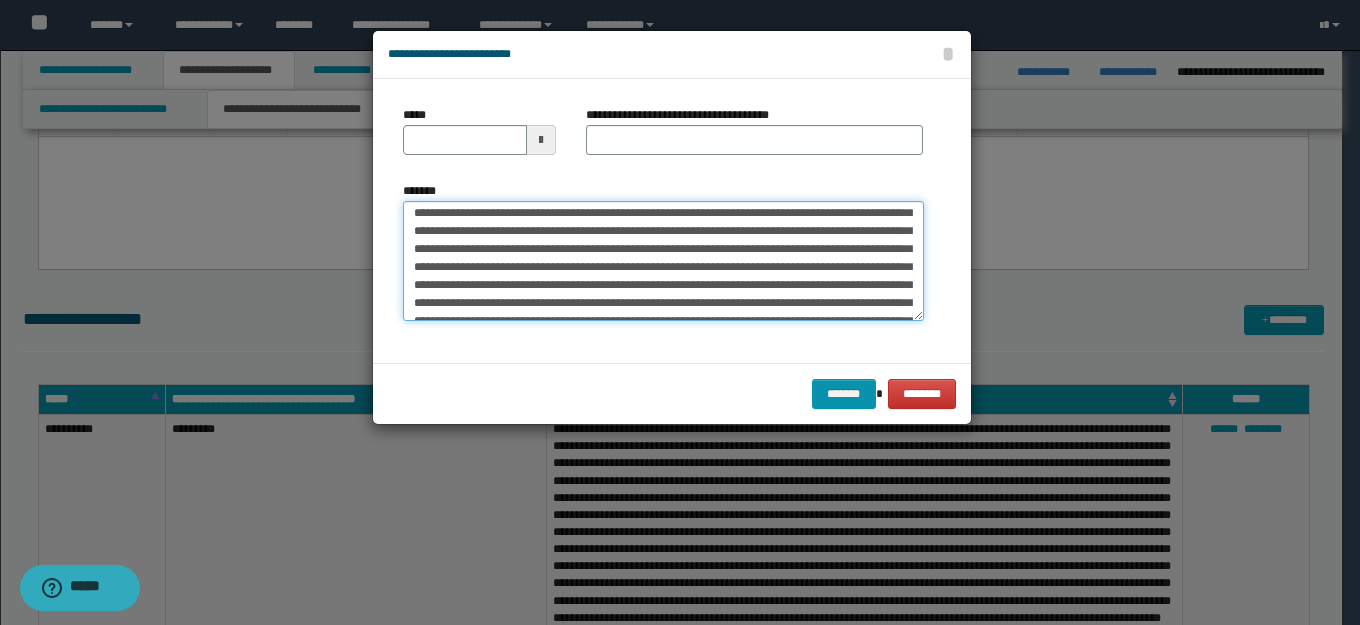scroll, scrollTop: 0, scrollLeft: 0, axis: both 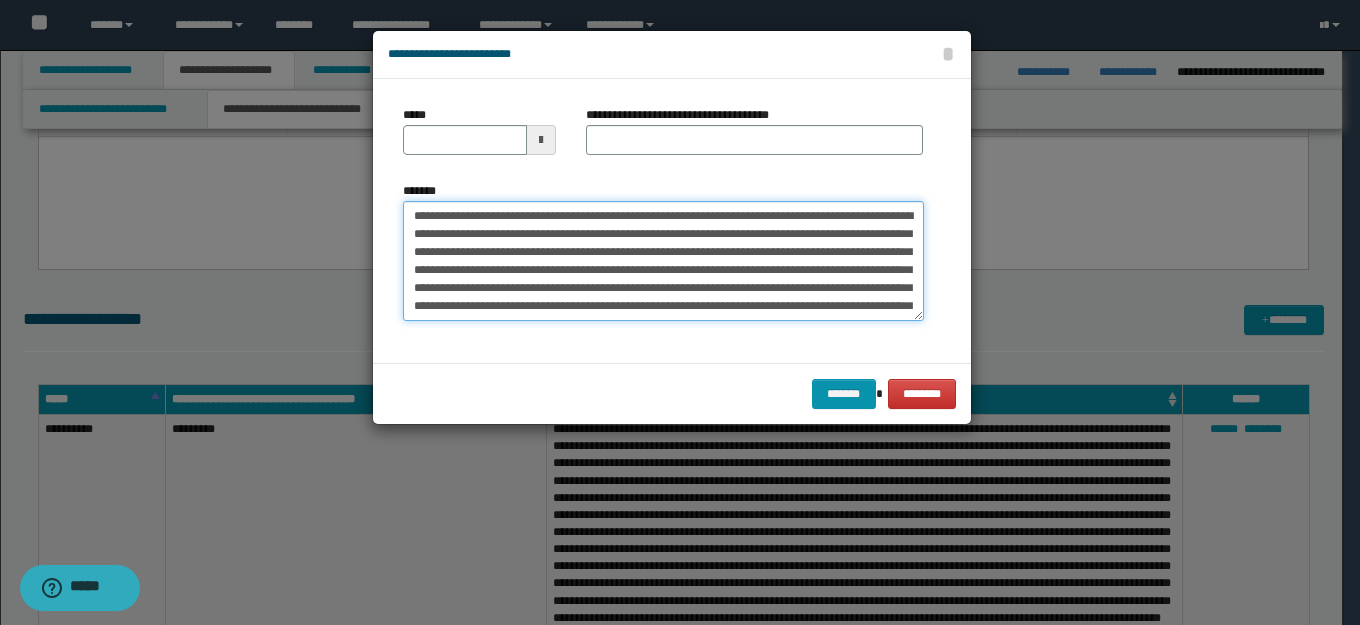 drag, startPoint x: 557, startPoint y: 214, endPoint x: 355, endPoint y: 205, distance: 202.2004 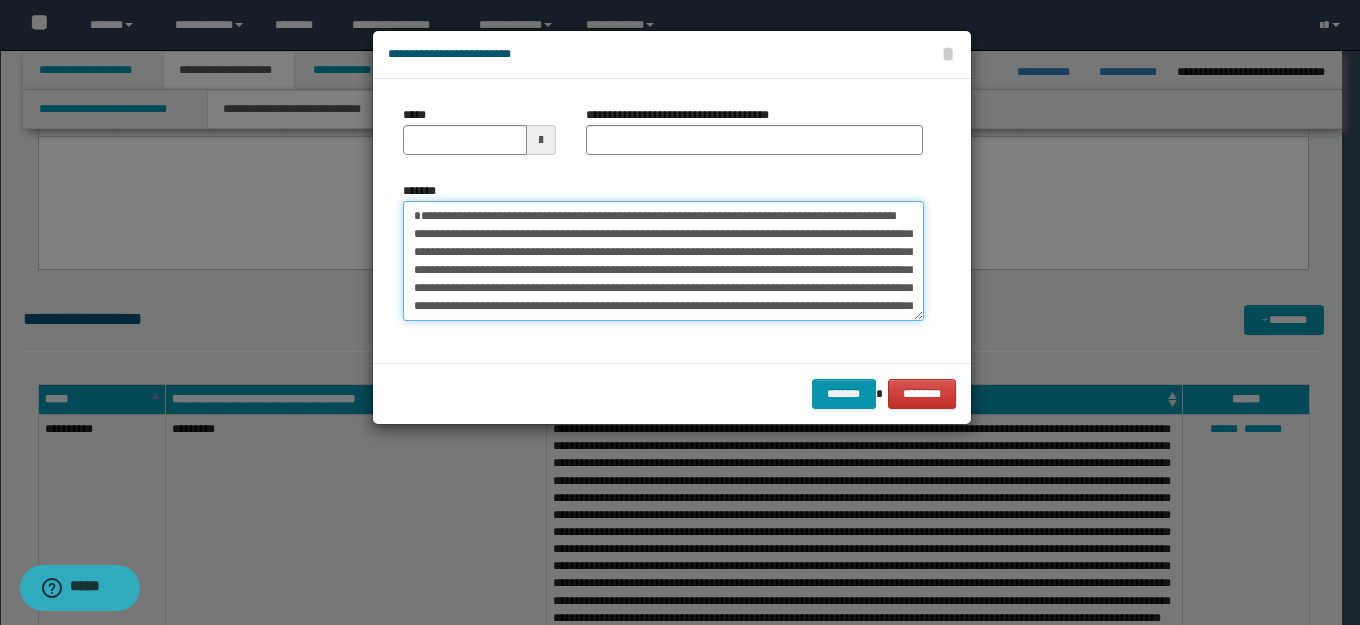 type on "**********" 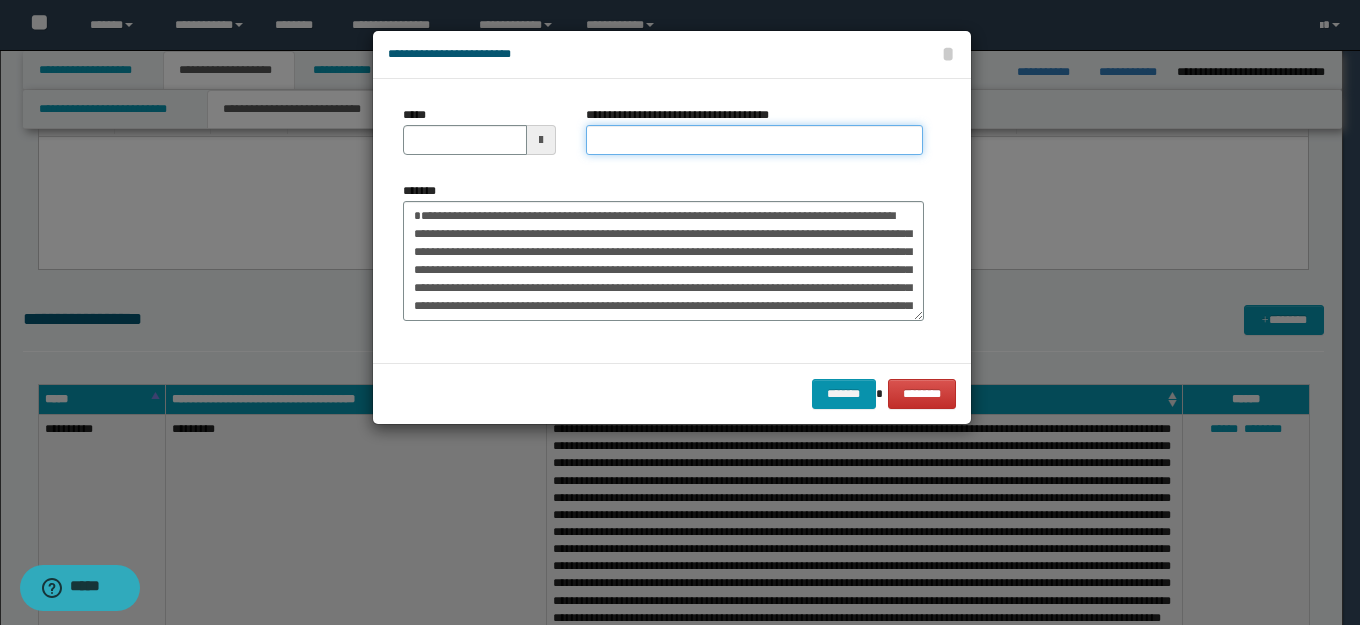click on "**********" at bounding box center [754, 140] 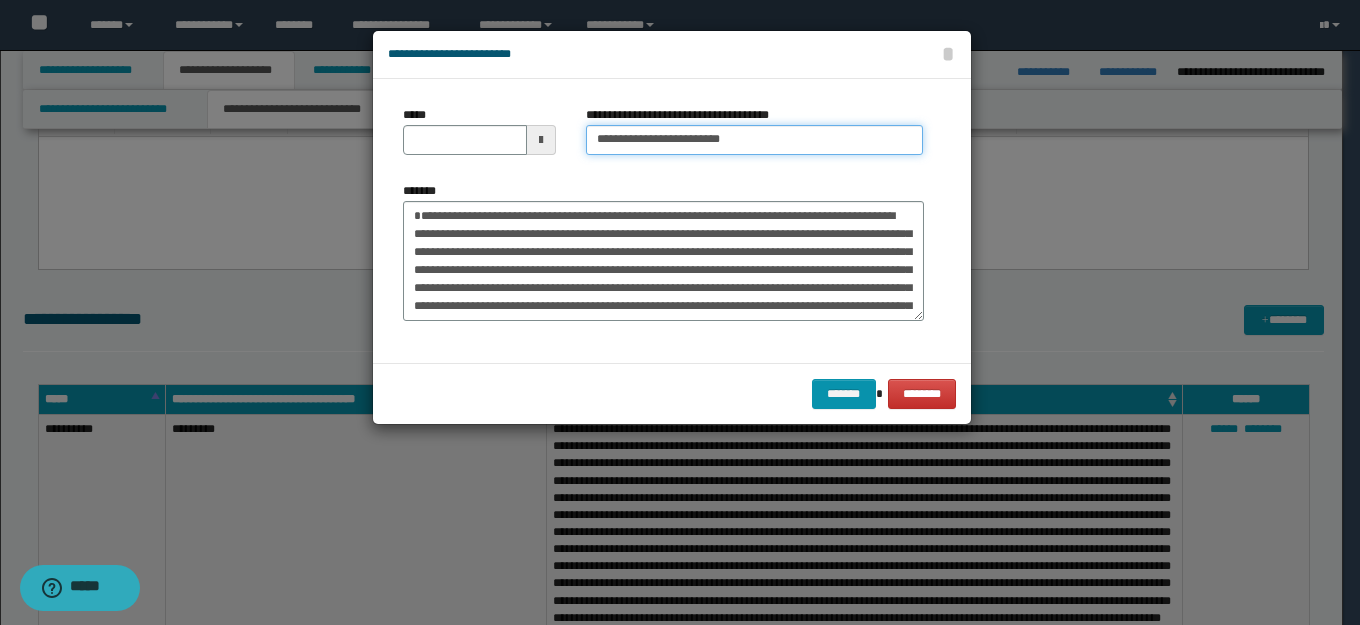 type on "**********" 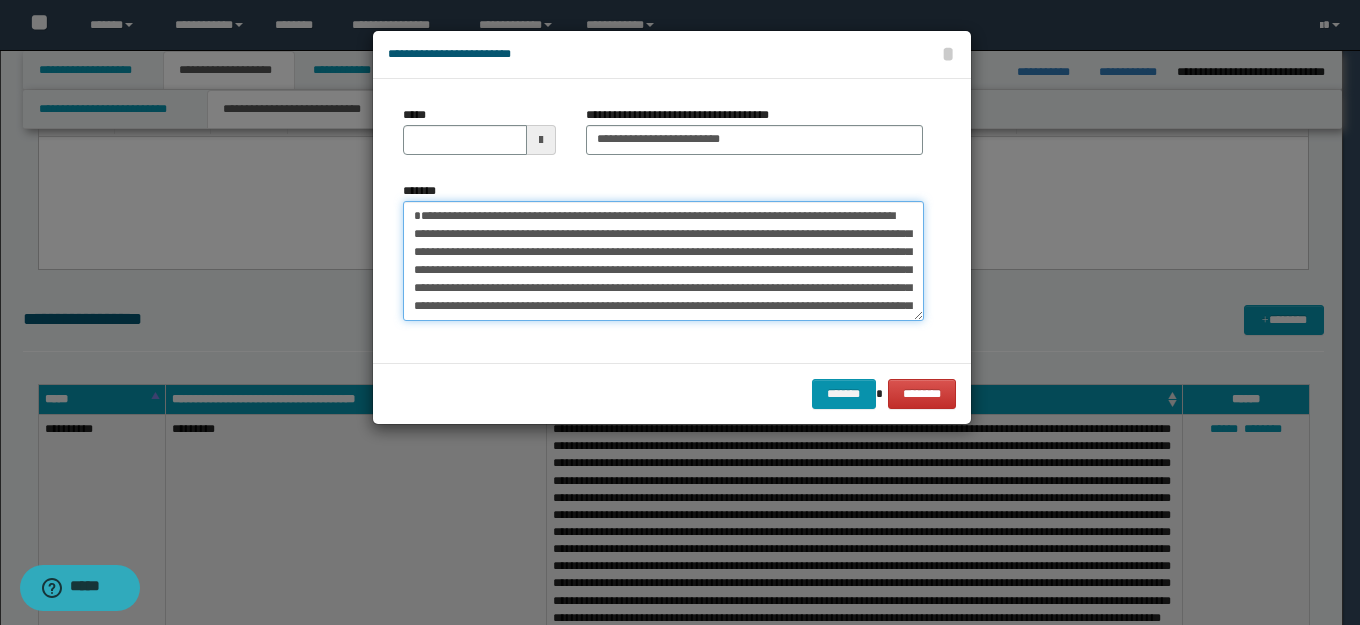 drag, startPoint x: 489, startPoint y: 219, endPoint x: 452, endPoint y: 217, distance: 37.054016 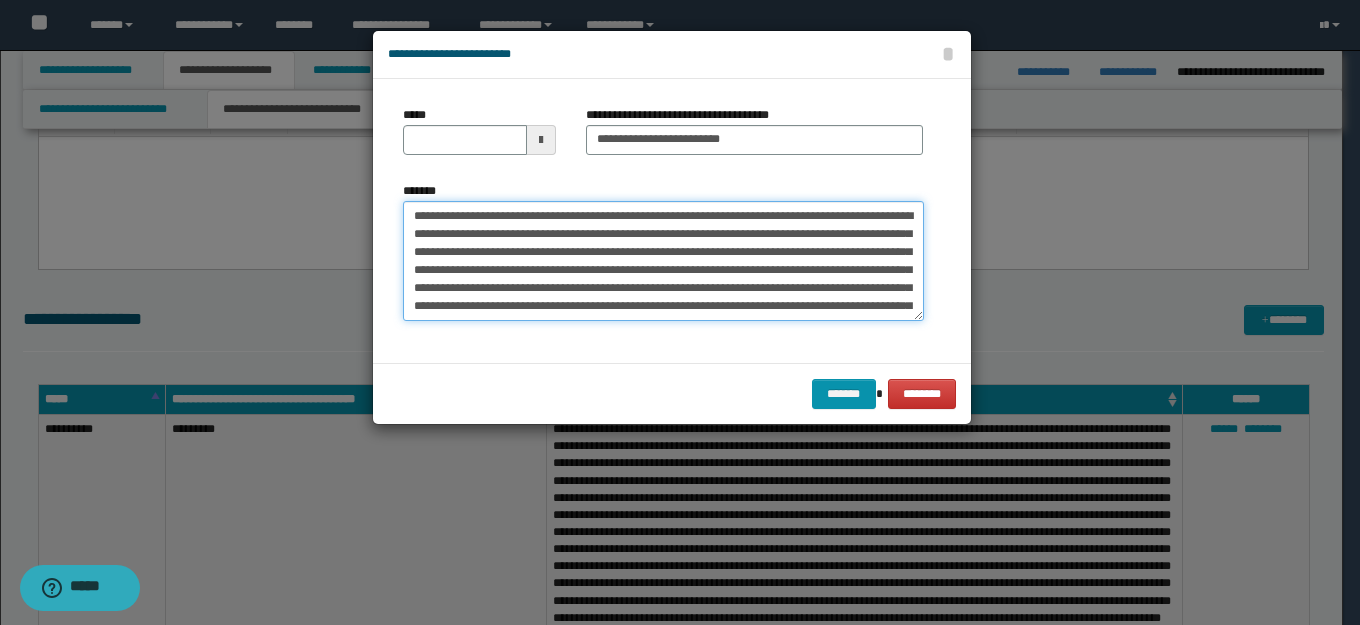 type on "**********" 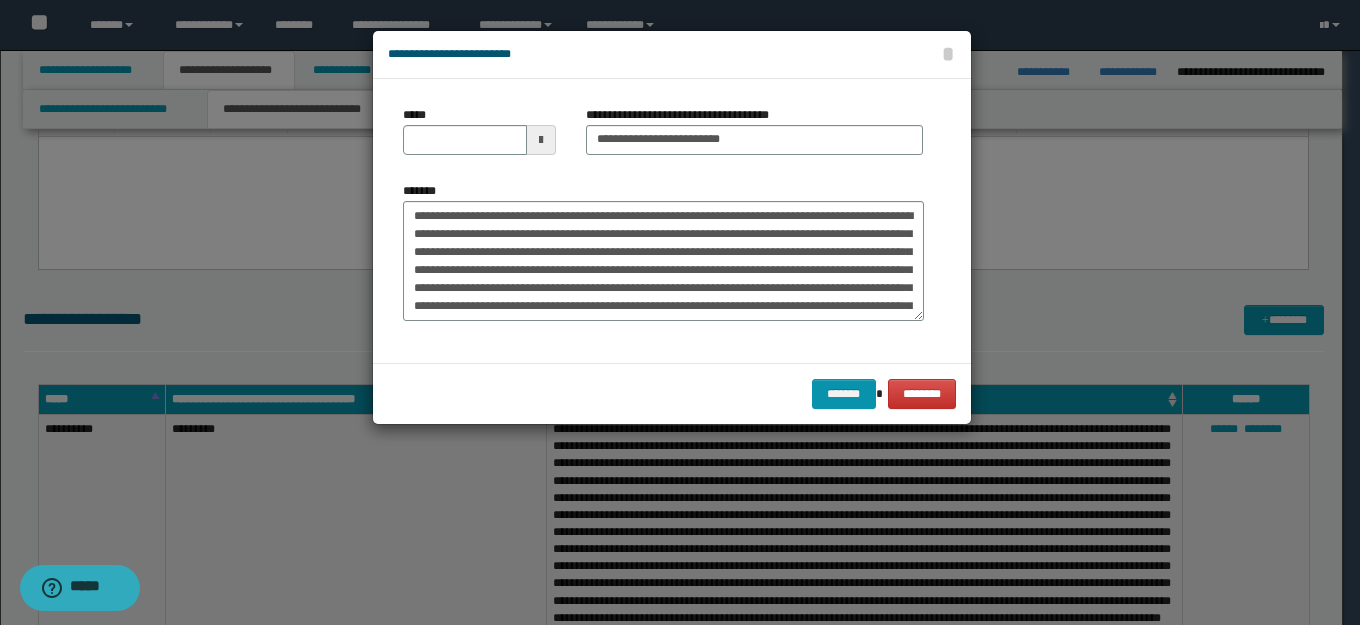 click on "*****" at bounding box center [480, 138] 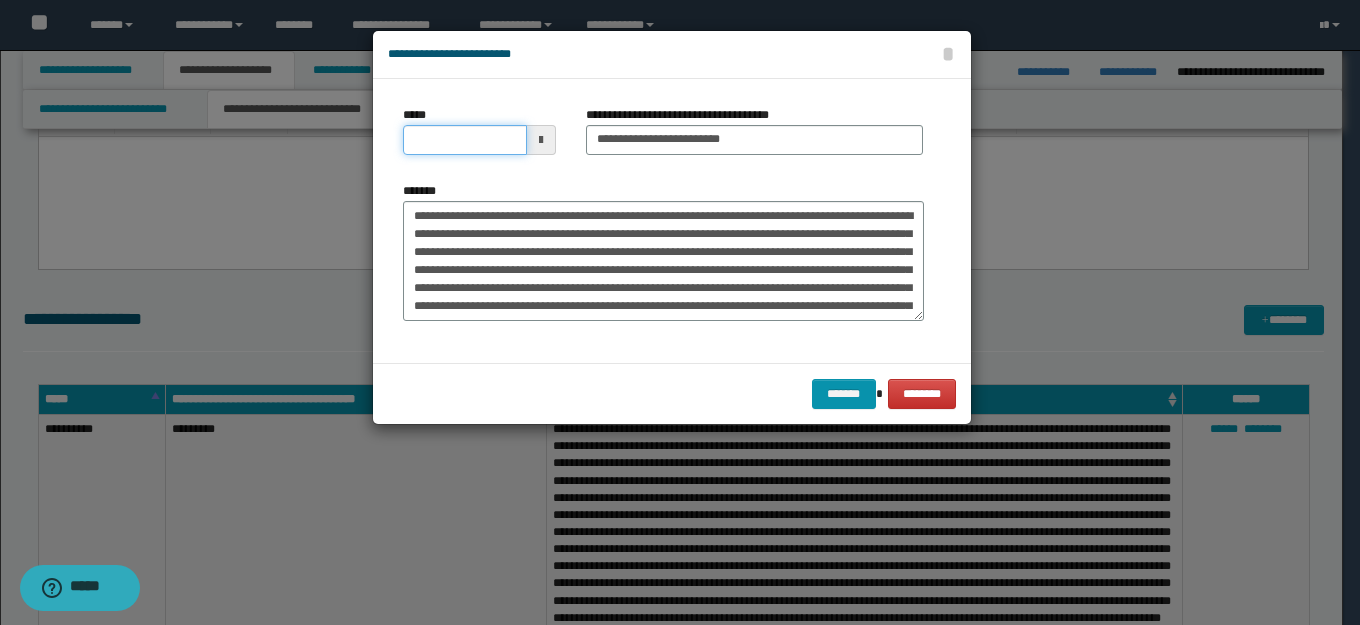 click on "*****" at bounding box center (465, 140) 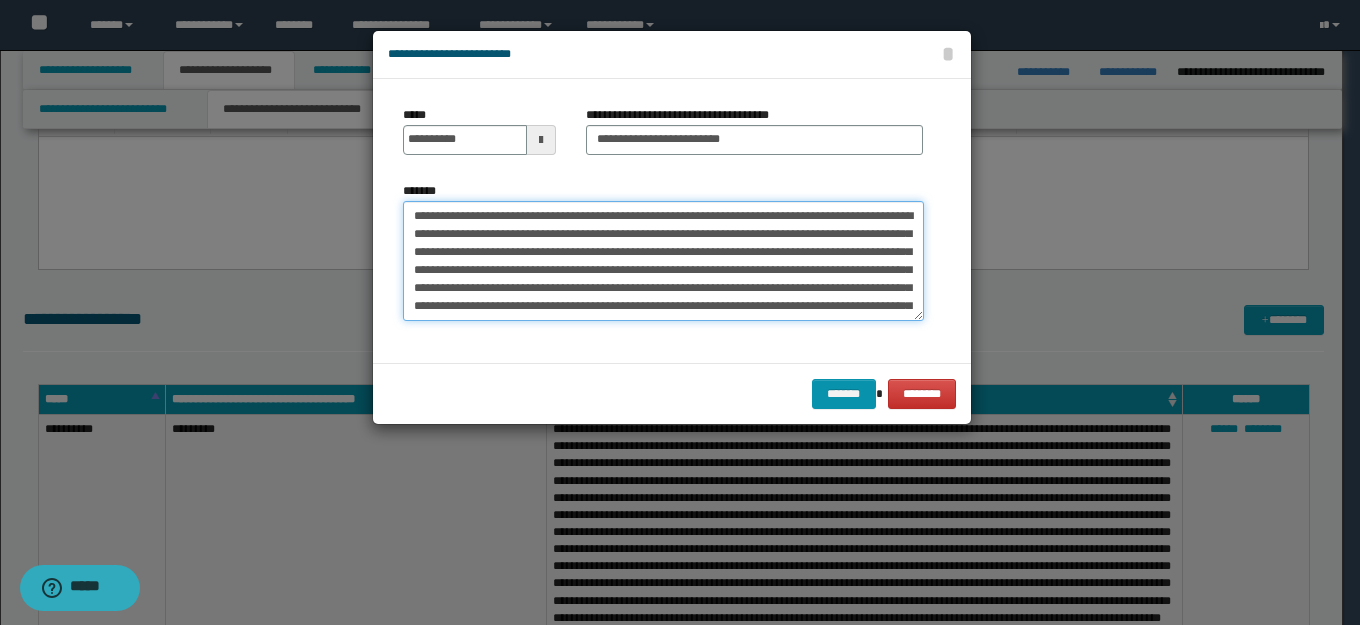 click on "*******" at bounding box center (663, 261) 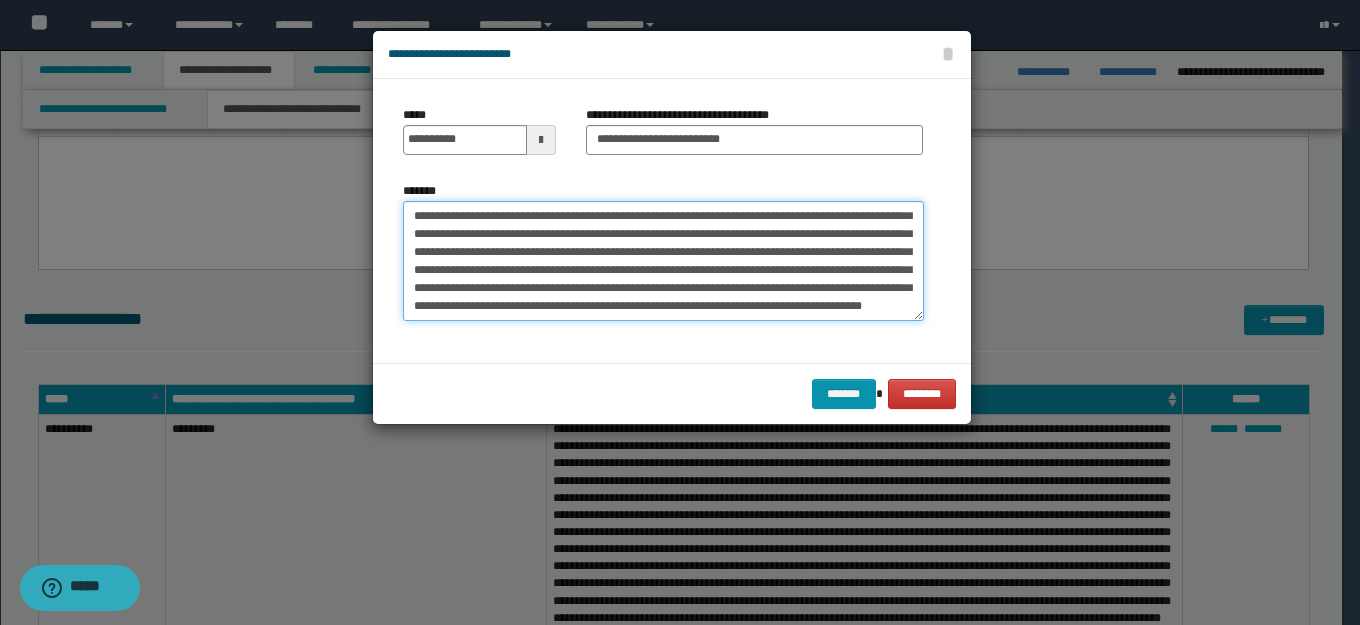 scroll, scrollTop: 126, scrollLeft: 0, axis: vertical 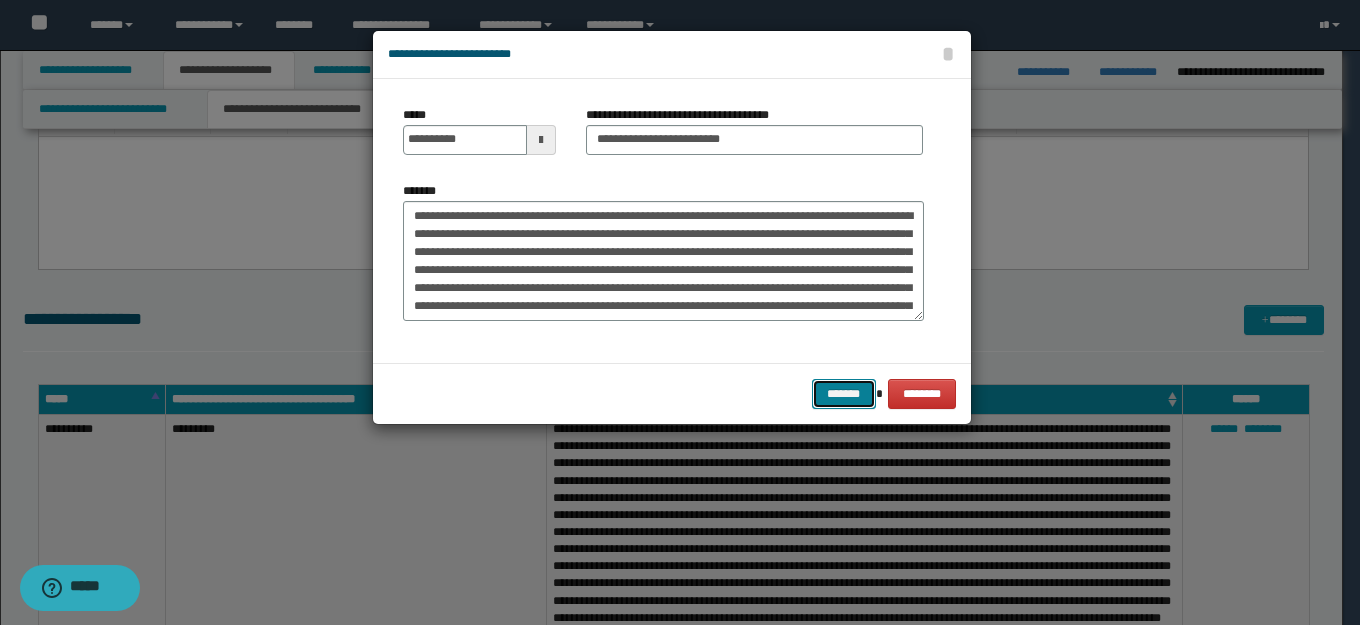 click on "*******" at bounding box center [844, 394] 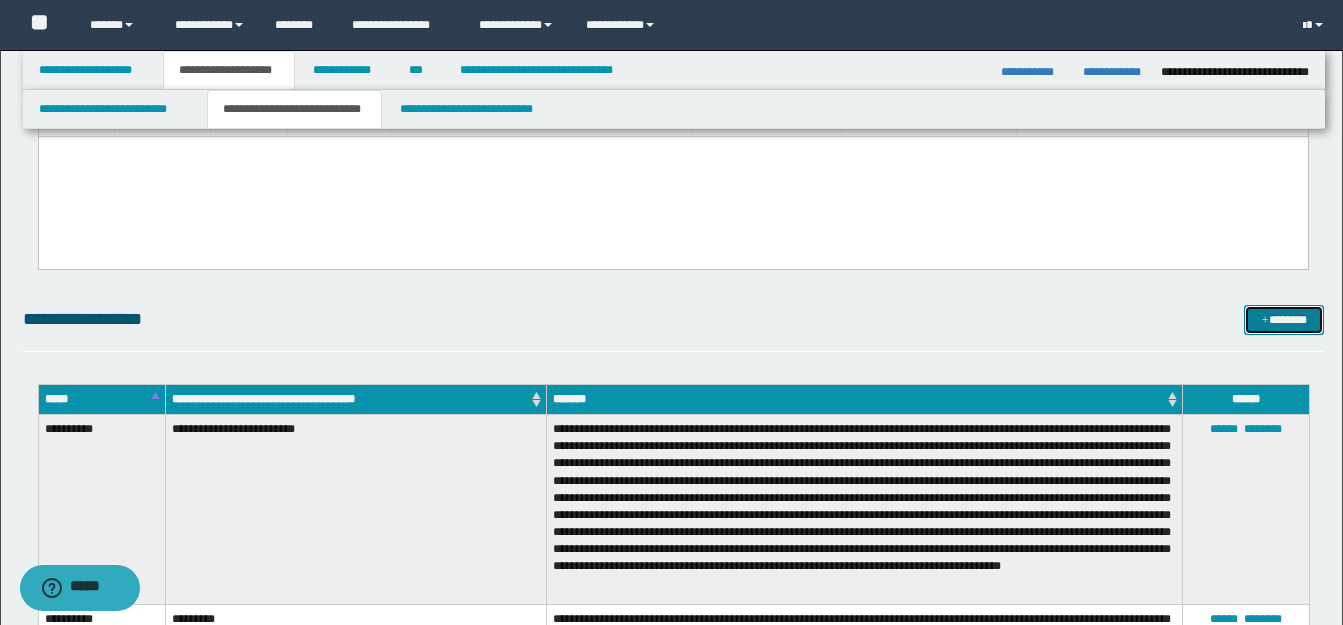 drag, startPoint x: 1296, startPoint y: 317, endPoint x: 1244, endPoint y: 316, distance: 52.009613 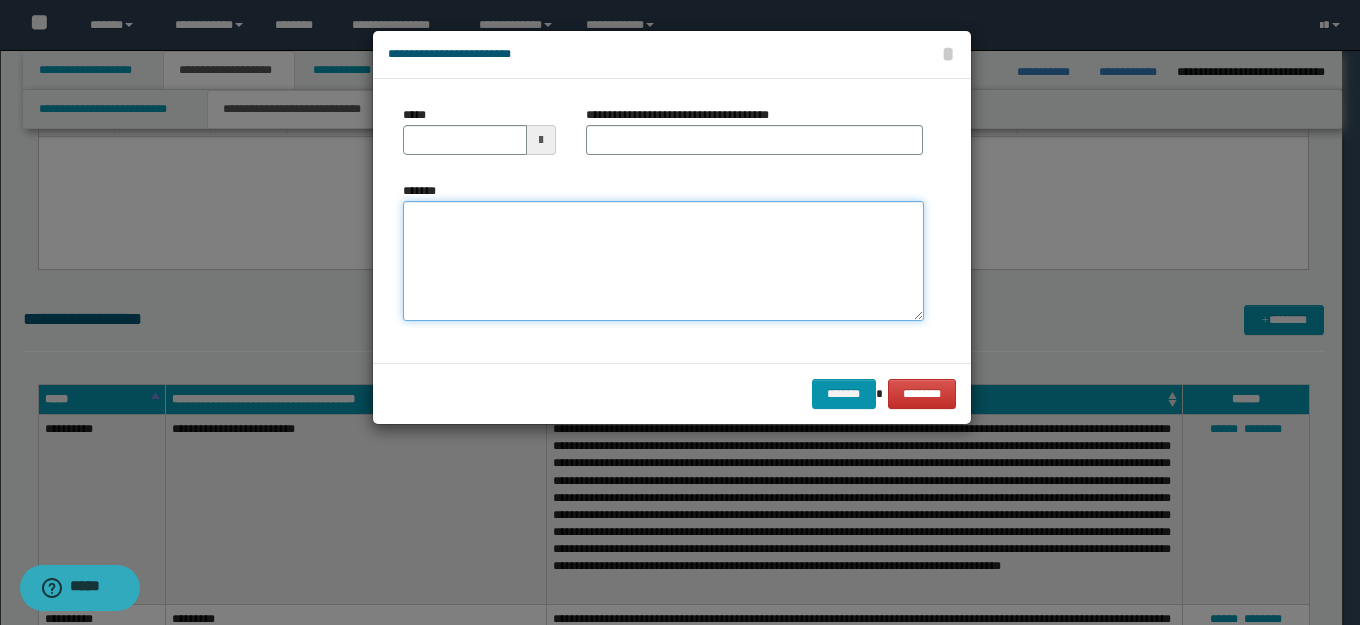 click on "*******" at bounding box center [663, 261] 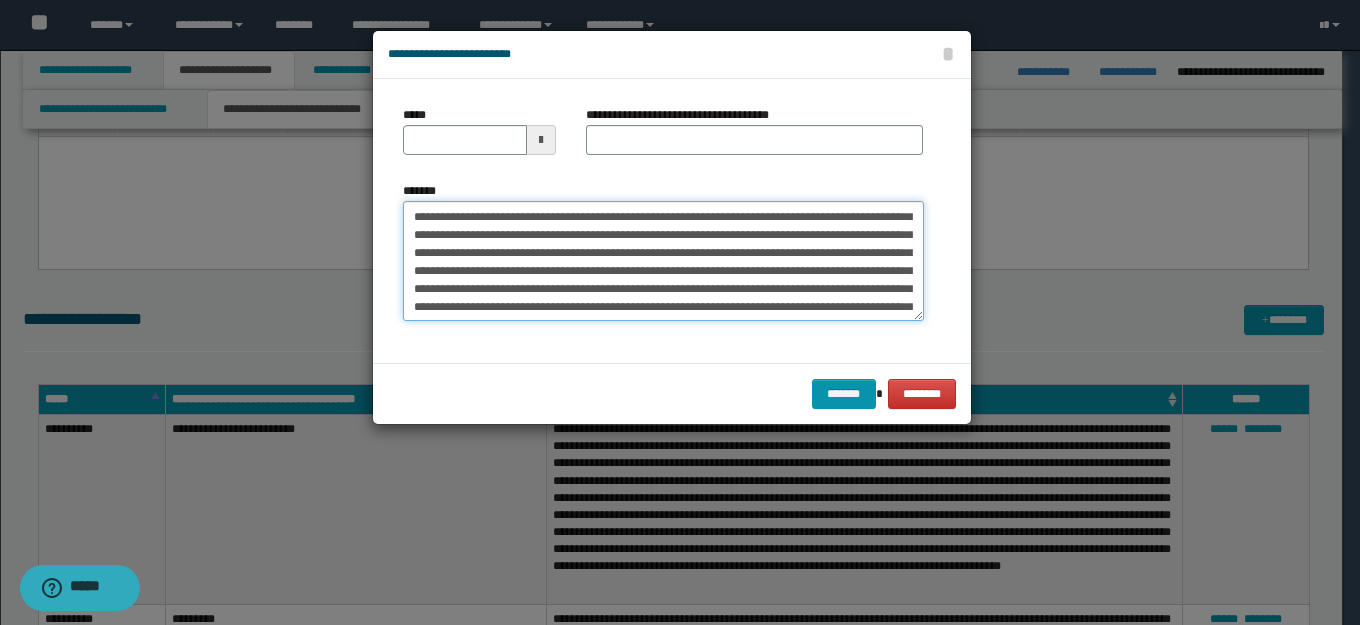 scroll, scrollTop: 0, scrollLeft: 0, axis: both 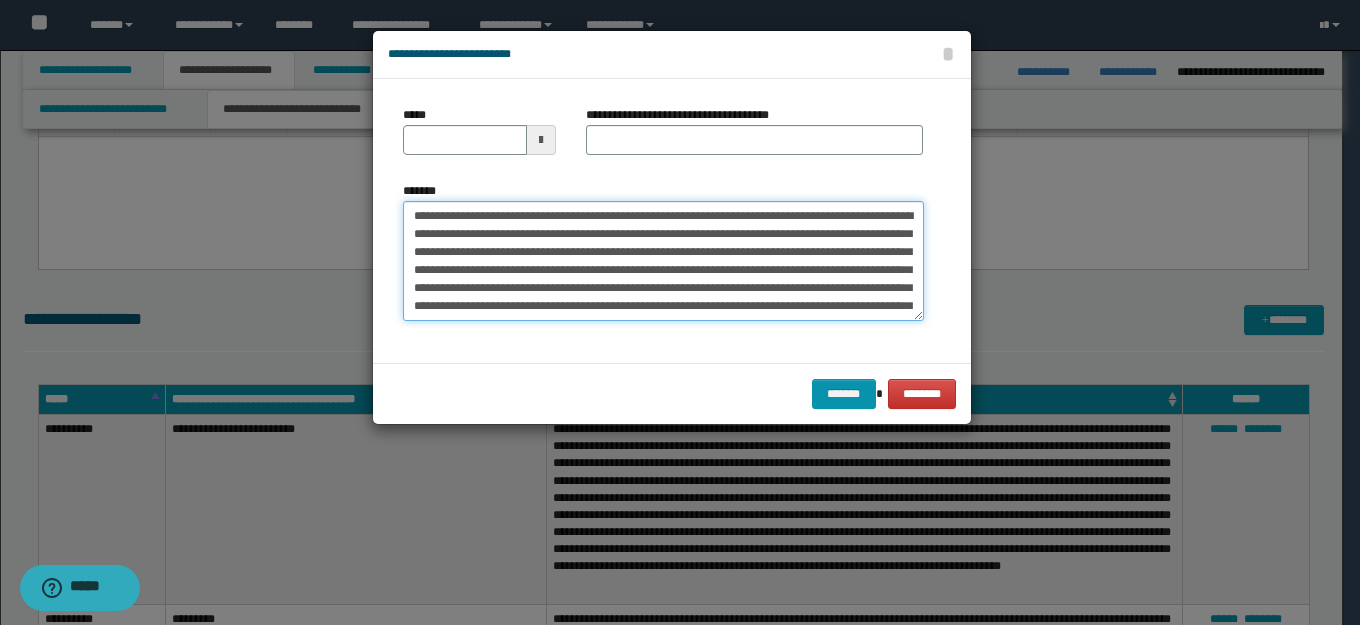drag, startPoint x: 511, startPoint y: 220, endPoint x: 397, endPoint y: 209, distance: 114.52947 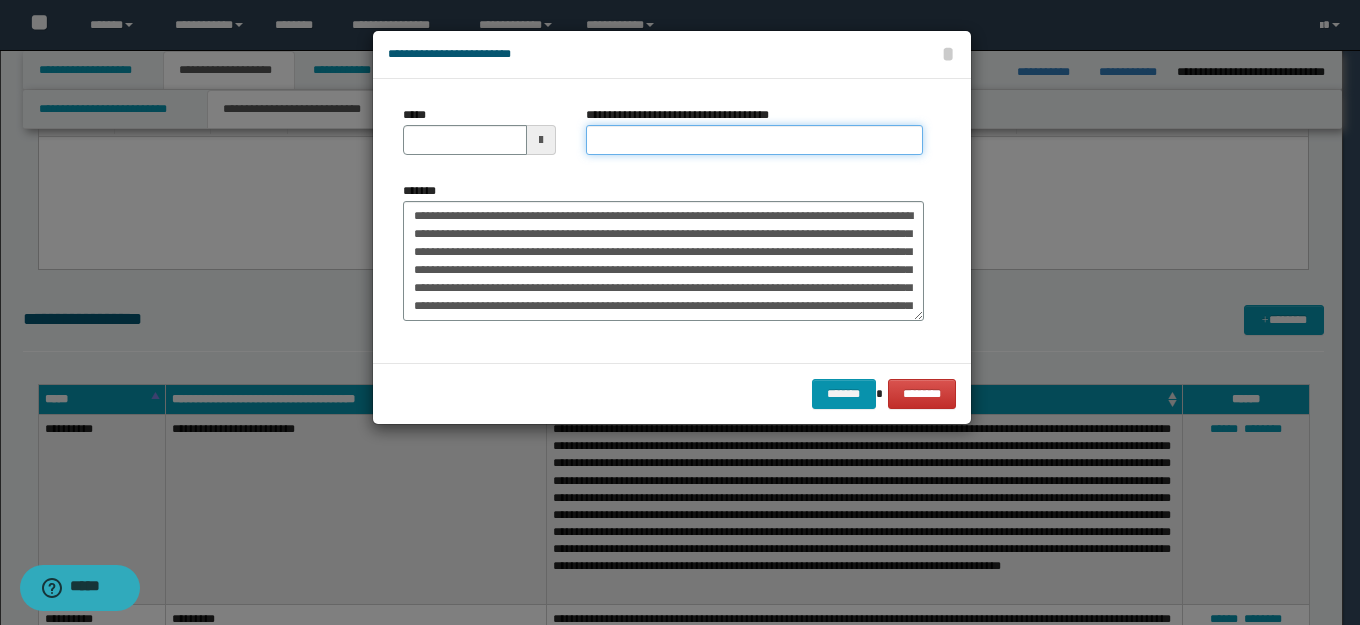 click on "**********" at bounding box center (754, 140) 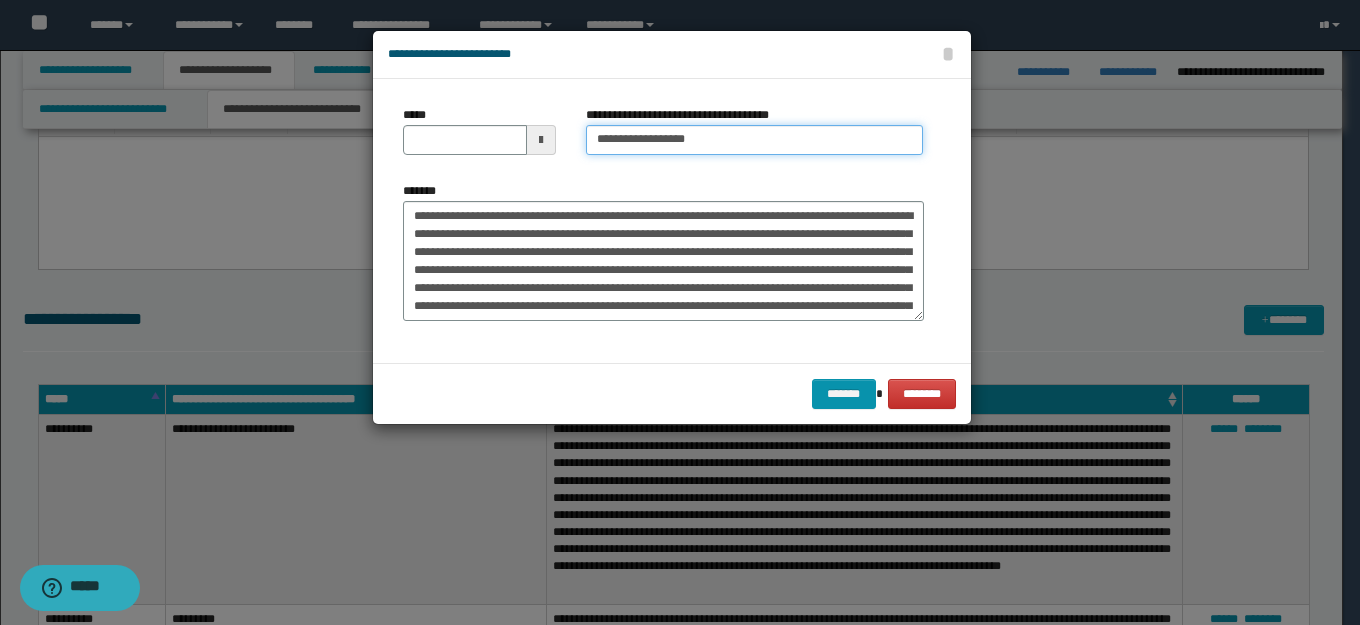 type on "**********" 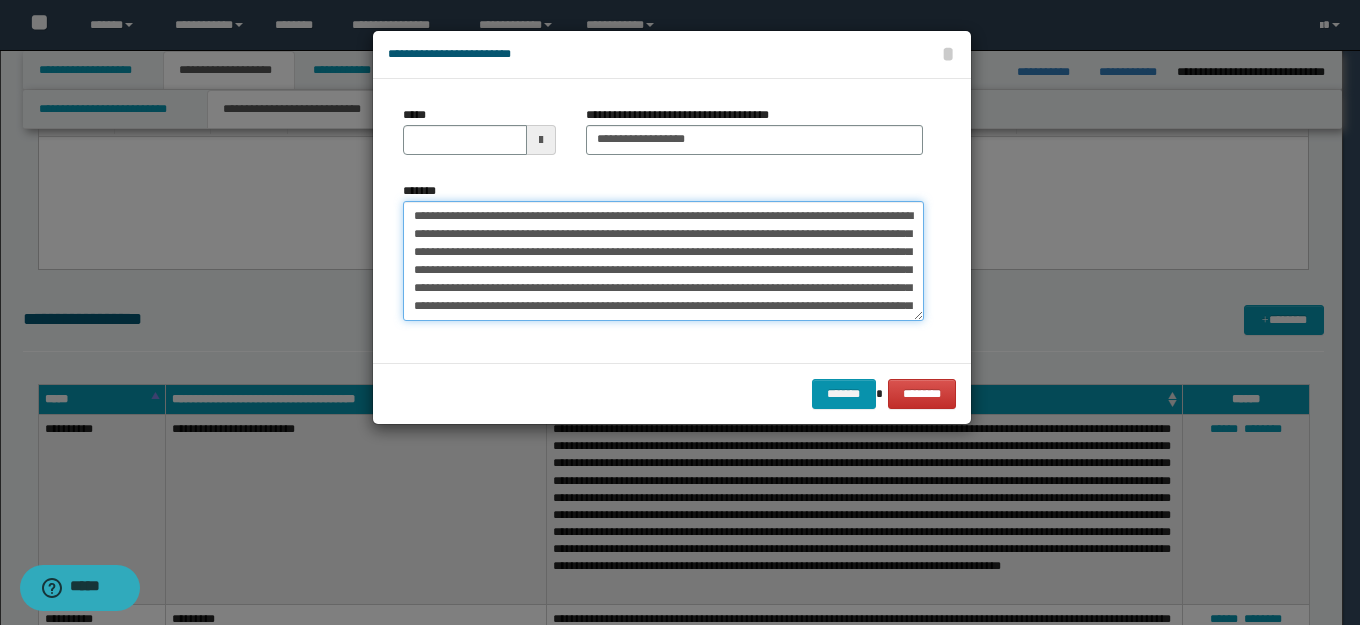 drag, startPoint x: 477, startPoint y: 213, endPoint x: 359, endPoint y: 197, distance: 119.0798 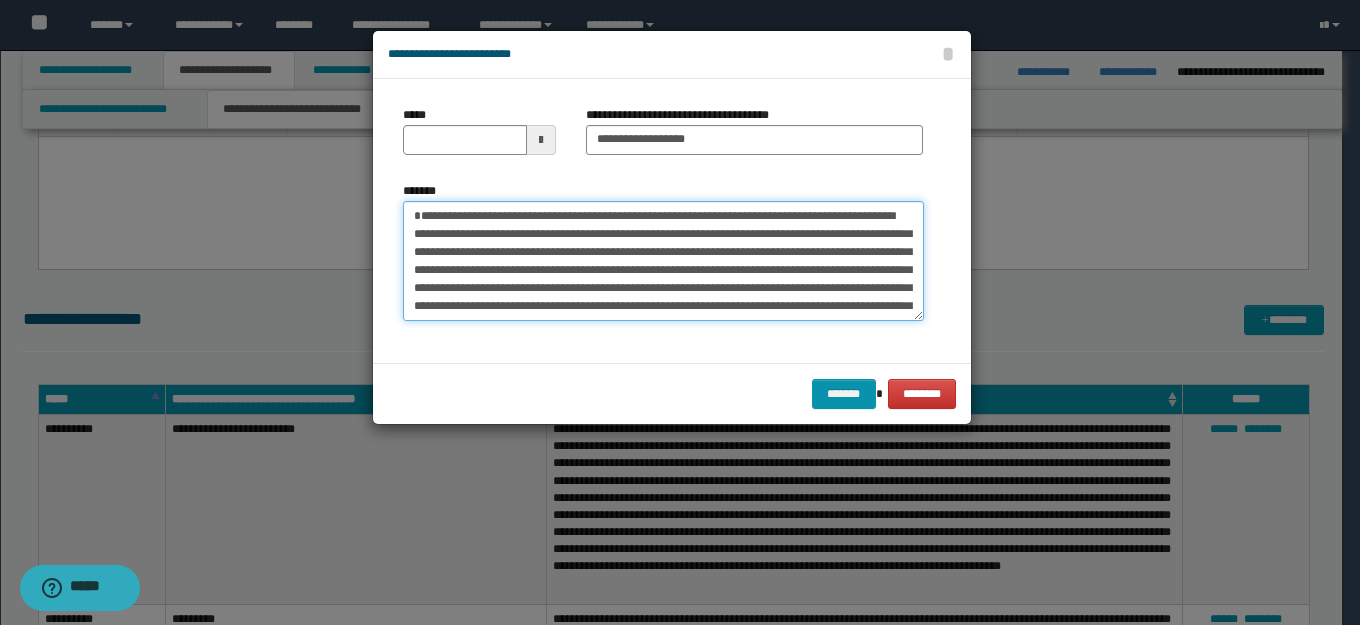type on "**********" 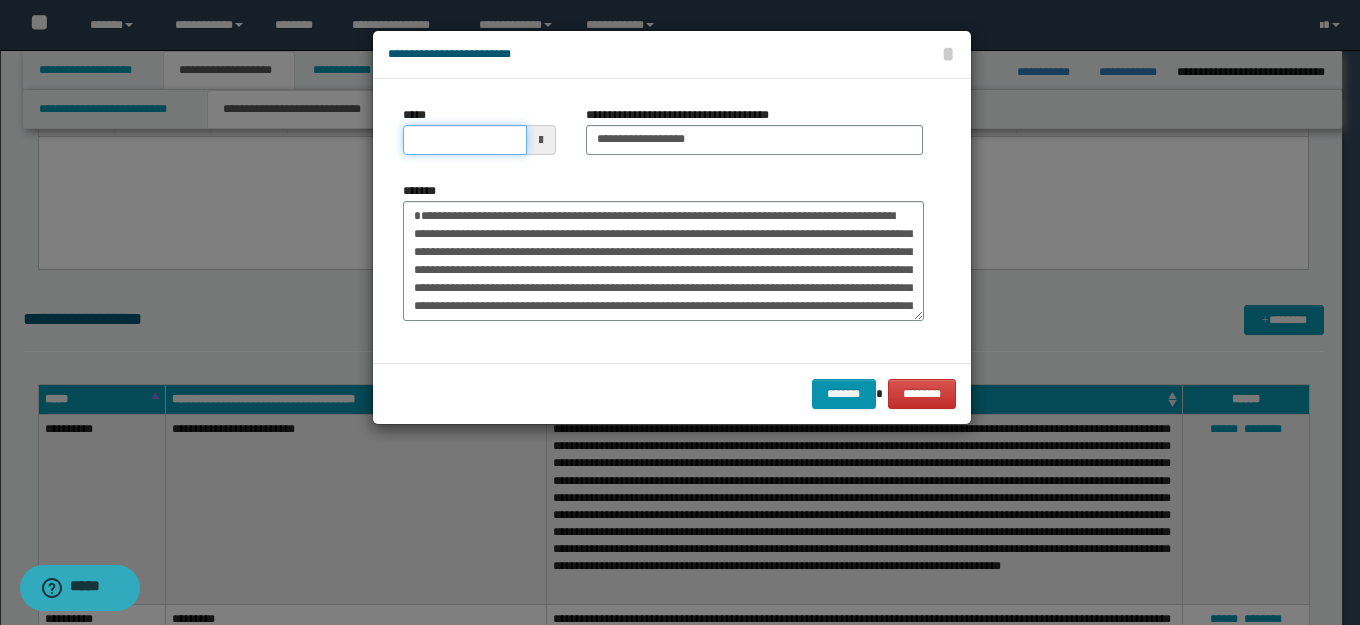 click on "*****" at bounding box center [465, 140] 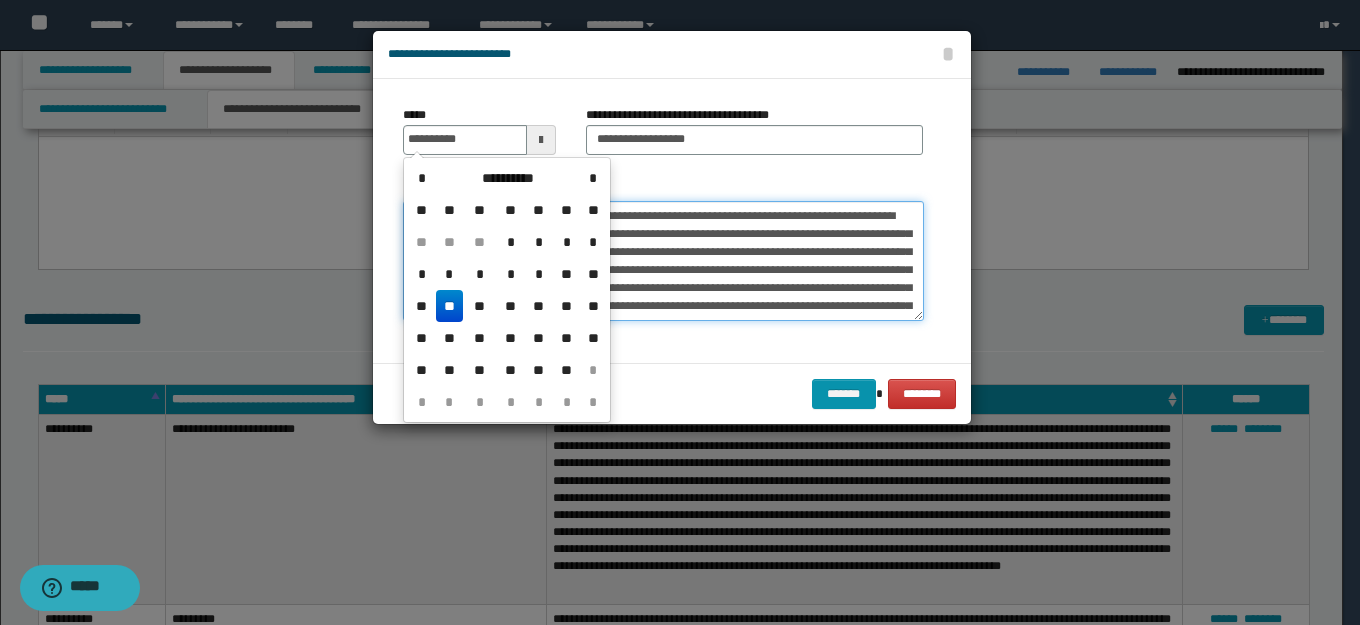 type on "**********" 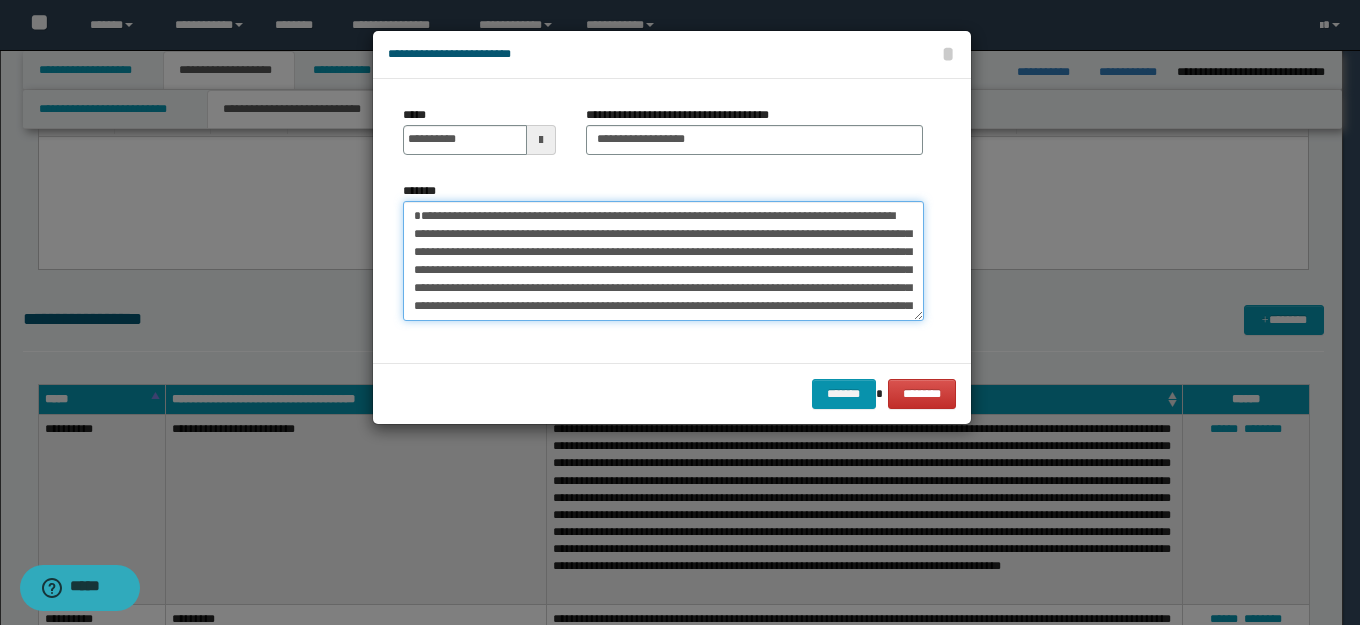 click on "*******" at bounding box center (663, 261) 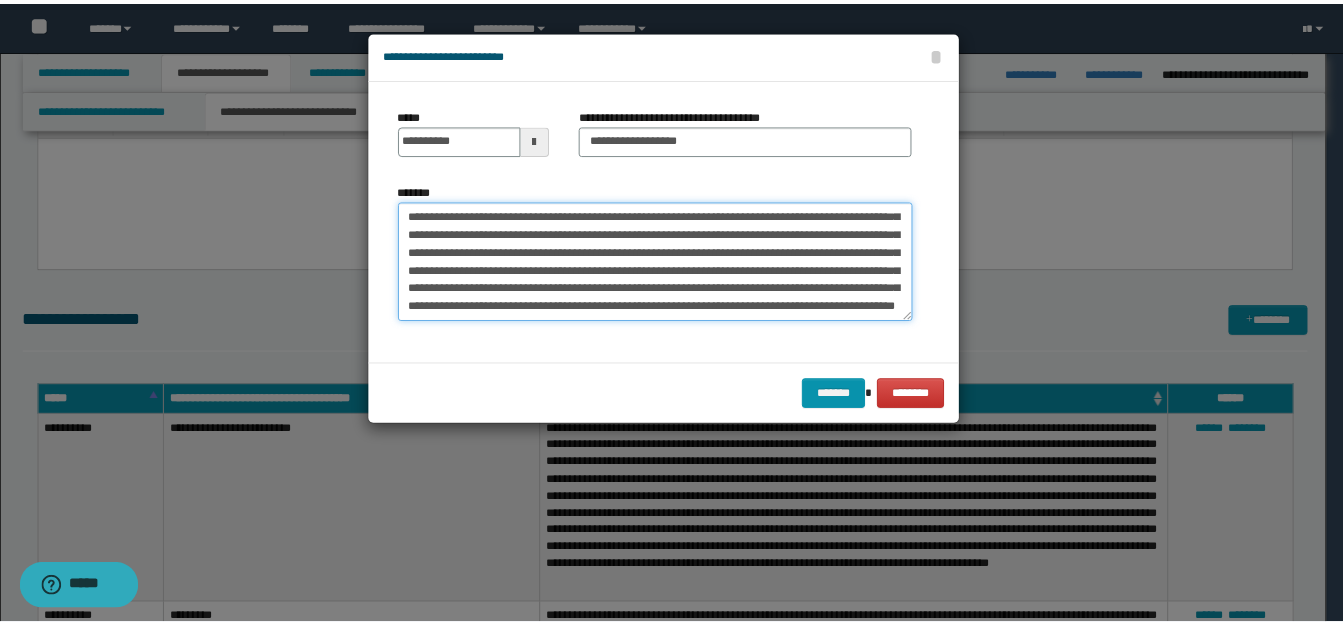 scroll, scrollTop: 432, scrollLeft: 0, axis: vertical 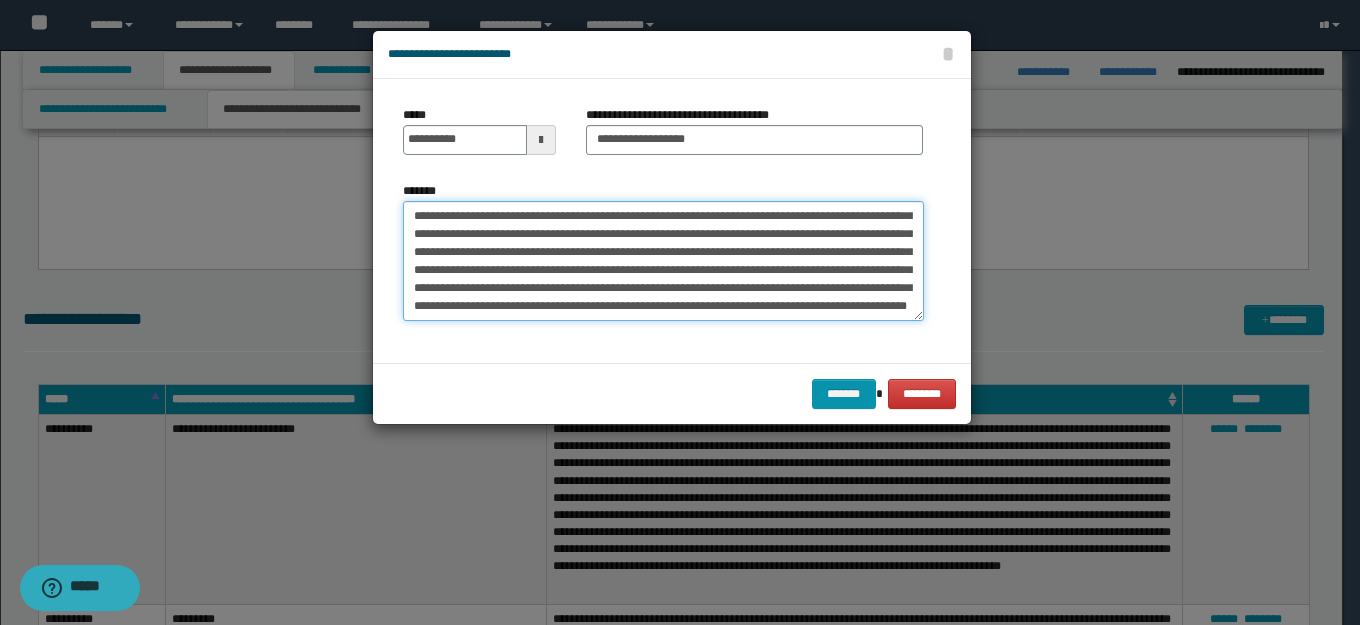type on "**********" 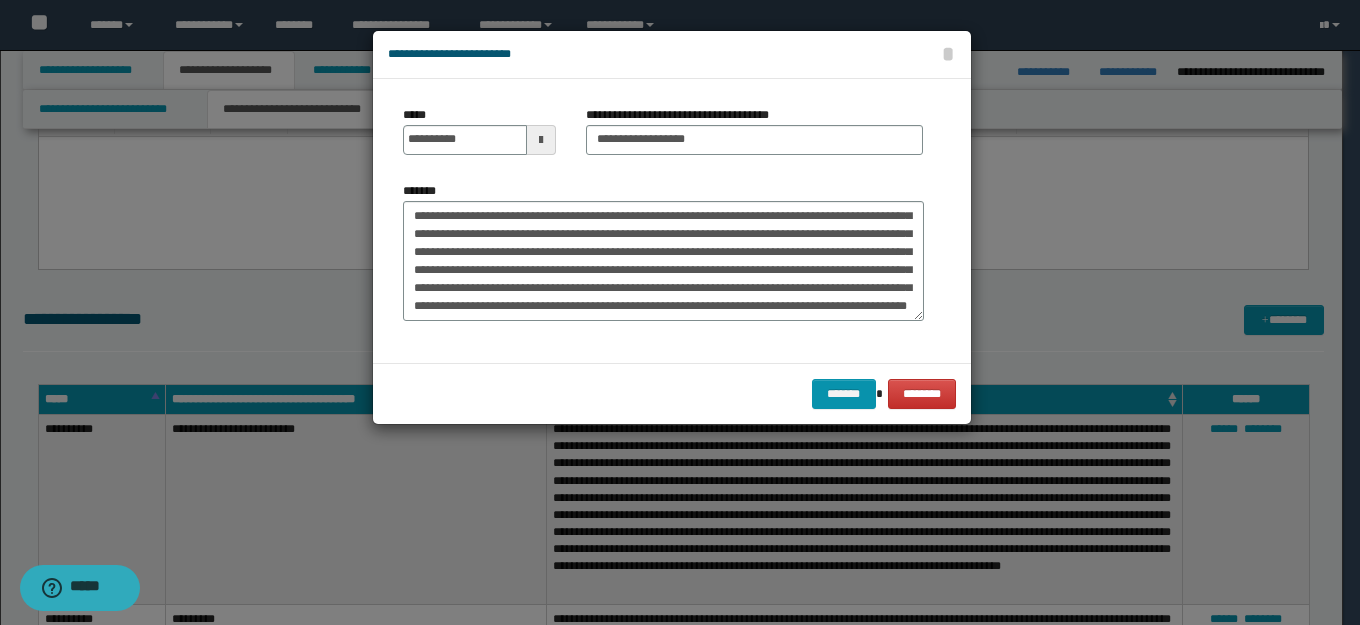 click on "*******
********" at bounding box center [672, 393] 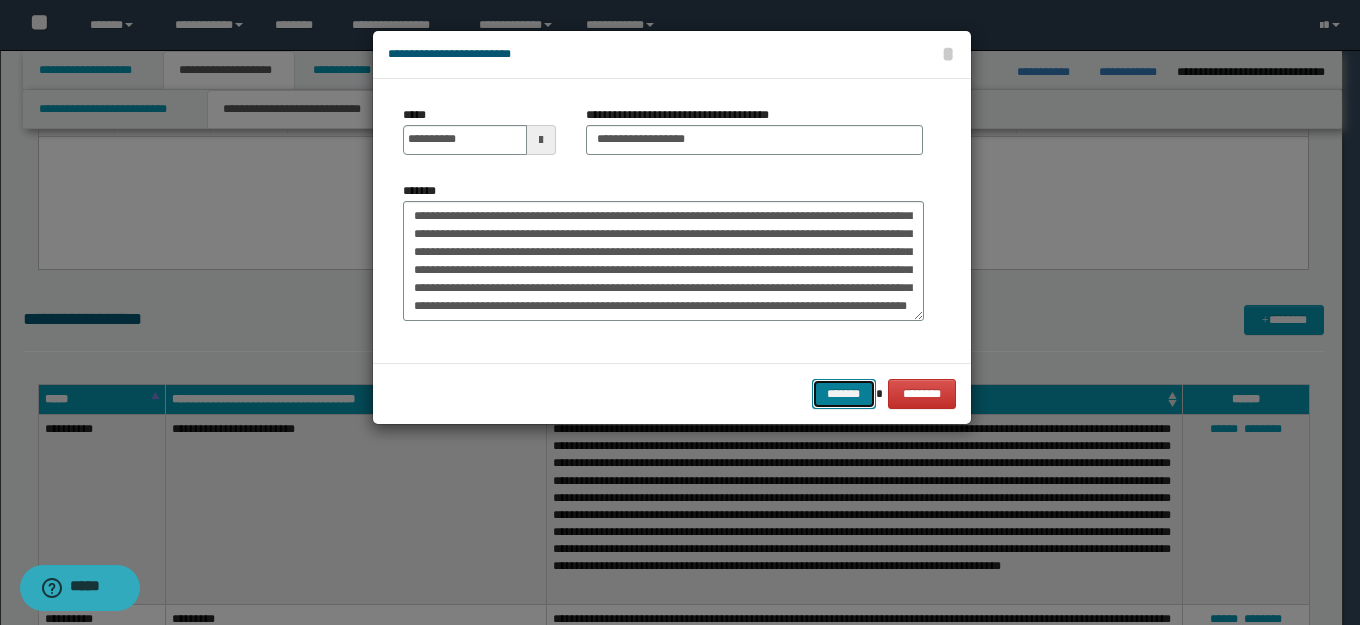 click on "*******" at bounding box center (844, 394) 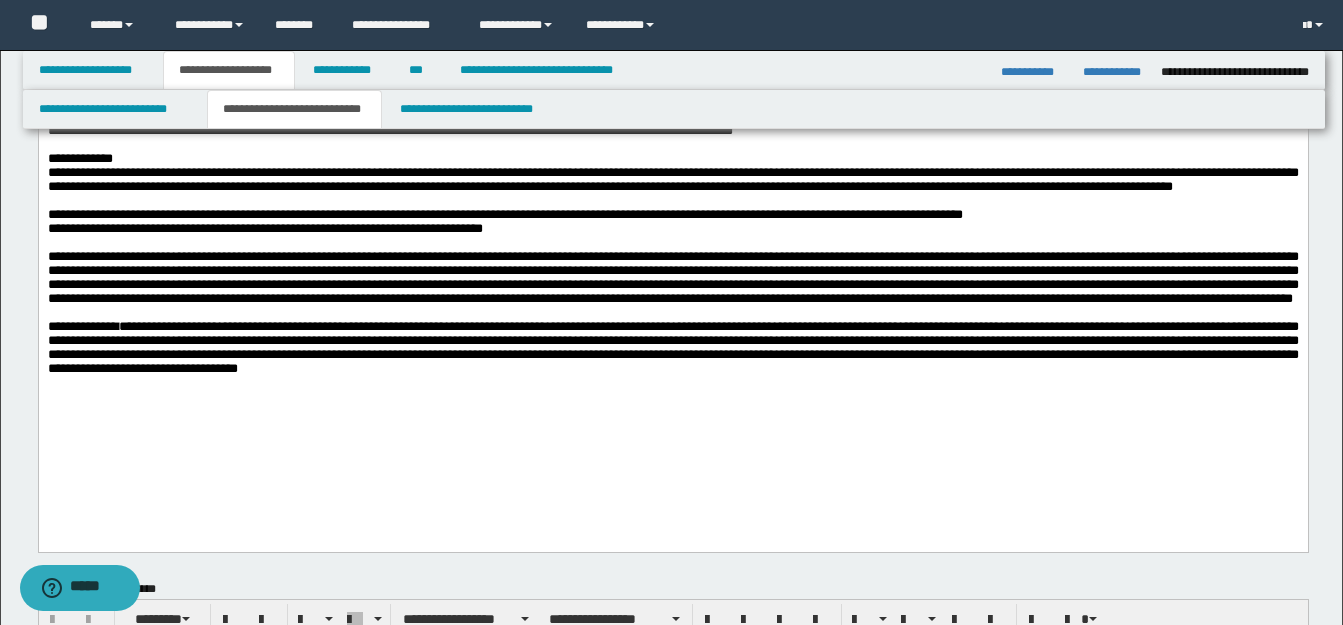 scroll, scrollTop: 0, scrollLeft: 0, axis: both 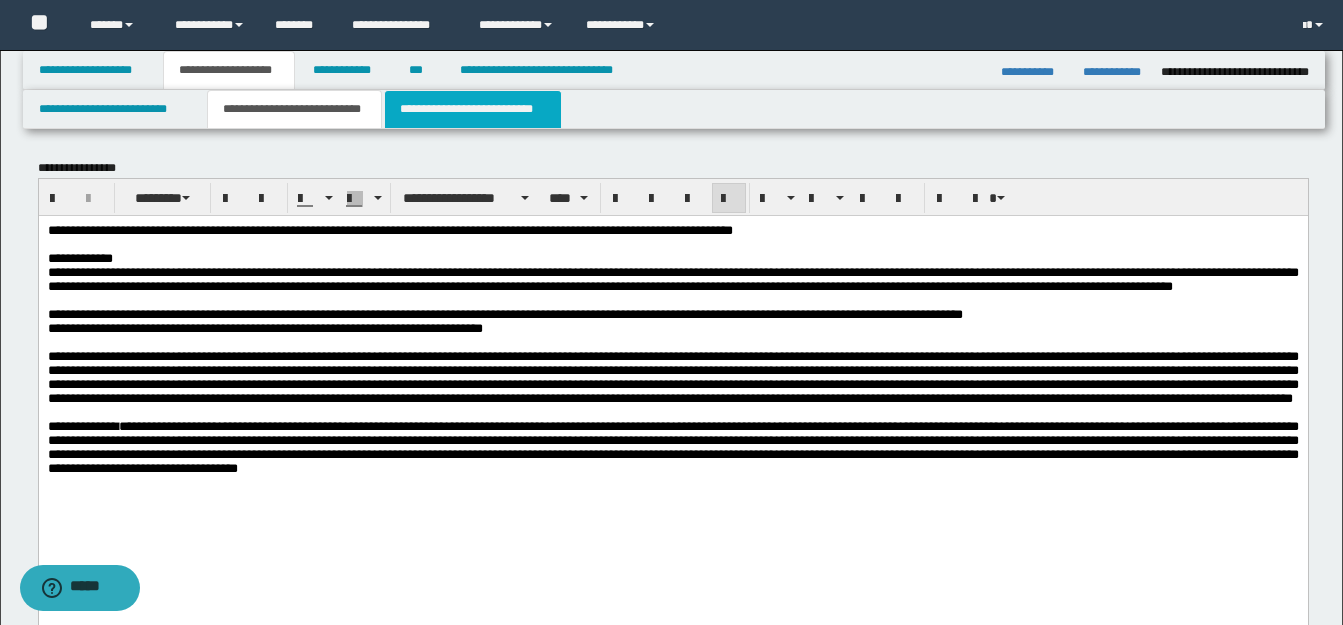 click on "**********" at bounding box center (473, 109) 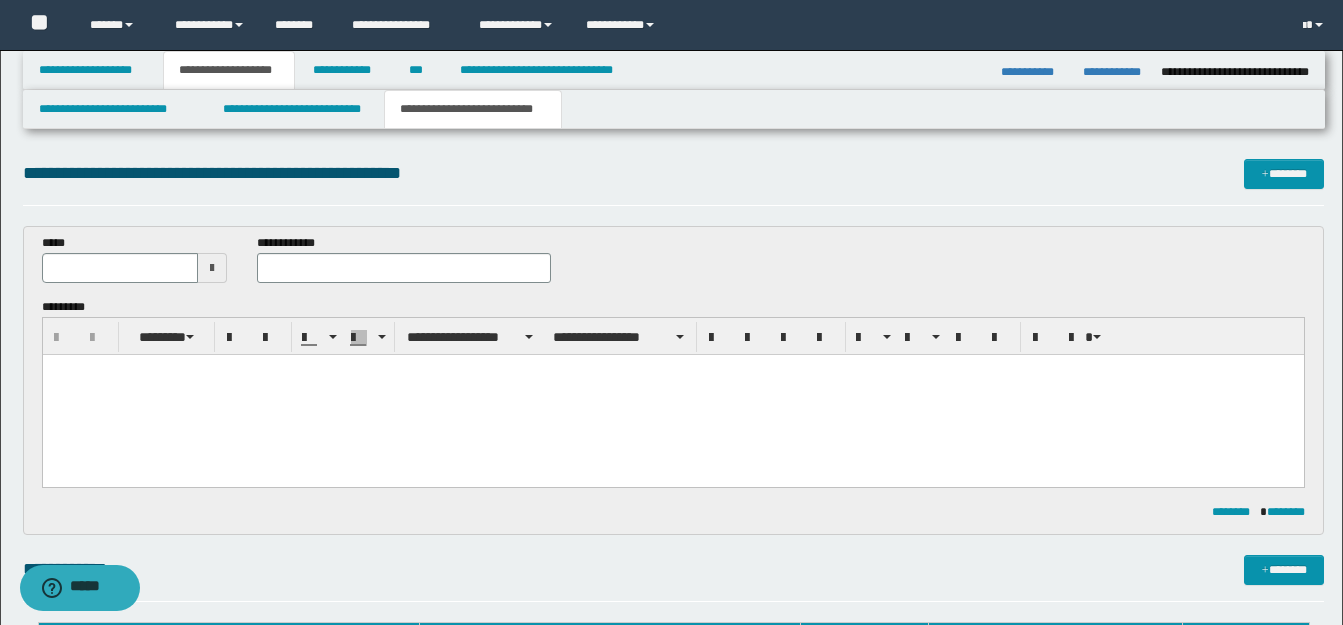 scroll, scrollTop: 0, scrollLeft: 0, axis: both 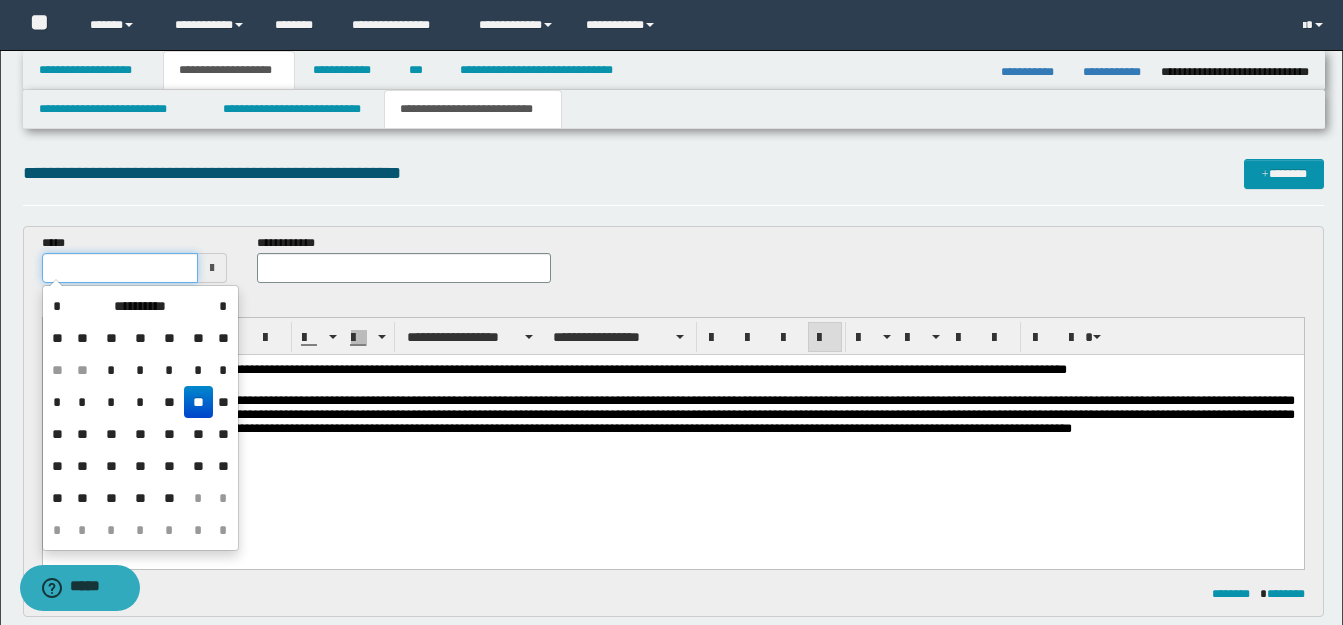 click at bounding box center (120, 268) 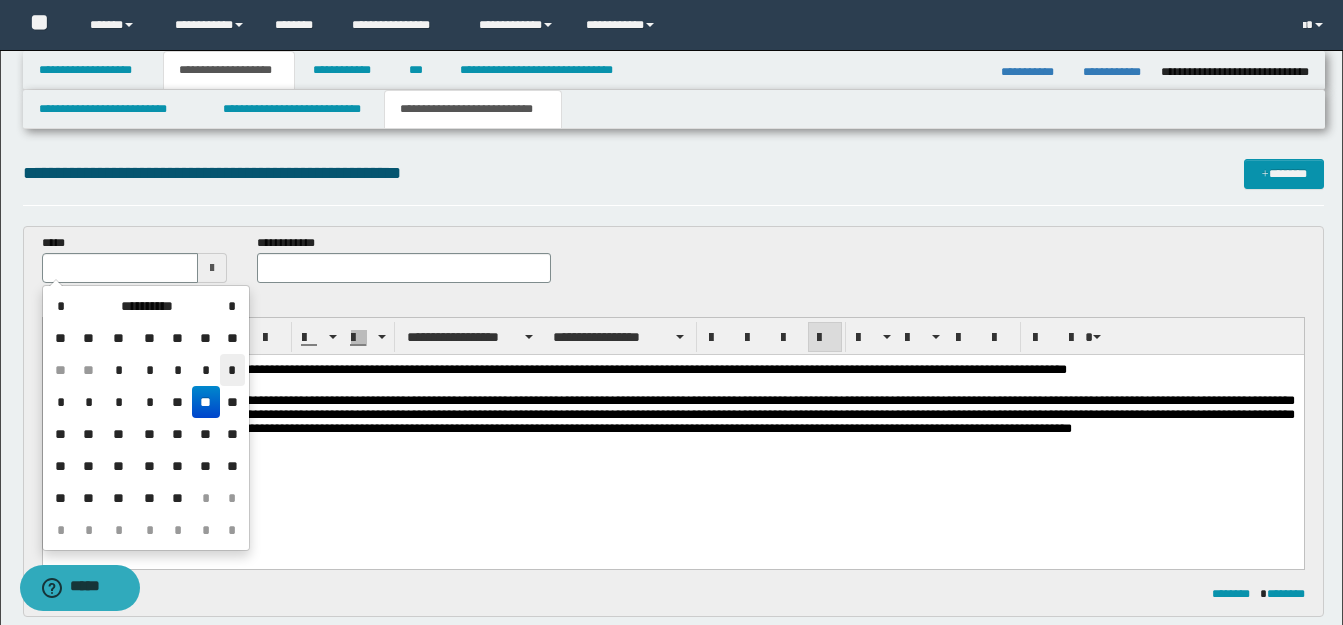 drag, startPoint x: 233, startPoint y: 359, endPoint x: 190, endPoint y: 1, distance: 360.57315 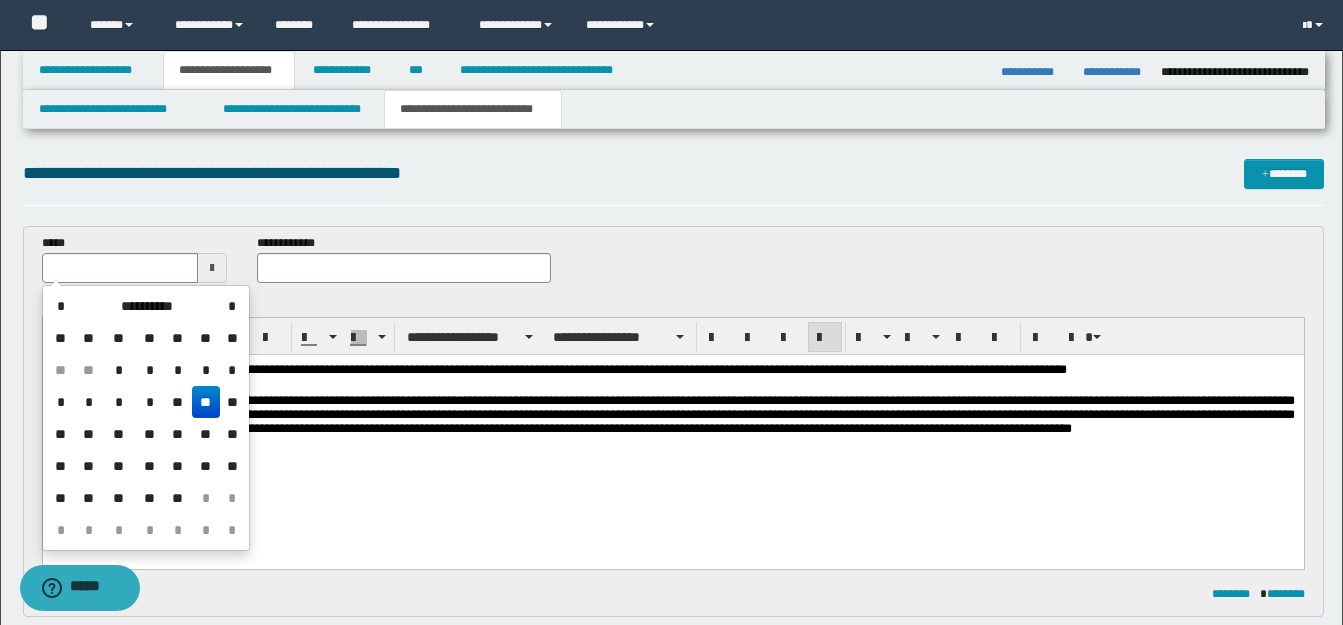 type on "**********" 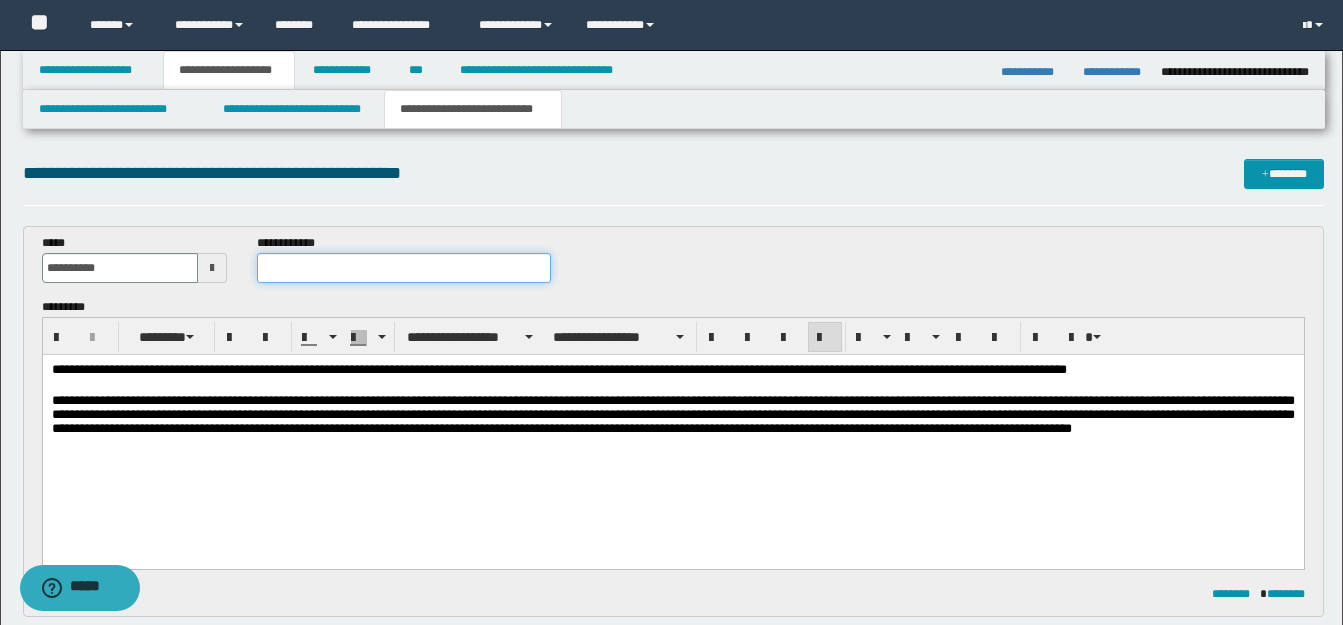 click at bounding box center [403, 268] 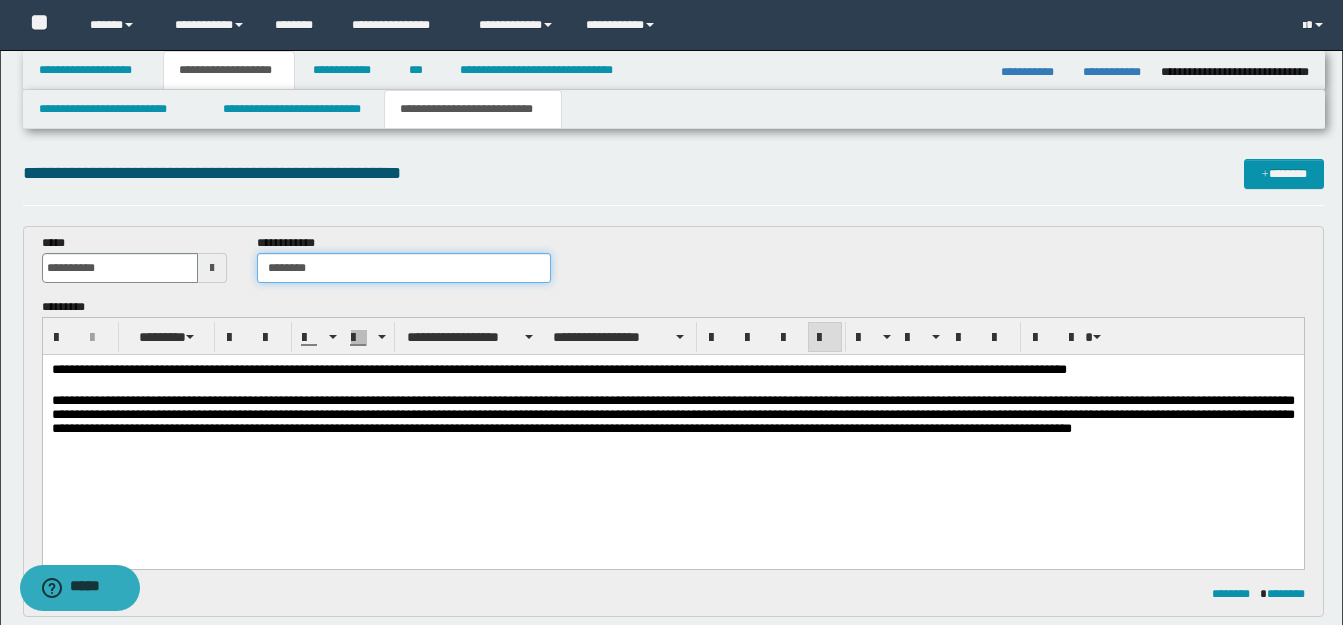 type on "********" 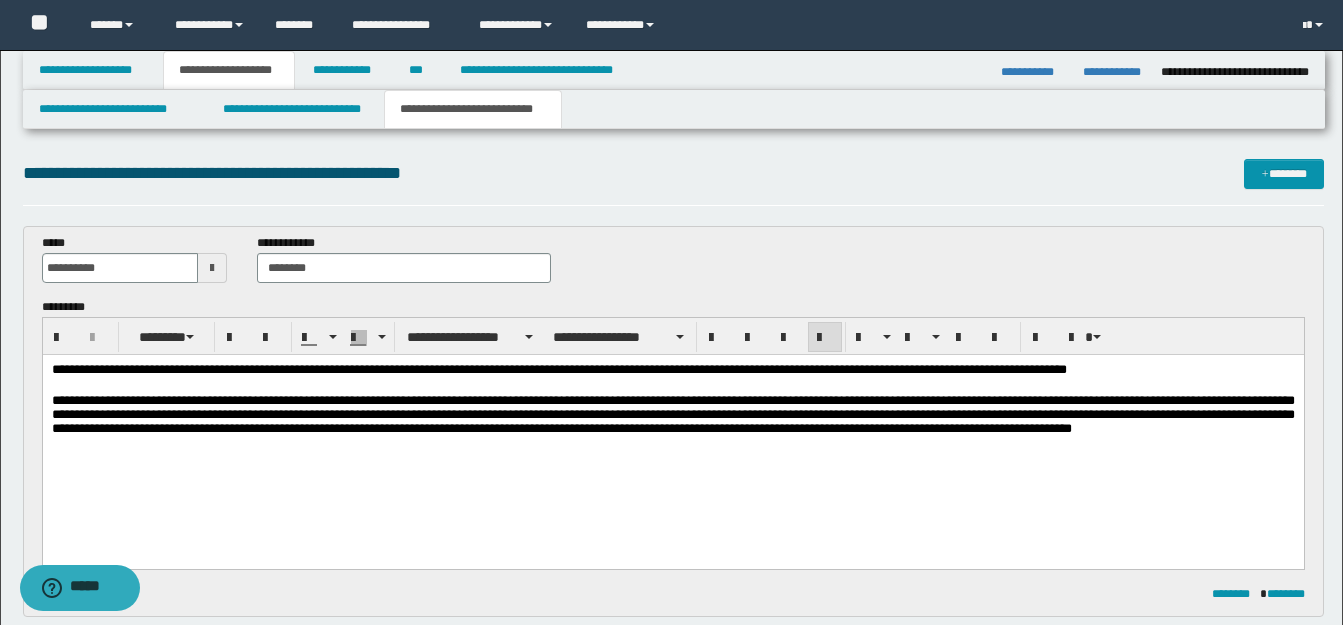 click on "**********" at bounding box center (672, 415) 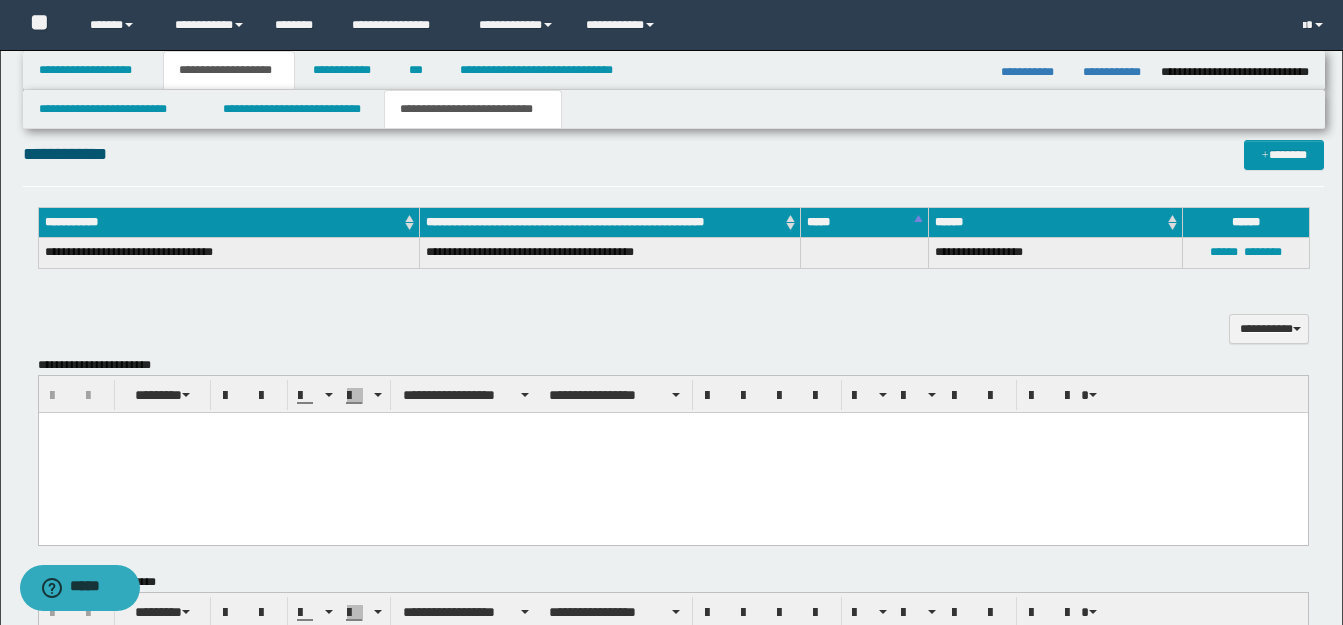 scroll, scrollTop: 500, scrollLeft: 0, axis: vertical 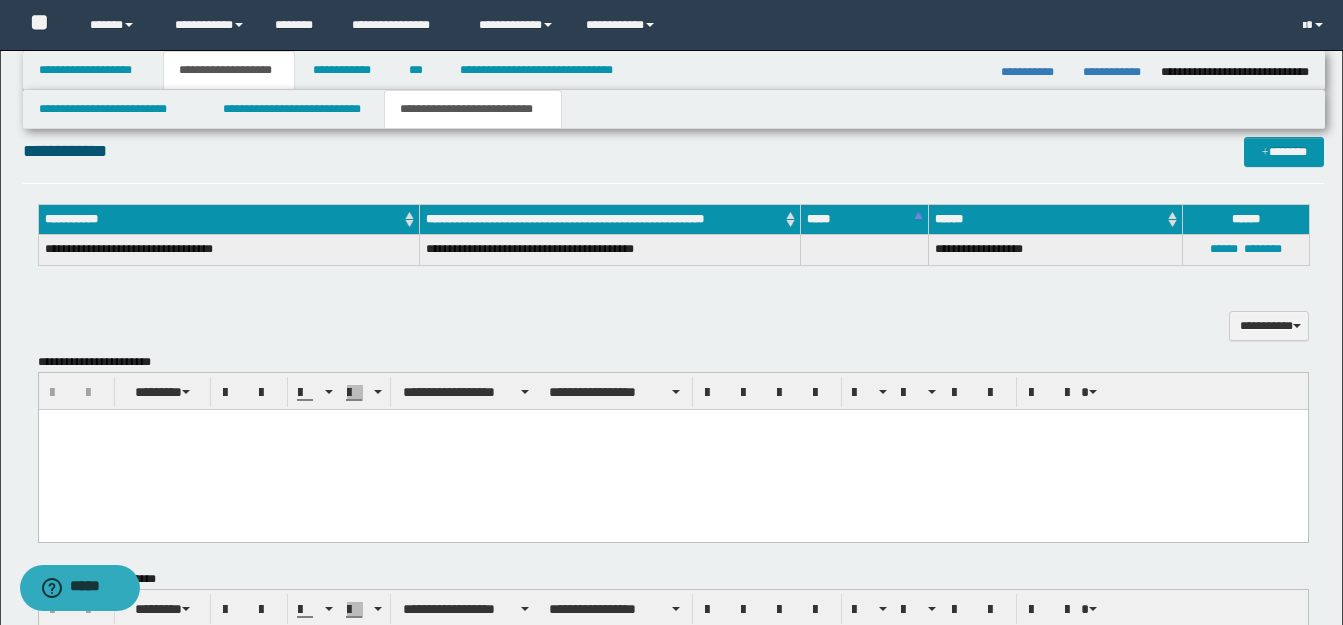 click at bounding box center [672, 450] 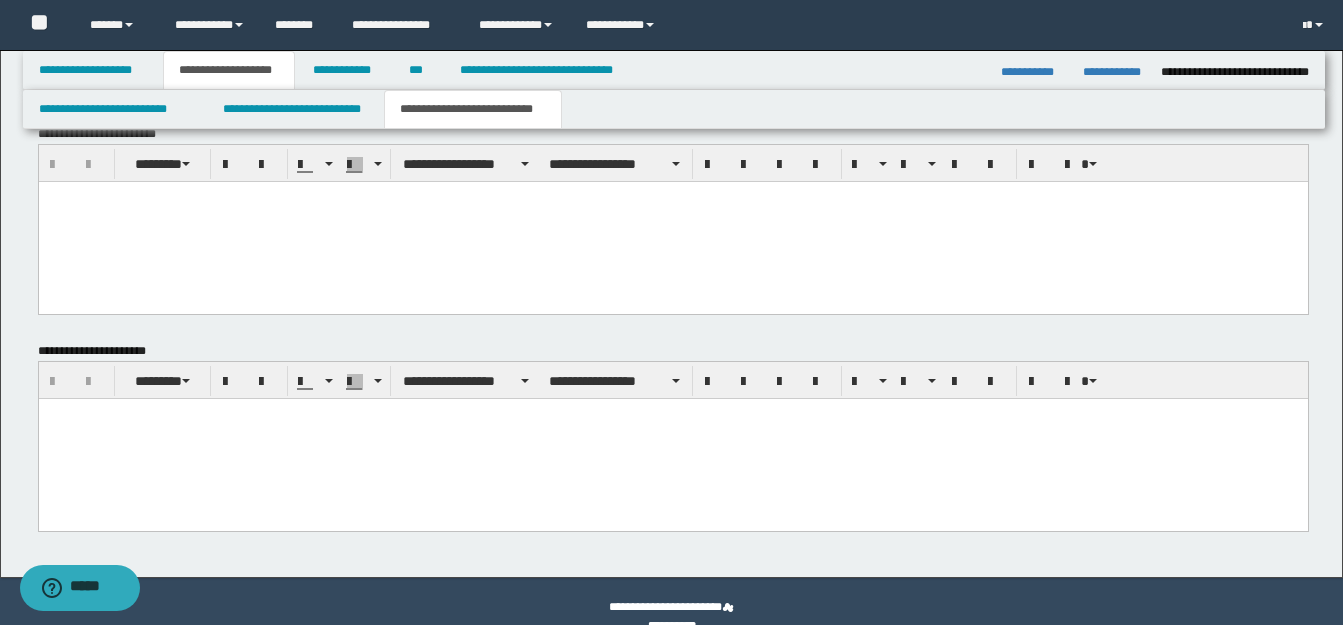 scroll, scrollTop: 991, scrollLeft: 0, axis: vertical 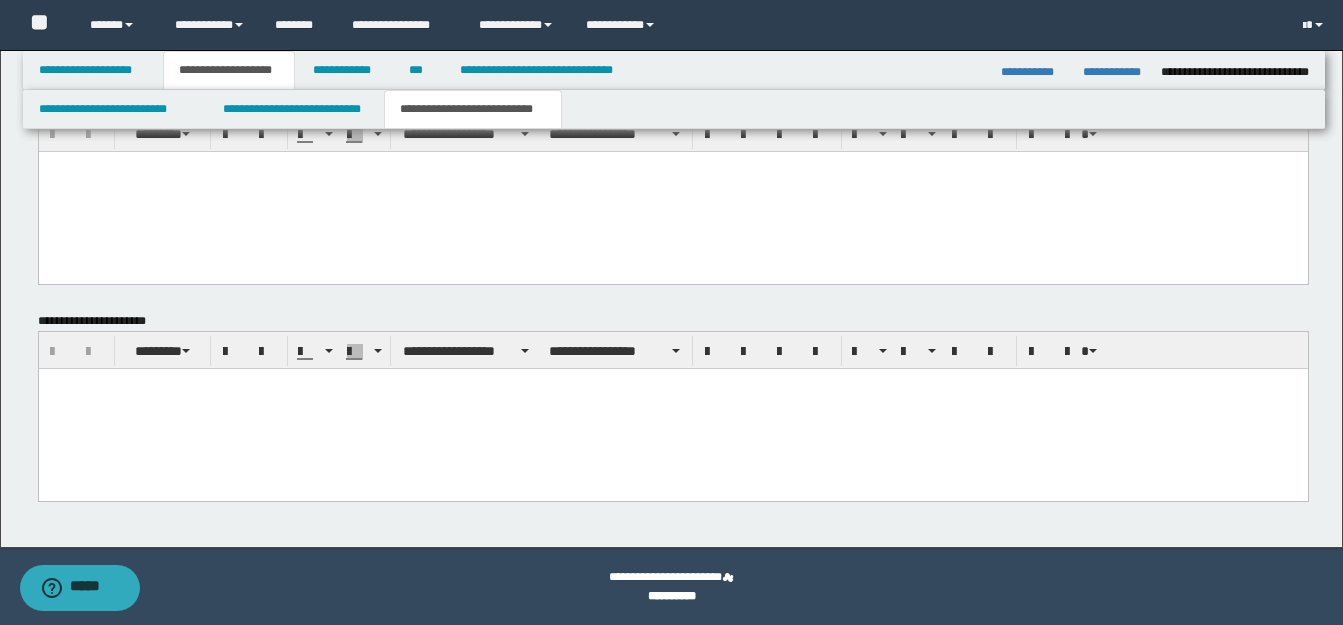click at bounding box center [672, 408] 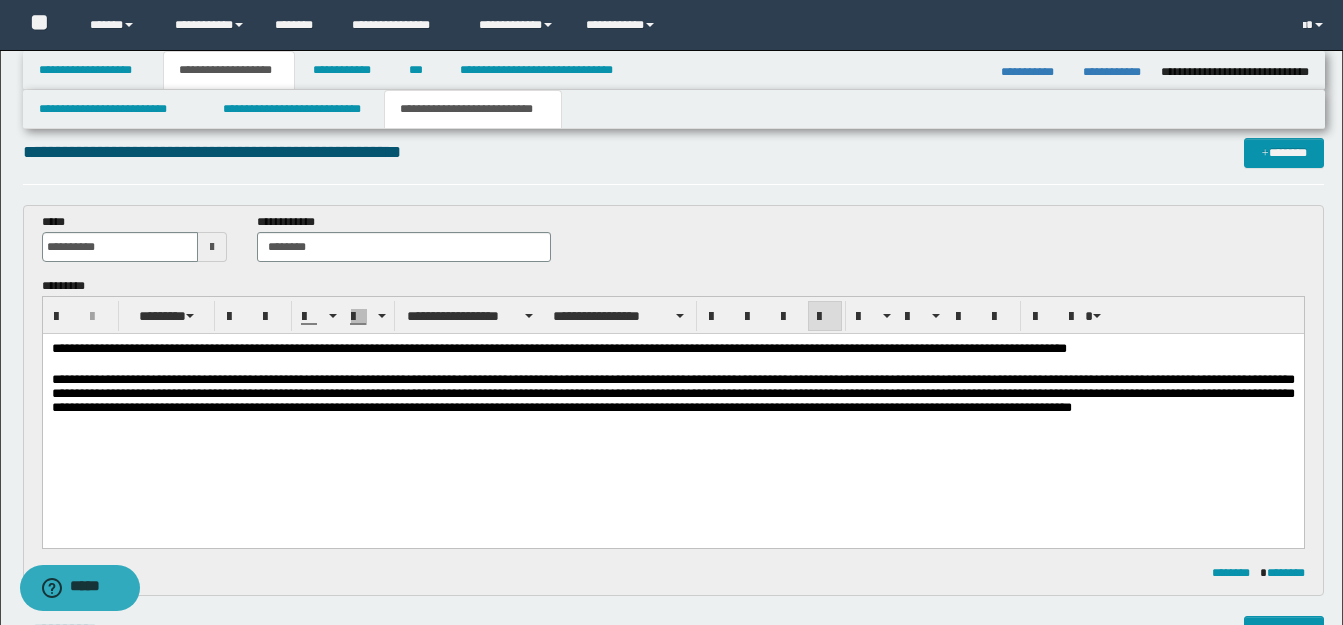 scroll, scrollTop: 0, scrollLeft: 0, axis: both 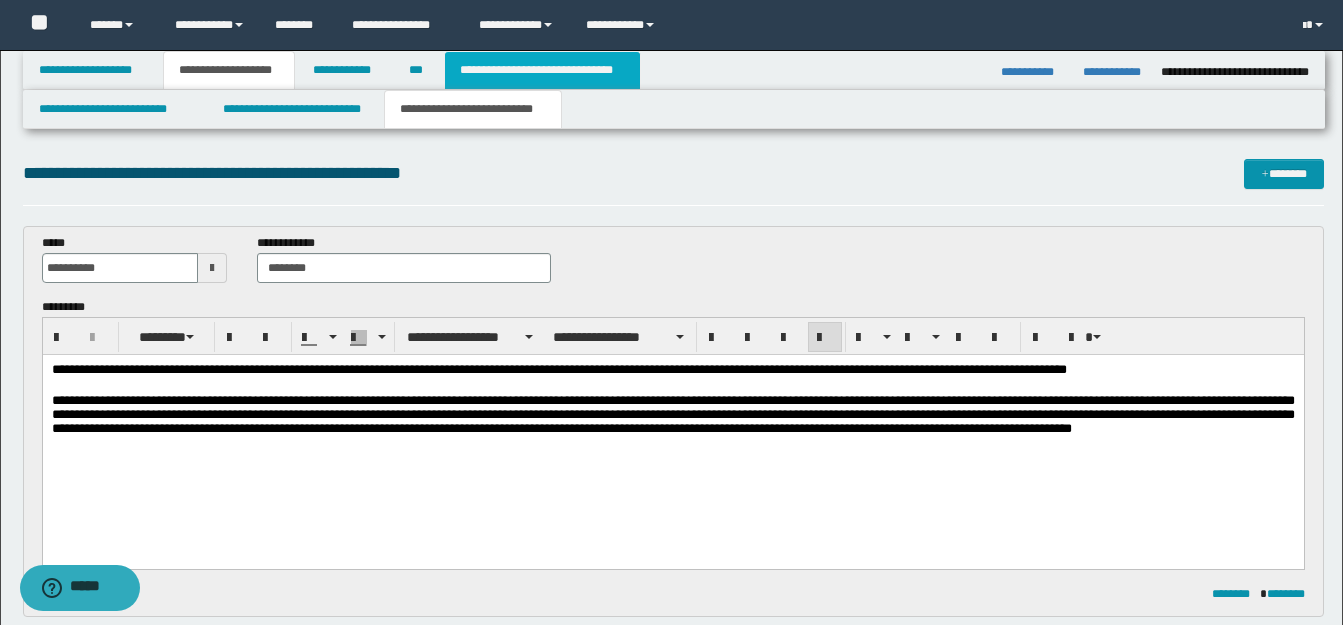 click on "**********" at bounding box center [542, 70] 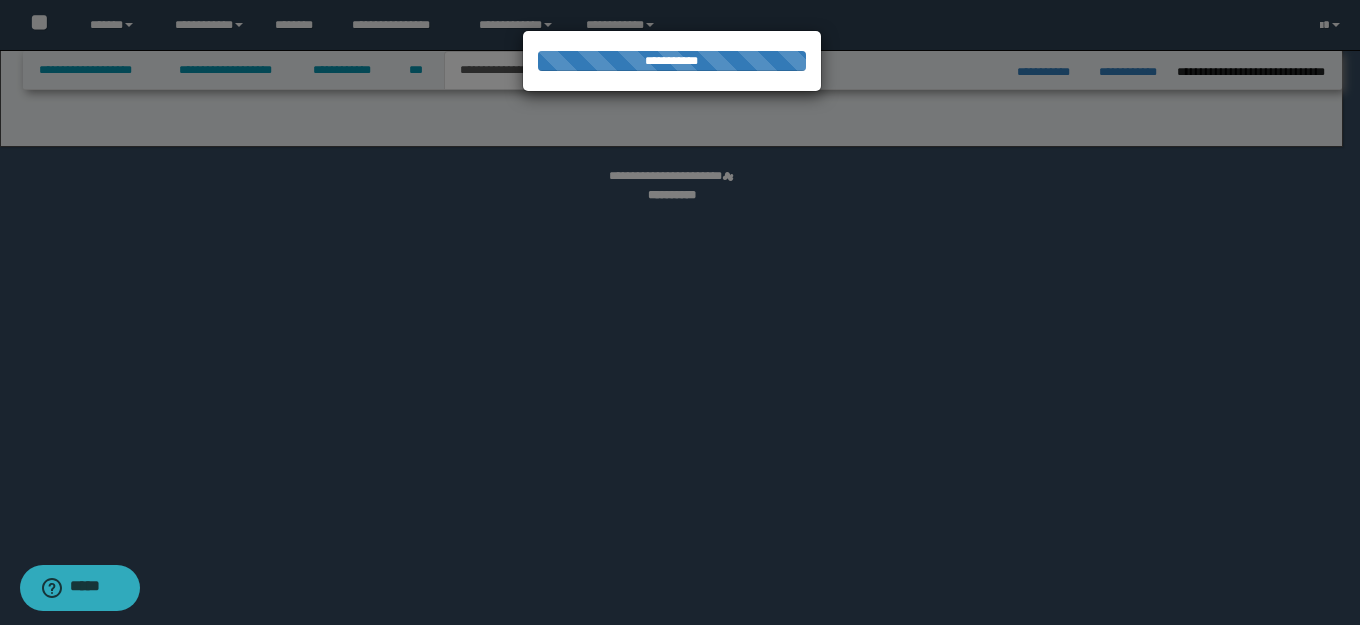 select on "*" 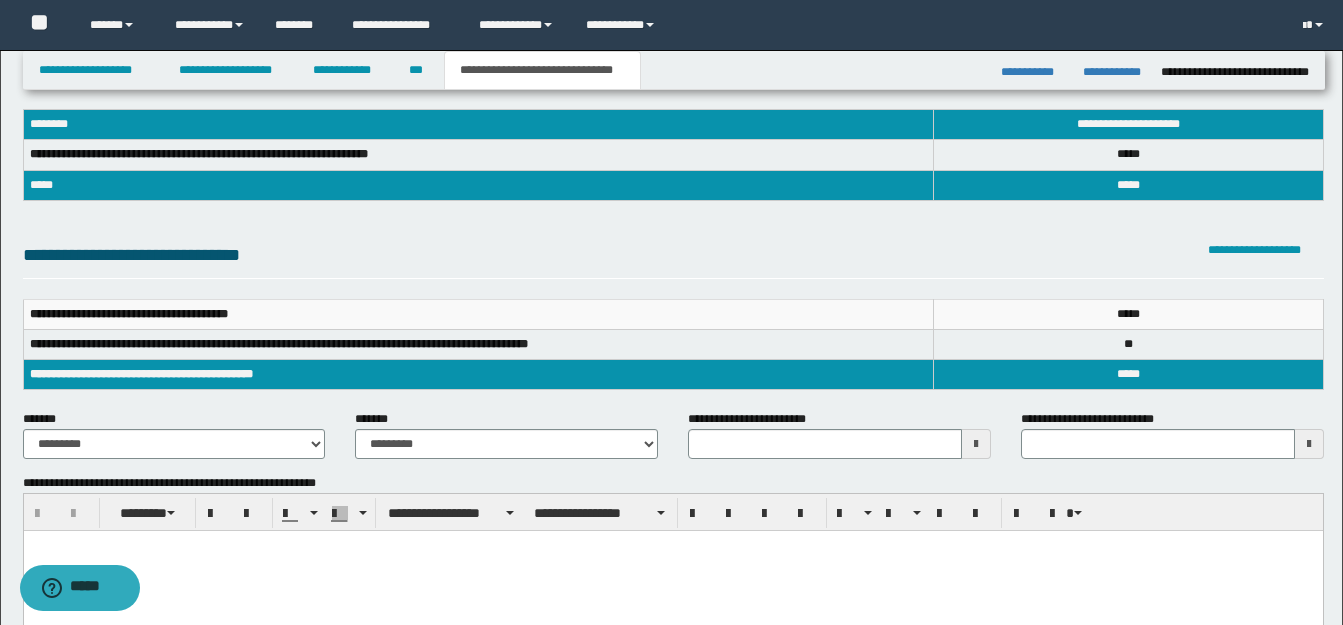 scroll, scrollTop: 200, scrollLeft: 0, axis: vertical 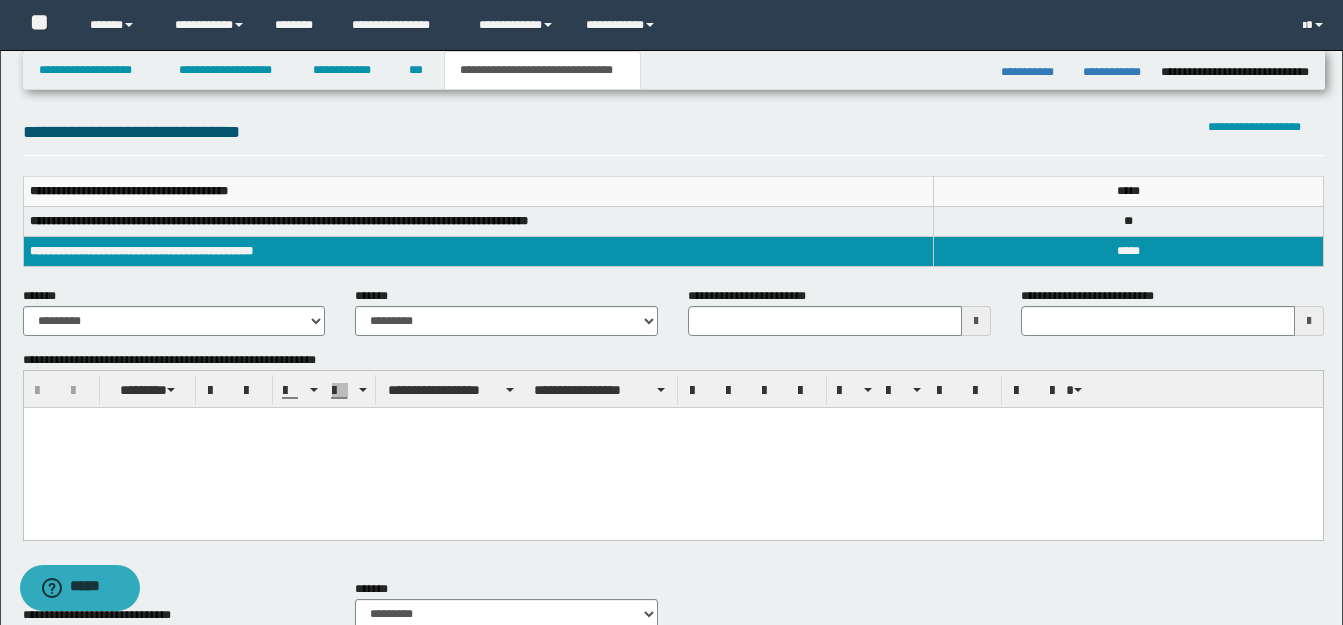 click at bounding box center [672, 423] 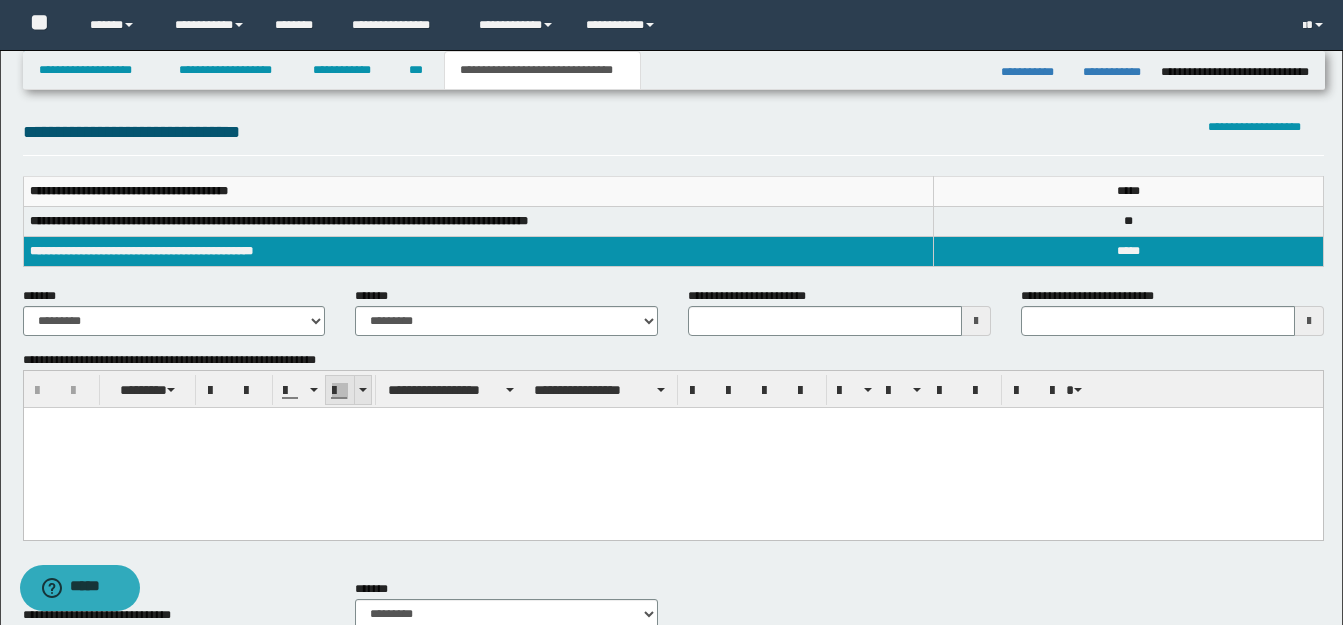 type 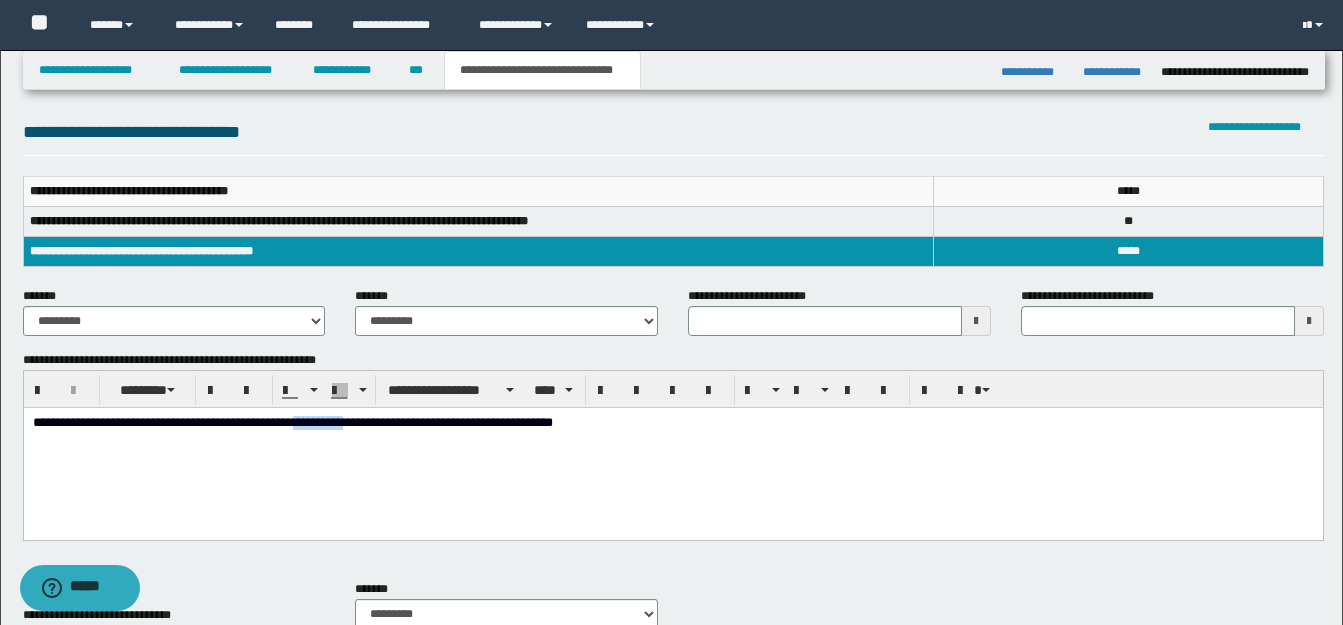drag, startPoint x: 351, startPoint y: 421, endPoint x: 410, endPoint y: 426, distance: 59.211487 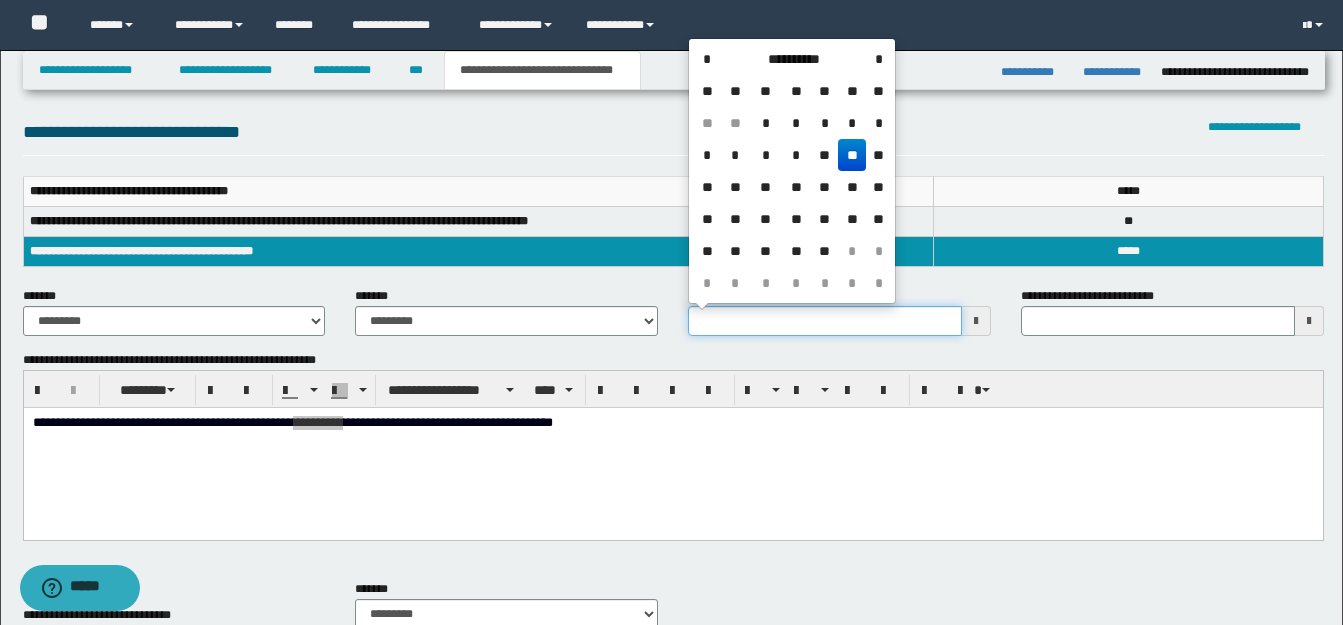 click on "**********" at bounding box center [825, 321] 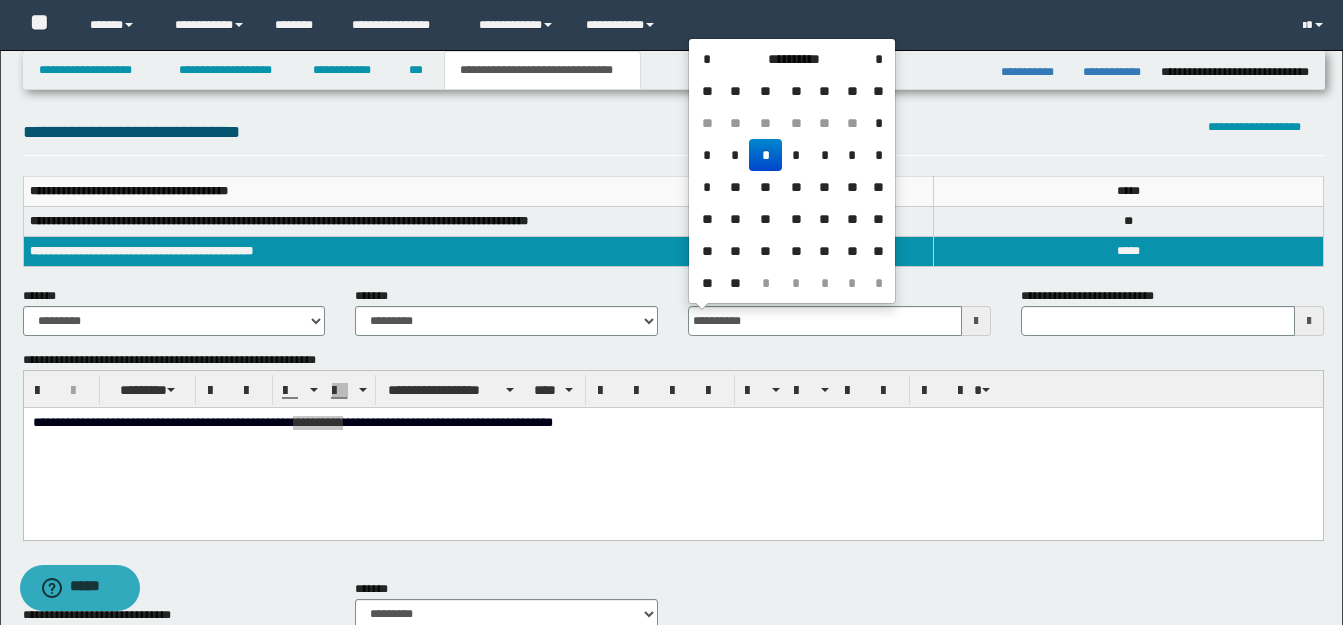 click on "*" at bounding box center (765, 155) 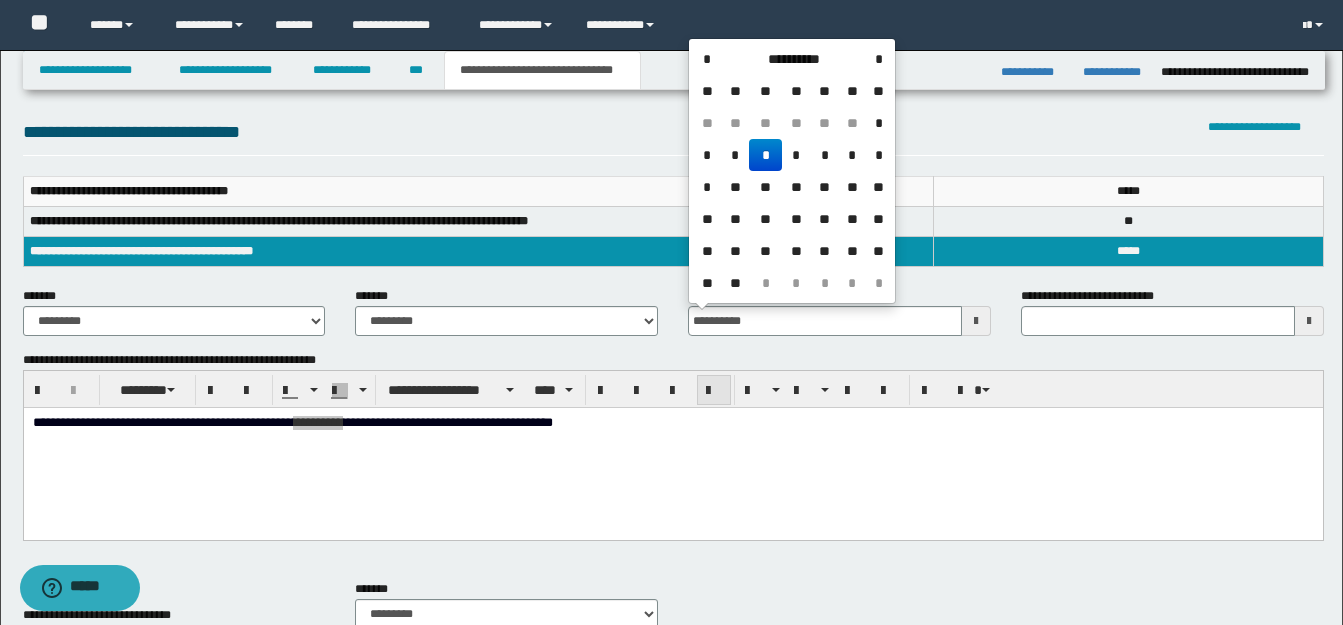 type on "**********" 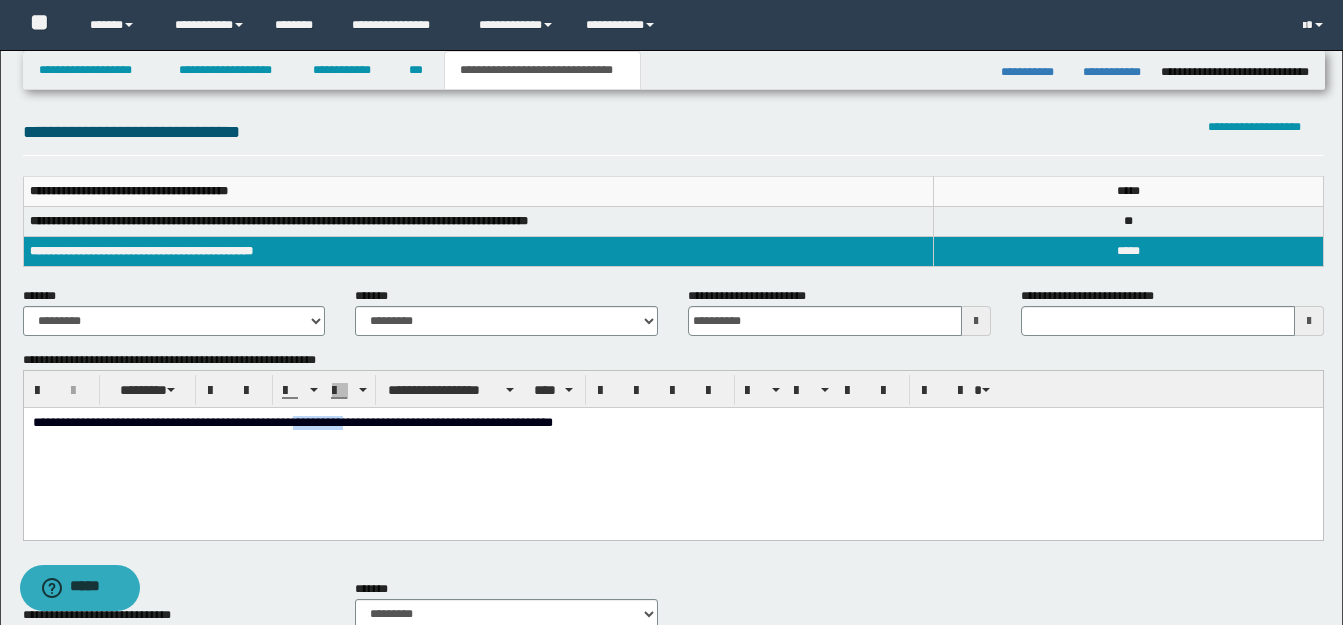 click on "**********" at bounding box center [672, 448] 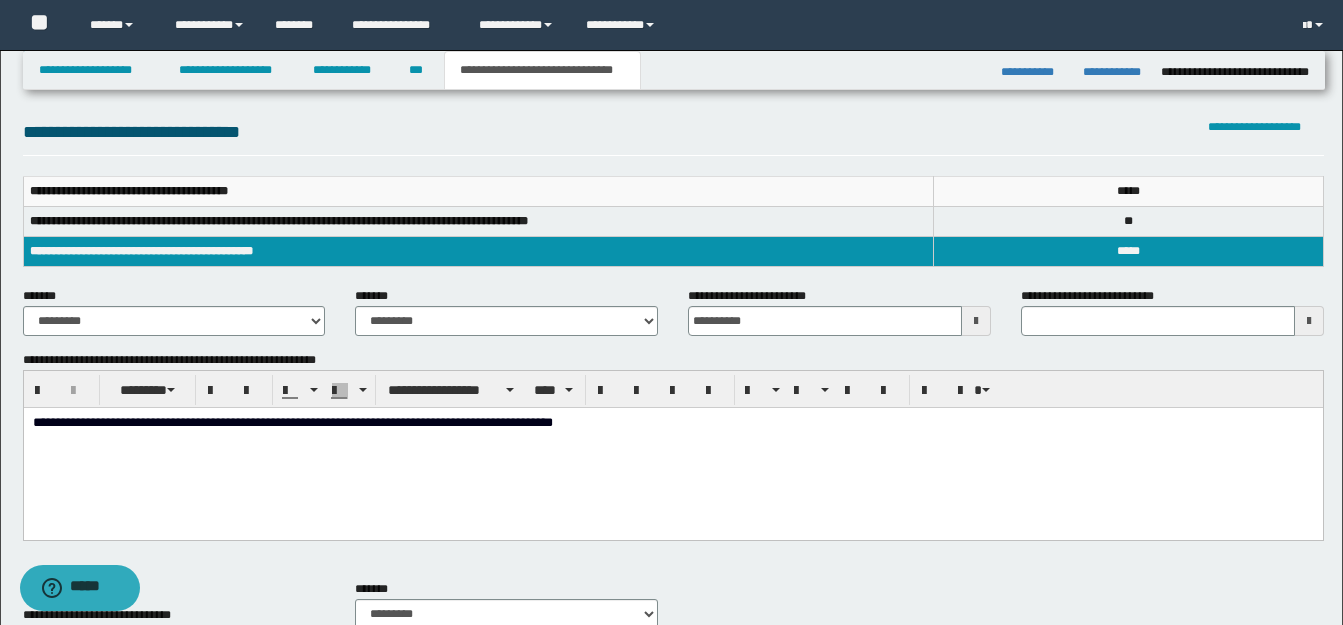click on "**********" at bounding box center (672, 423) 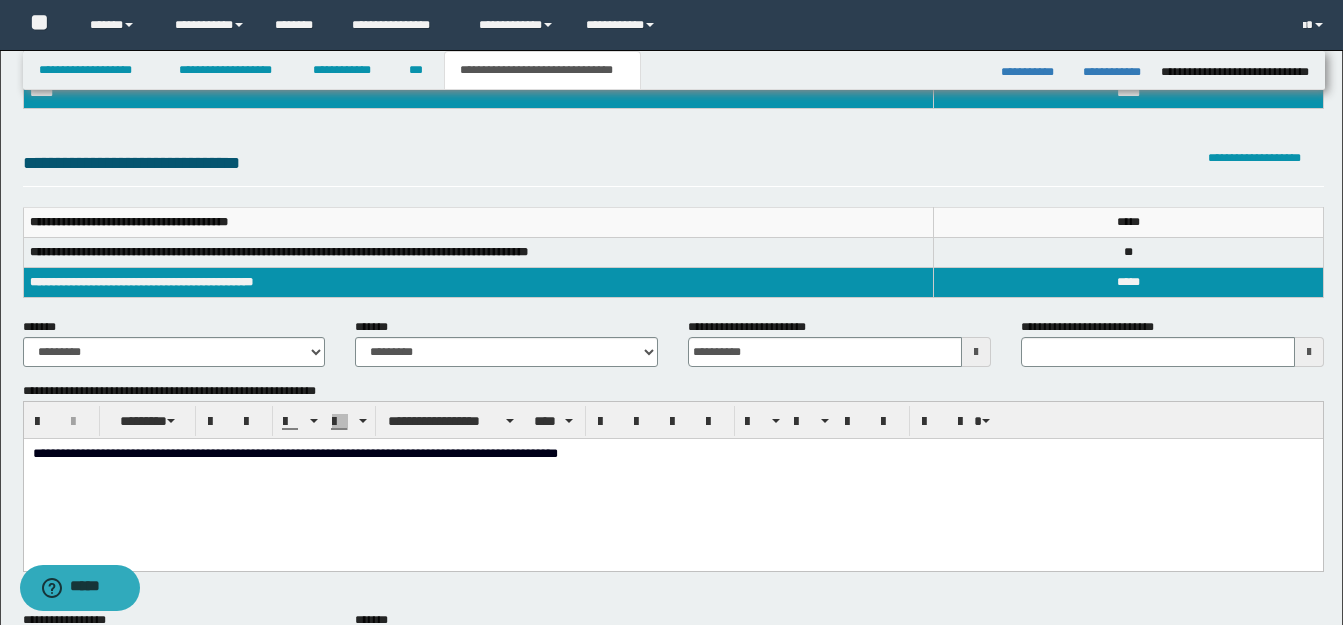 scroll, scrollTop: 200, scrollLeft: 0, axis: vertical 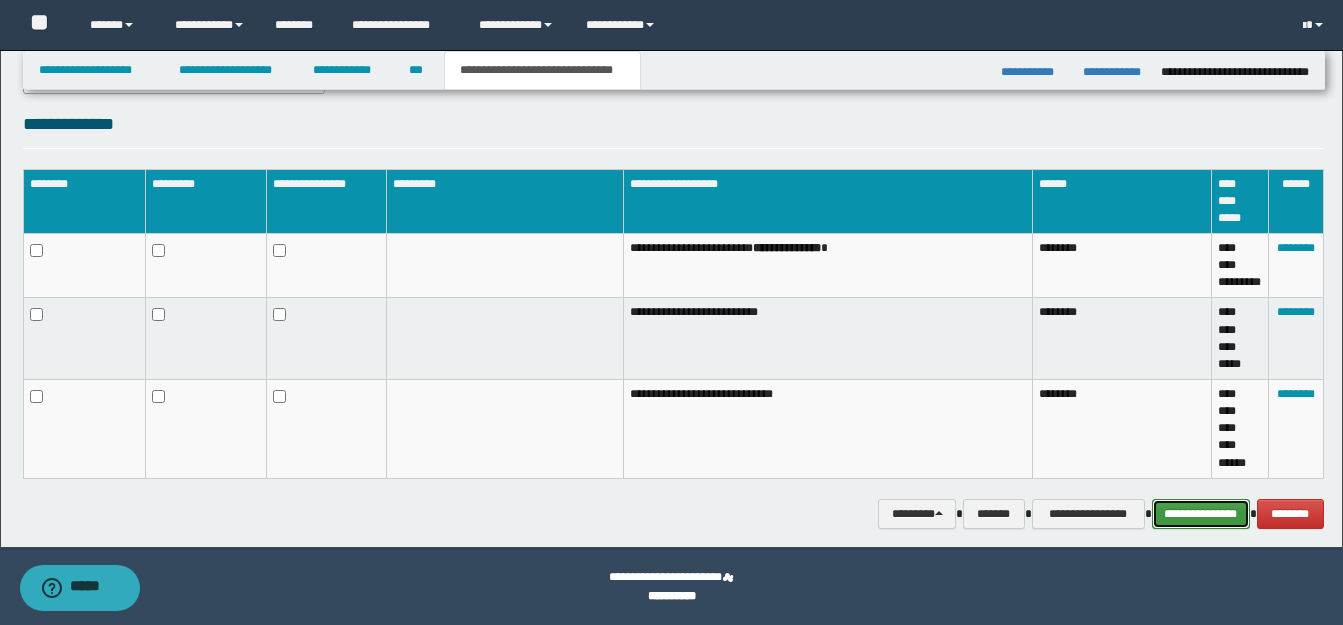 drag, startPoint x: 1208, startPoint y: 509, endPoint x: 735, endPoint y: 588, distance: 479.55188 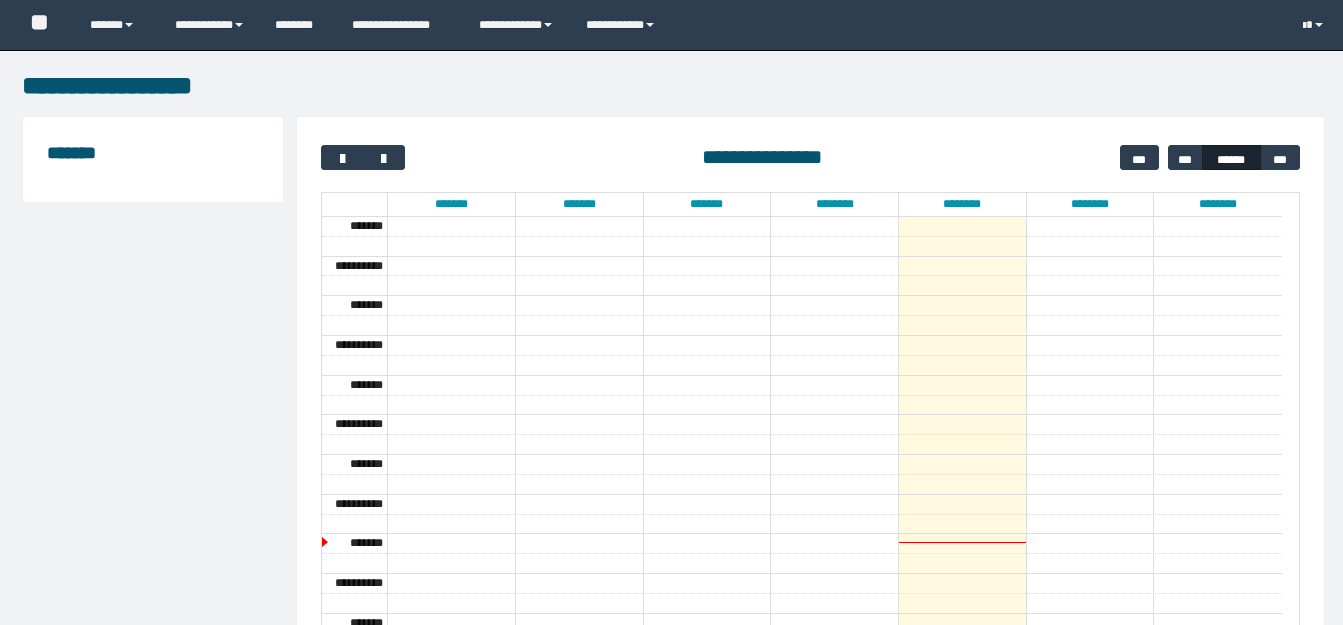 scroll, scrollTop: 0, scrollLeft: 0, axis: both 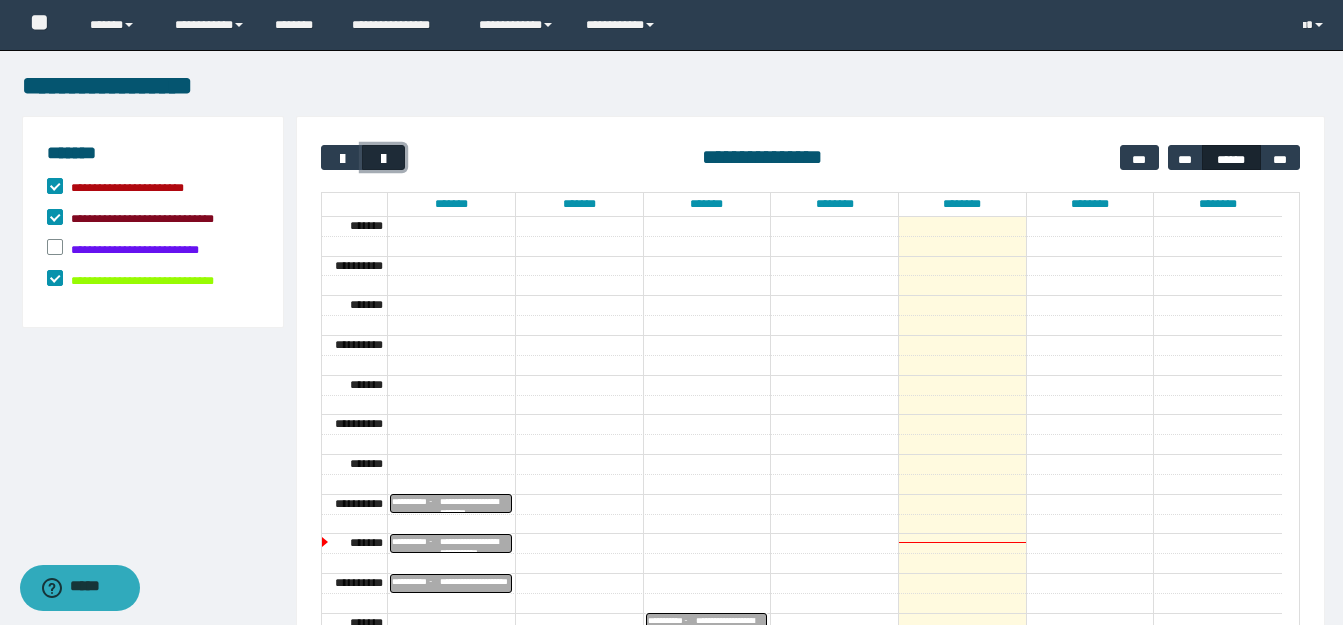 click at bounding box center [384, 159] 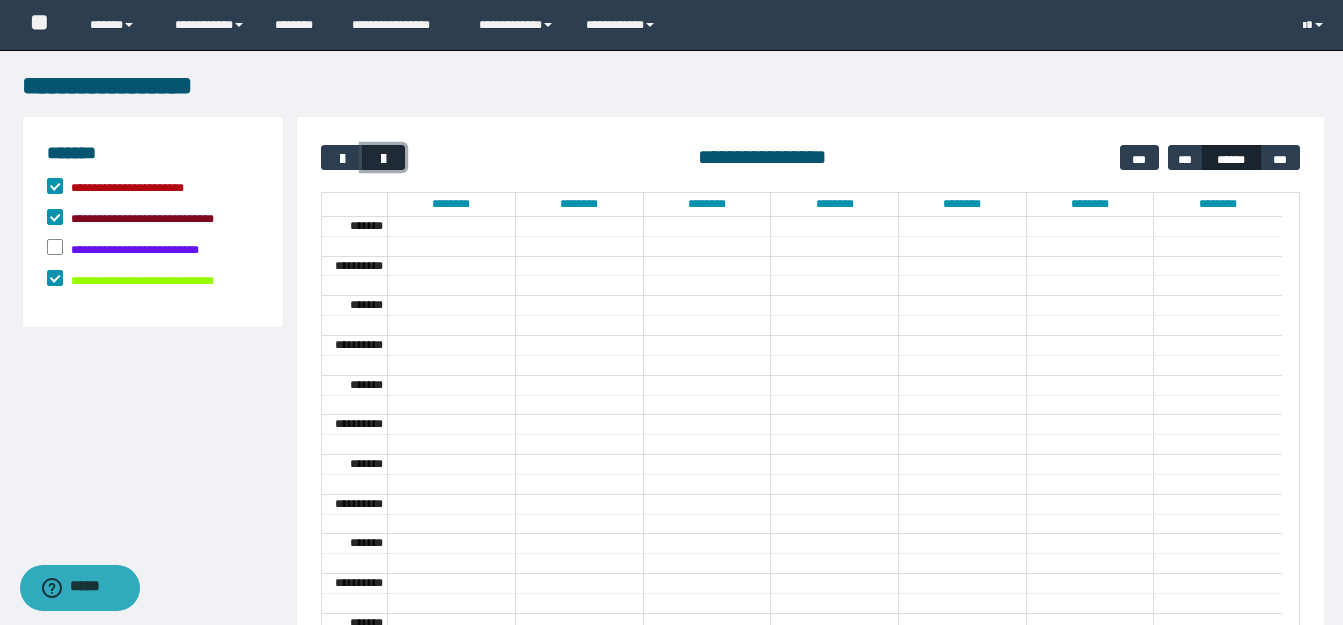 scroll, scrollTop: 160, scrollLeft: 0, axis: vertical 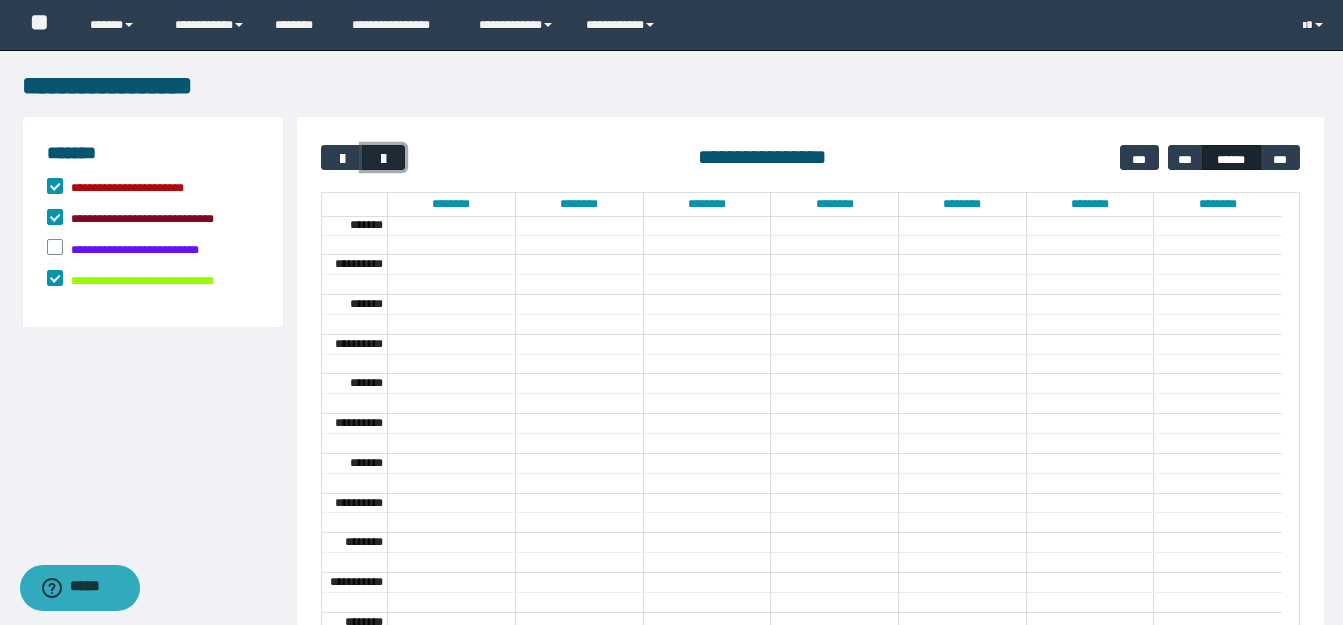 click at bounding box center (383, 157) 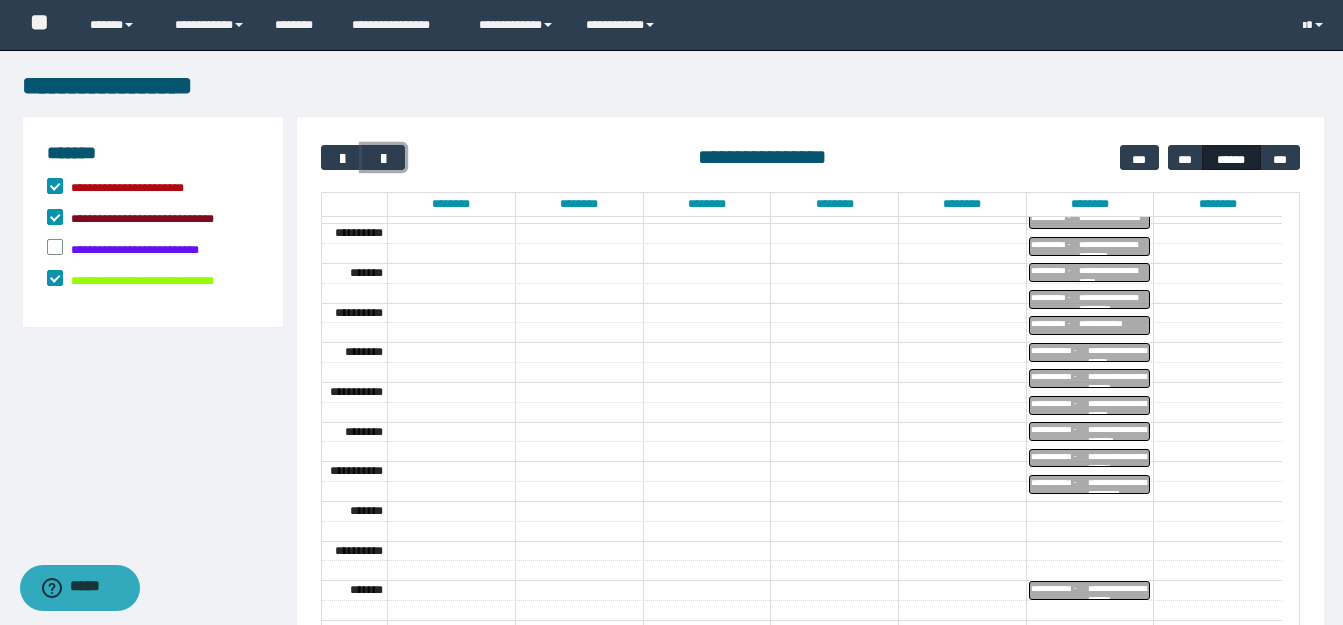 scroll, scrollTop: 360, scrollLeft: 0, axis: vertical 